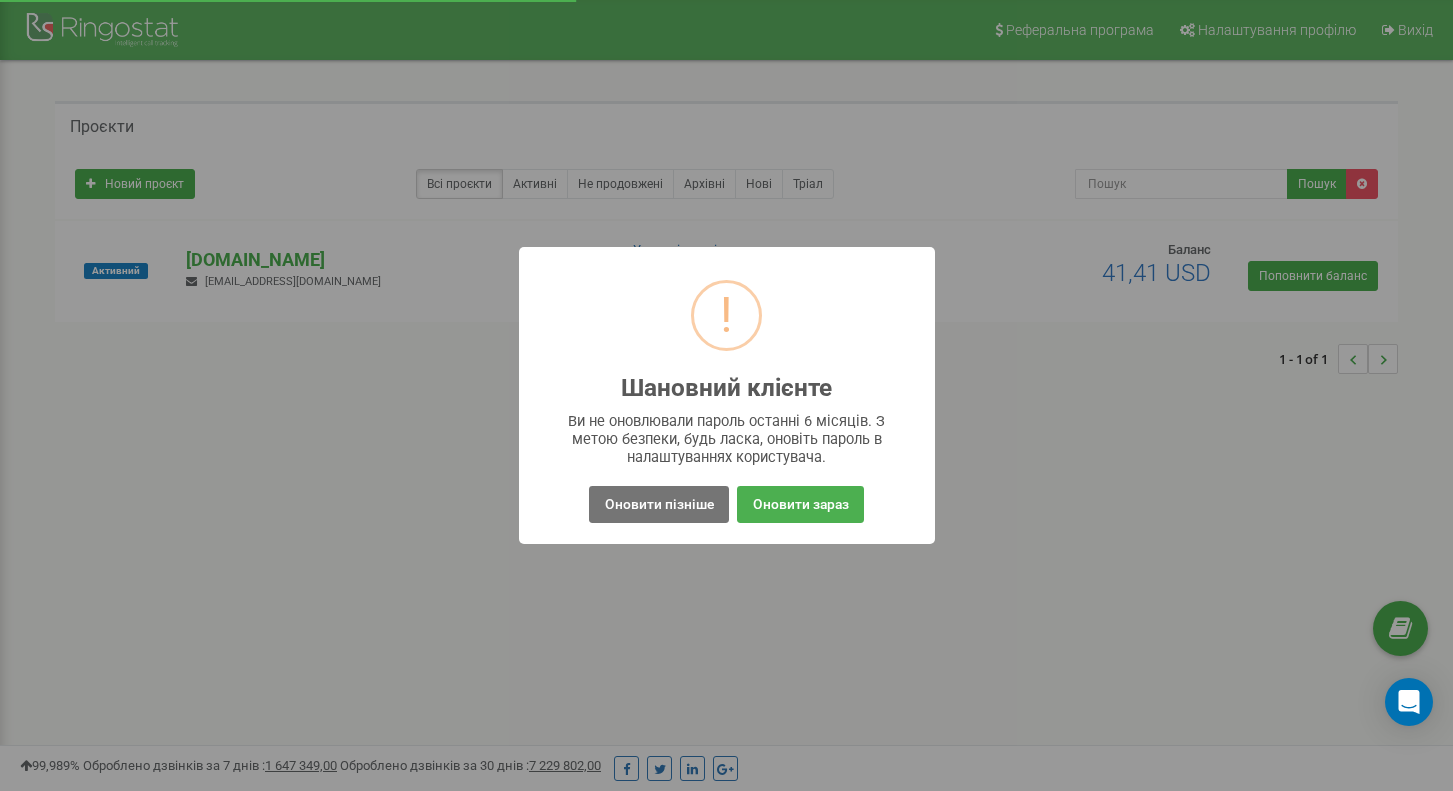 scroll, scrollTop: 0, scrollLeft: 0, axis: both 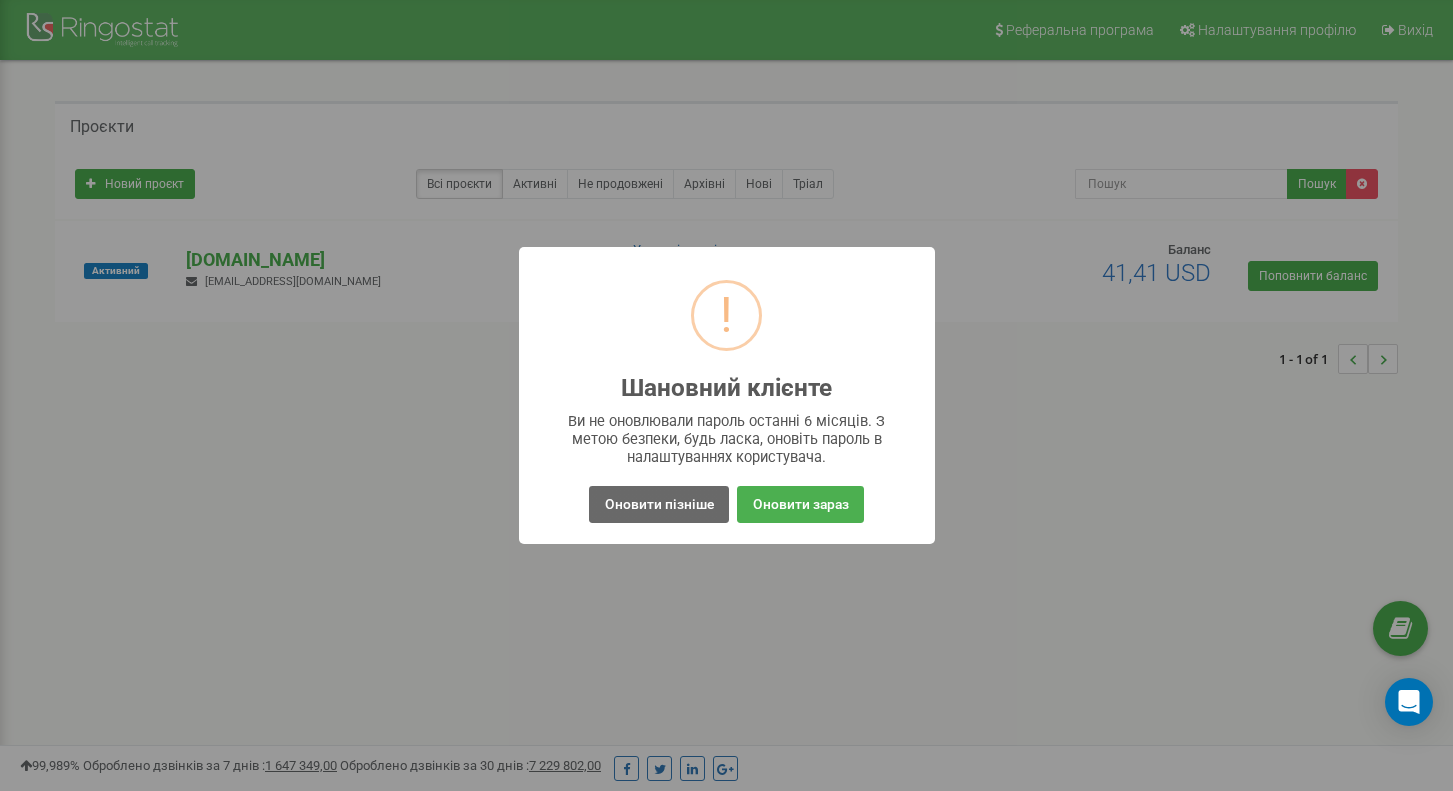 click on "Оновити пізніше" at bounding box center [658, 504] 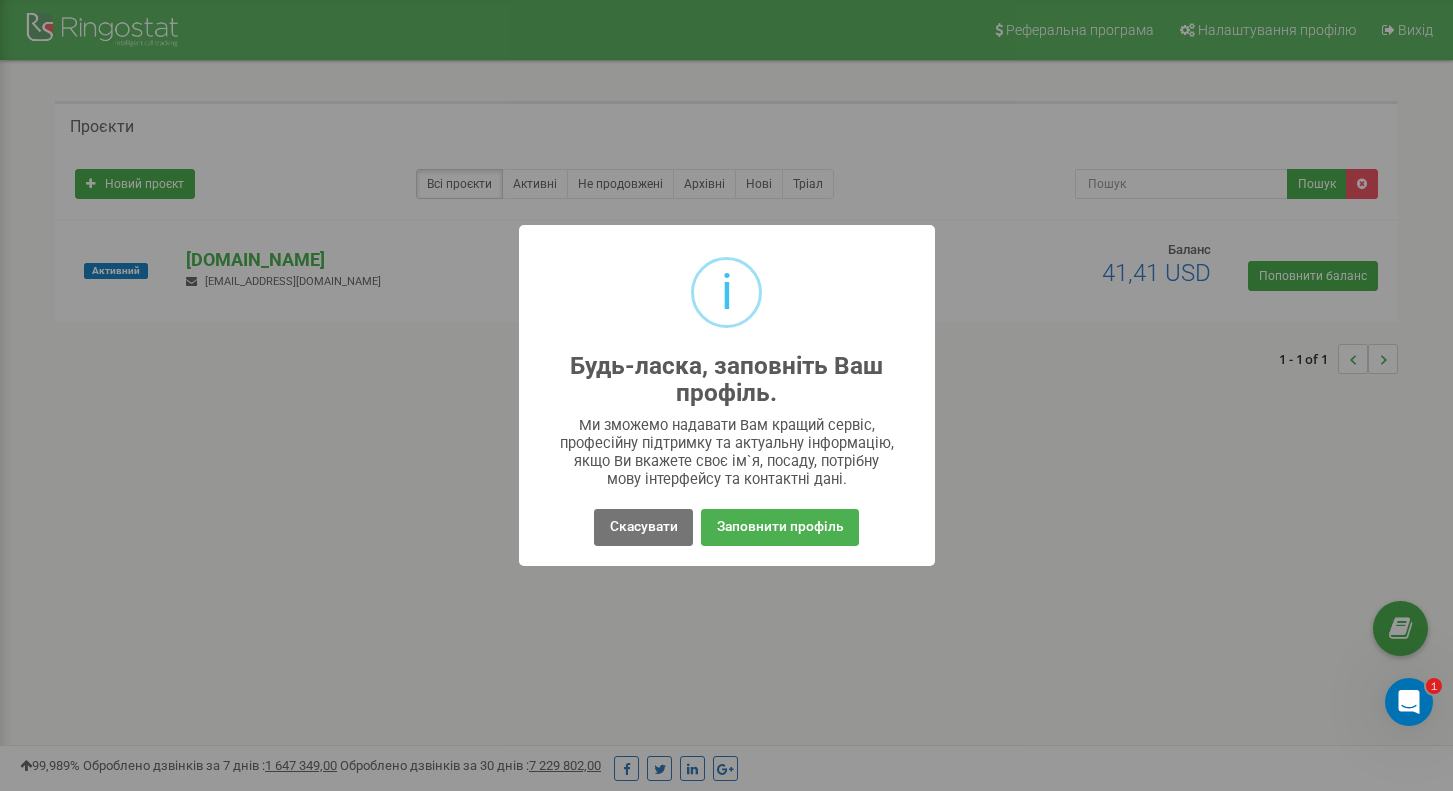 scroll, scrollTop: 0, scrollLeft: 0, axis: both 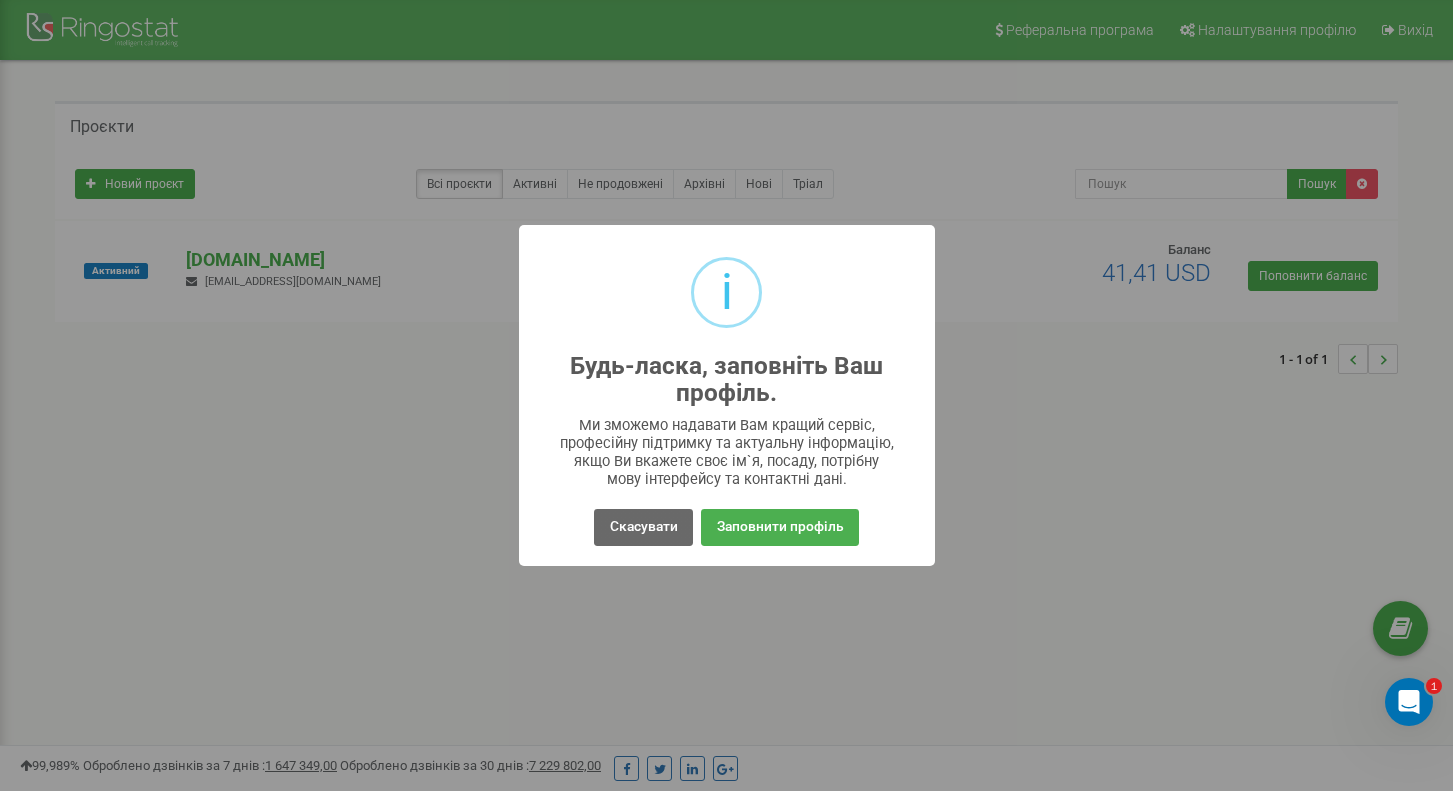 click on "Скасувати" at bounding box center (643, 527) 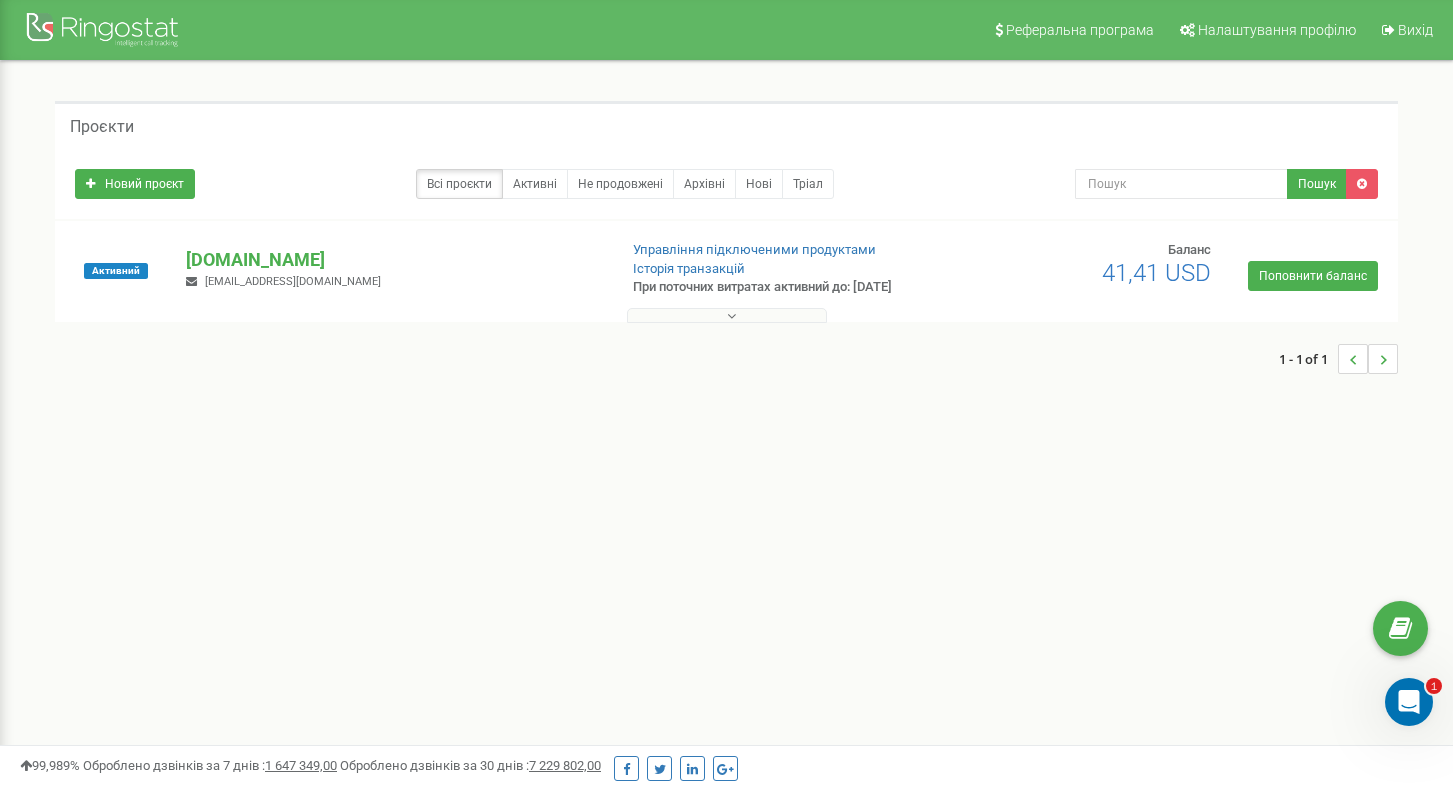 scroll, scrollTop: 0, scrollLeft: 0, axis: both 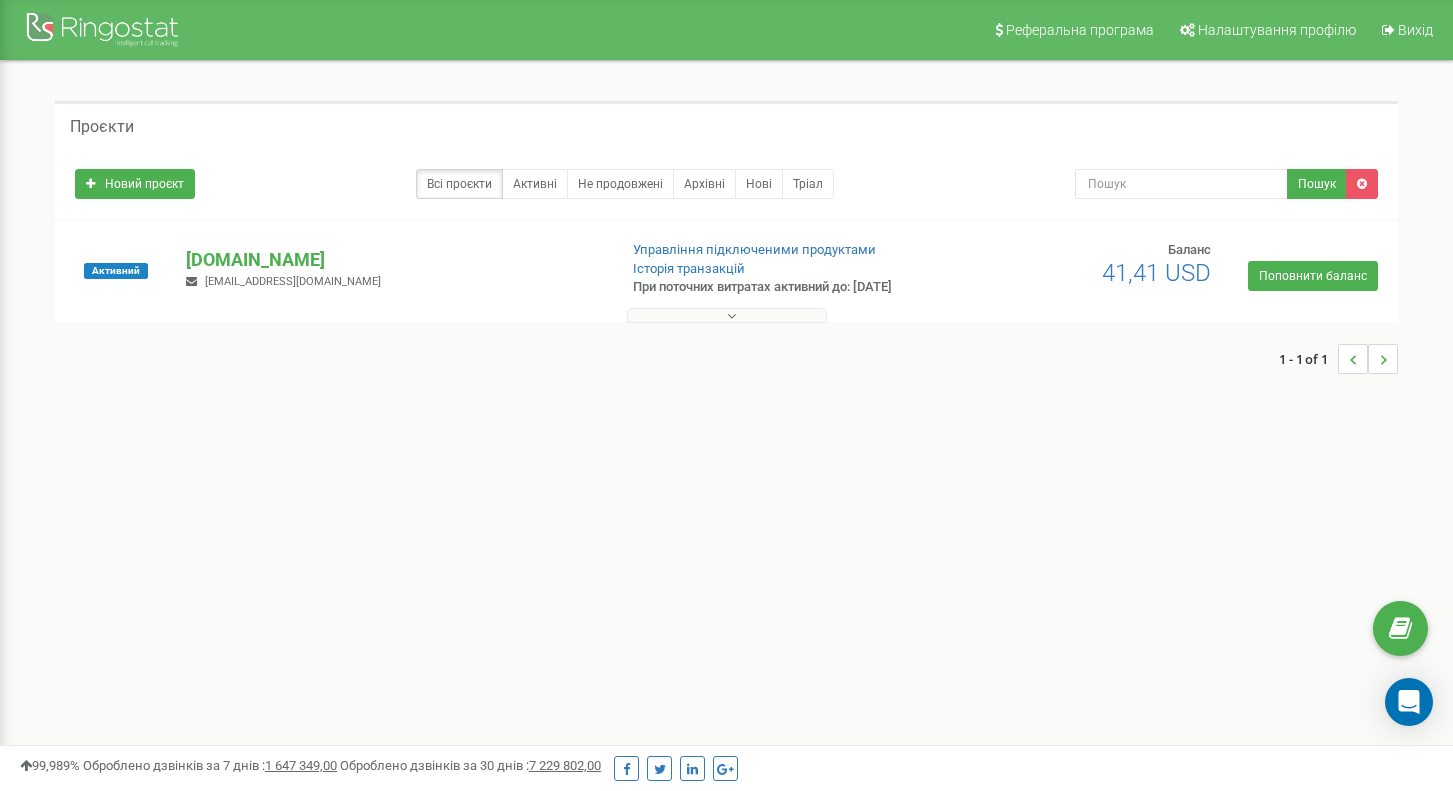 click on "Налаштування профілю" at bounding box center [1277, 30] 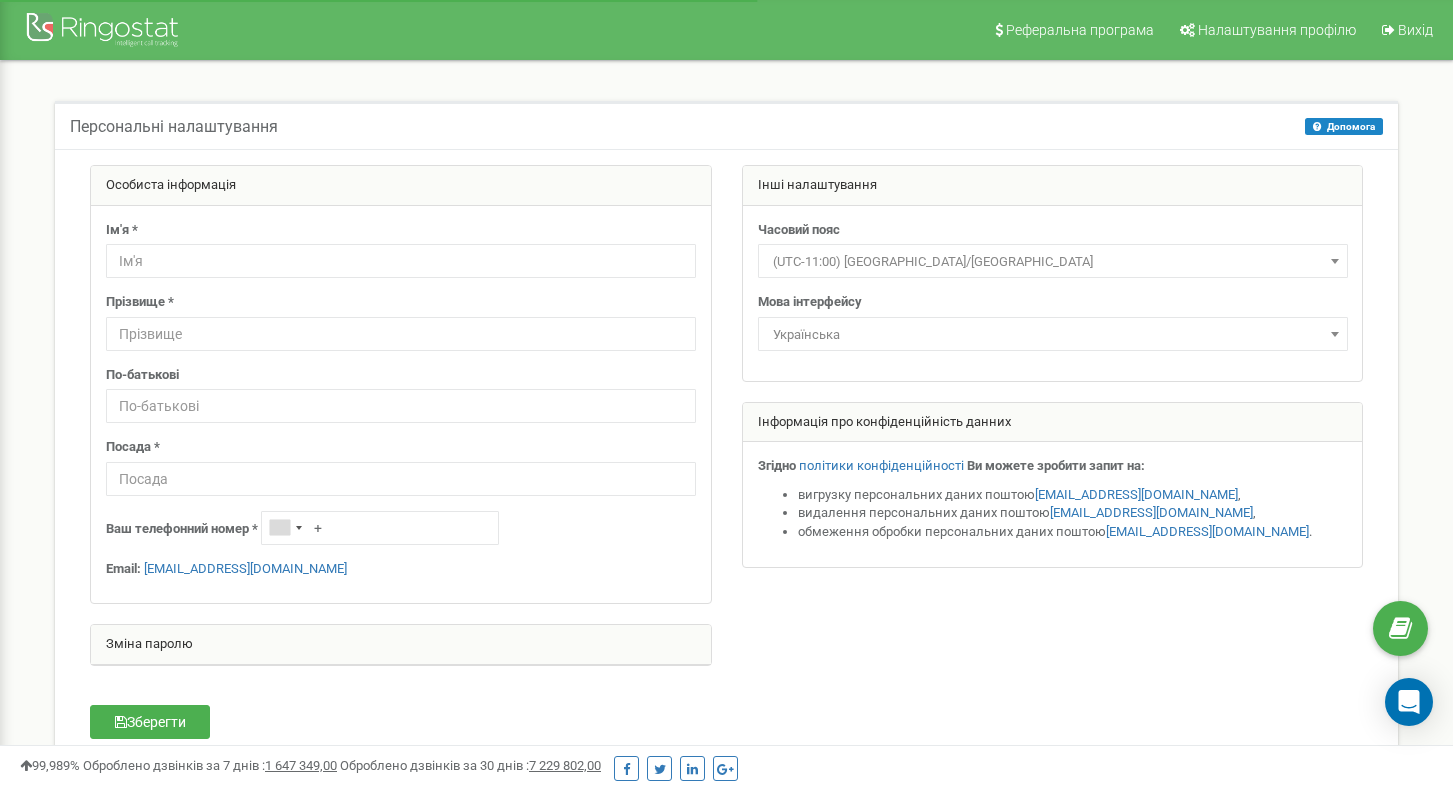 scroll, scrollTop: 0, scrollLeft: 0, axis: both 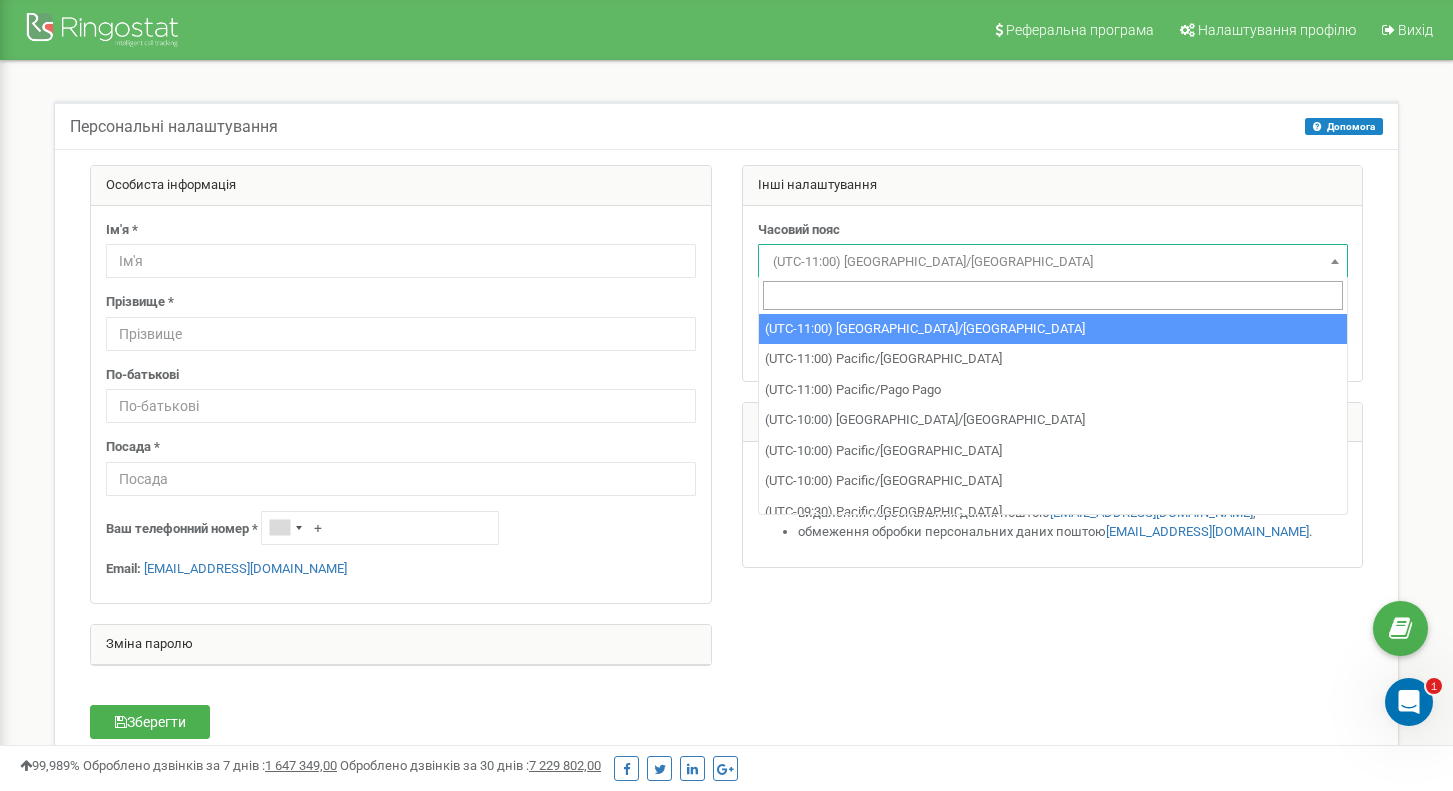 click on "(UTC-11:00) [GEOGRAPHIC_DATA]/[GEOGRAPHIC_DATA]" at bounding box center [1053, 262] 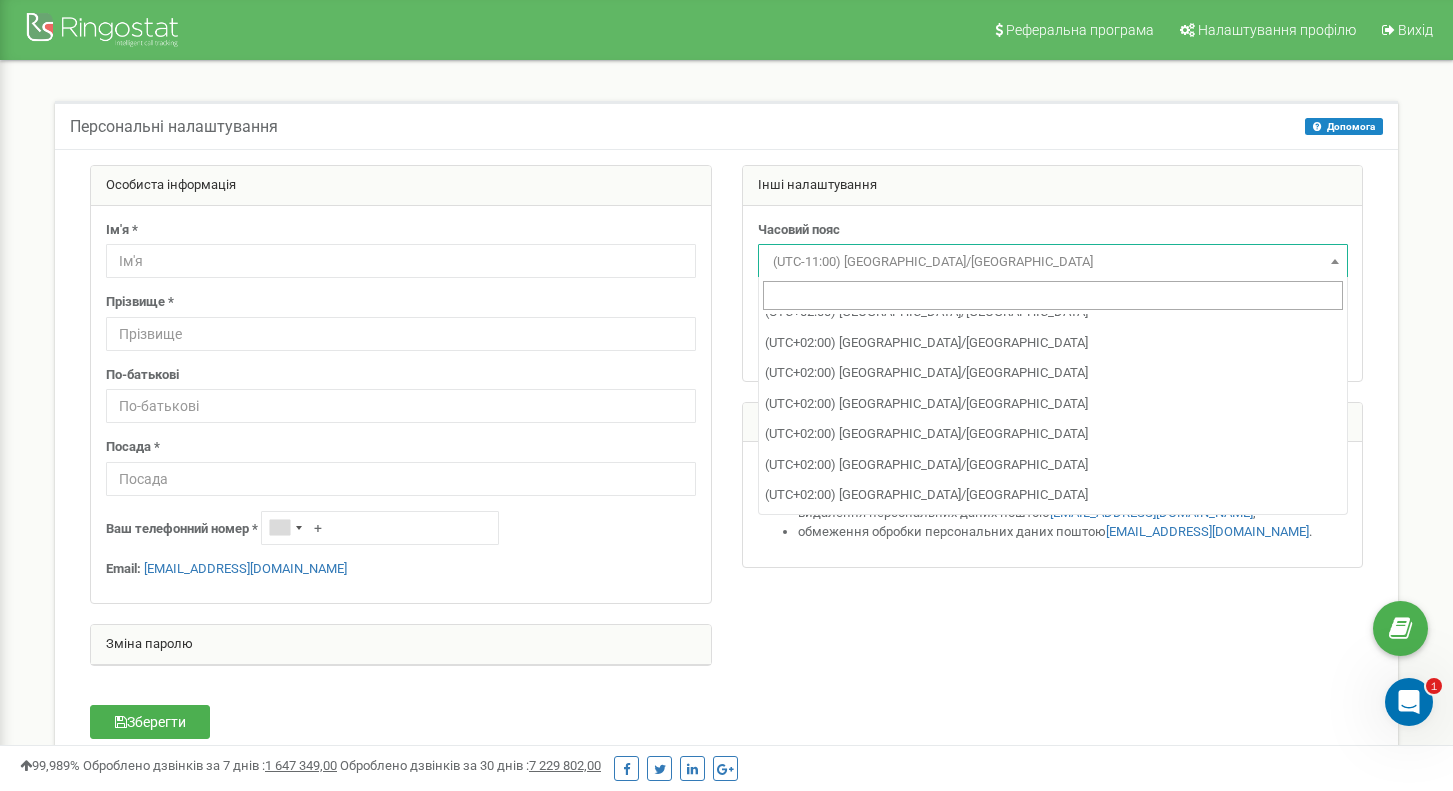 scroll, scrollTop: 7011, scrollLeft: 0, axis: vertical 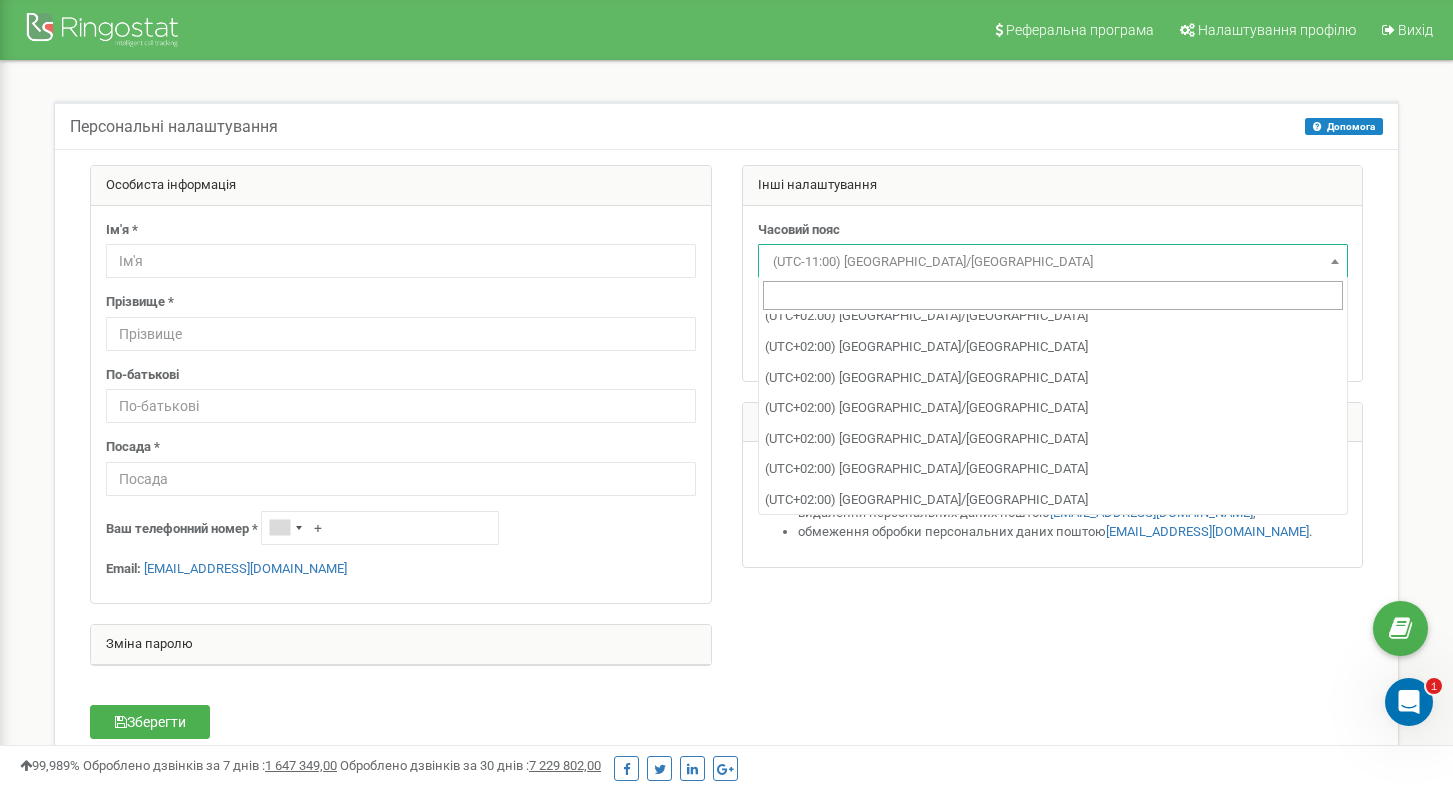 select on "Europe/Monaco" 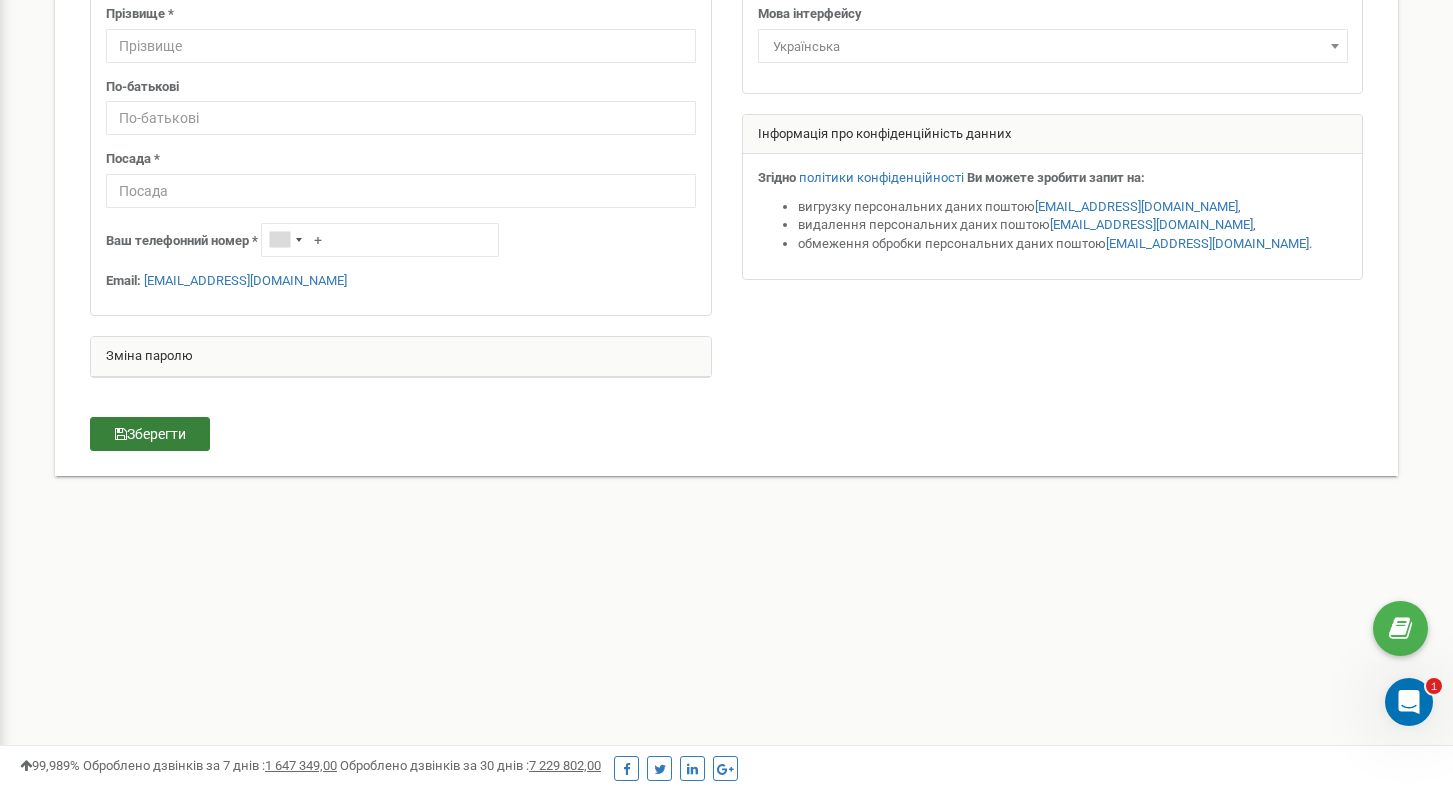 click on "Зберегти" at bounding box center (150, 434) 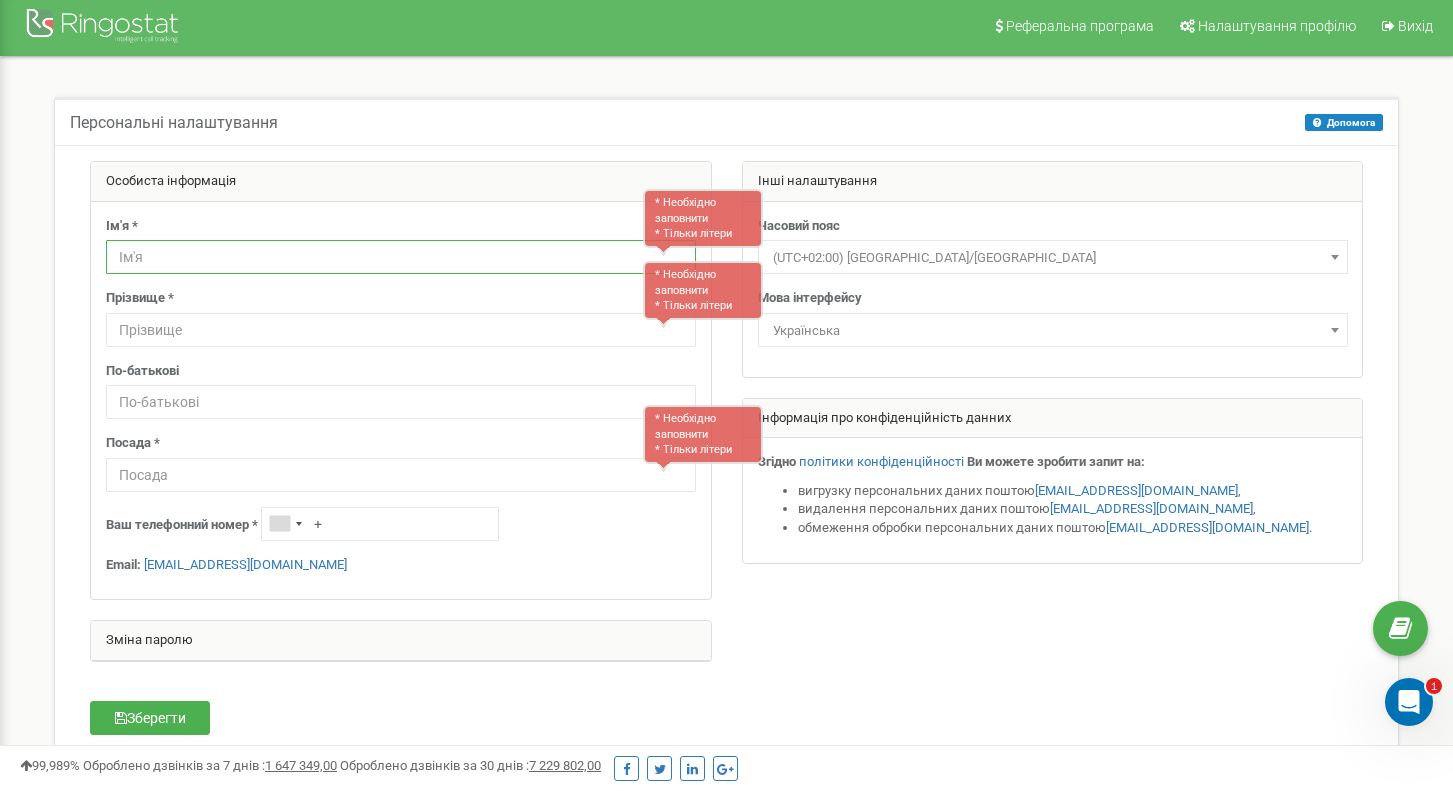 scroll, scrollTop: 0, scrollLeft: 0, axis: both 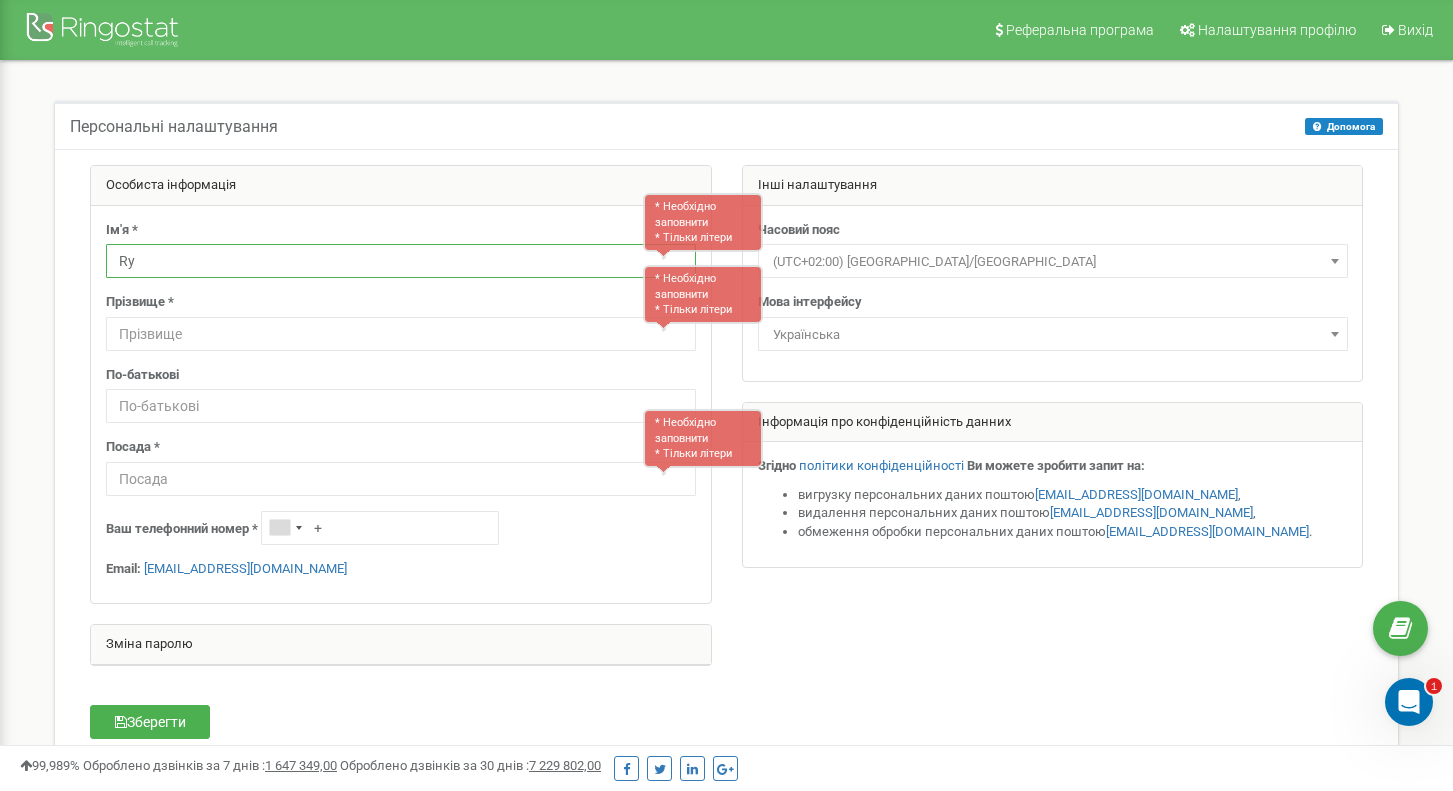type on "R" 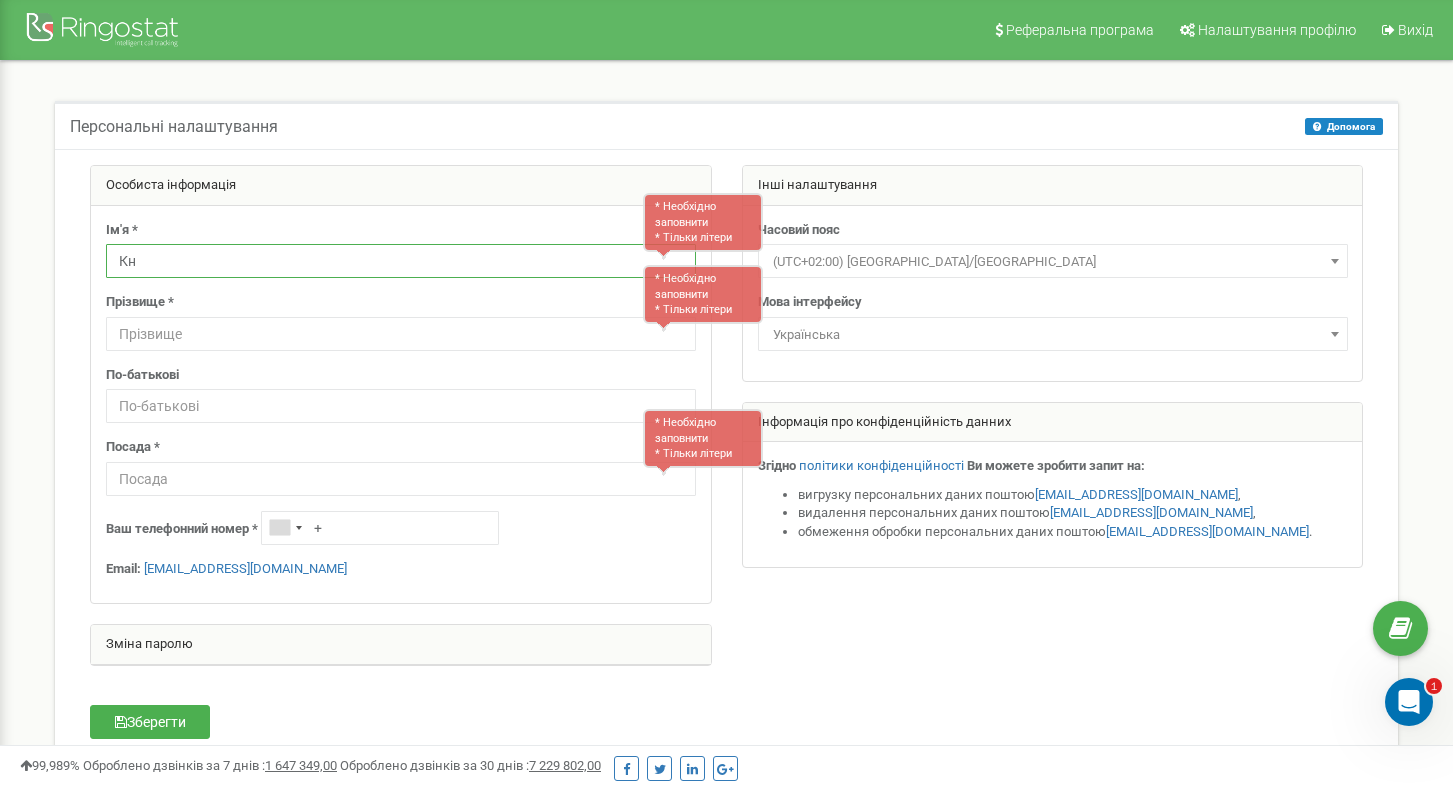 type on "К" 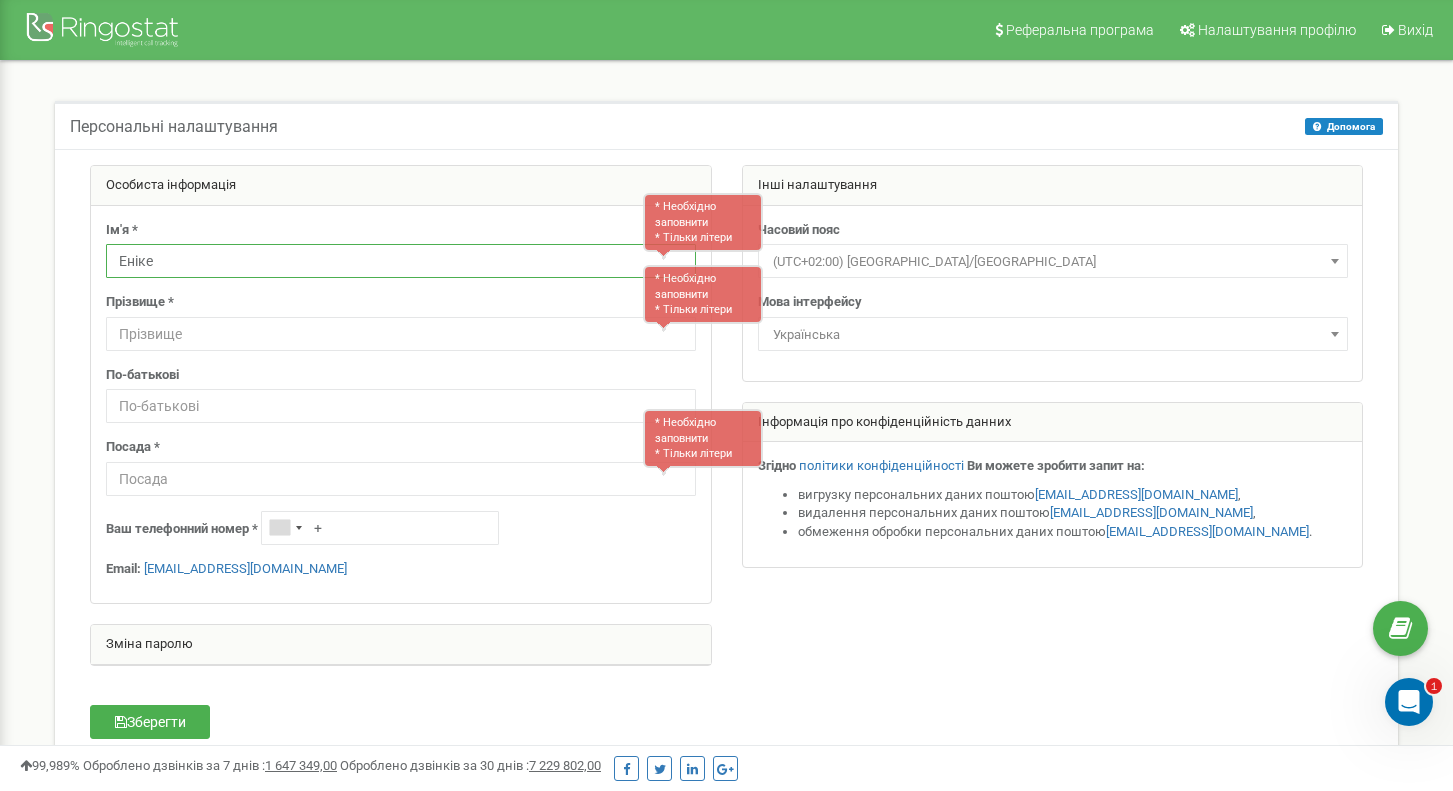 type on "Еніке" 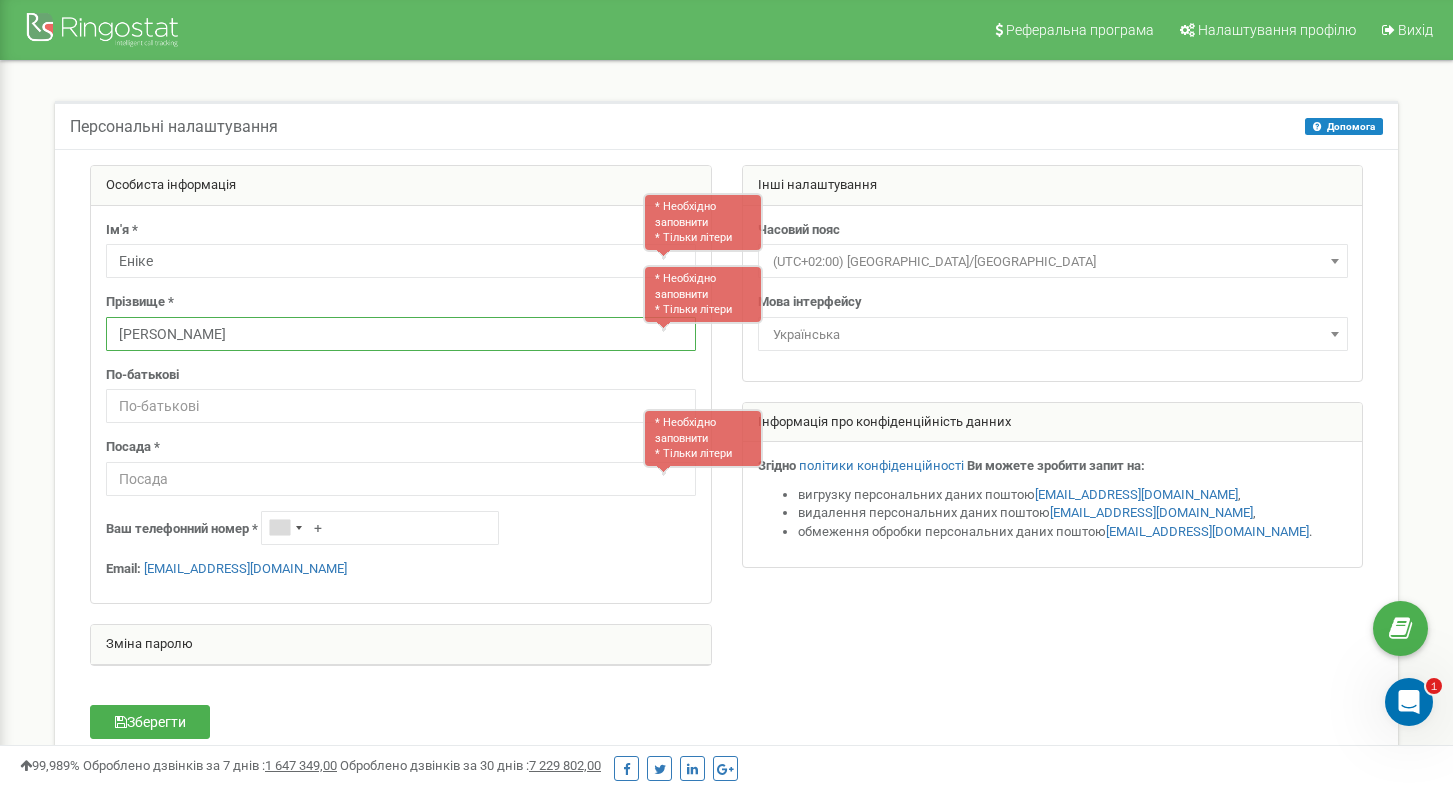 type on "Северенчук" 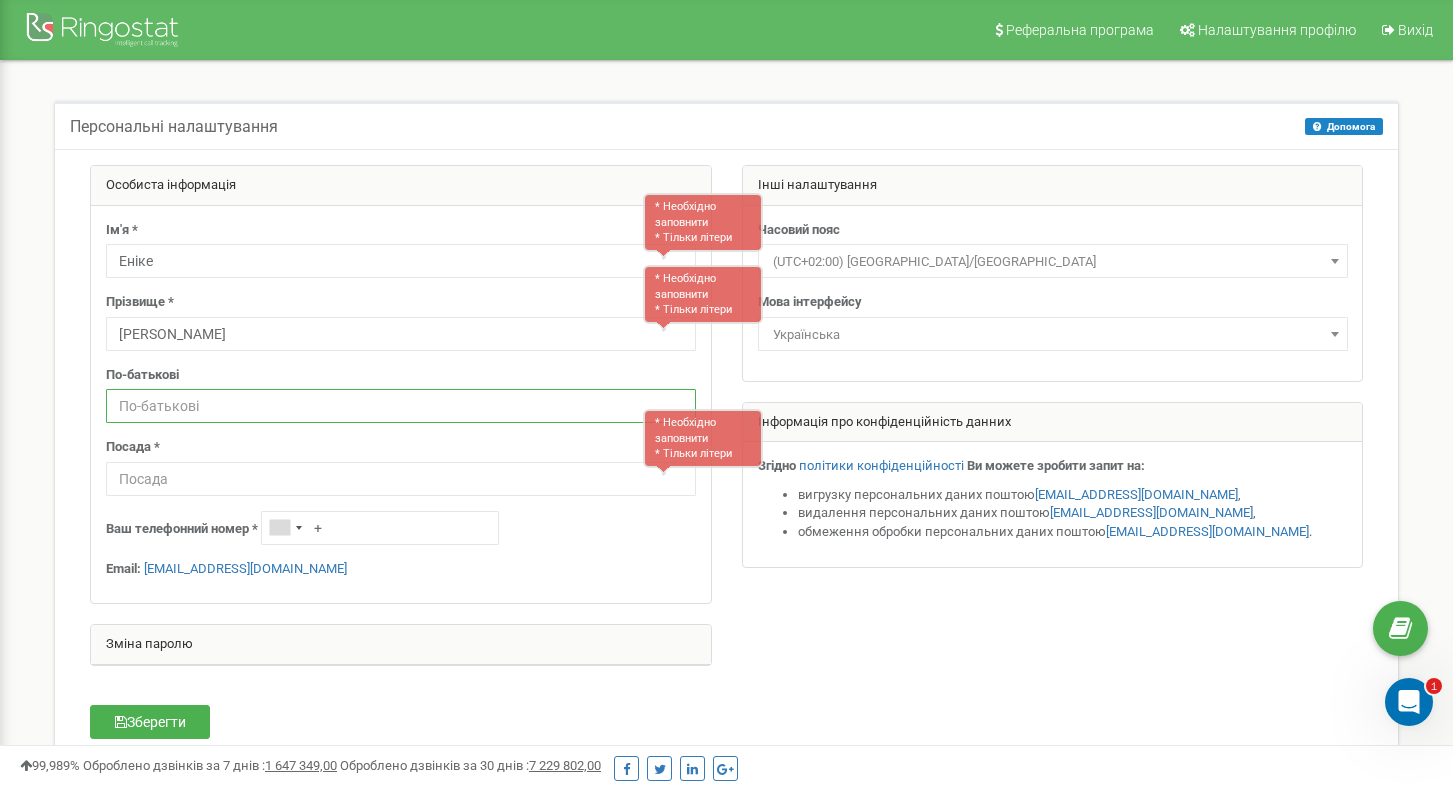 type on "Г" 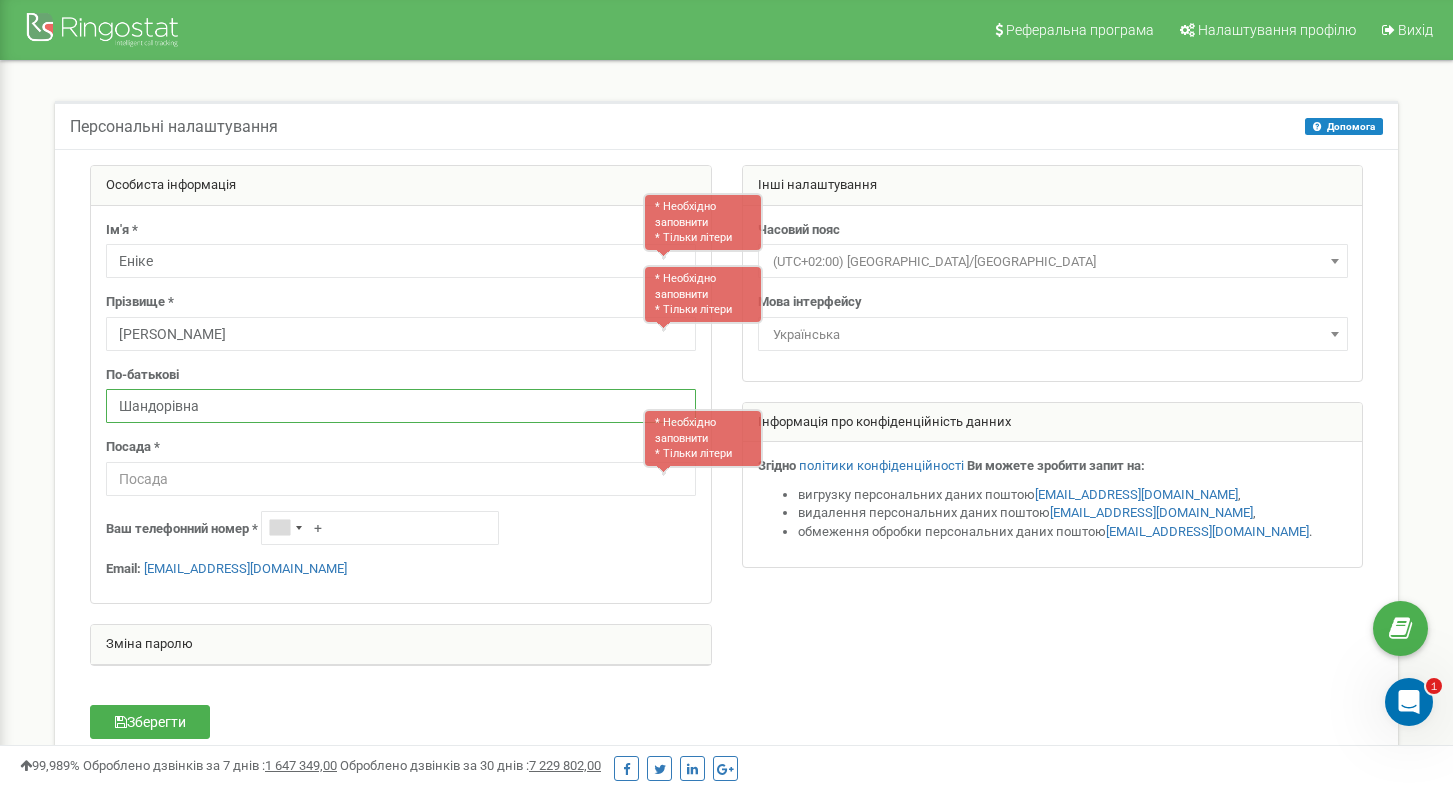 type on "Шандорівна" 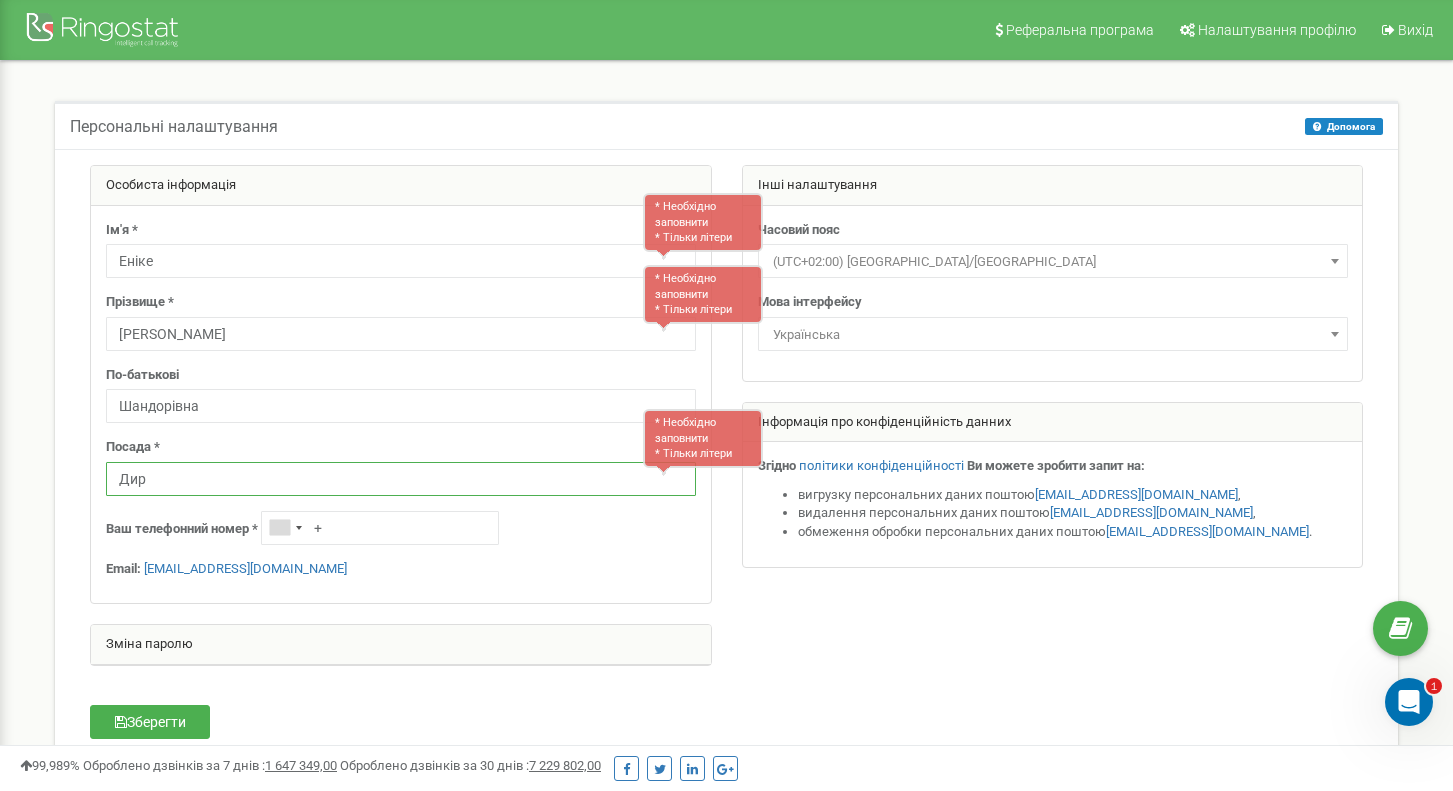 click on "Дир" at bounding box center (401, 479) 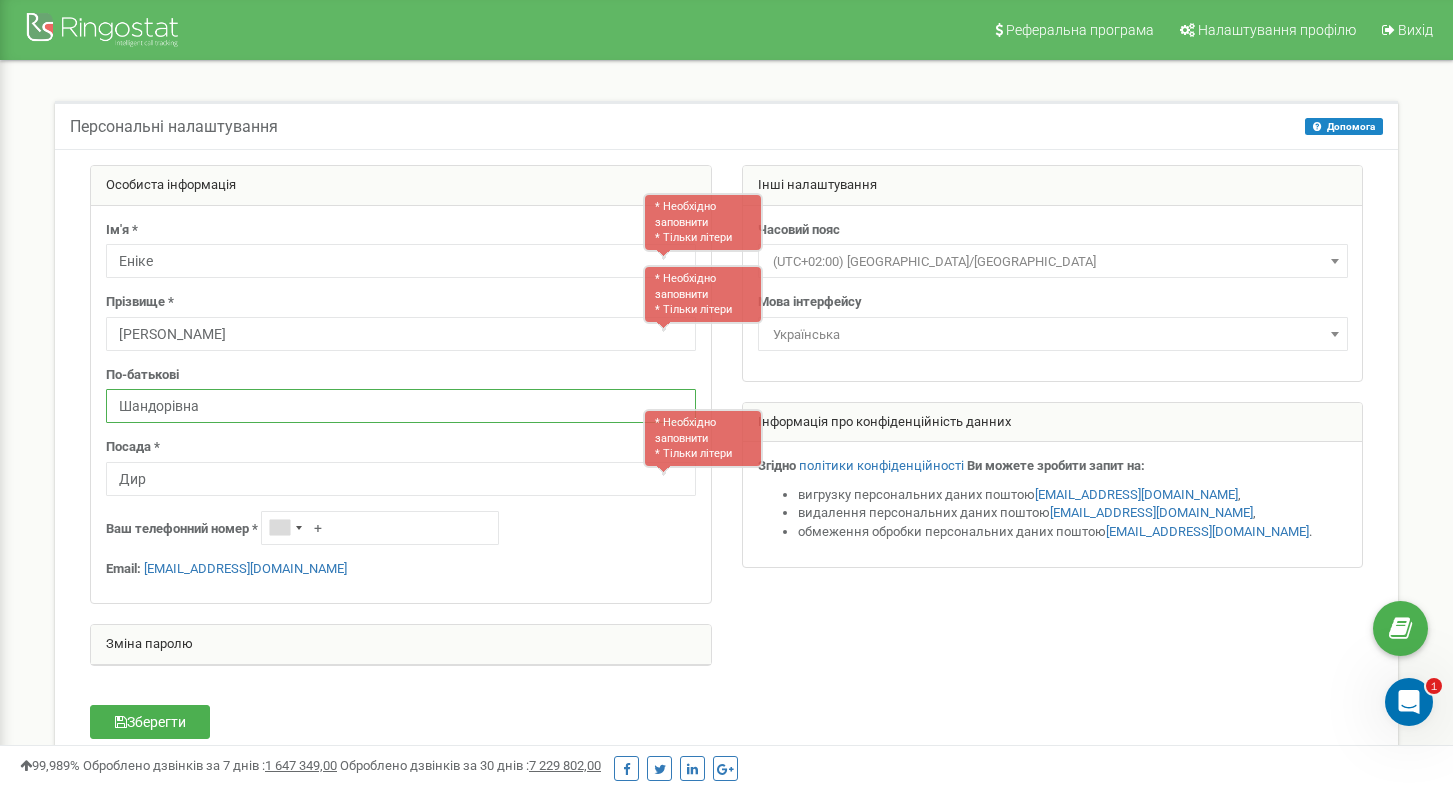 click on "Шандорівна" at bounding box center [401, 406] 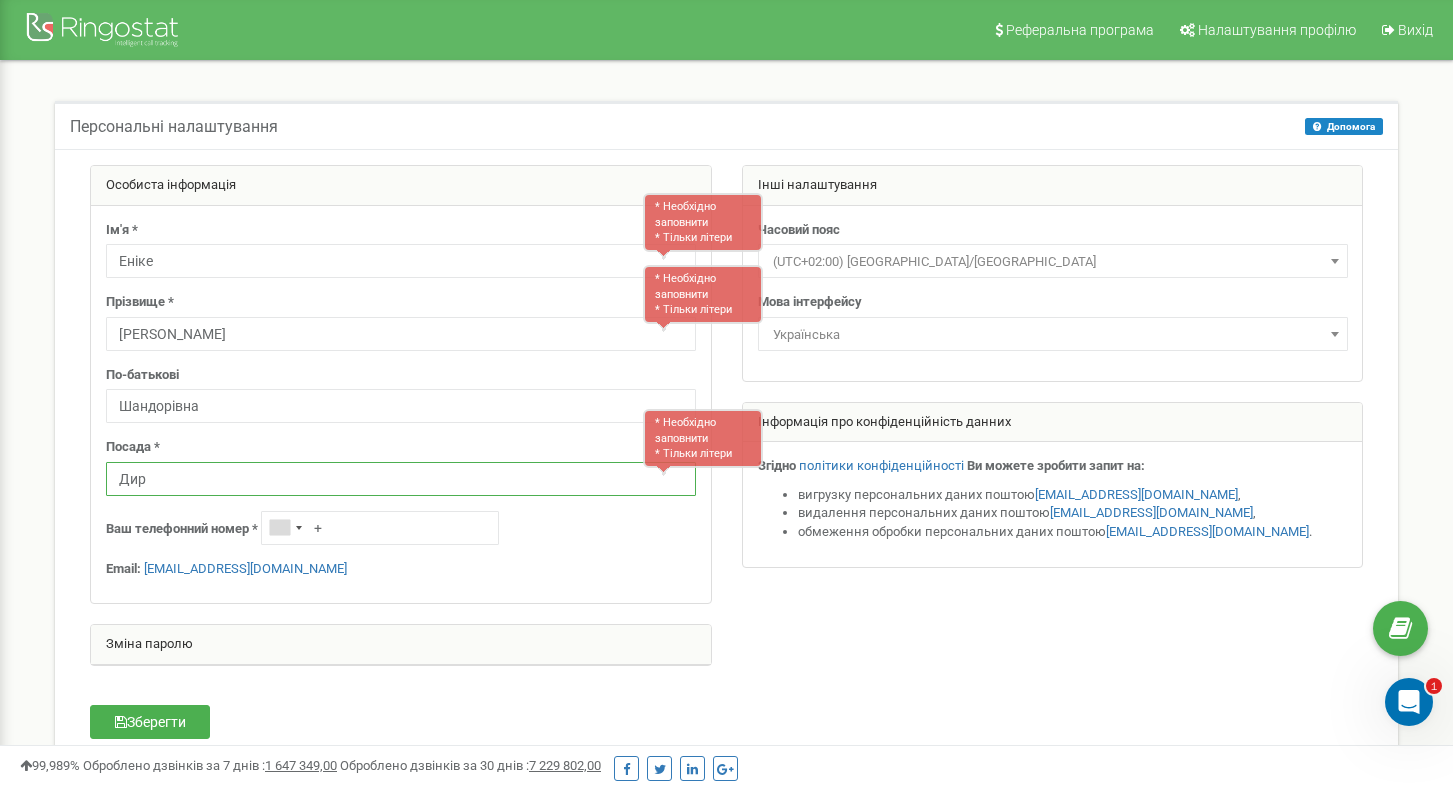 click on "Дир" at bounding box center (401, 479) 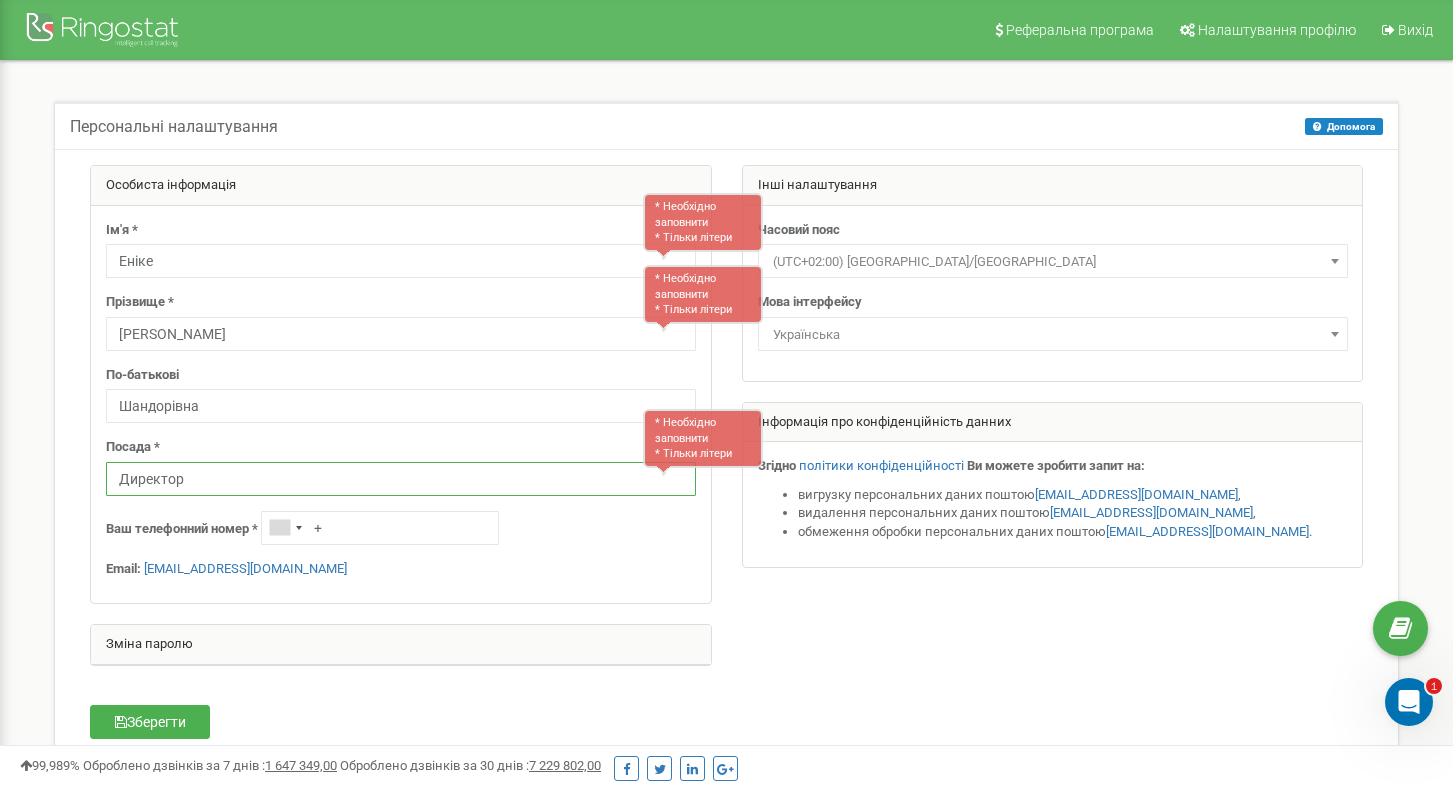 type on "Директор" 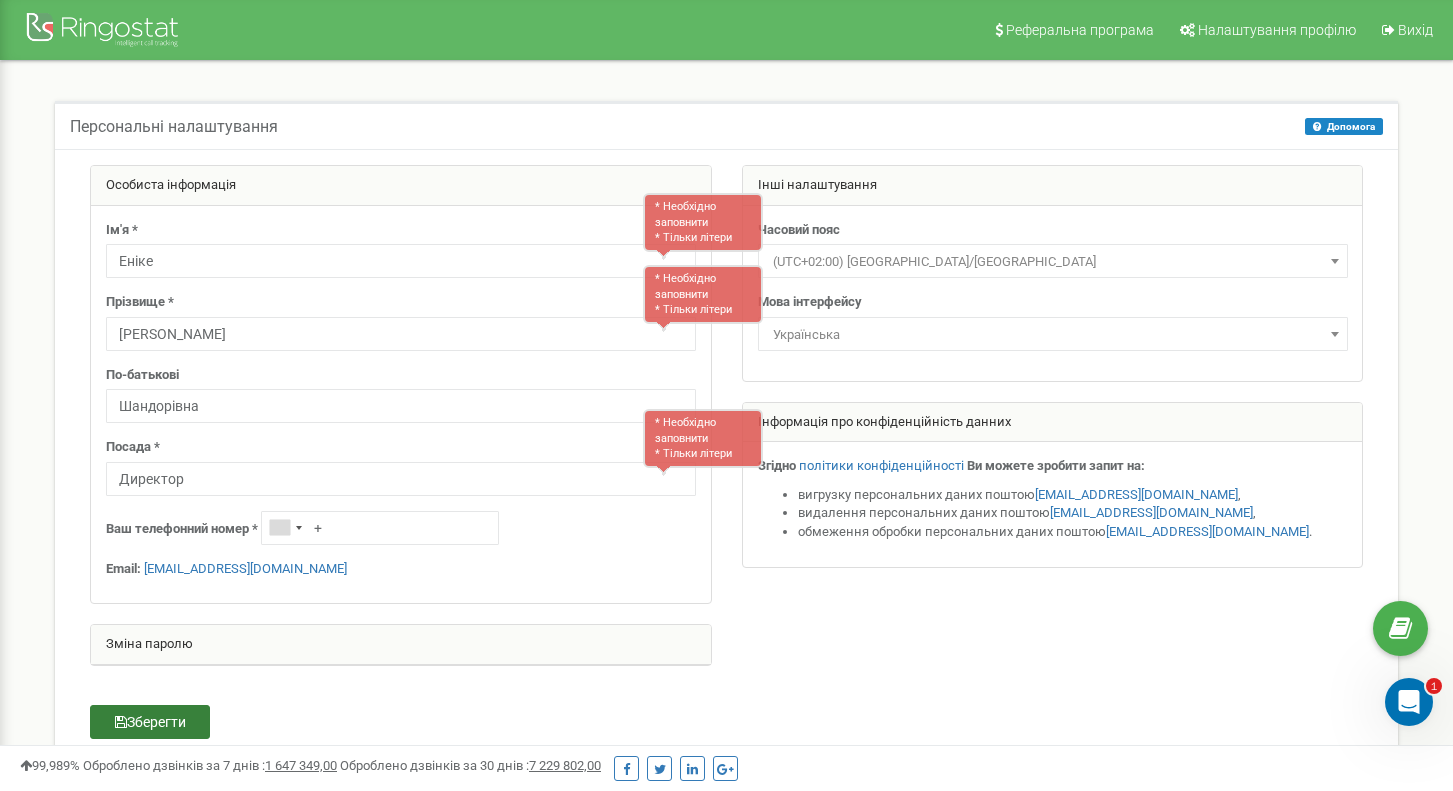 click on "Зберегти" at bounding box center (150, 722) 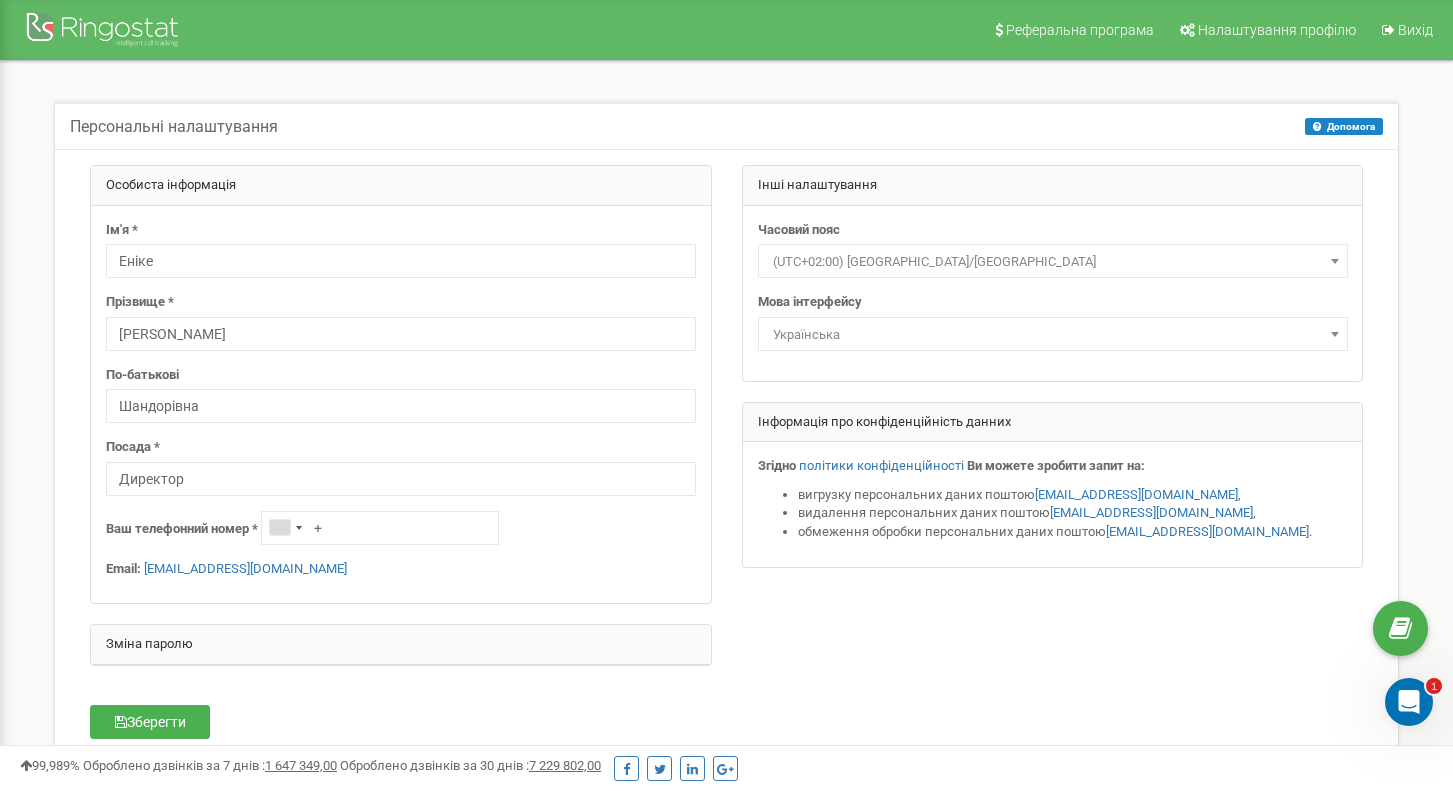 click 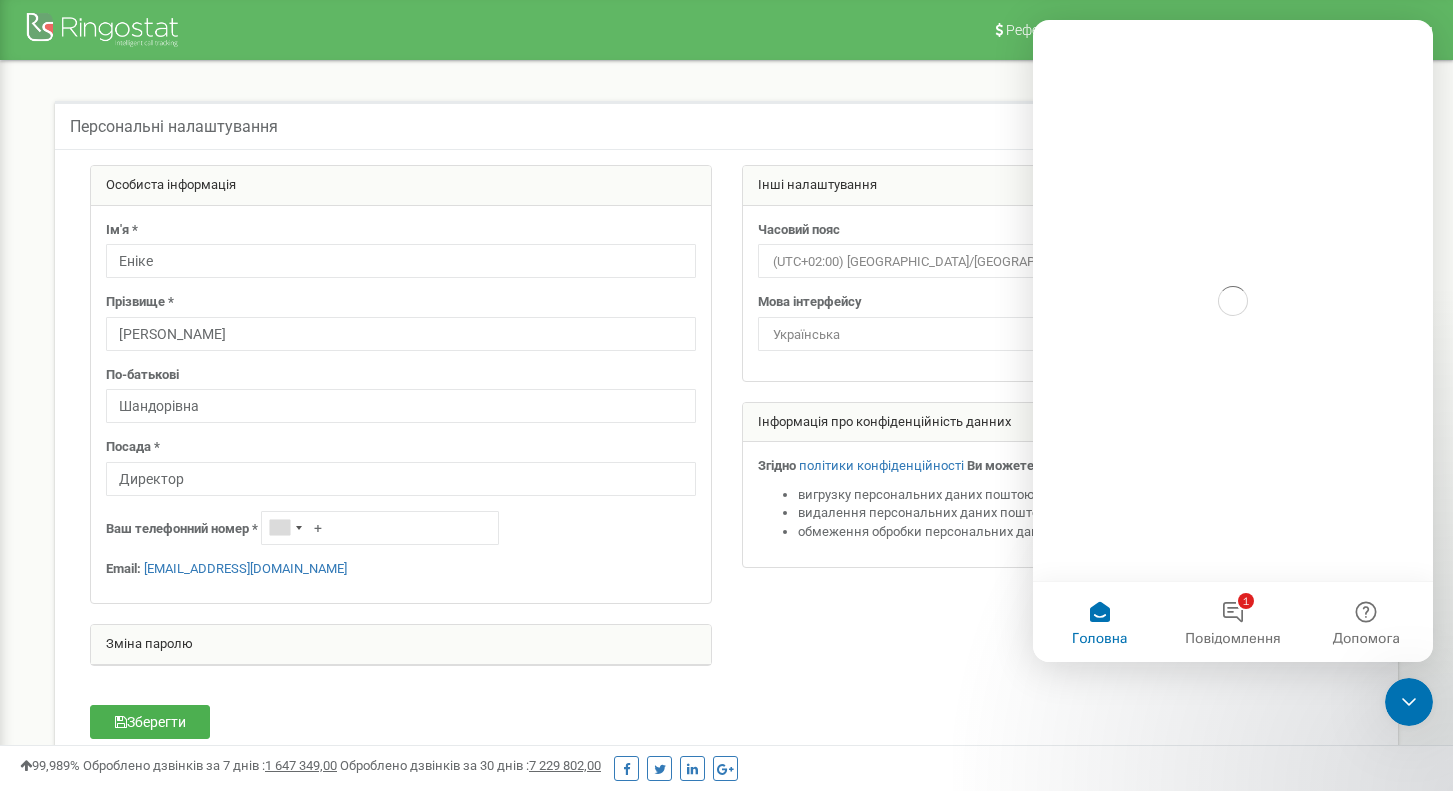 scroll, scrollTop: 0, scrollLeft: 0, axis: both 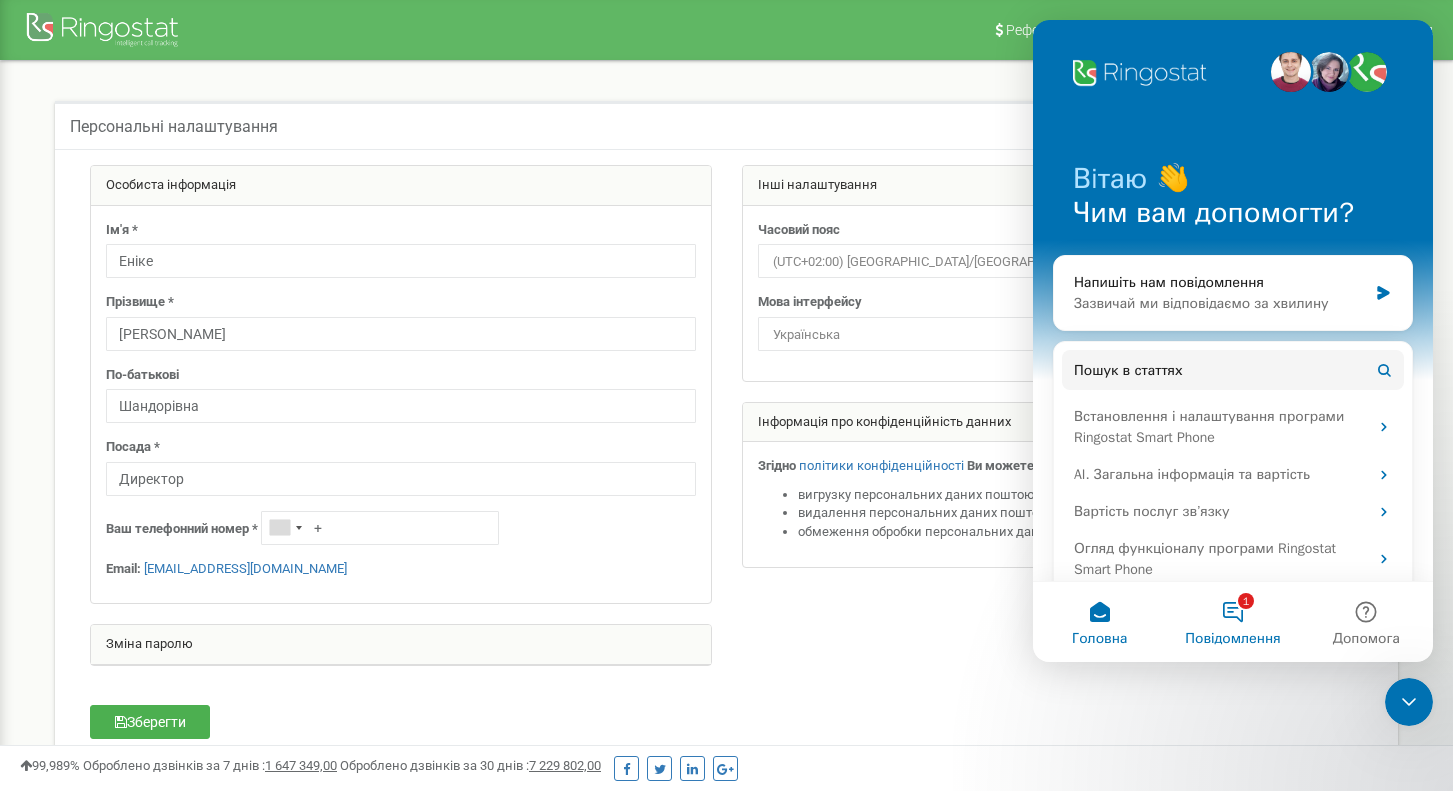 click on "1 Повідомлення" at bounding box center (1232, 622) 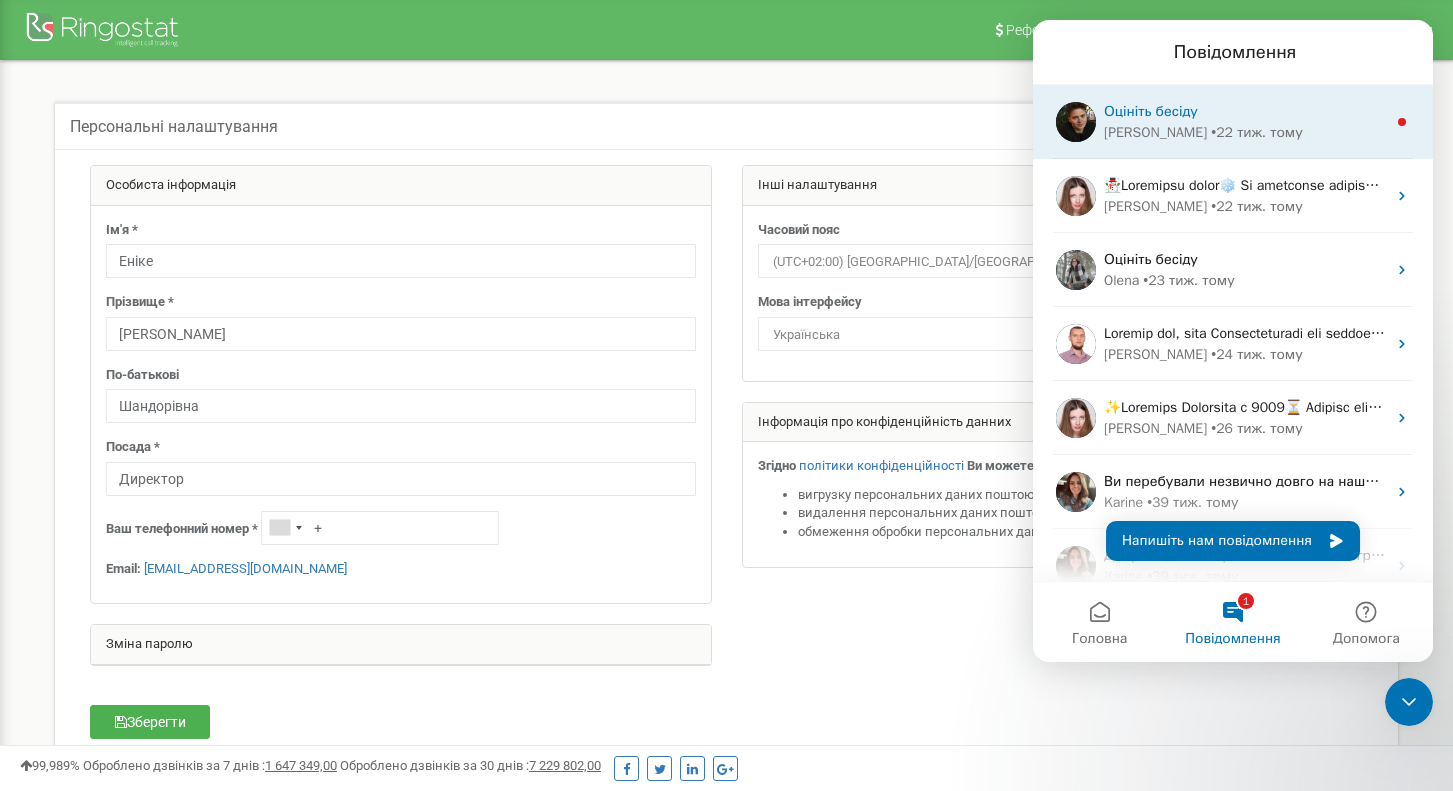 click on "•  22 тиж. тому" at bounding box center (1257, 132) 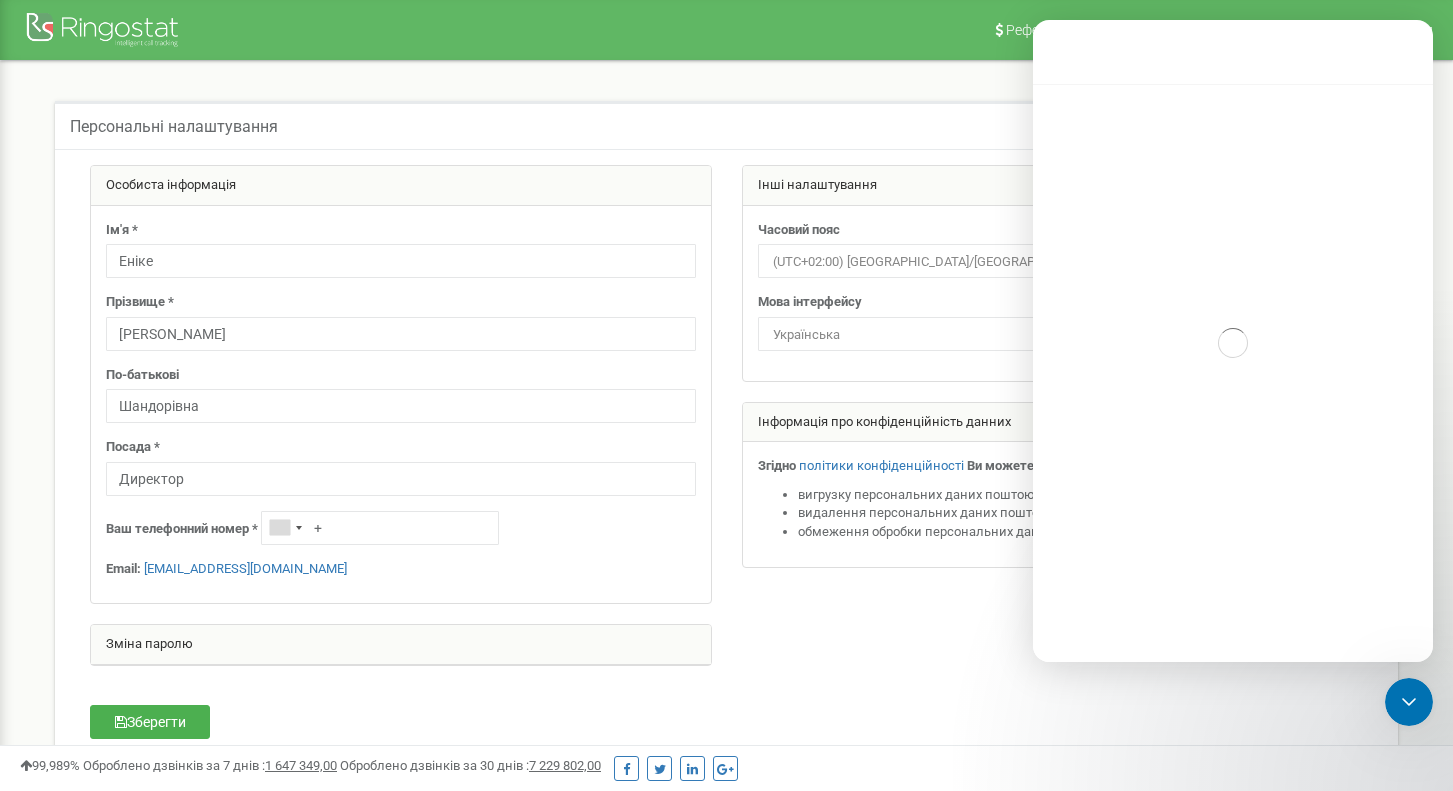 scroll, scrollTop: 173, scrollLeft: 0, axis: vertical 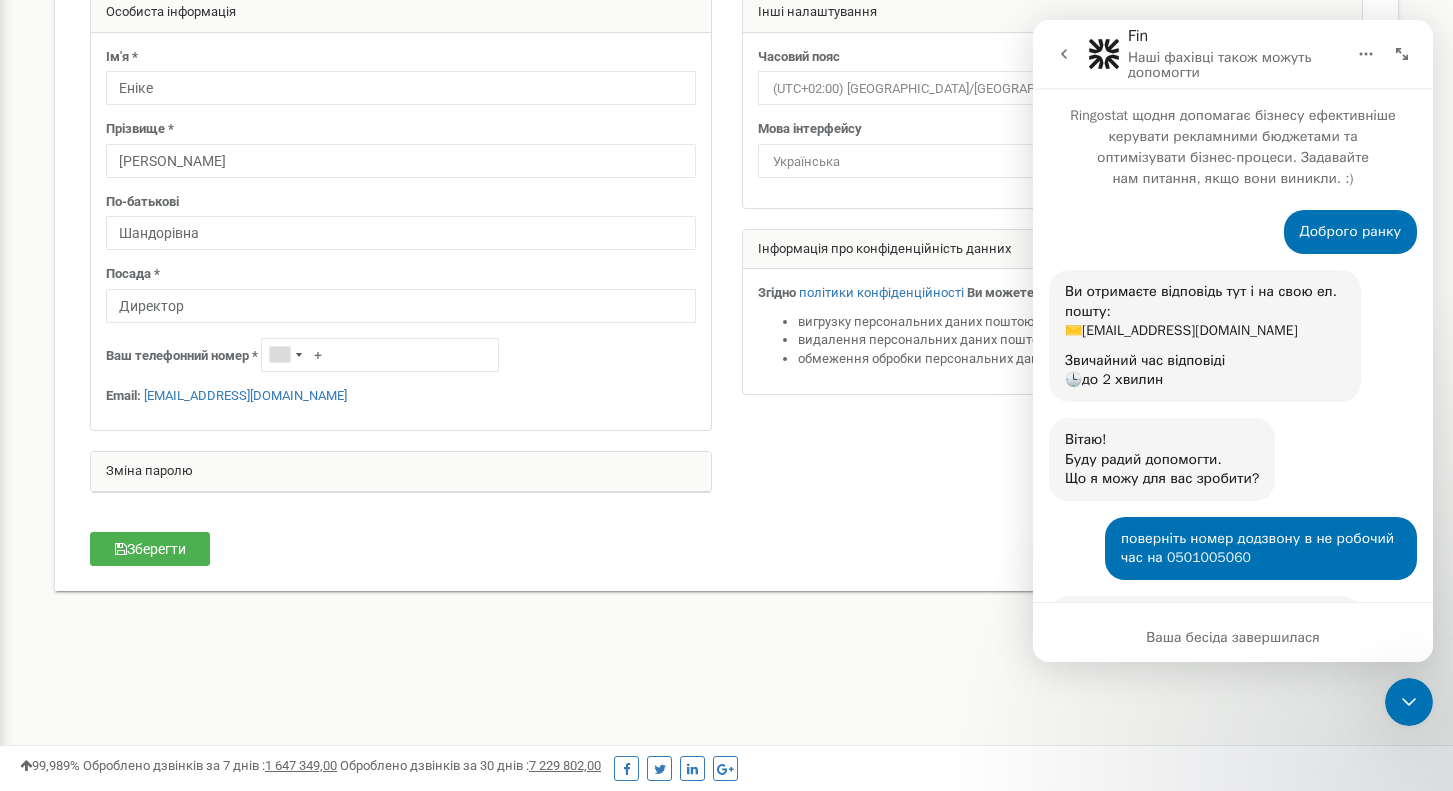 click 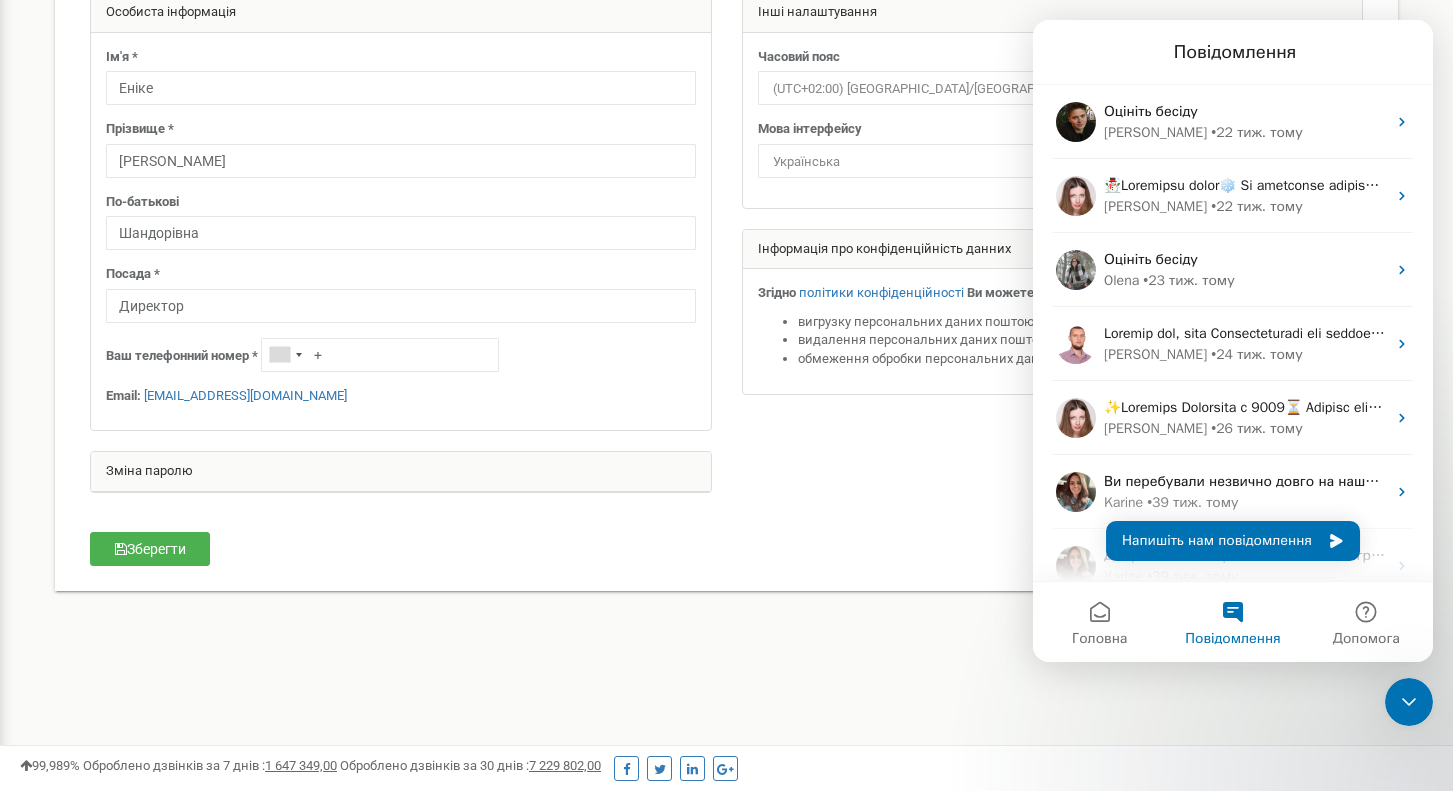 click on "Реферальна програма
Налаштування профілю
Вихід
Персональні налаштування
Допомога
Допомога
На цій сторінці ви можете відредагувати персональні налаштування, такі як мова інтерфейсу чи часовий пояс.
+" at bounding box center [726, 427] 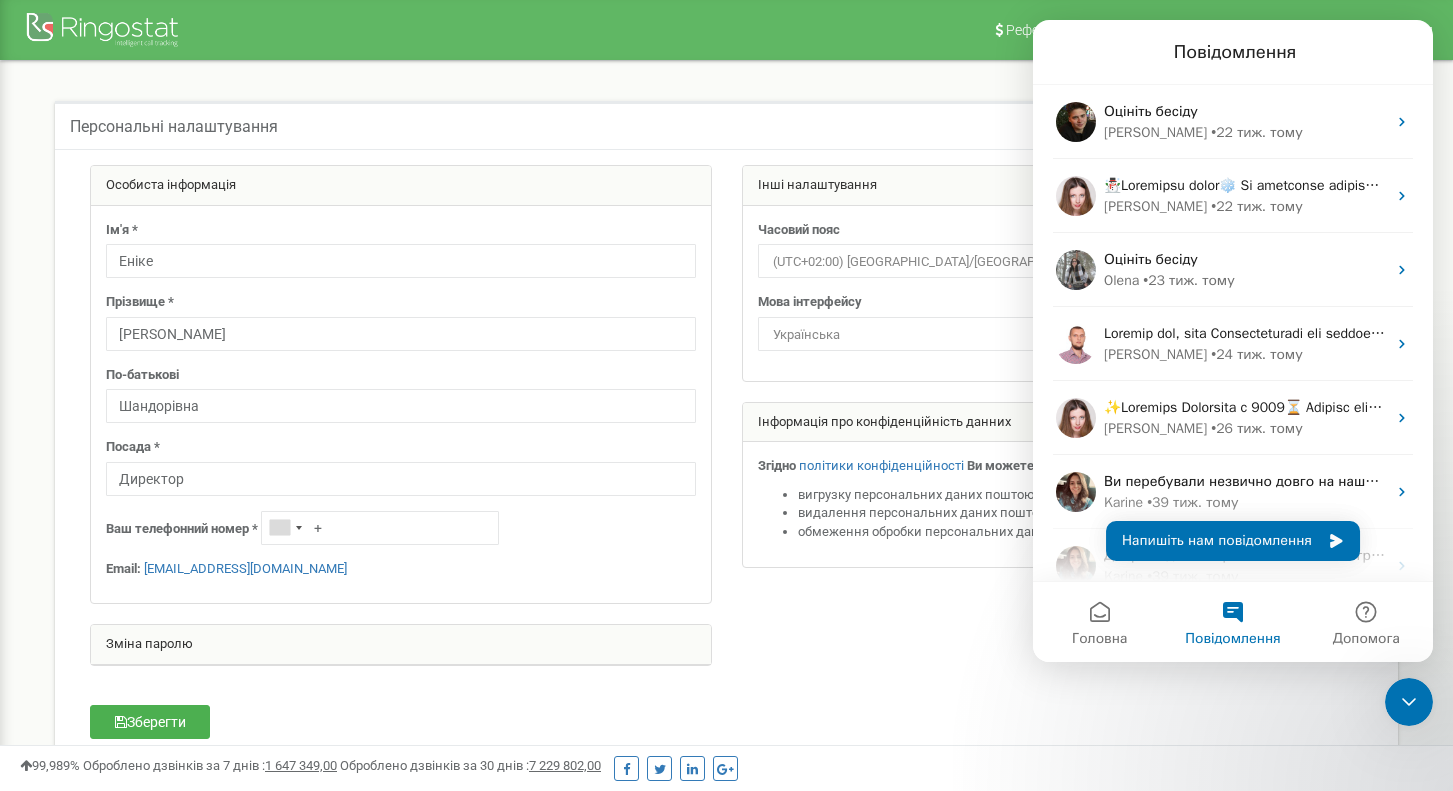 scroll, scrollTop: 0, scrollLeft: 0, axis: both 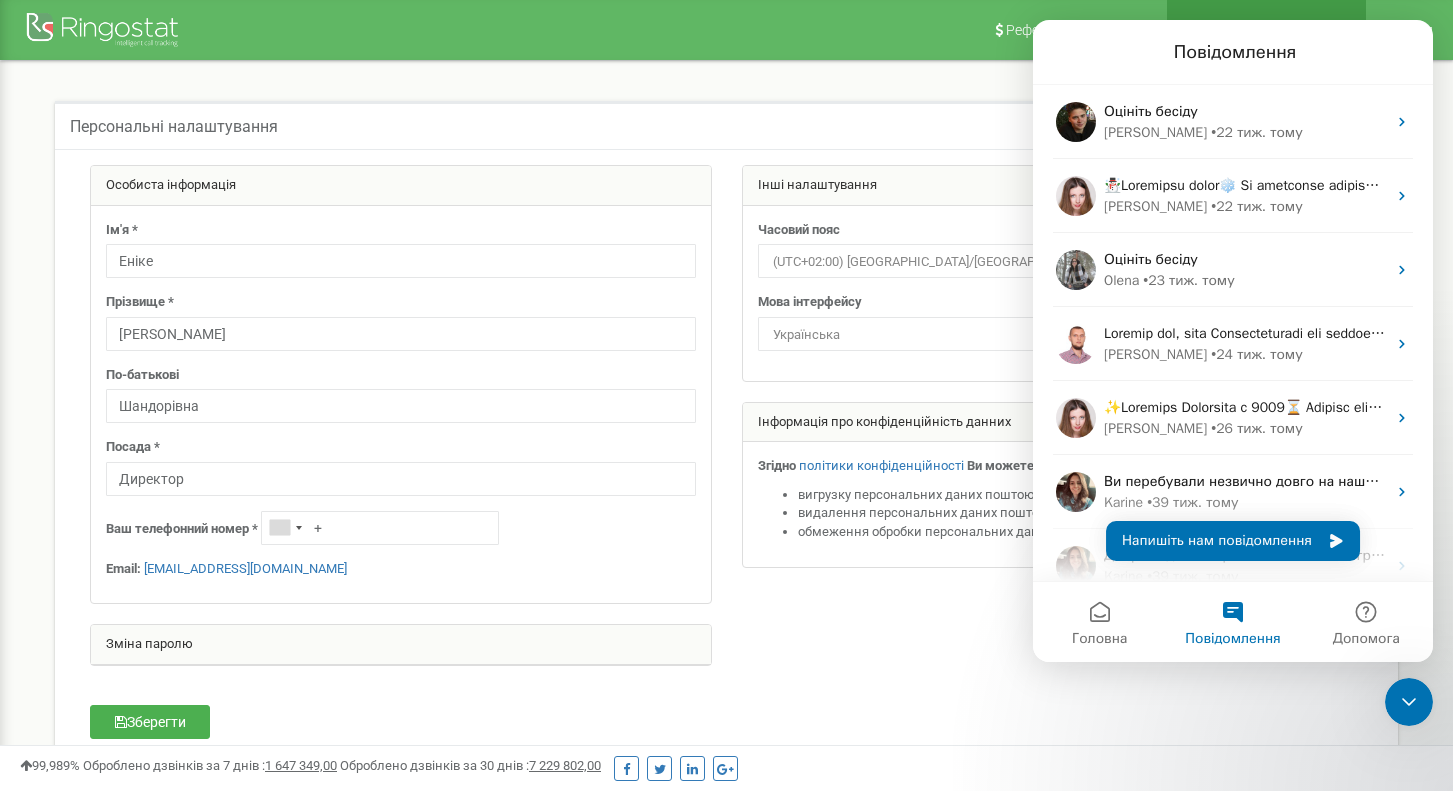 click on "Налаштування профілю" at bounding box center (1266, 30) 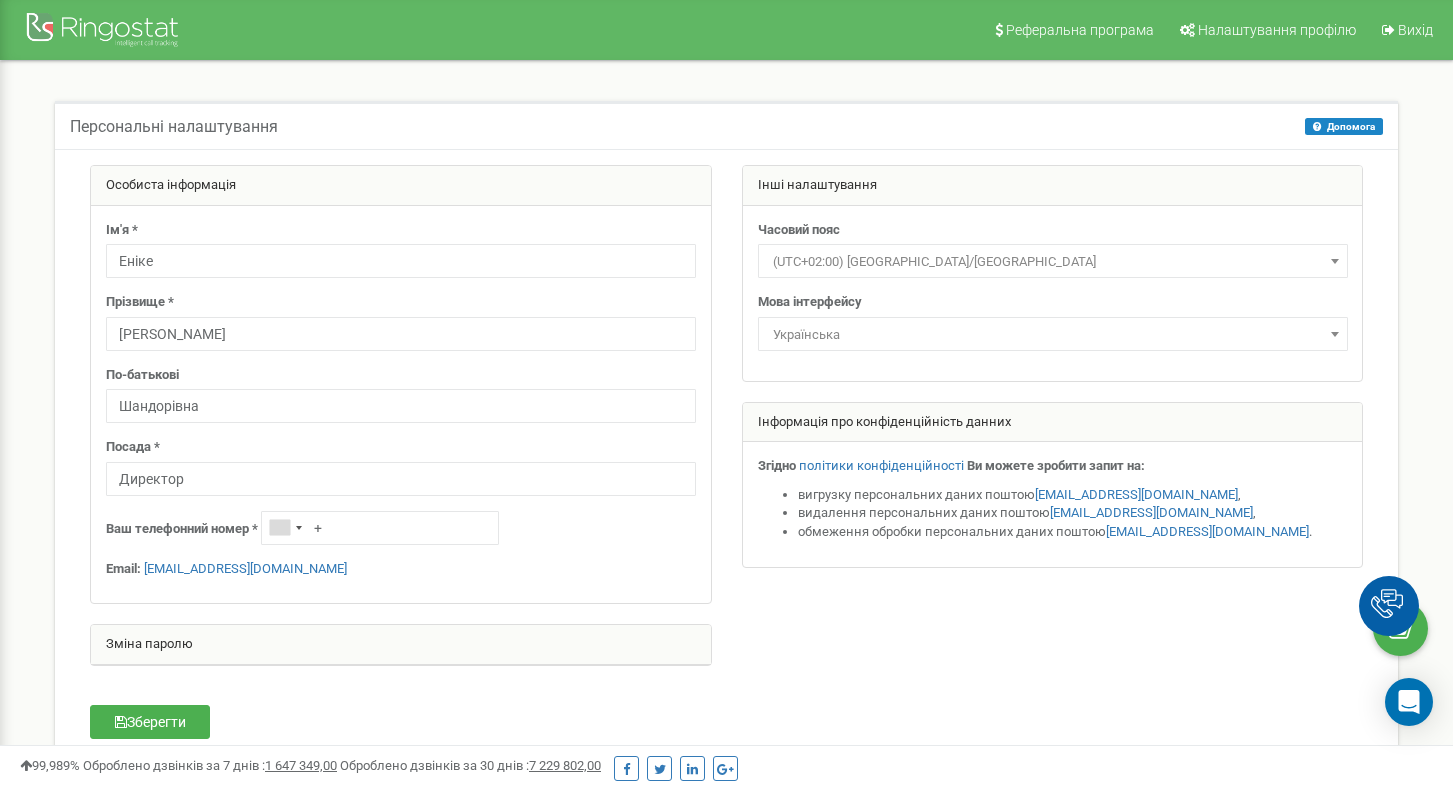 scroll, scrollTop: 0, scrollLeft: 0, axis: both 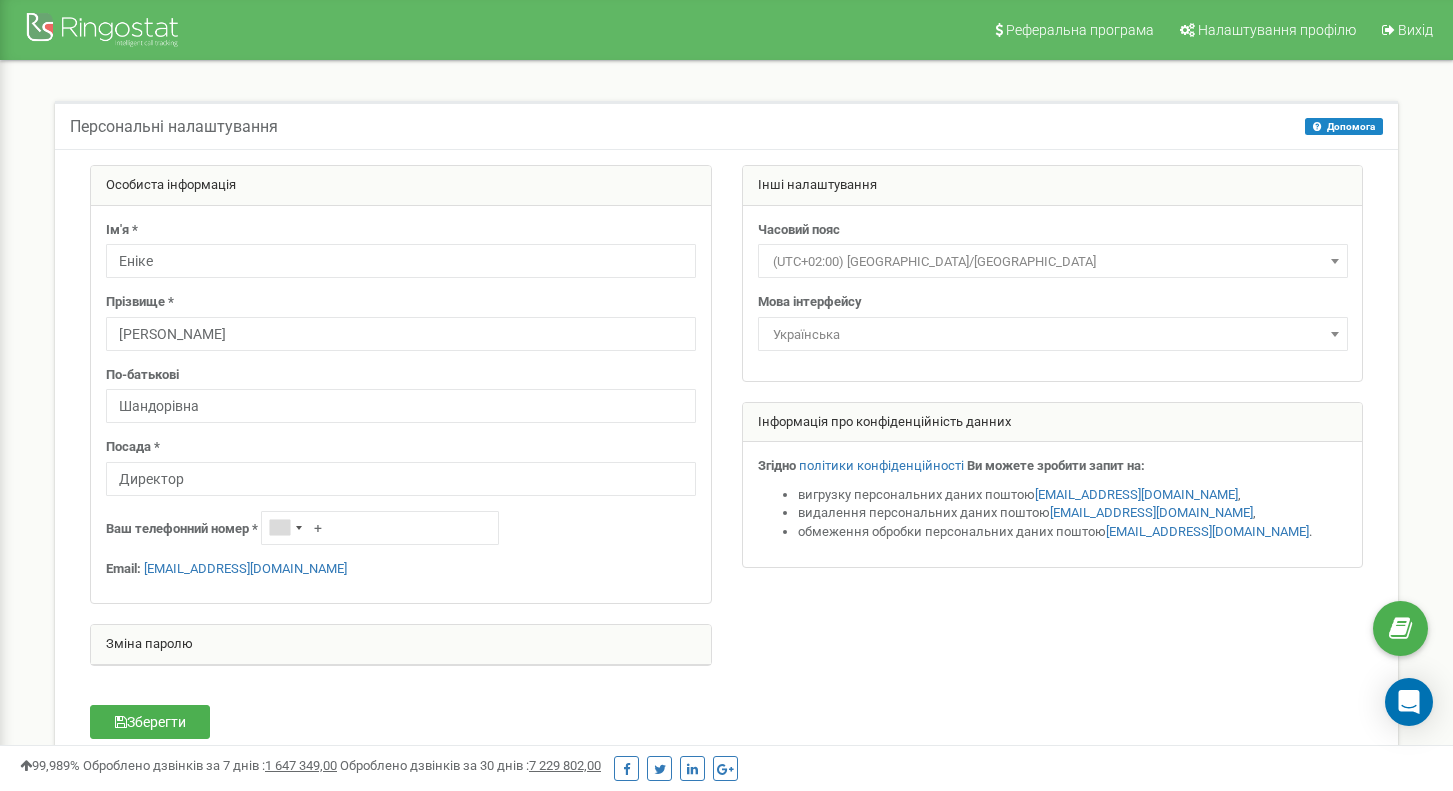 click at bounding box center (105, 32) 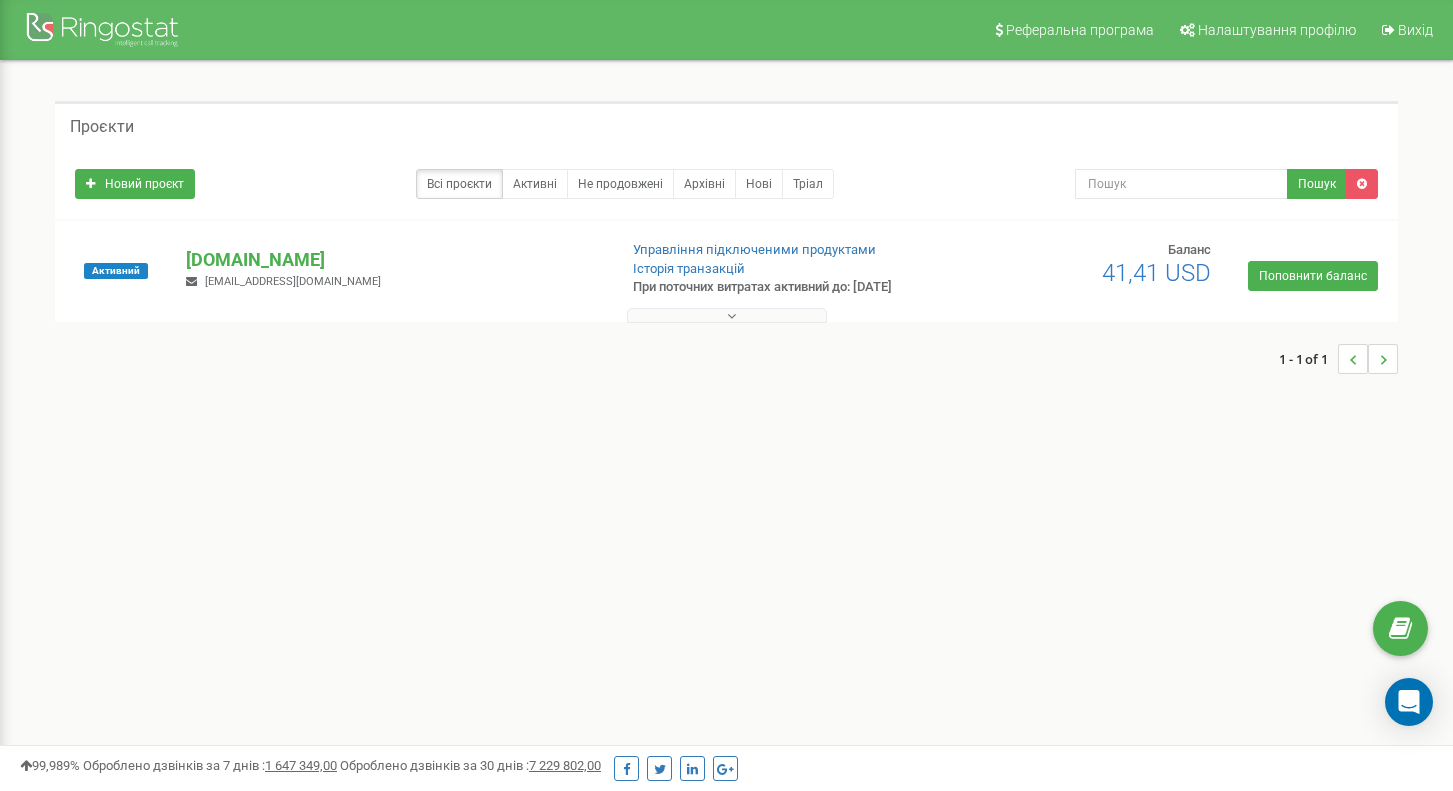 scroll, scrollTop: 0, scrollLeft: 0, axis: both 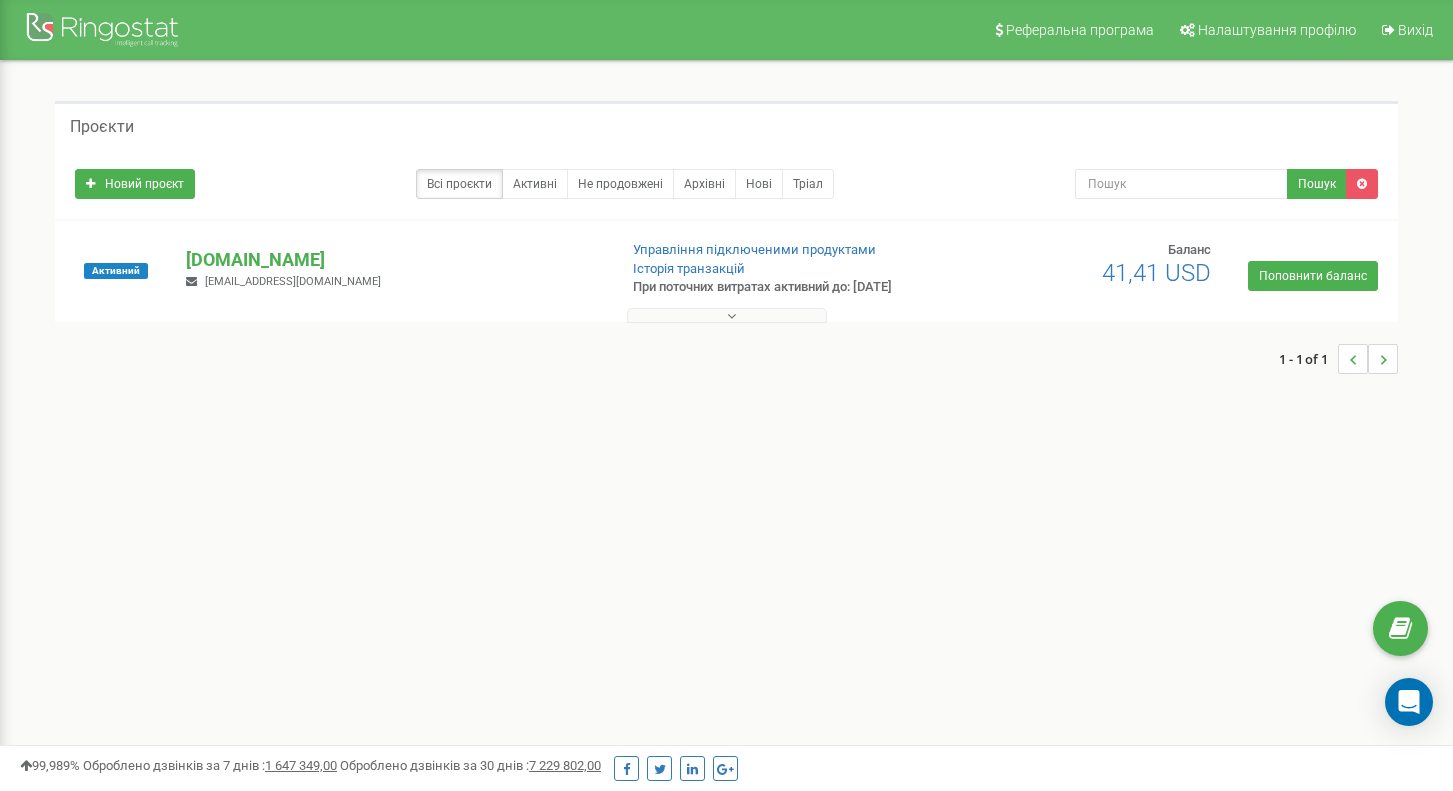 click at bounding box center [727, 315] 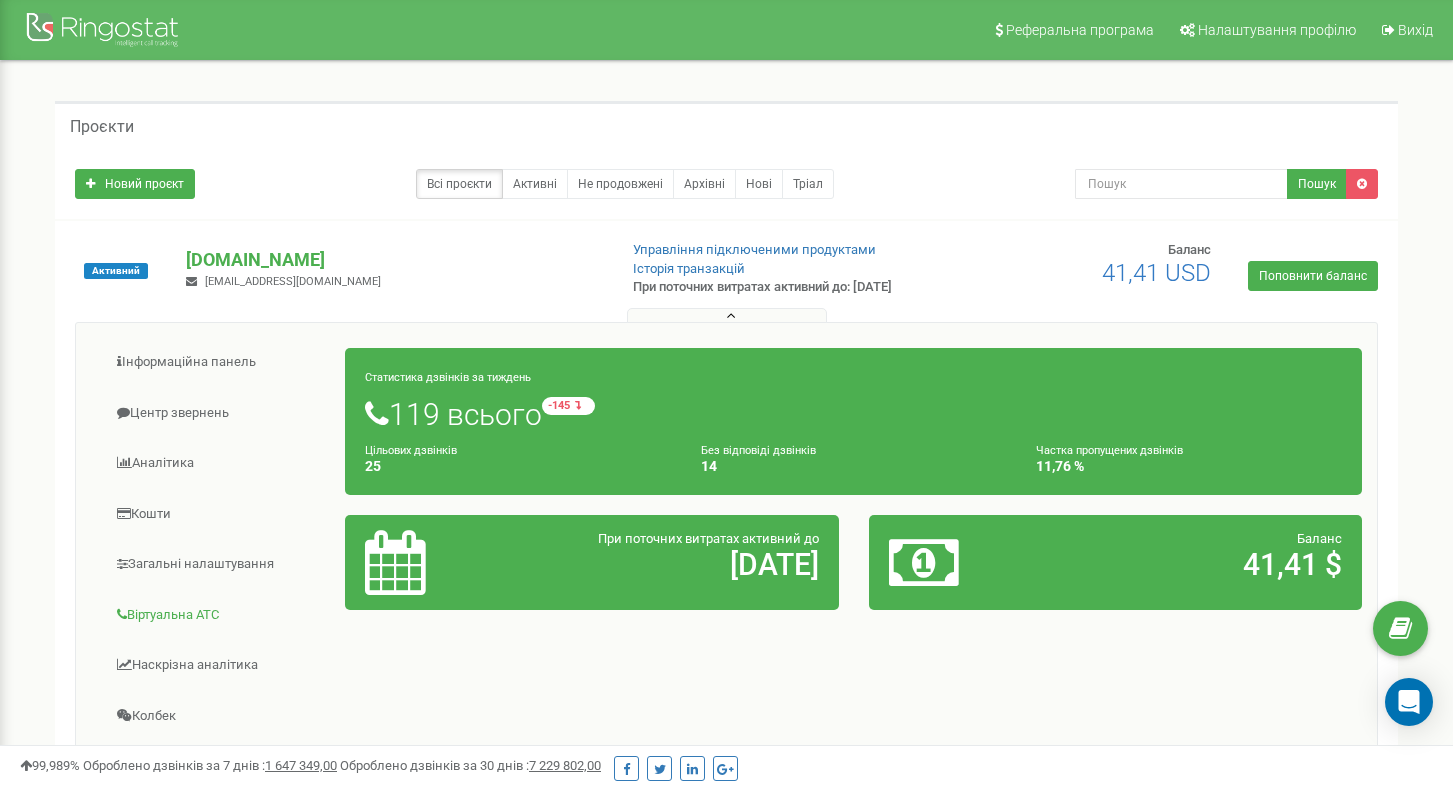 click on "Віртуальна АТС" at bounding box center (218, 615) 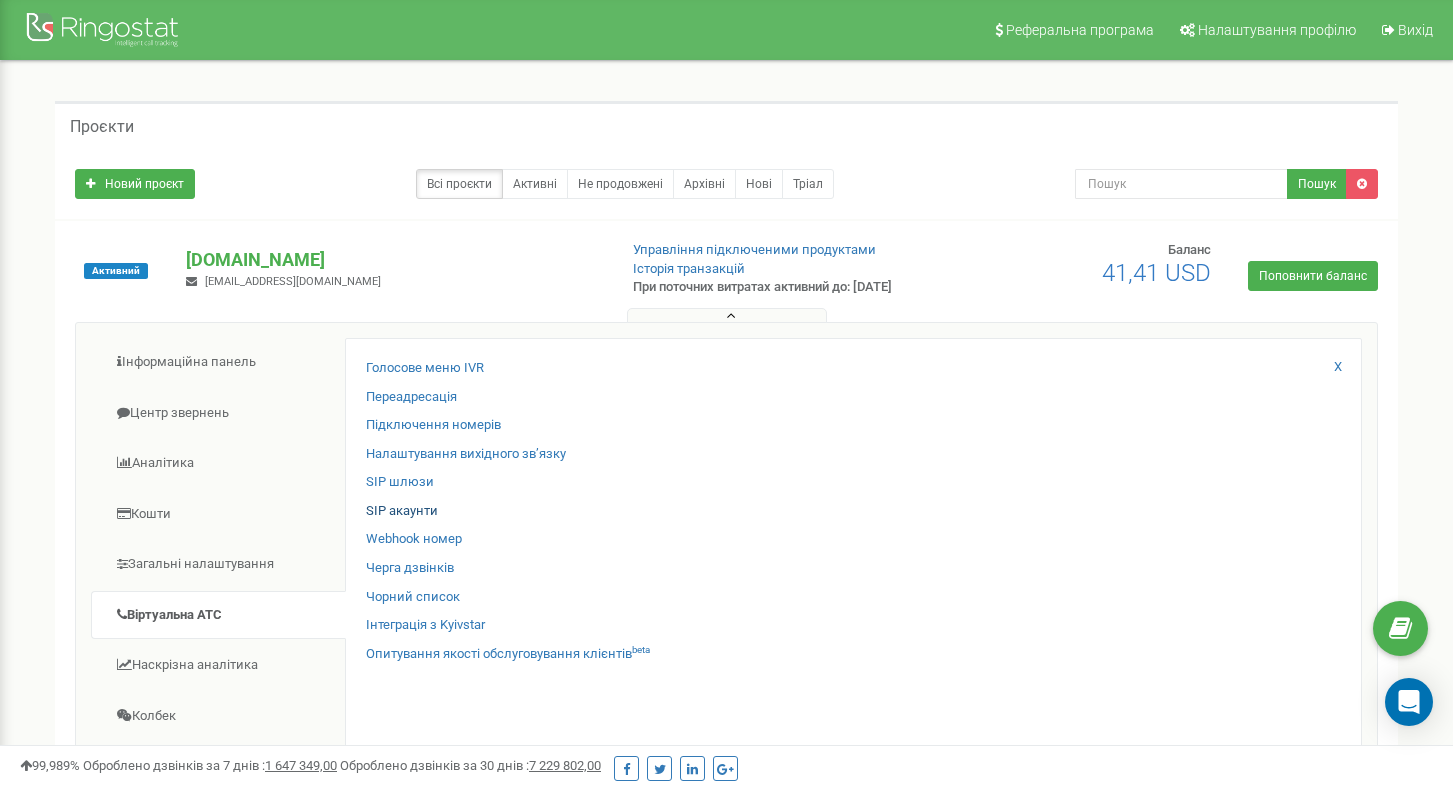 click on "SIP акаунти" at bounding box center [402, 511] 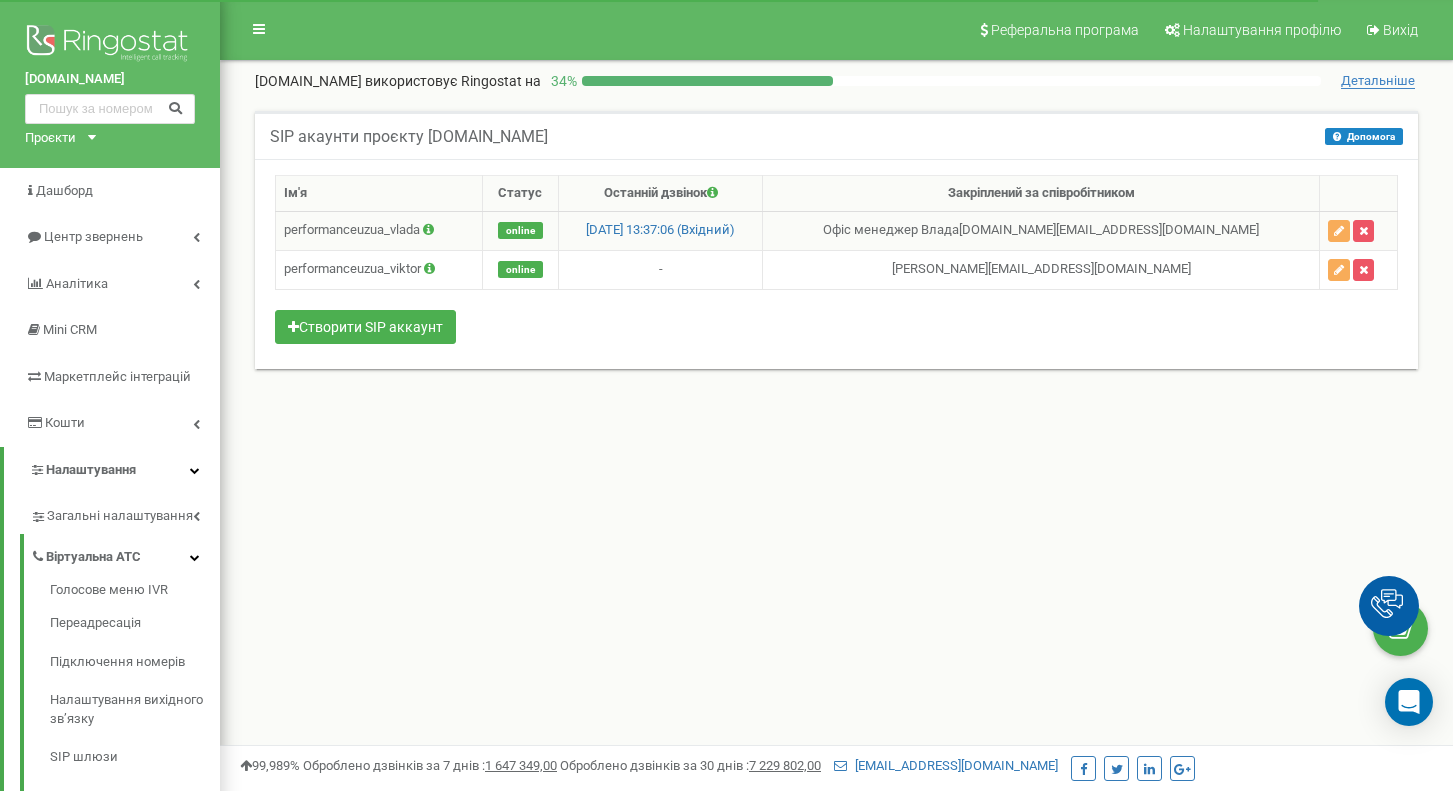 scroll, scrollTop: 0, scrollLeft: 0, axis: both 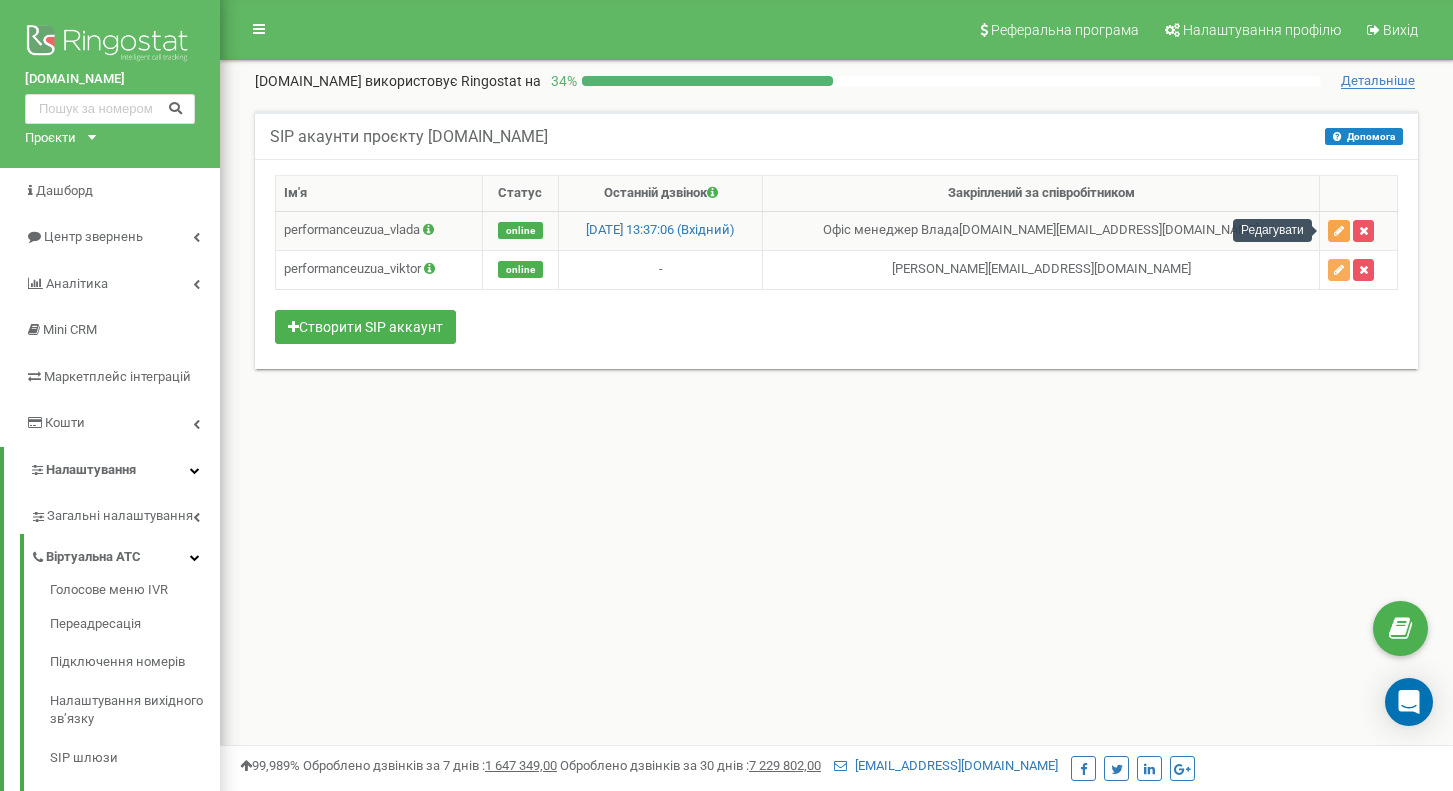 click at bounding box center (1339, 231) 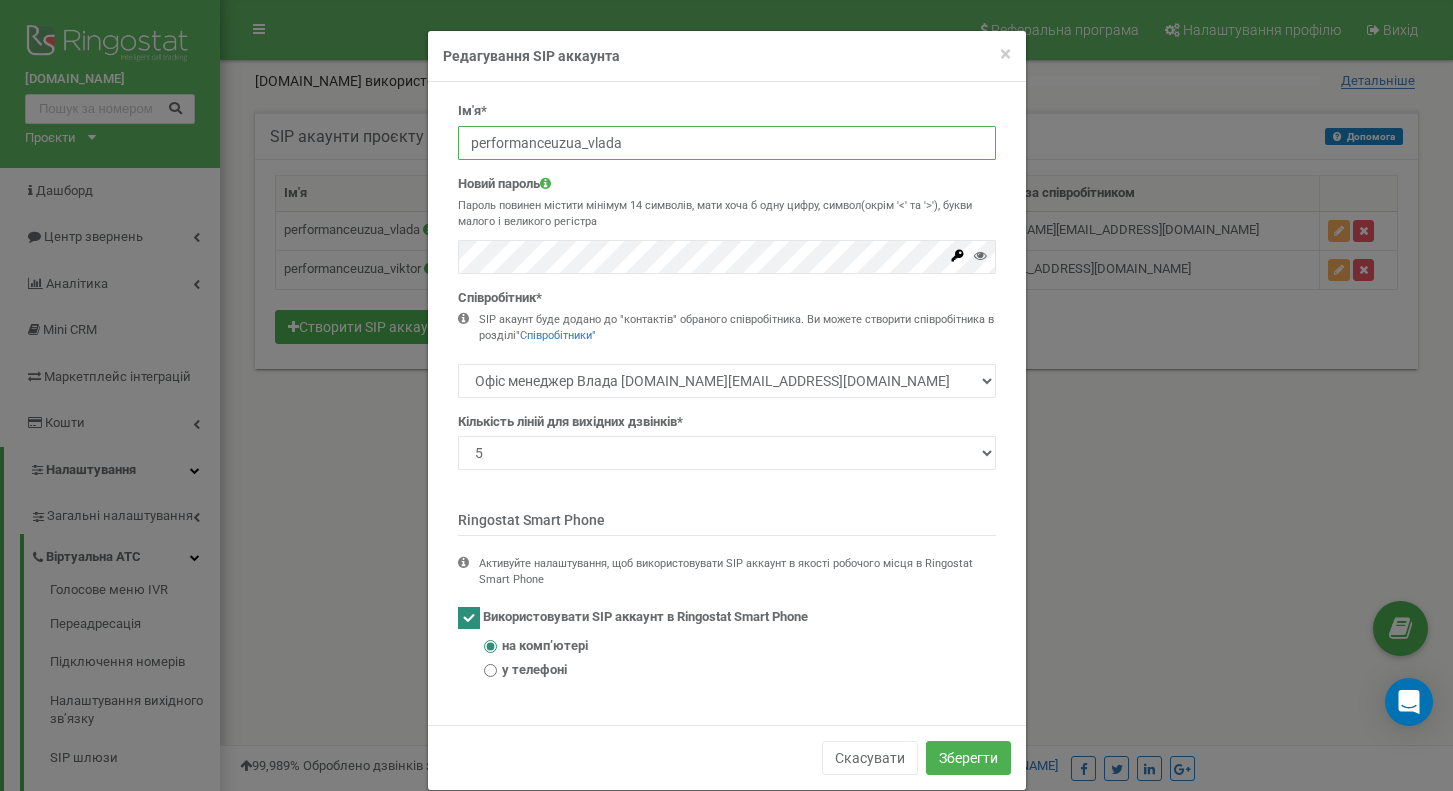 drag, startPoint x: 589, startPoint y: 140, endPoint x: 660, endPoint y: 139, distance: 71.00704 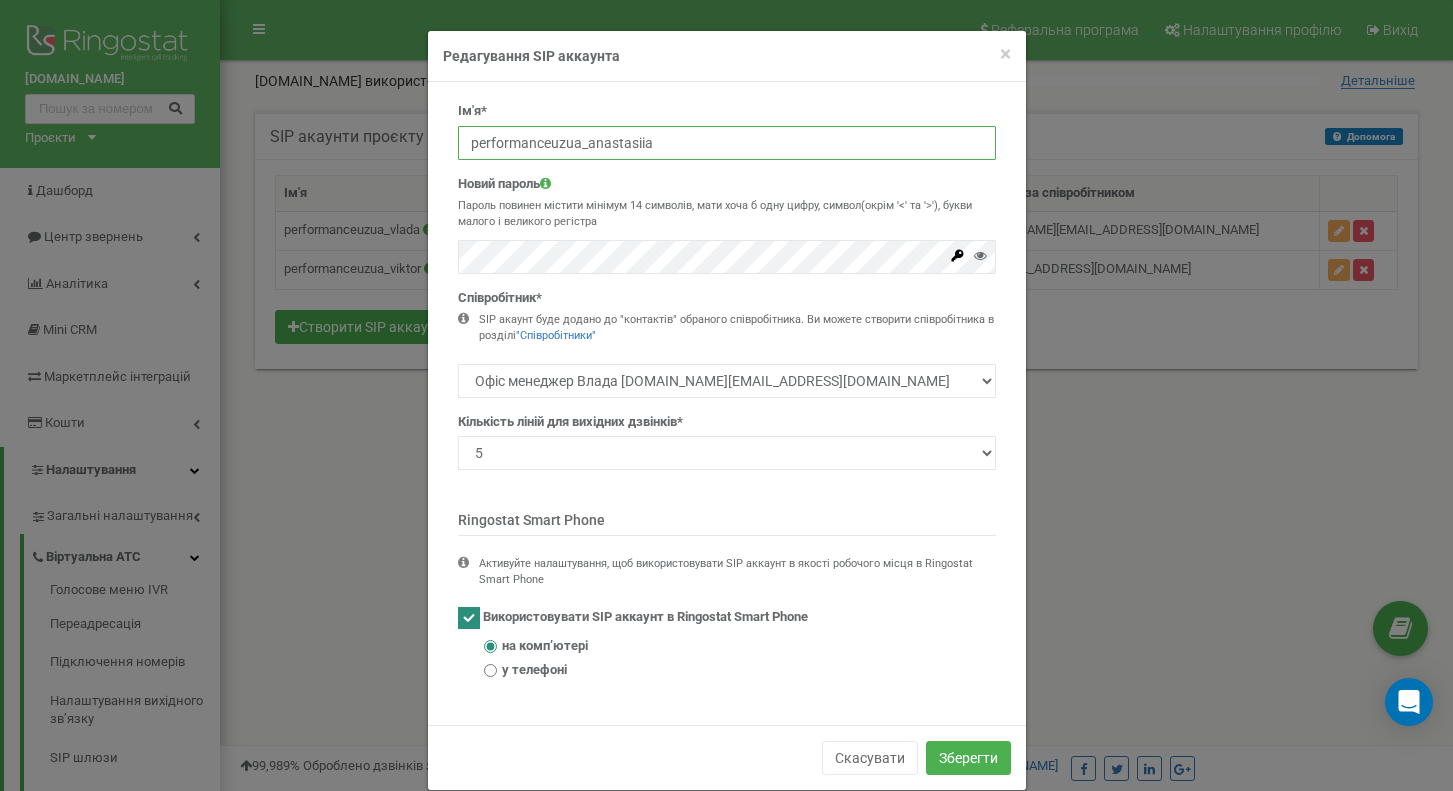type on "performanceuzua_anastasiia" 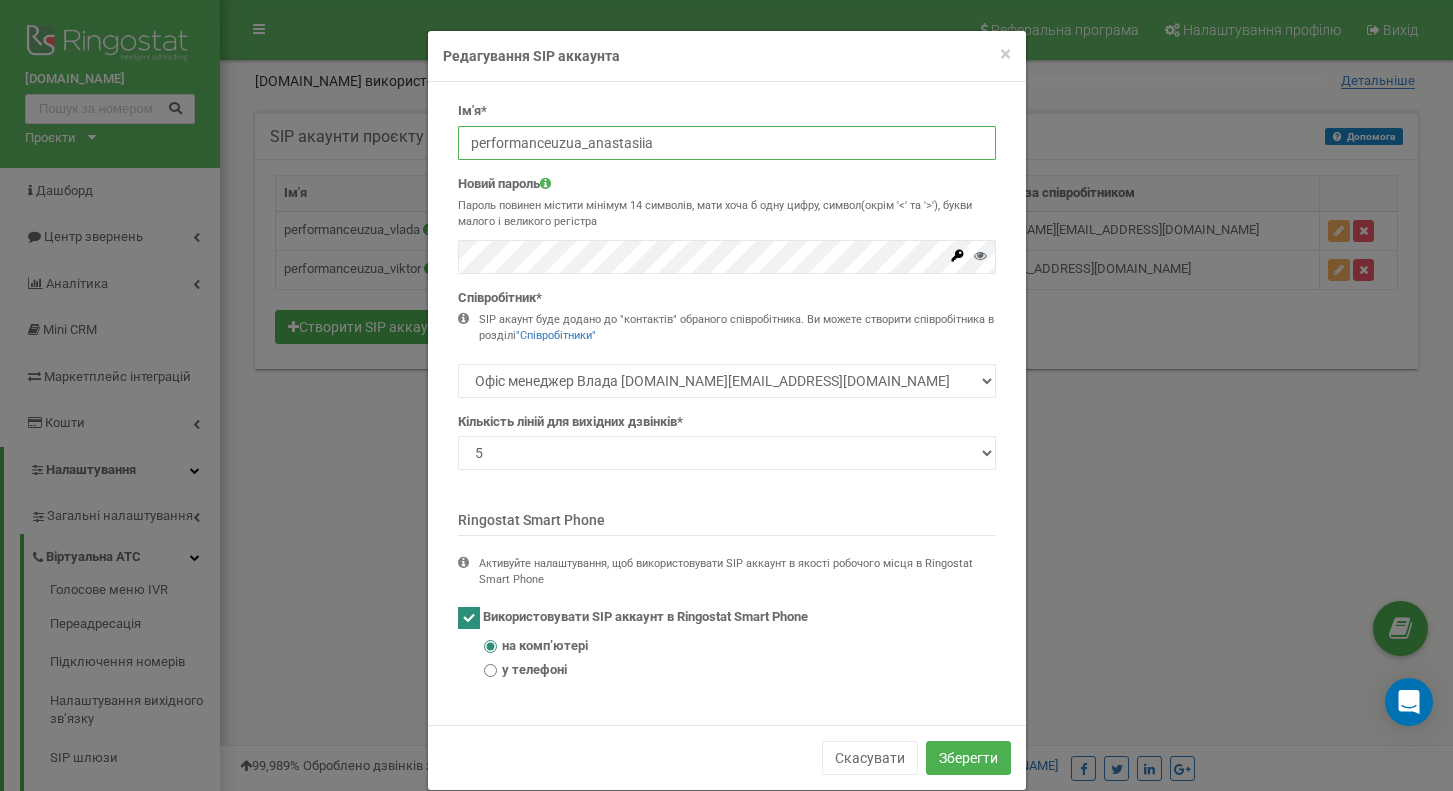 click on "performanceuzua_anastasiia" at bounding box center (727, 143) 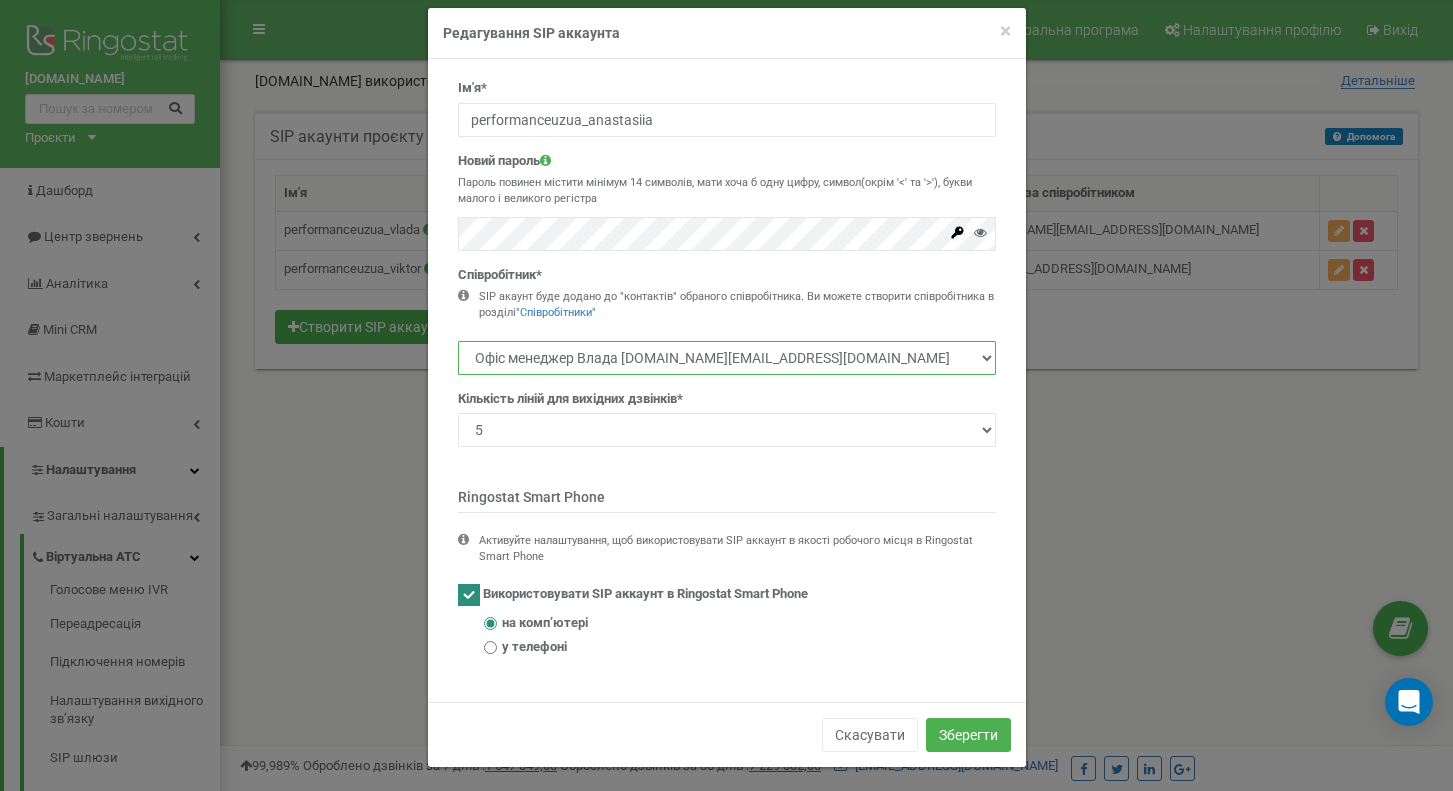 scroll, scrollTop: 22, scrollLeft: 0, axis: vertical 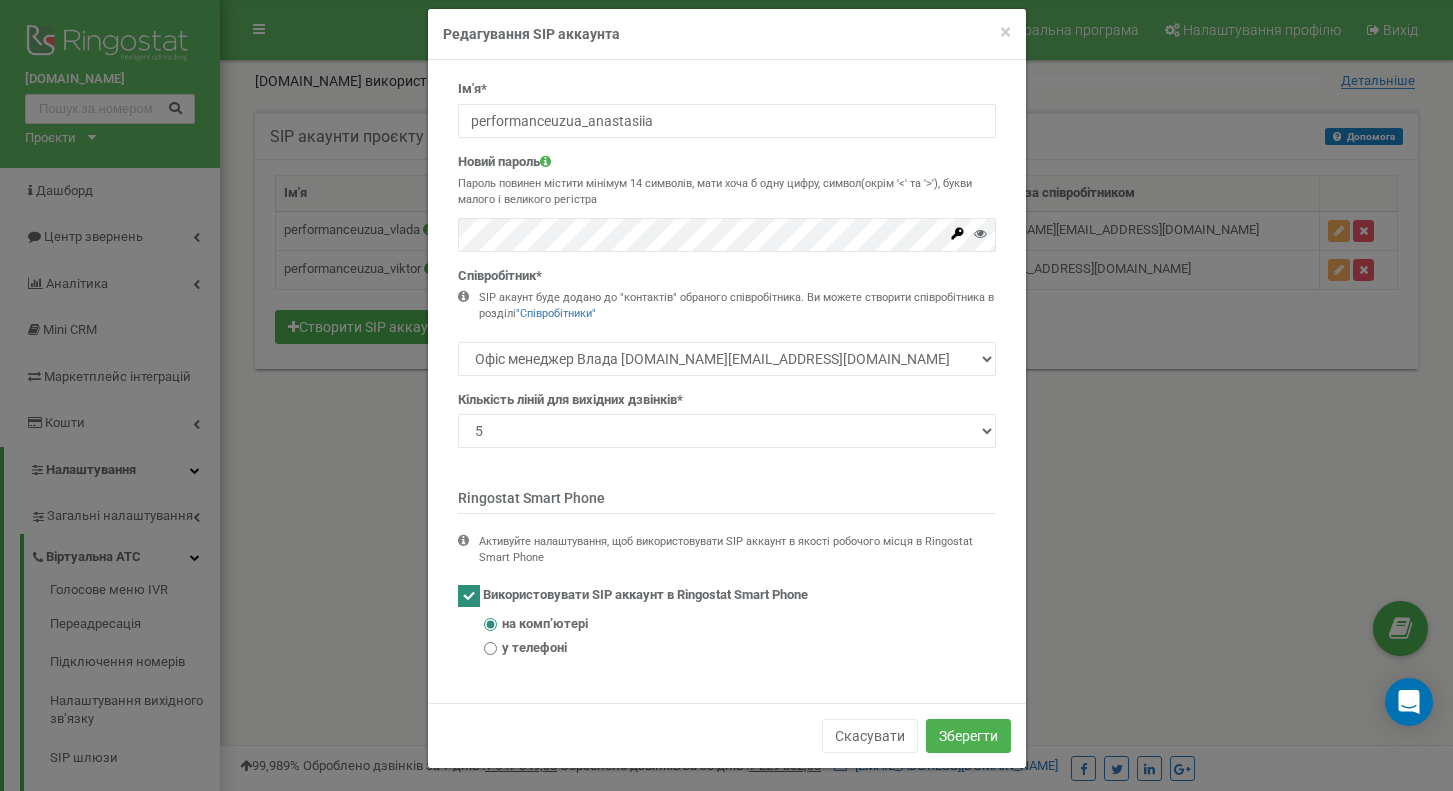 click on "у телефоні" at bounding box center [534, 648] 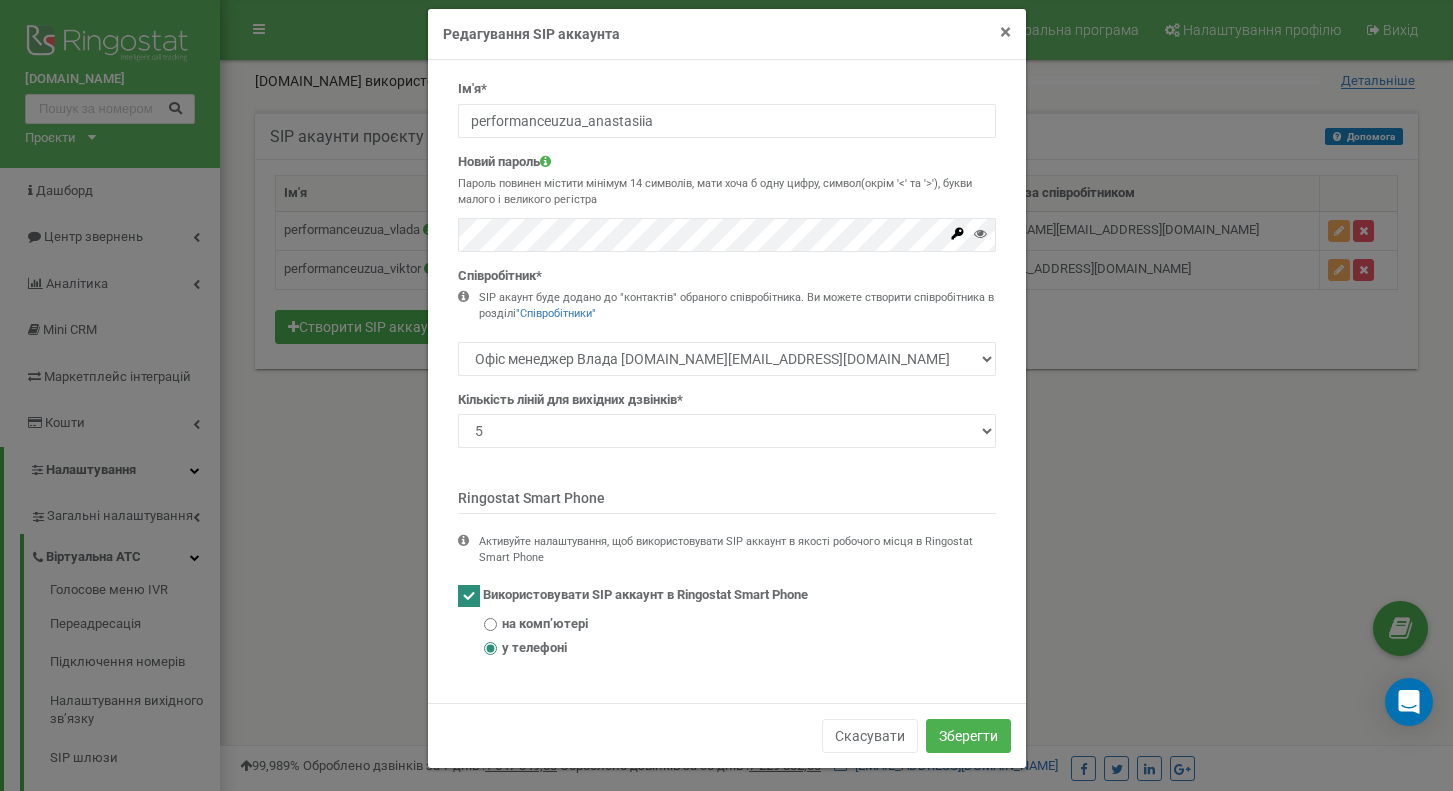 click on "×" at bounding box center [1005, 32] 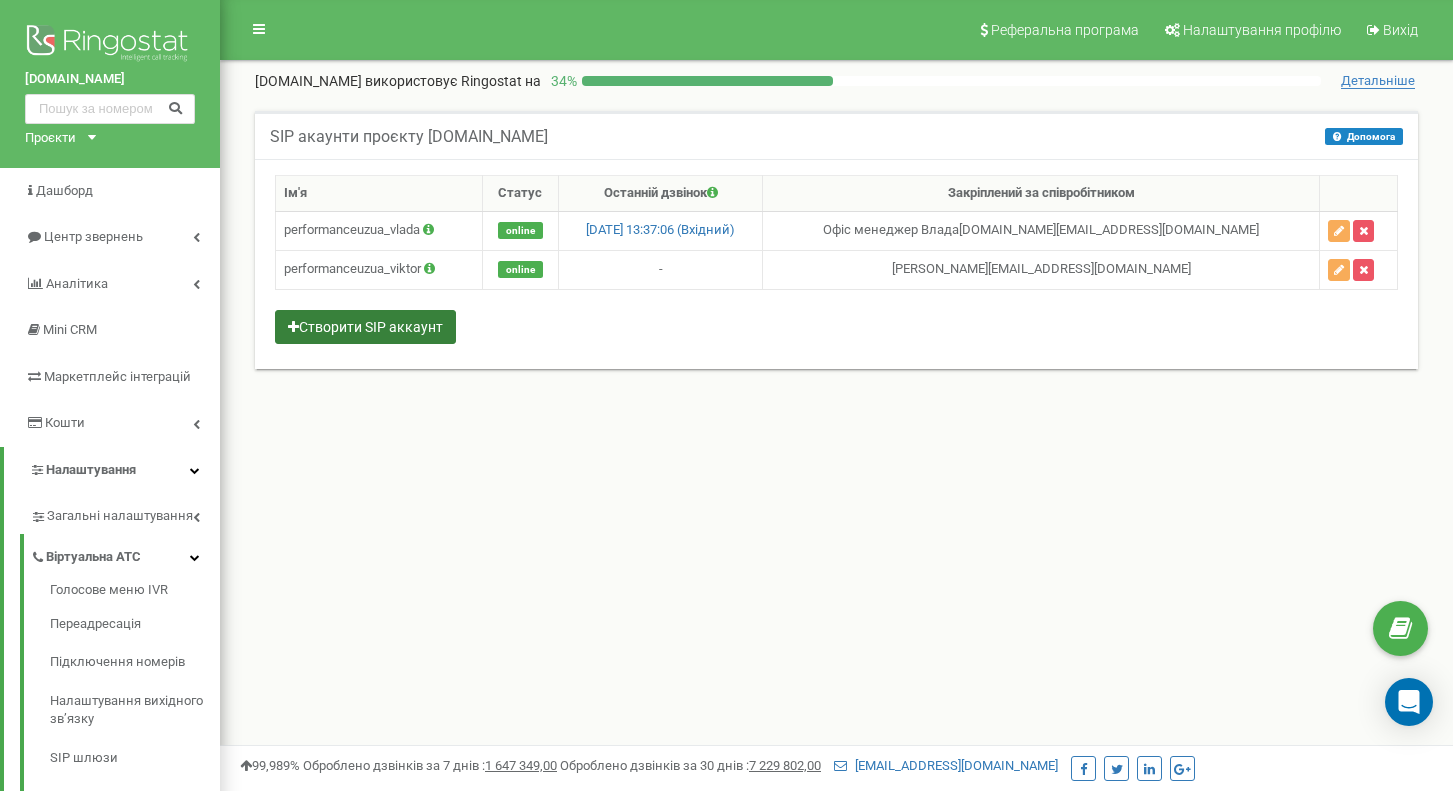 click on "Створити SIP аккаунт" at bounding box center [365, 327] 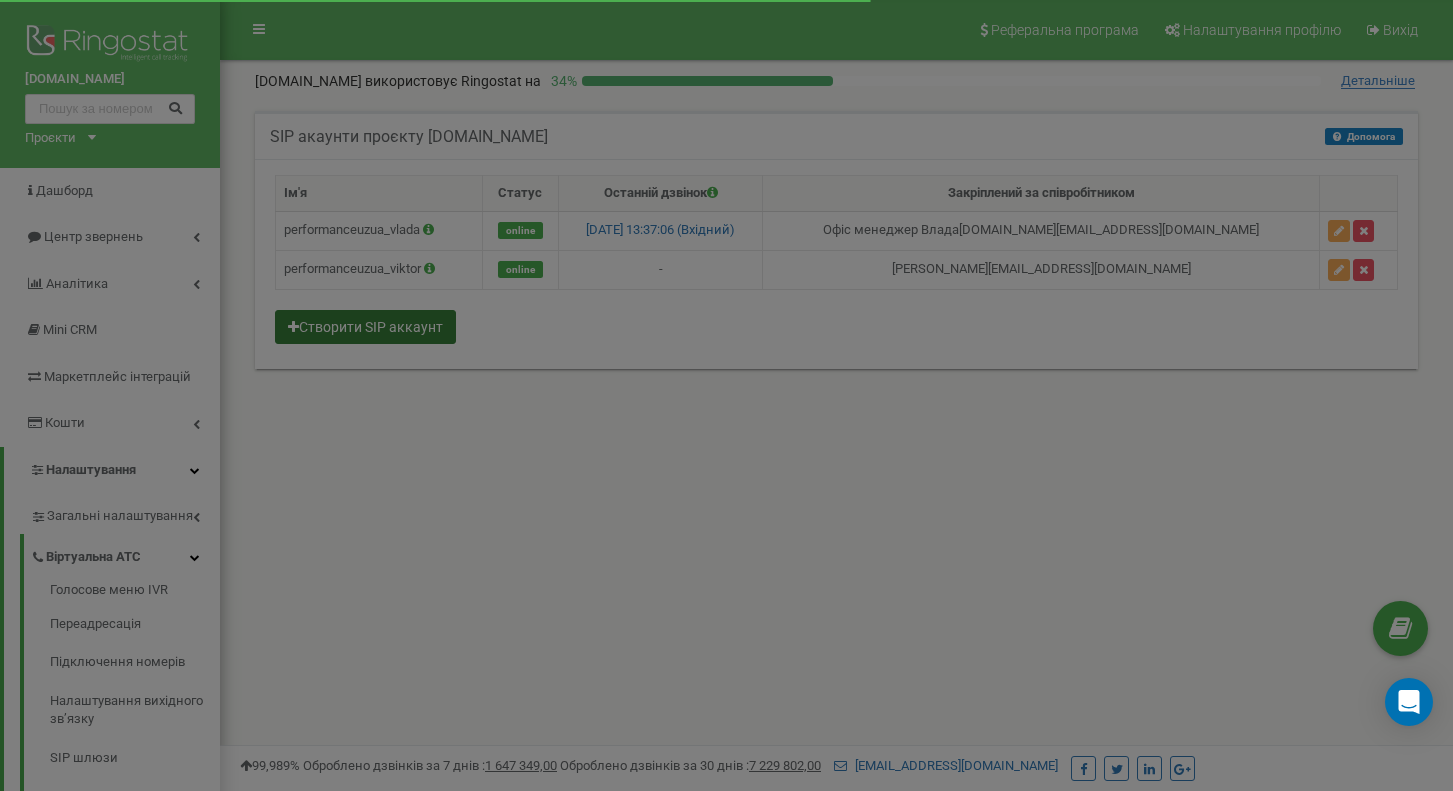 scroll, scrollTop: 0, scrollLeft: 0, axis: both 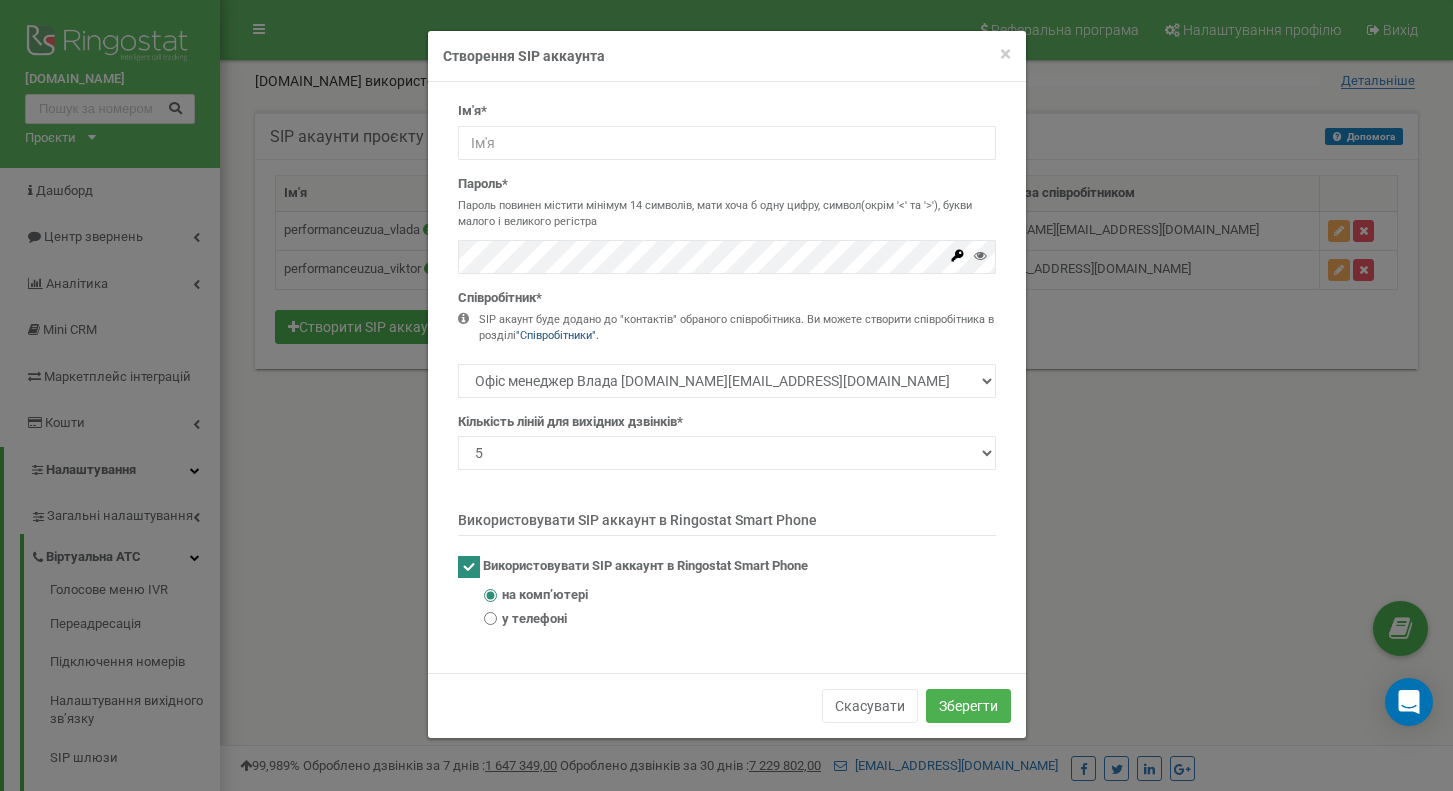 click on ""Співробітники"" at bounding box center (556, 335) 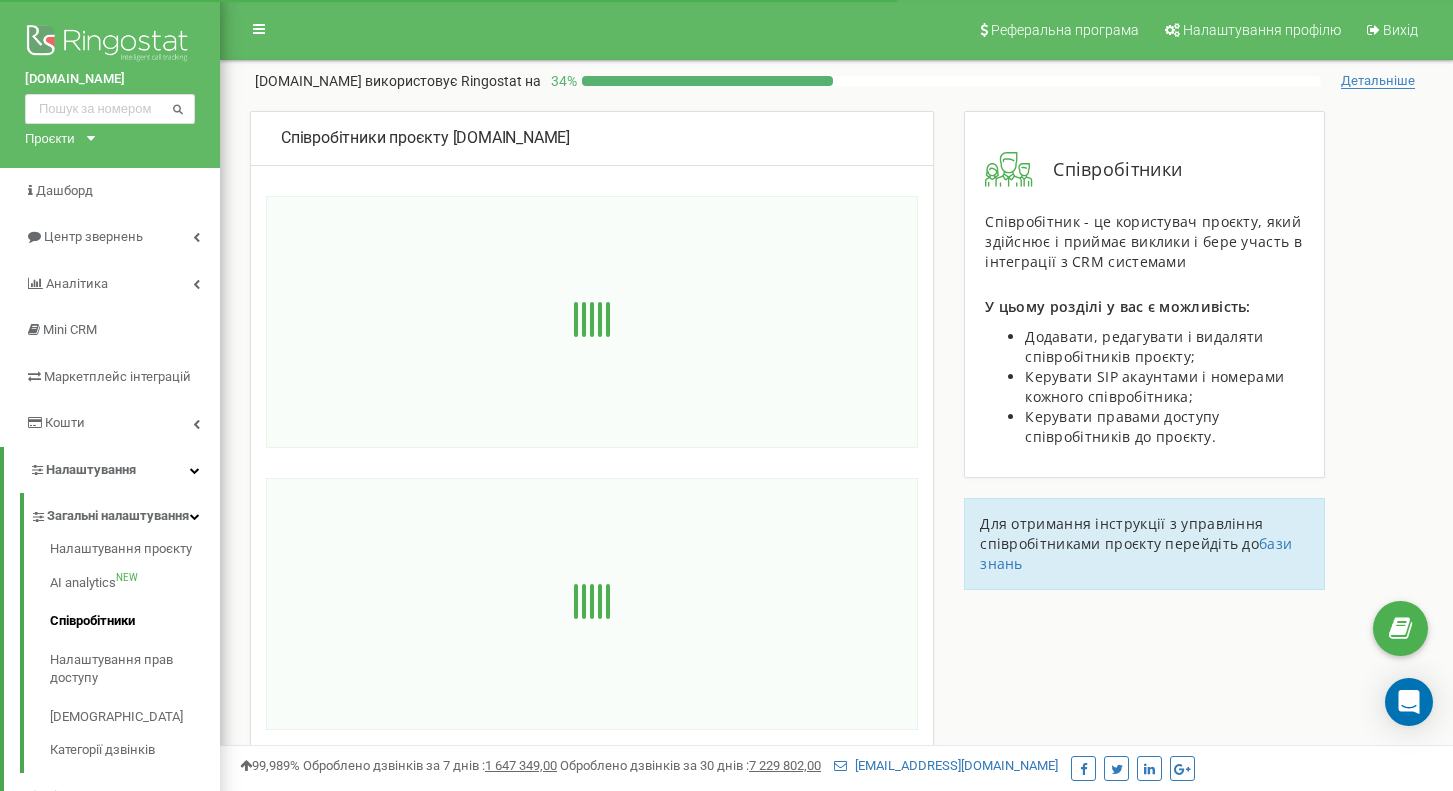 scroll, scrollTop: 0, scrollLeft: 0, axis: both 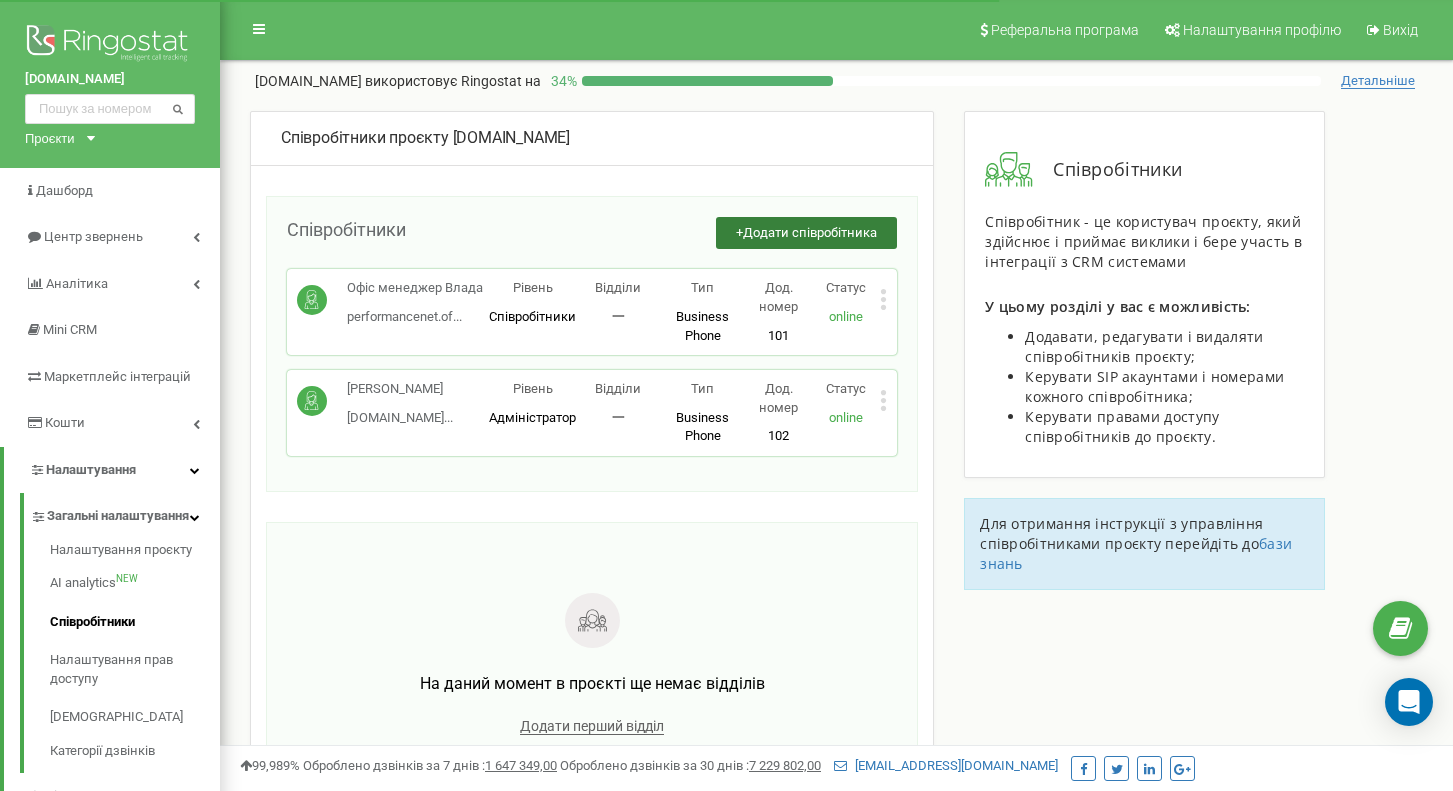 click on "Додати співробітника" at bounding box center (810, 232) 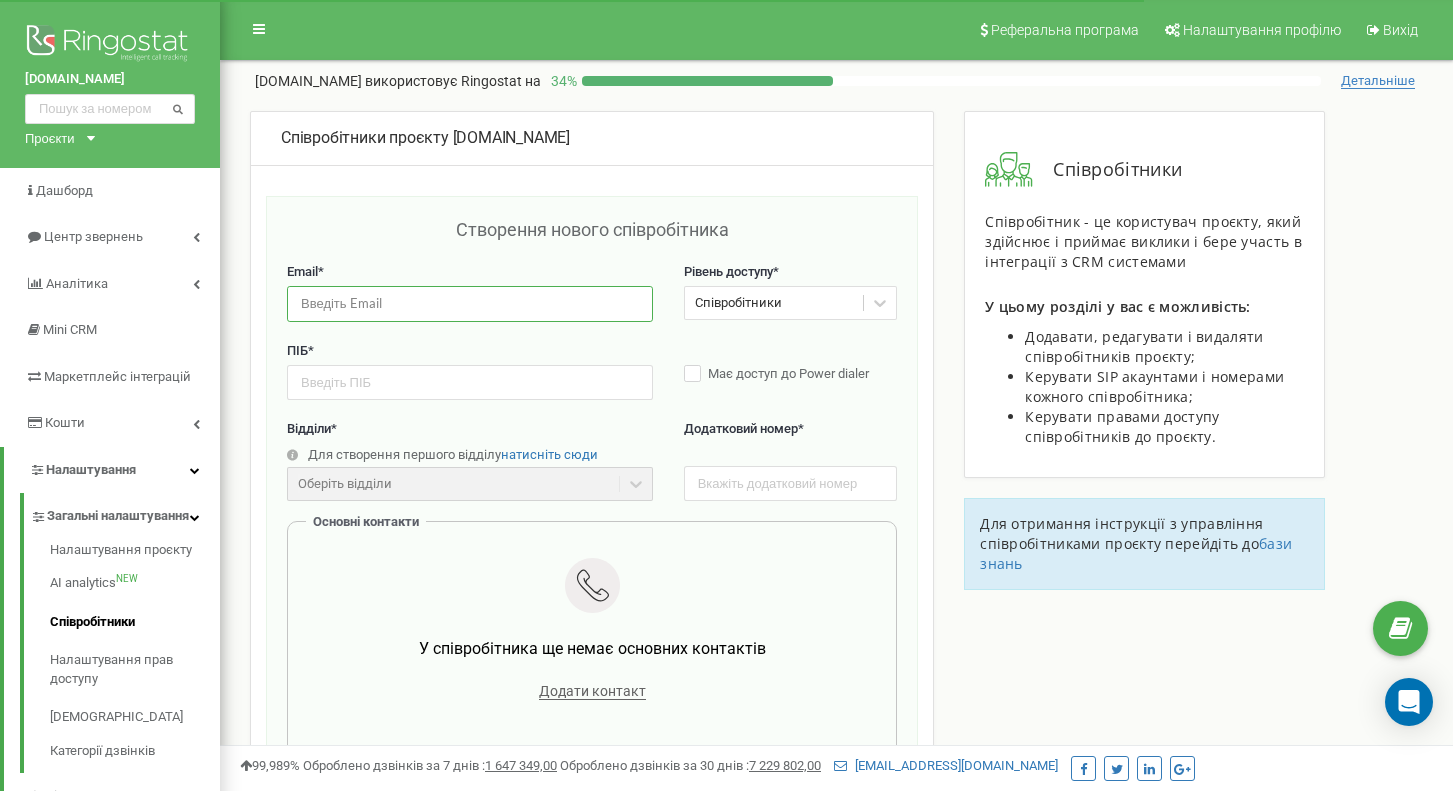click at bounding box center (470, 303) 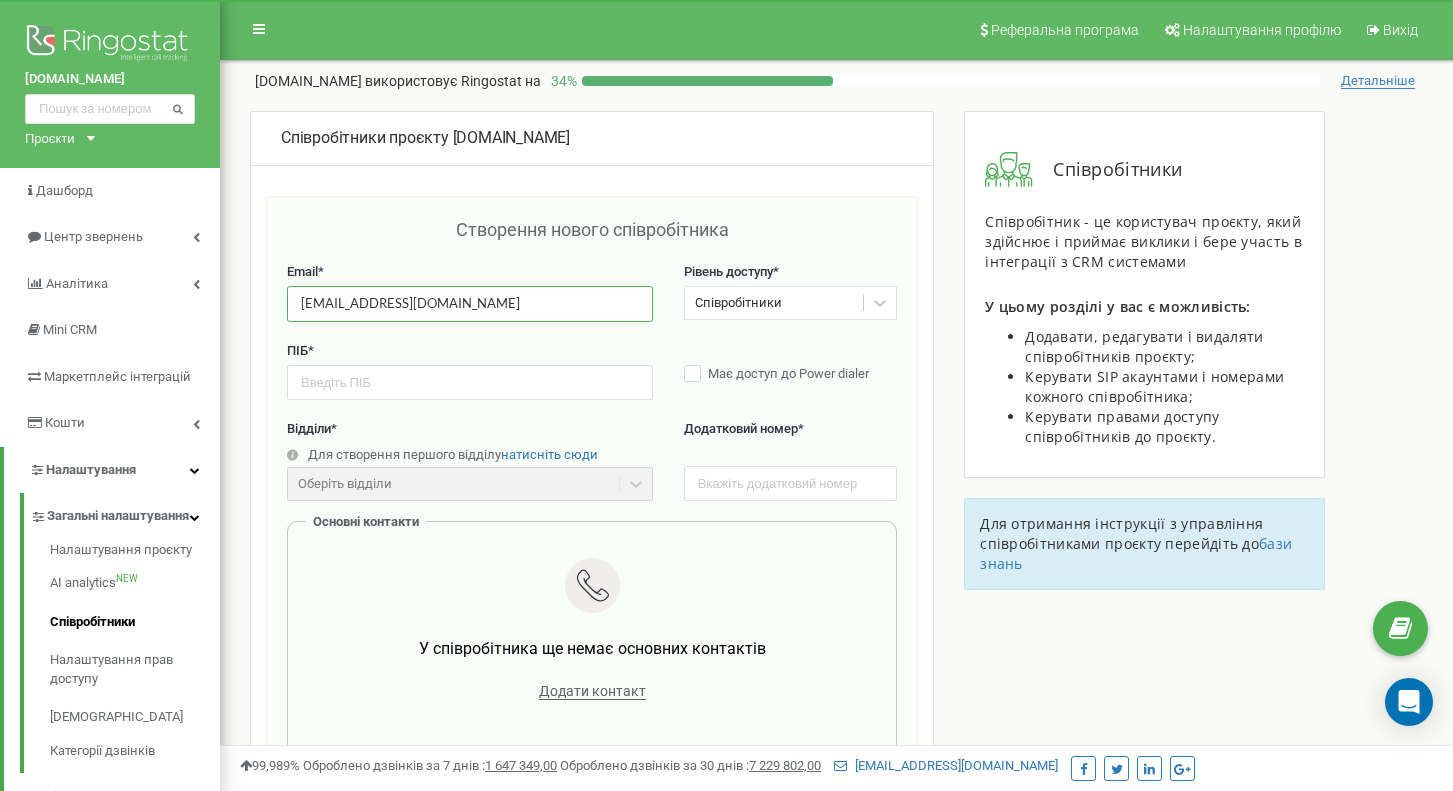 type on "[EMAIL_ADDRESS][DOMAIN_NAME]" 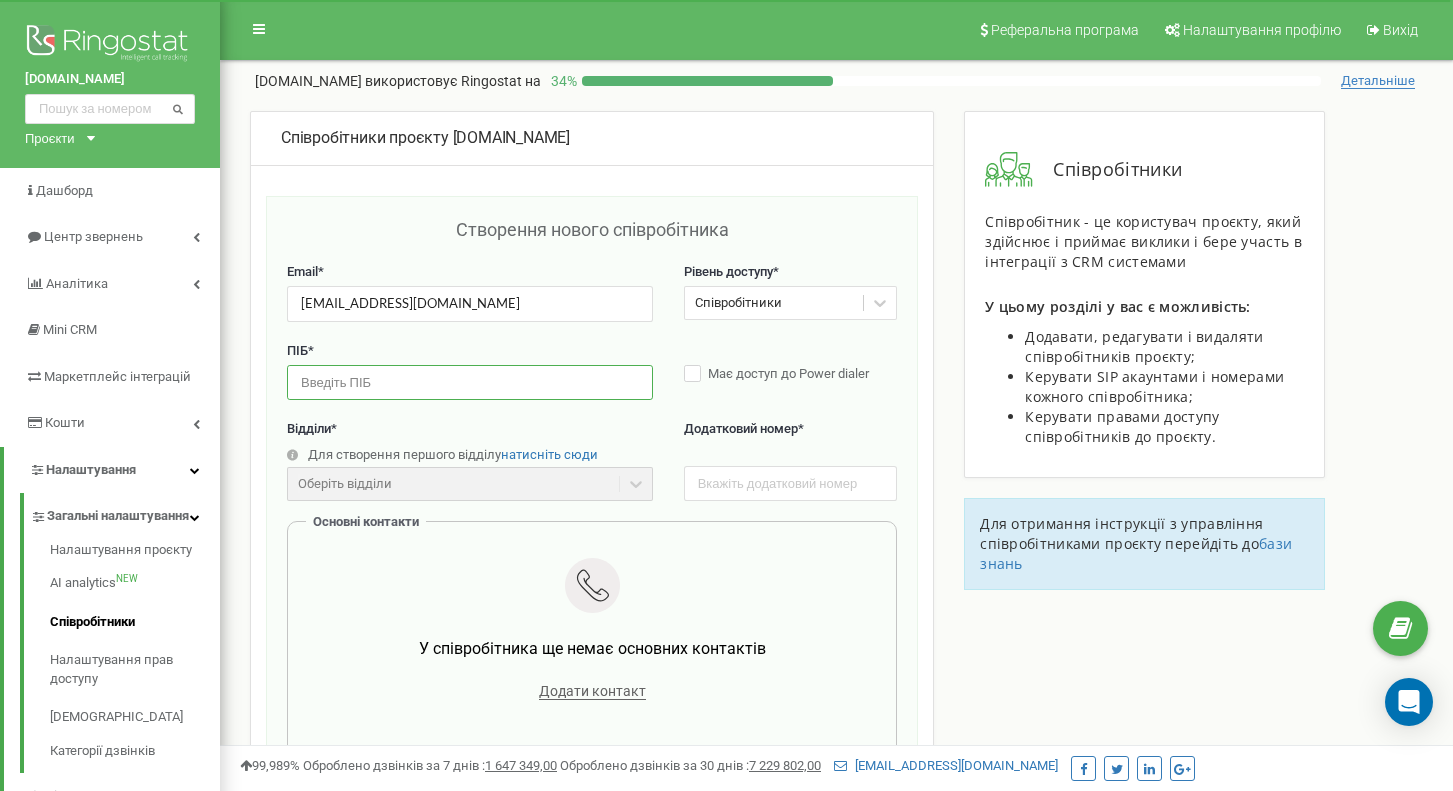 click at bounding box center [470, 382] 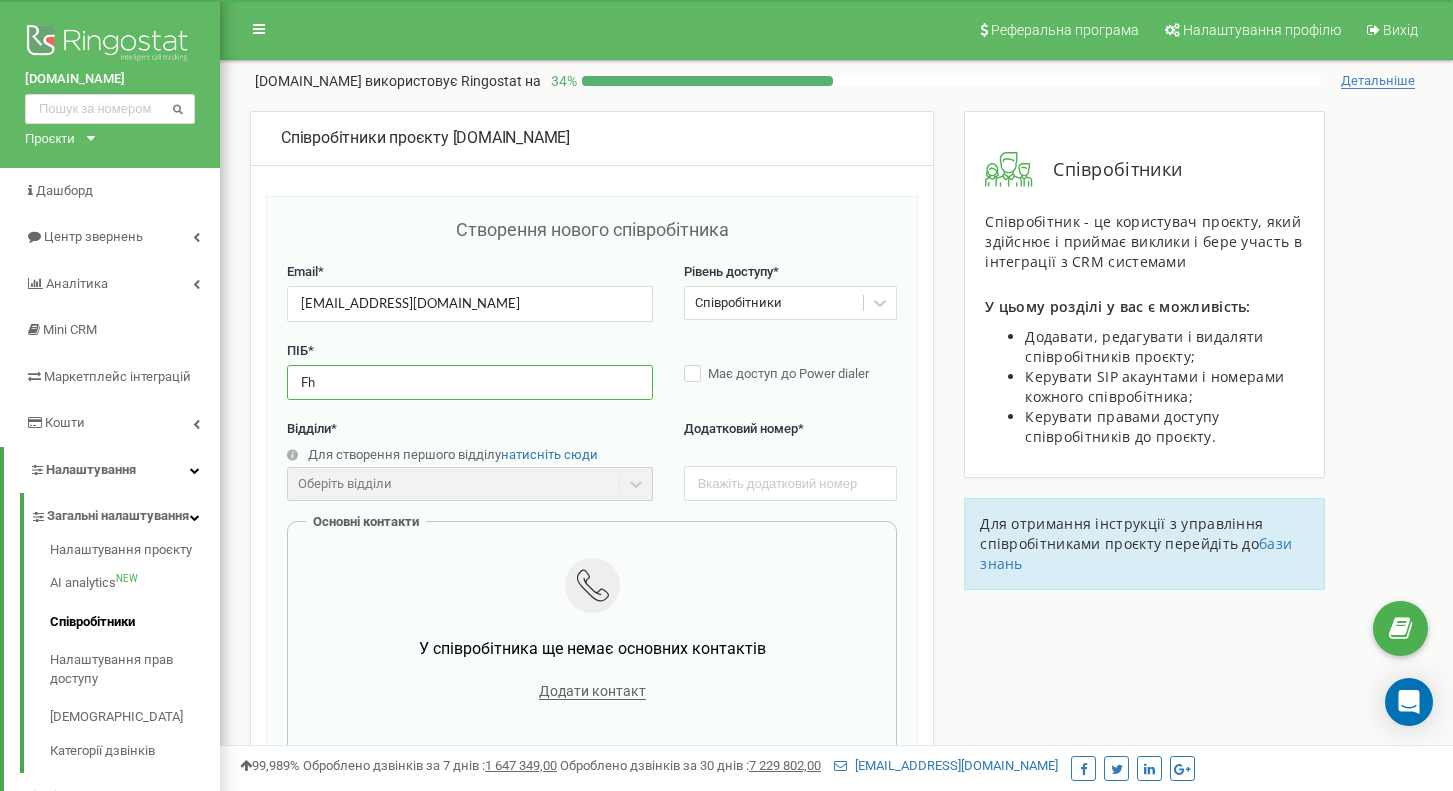 type on "F" 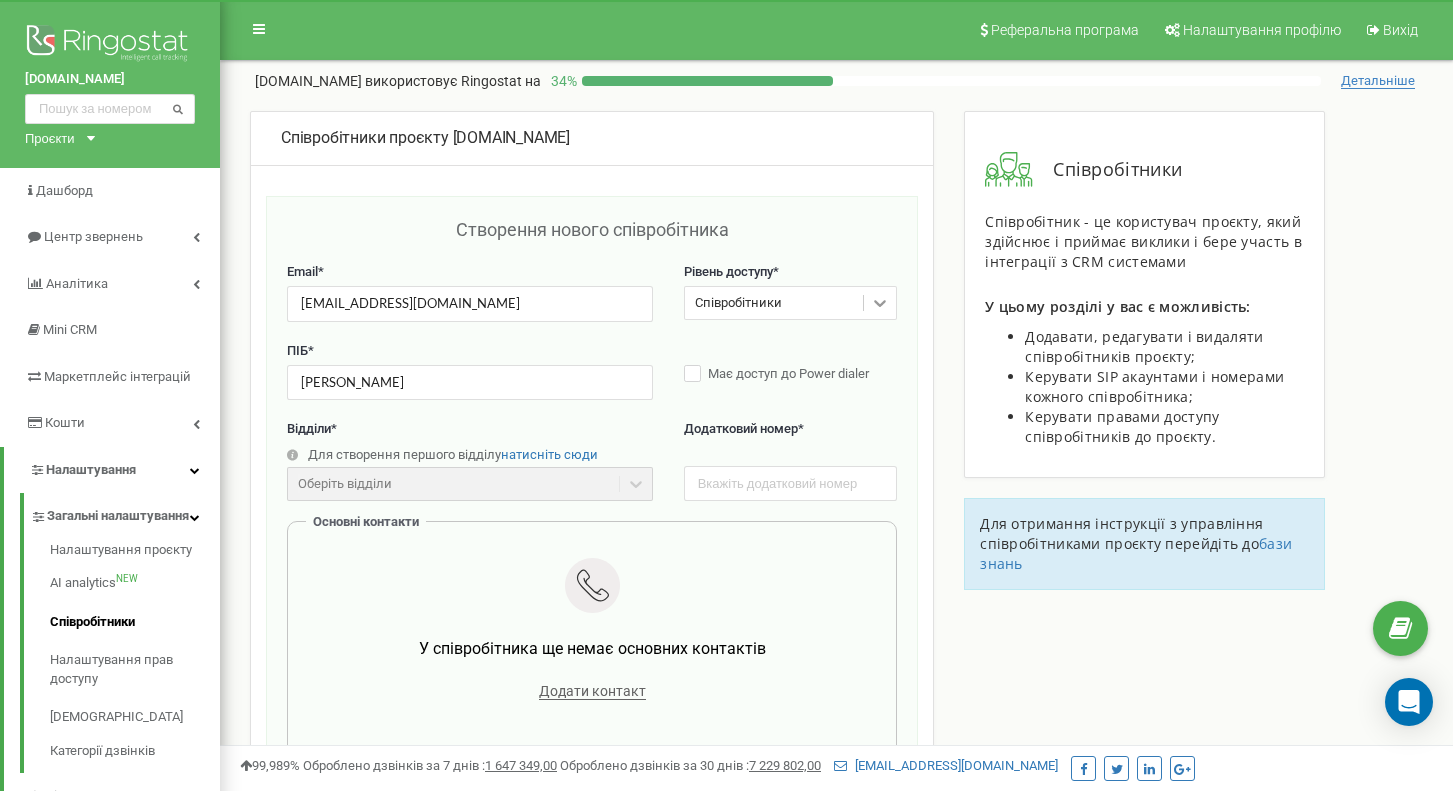 click 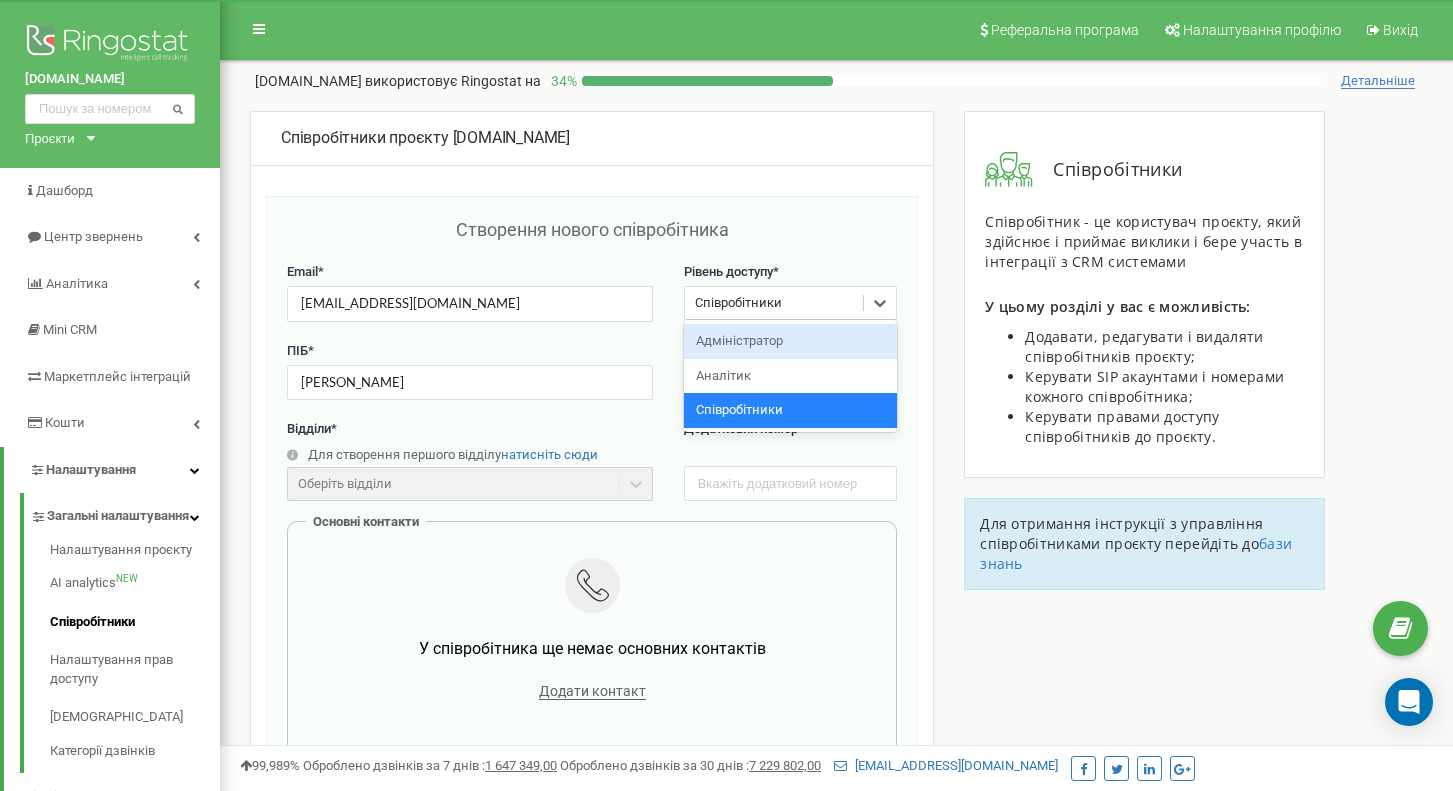 click on "Адміністратор" at bounding box center [791, 341] 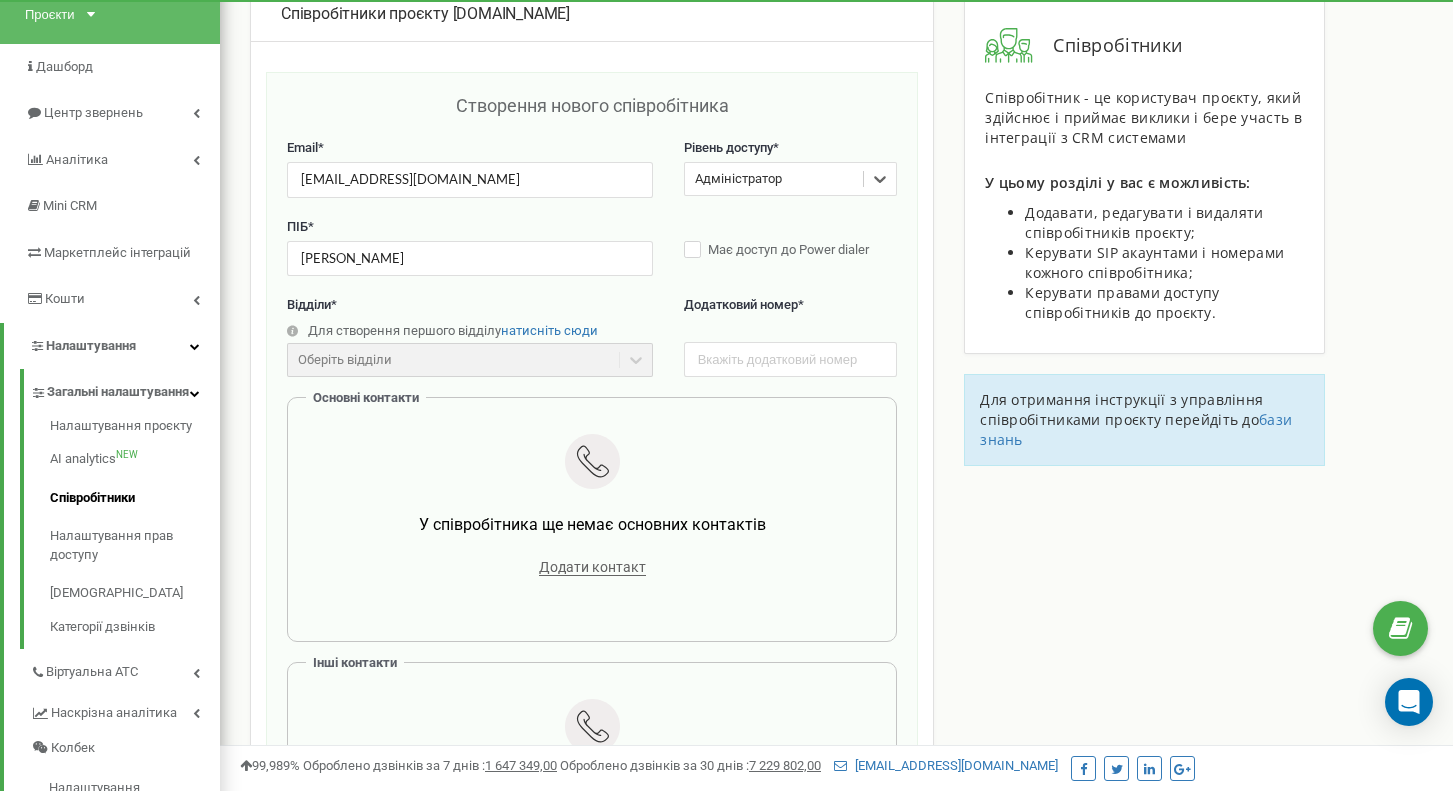 scroll, scrollTop: 126, scrollLeft: 0, axis: vertical 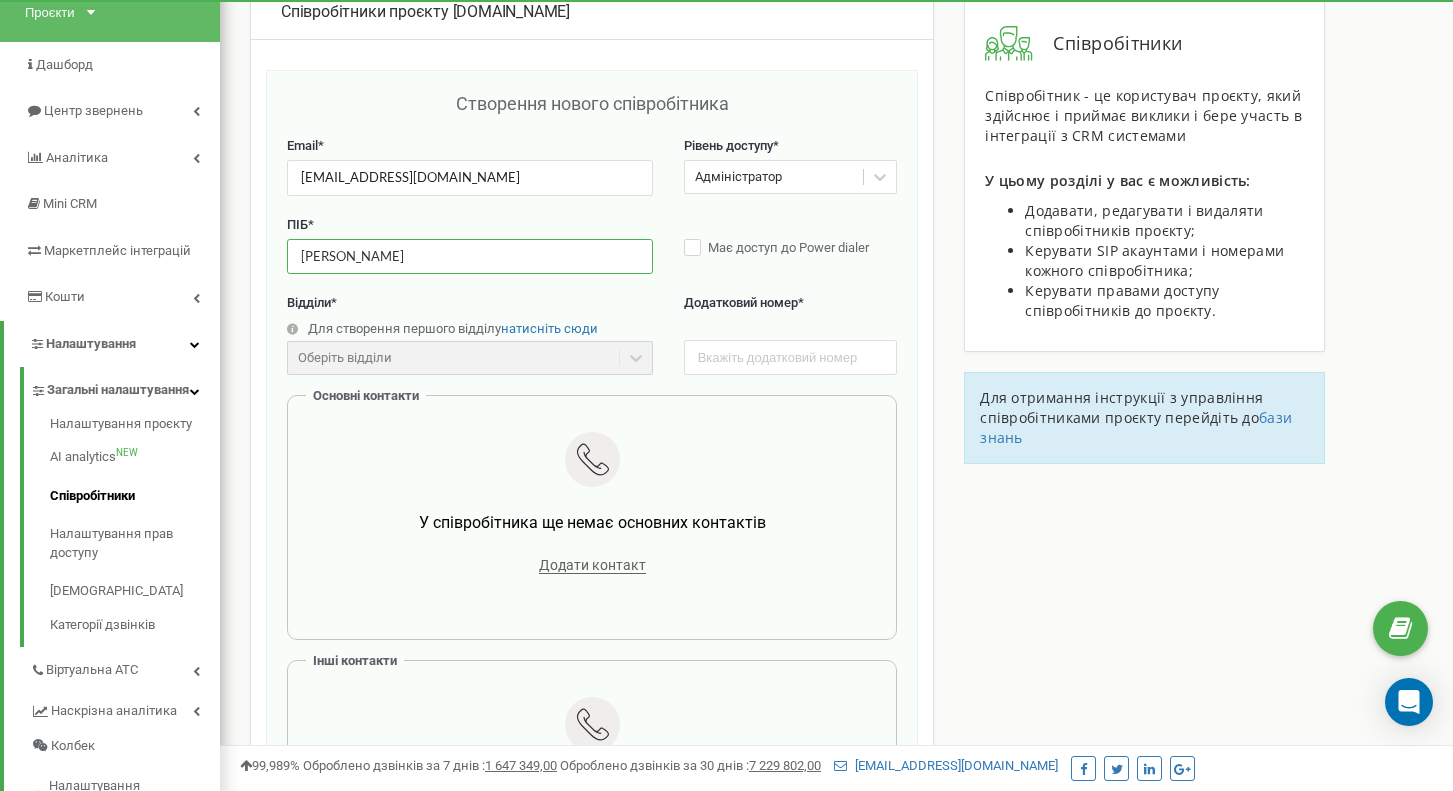 drag, startPoint x: 364, startPoint y: 257, endPoint x: 237, endPoint y: 257, distance: 127 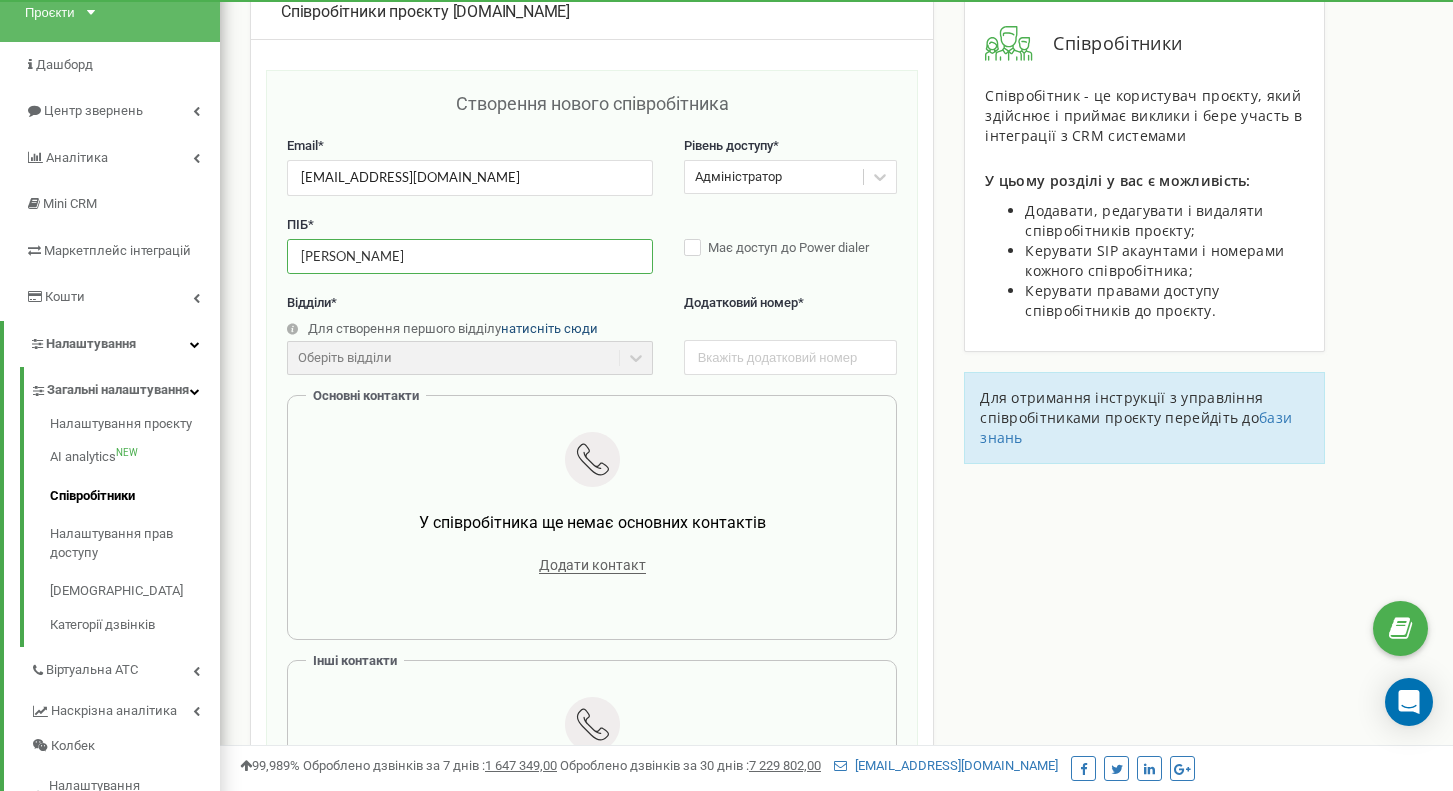 type on "[PERSON_NAME]" 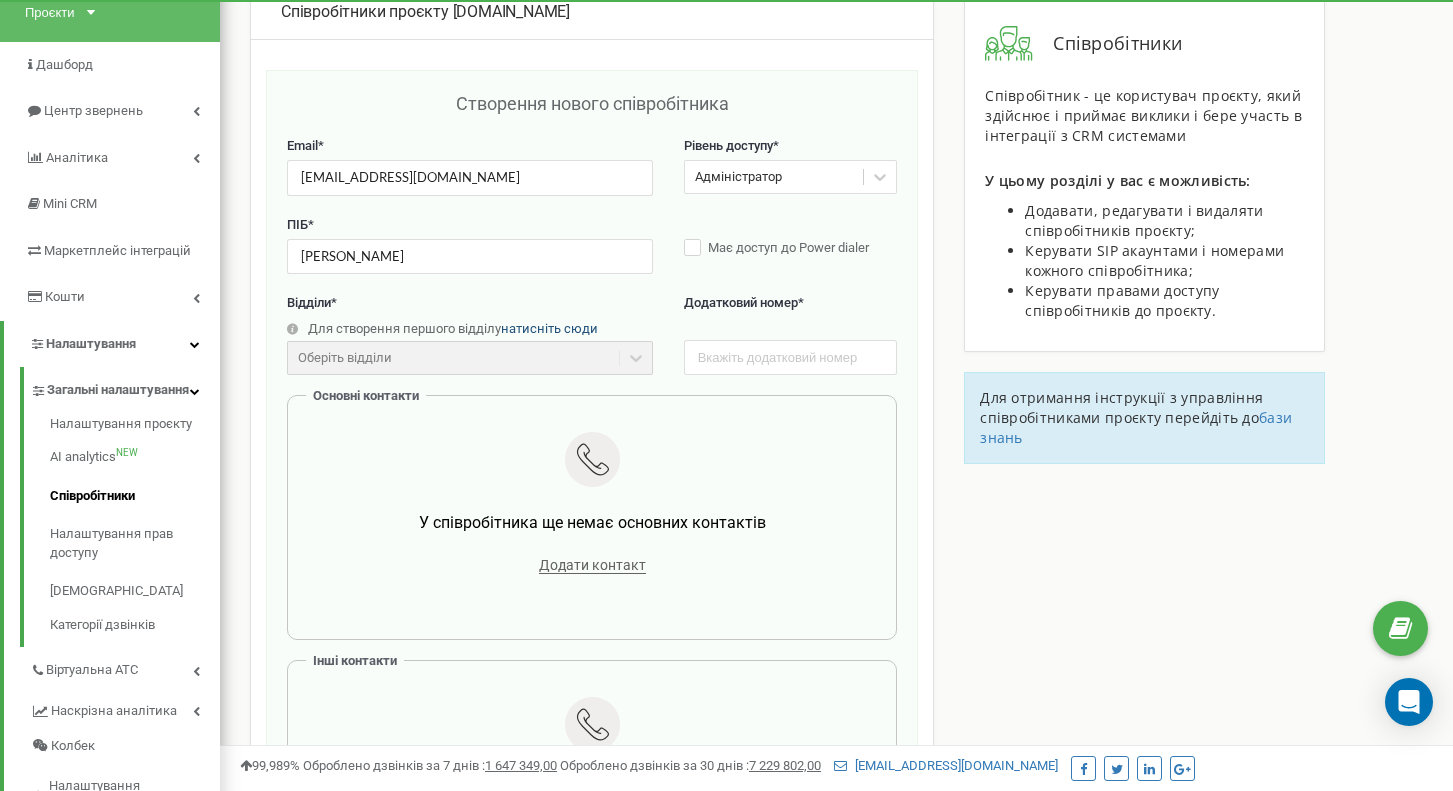 click on "натисніть сюди" at bounding box center [549, 328] 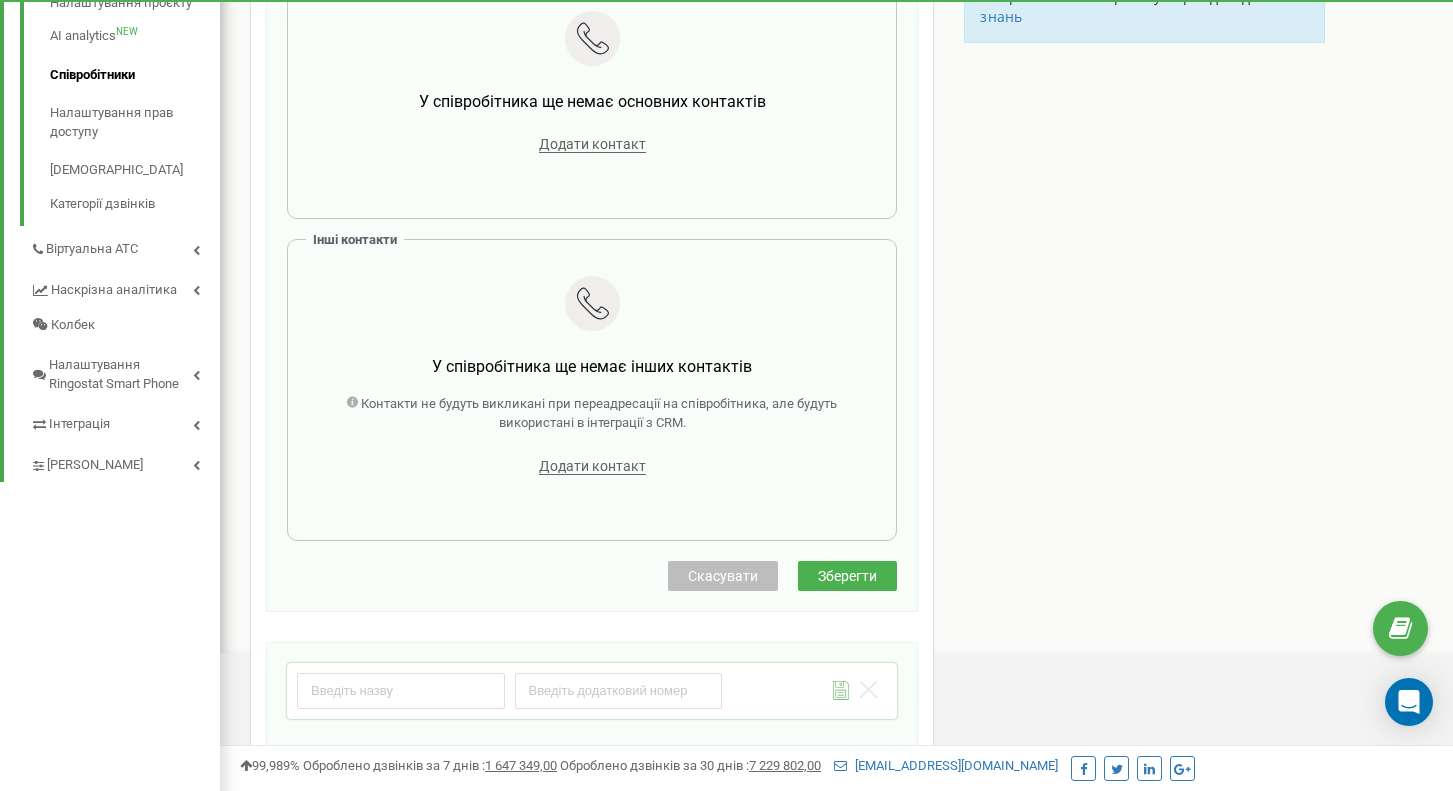scroll, scrollTop: 557, scrollLeft: 0, axis: vertical 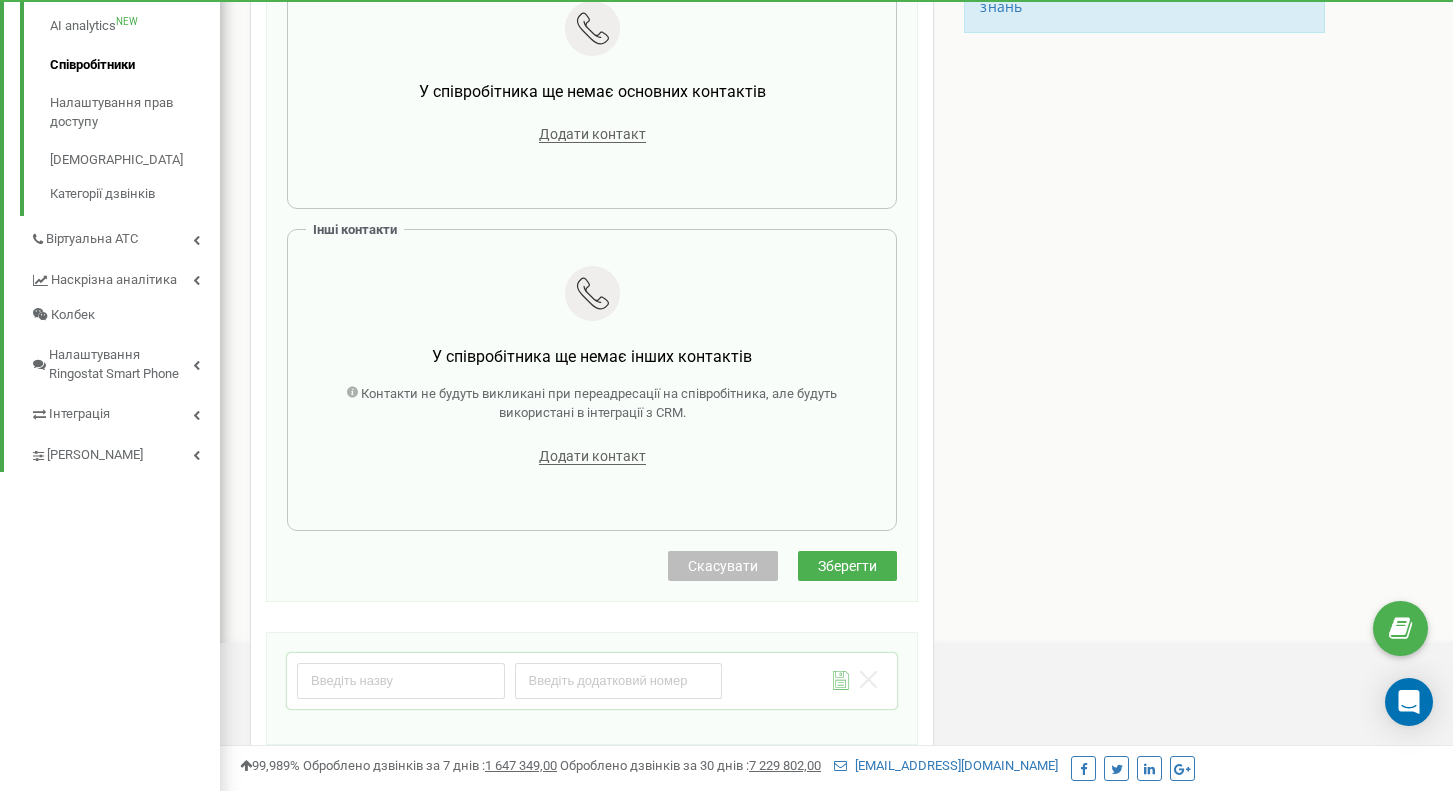 click on "Зберегти" at bounding box center [847, 566] 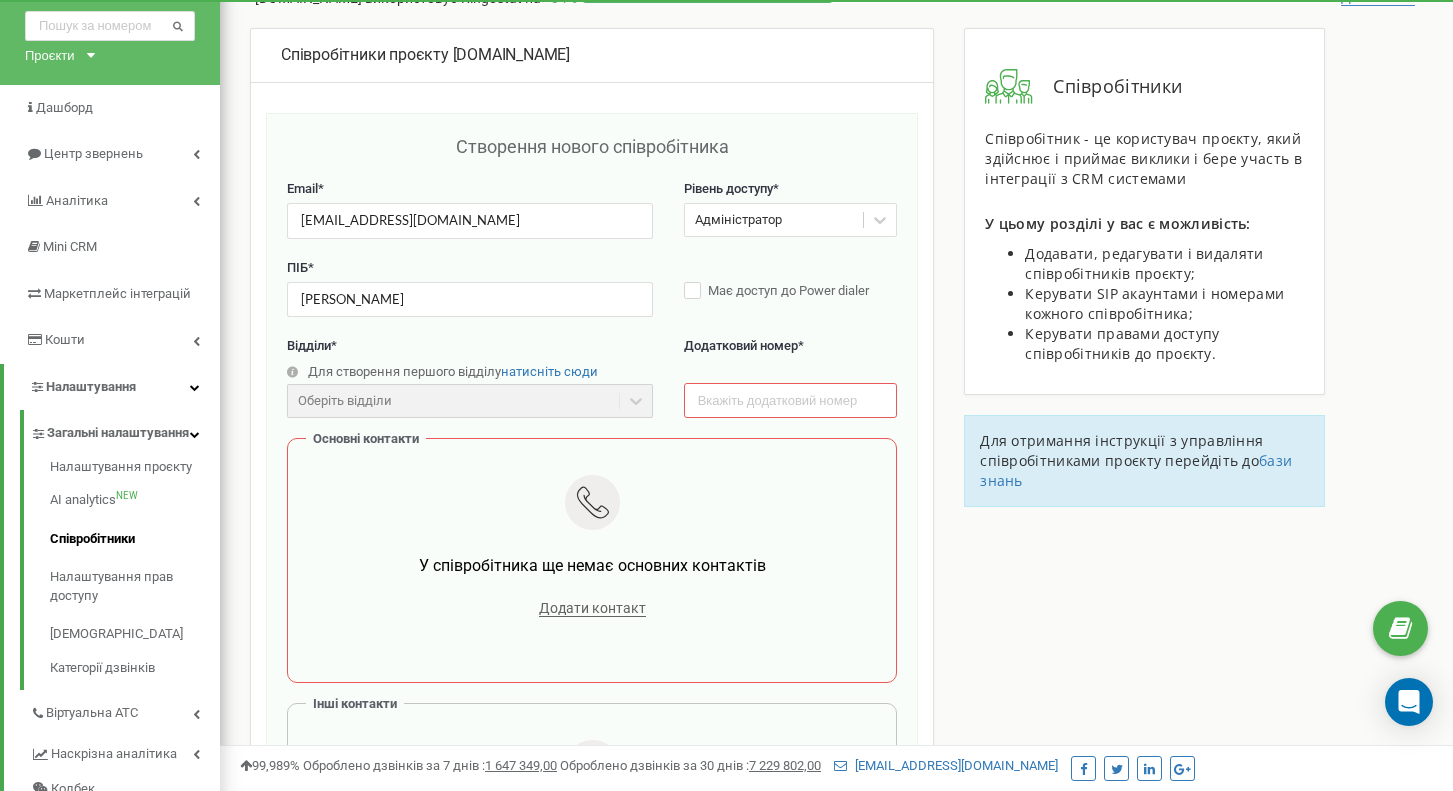 scroll, scrollTop: 87, scrollLeft: 0, axis: vertical 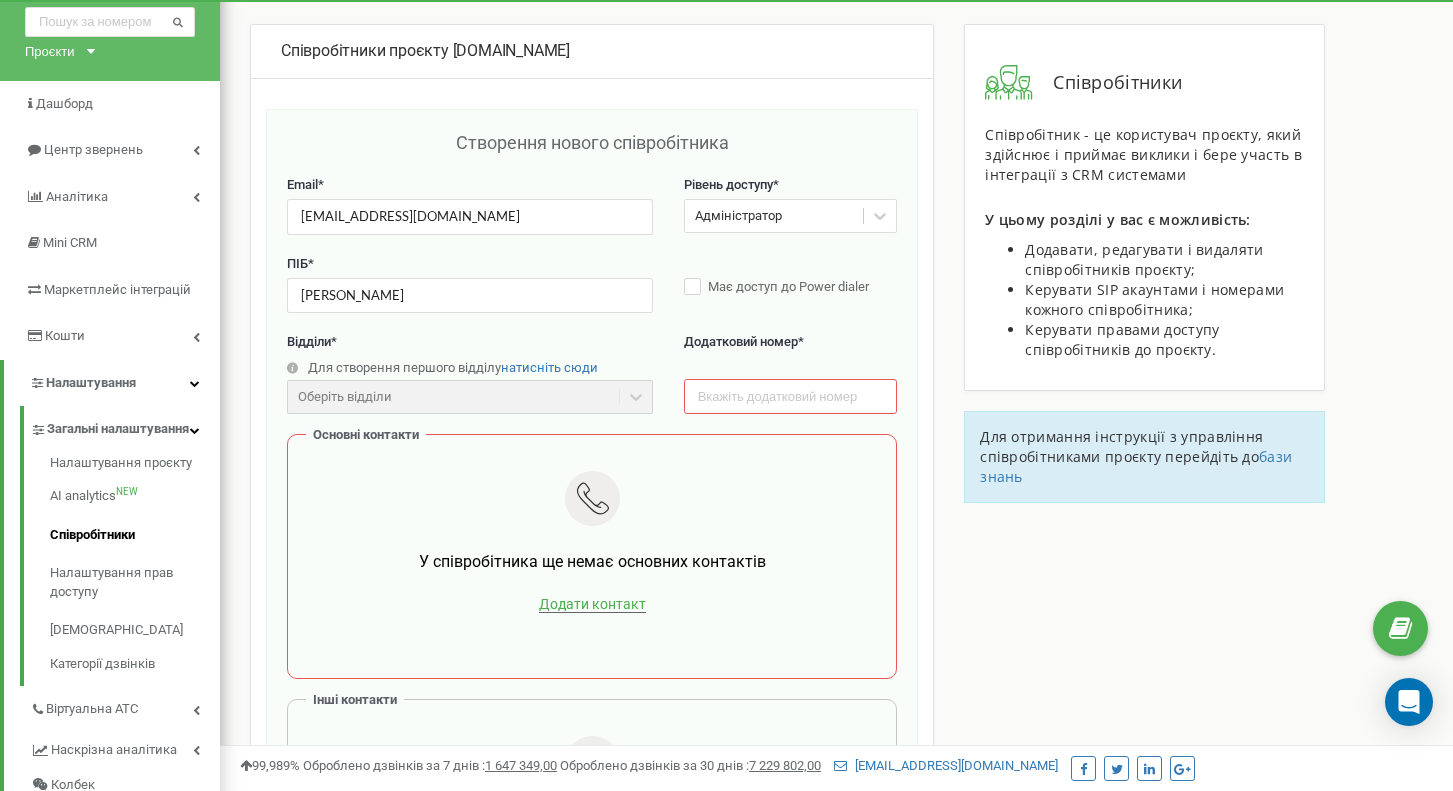 click on "Додати контакт" at bounding box center [592, 604] 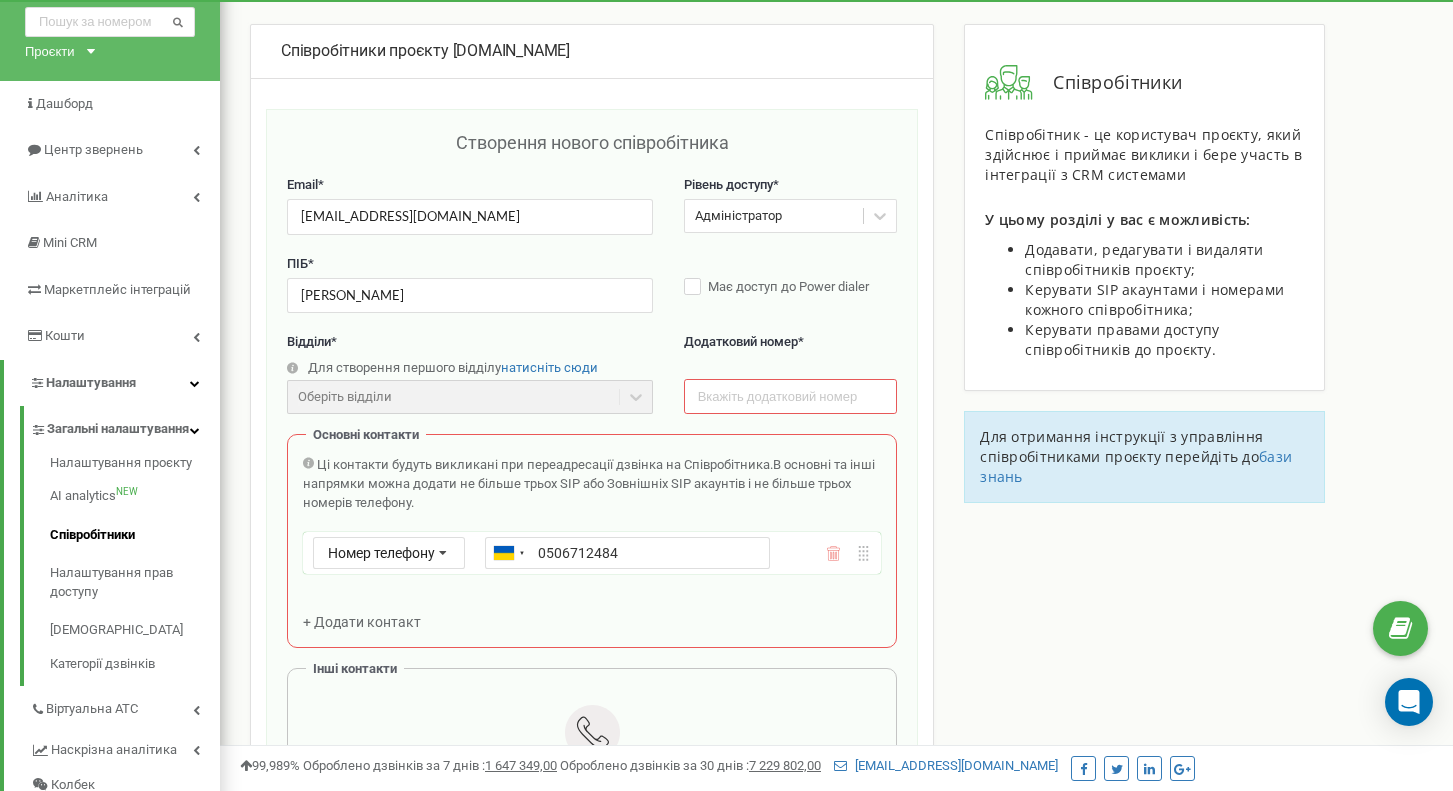 click on "Ці контакти будуть викликані при переадресації дзвінка на Співробітника.  В основні та інші напрямки можна додати не більше трьох SIP або Зовнішніх SIP акаунтів і не більше трьох номерів телефону. Номер телефону Номер телефону SIP Зовнішній SIP Ukraine (Україна) + 380 Afghanistan (‫افغانستان‬‎) + 93 Albania (Shqipëri) + 355 Algeria (‫الجزائر‬‎) + 213 American Samoa + 1684 Andorra + 376 Angola + 244 Anguilla + 1264 Antigua and Barbuda + 1268 Argentina + 54 Armenia (Հայաստան) + 374 Aruba + 297 Australia + 61 Austria (Österreich) + 43 Azerbaijan (Azərbaycan) + 994 Bahamas + 1242 Bahrain (‫البحرين‬‎) + 973 Bangladesh (বাংলাদেশ) + 880 Barbados + 1246 Belarus (Беларусь) + 375 Belgium (België) + 32 Belize + 501 Benin (Bénin) + 229 Bermuda + 55" at bounding box center (592, 544) 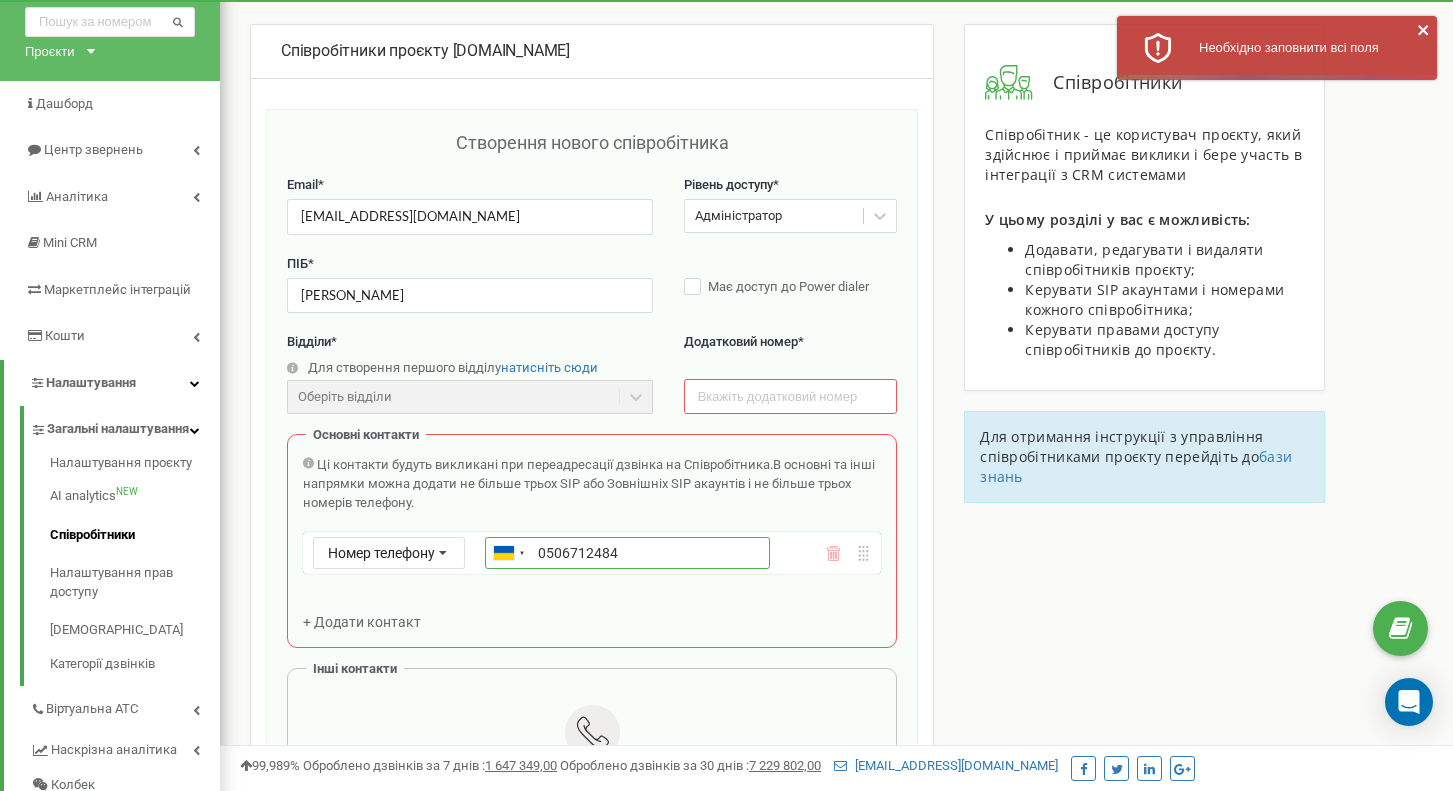 click on "0506712484" at bounding box center [627, 553] 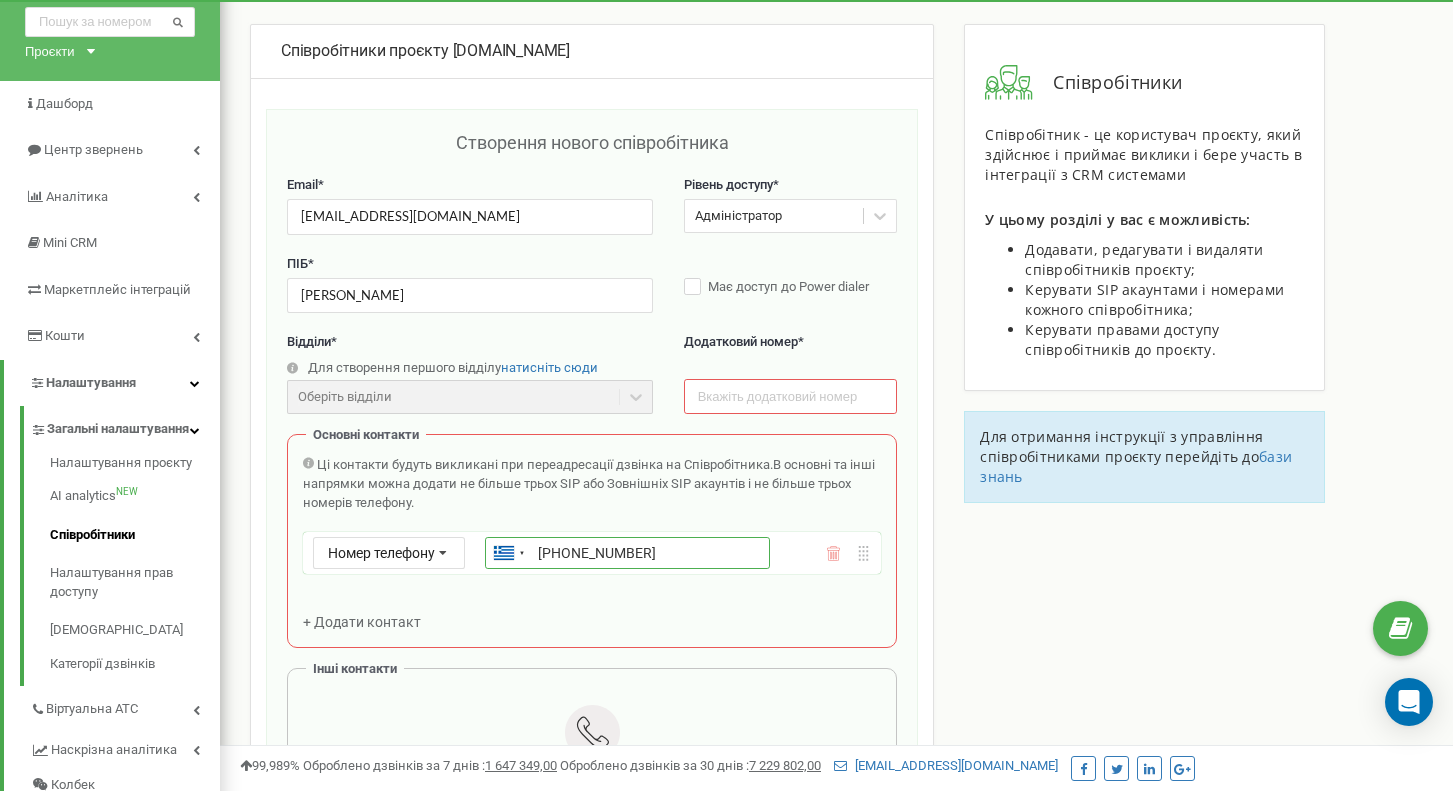 type on "[PHONE_NUMBER]" 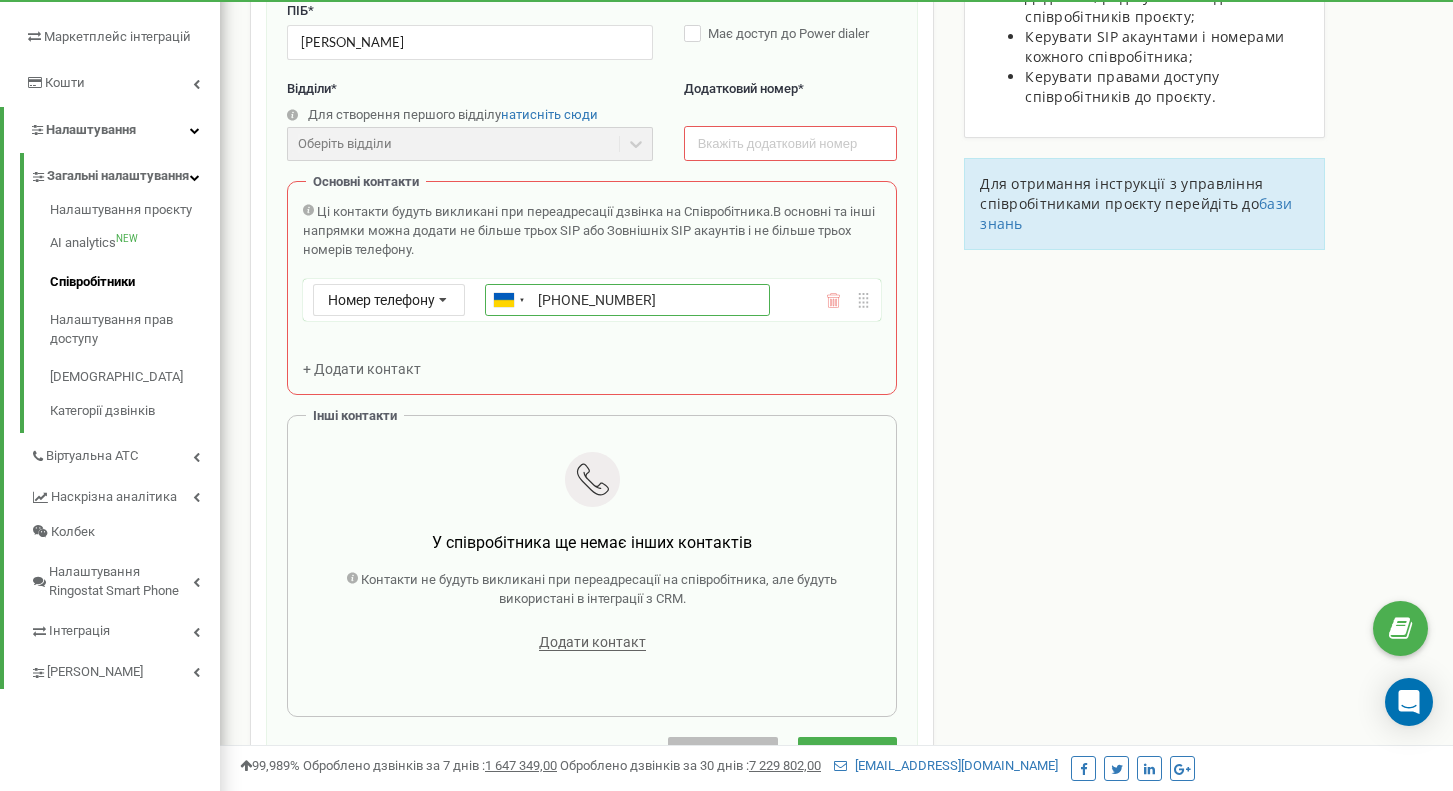 scroll, scrollTop: 350, scrollLeft: 0, axis: vertical 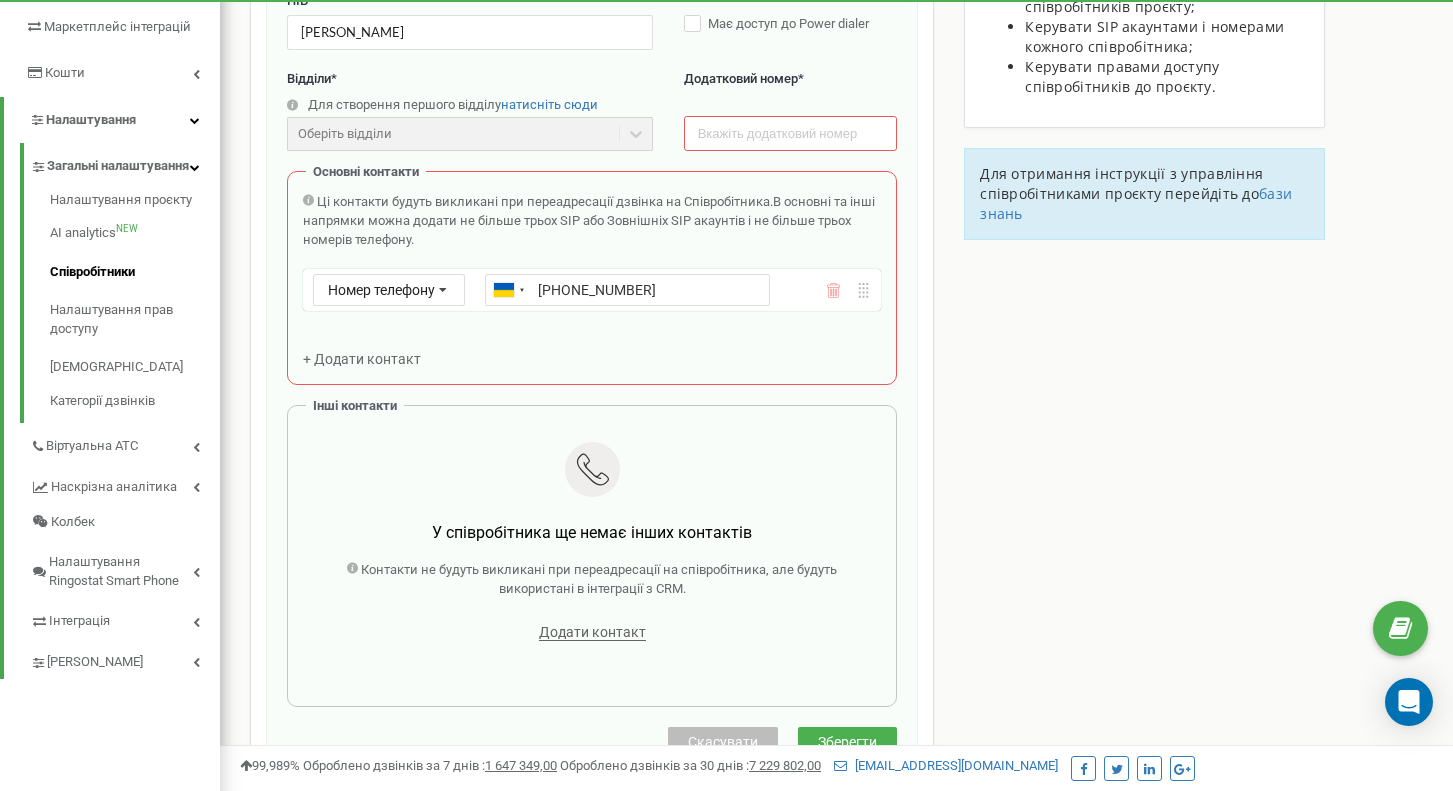 click on "Зберегти" at bounding box center (847, 742) 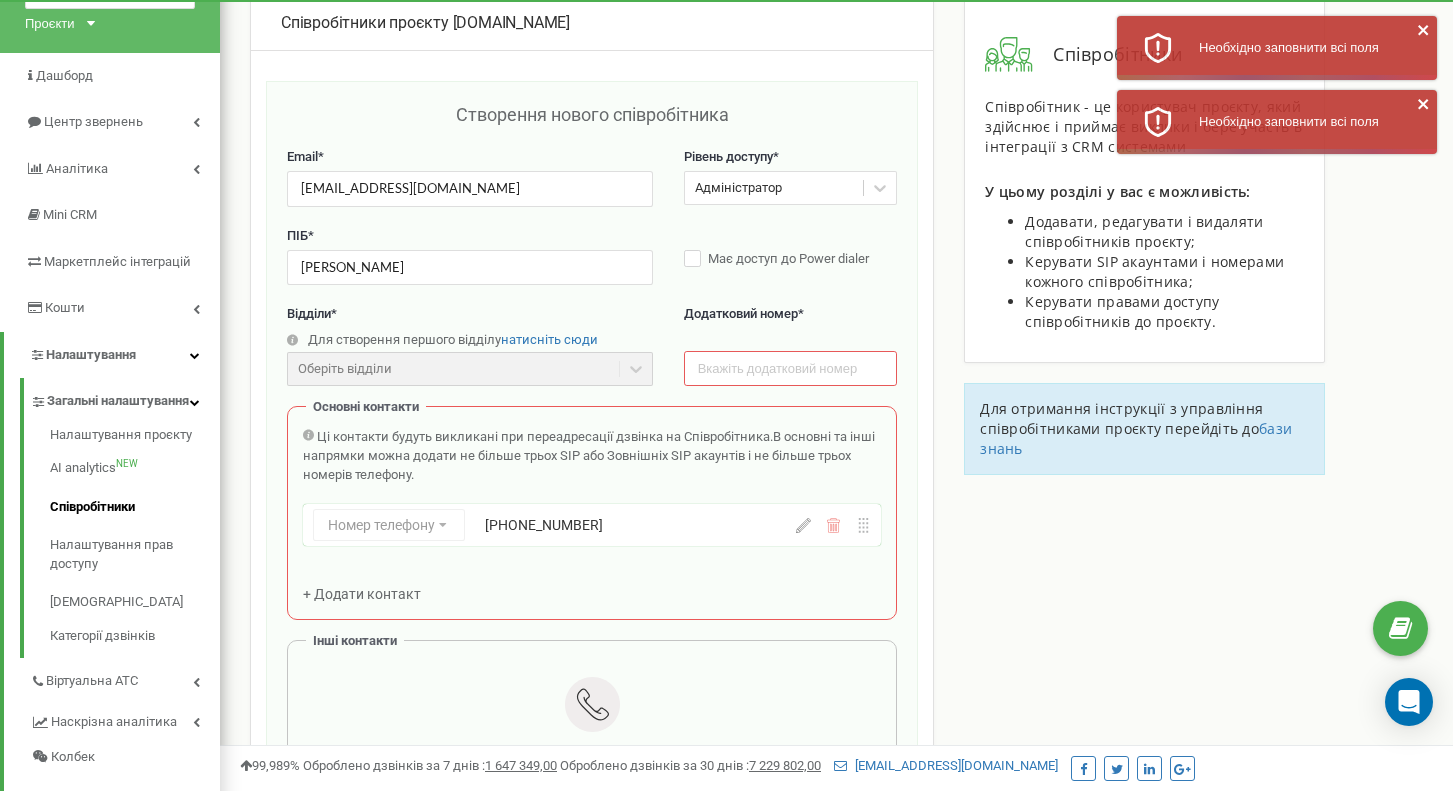 scroll, scrollTop: 113, scrollLeft: 0, axis: vertical 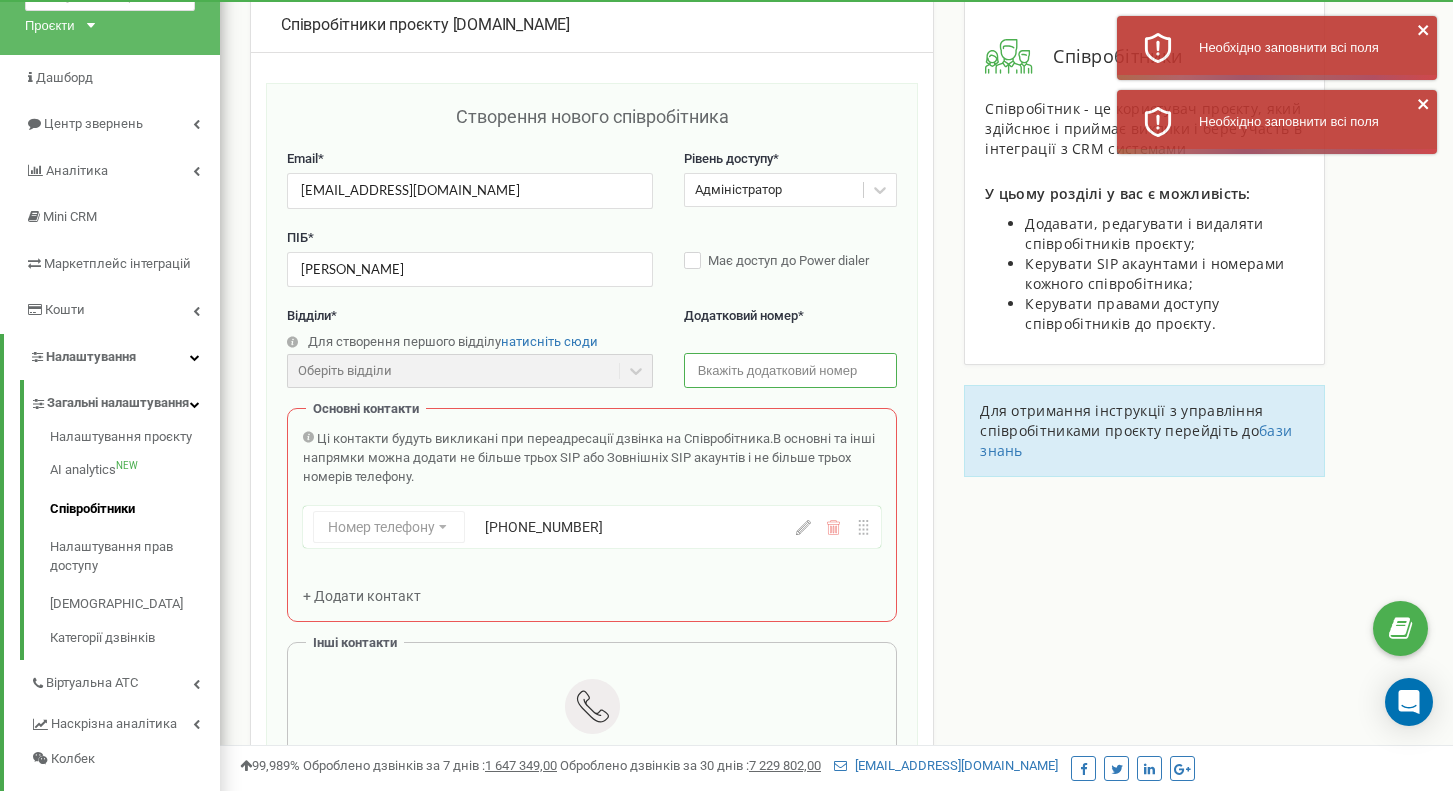 click at bounding box center [791, 370] 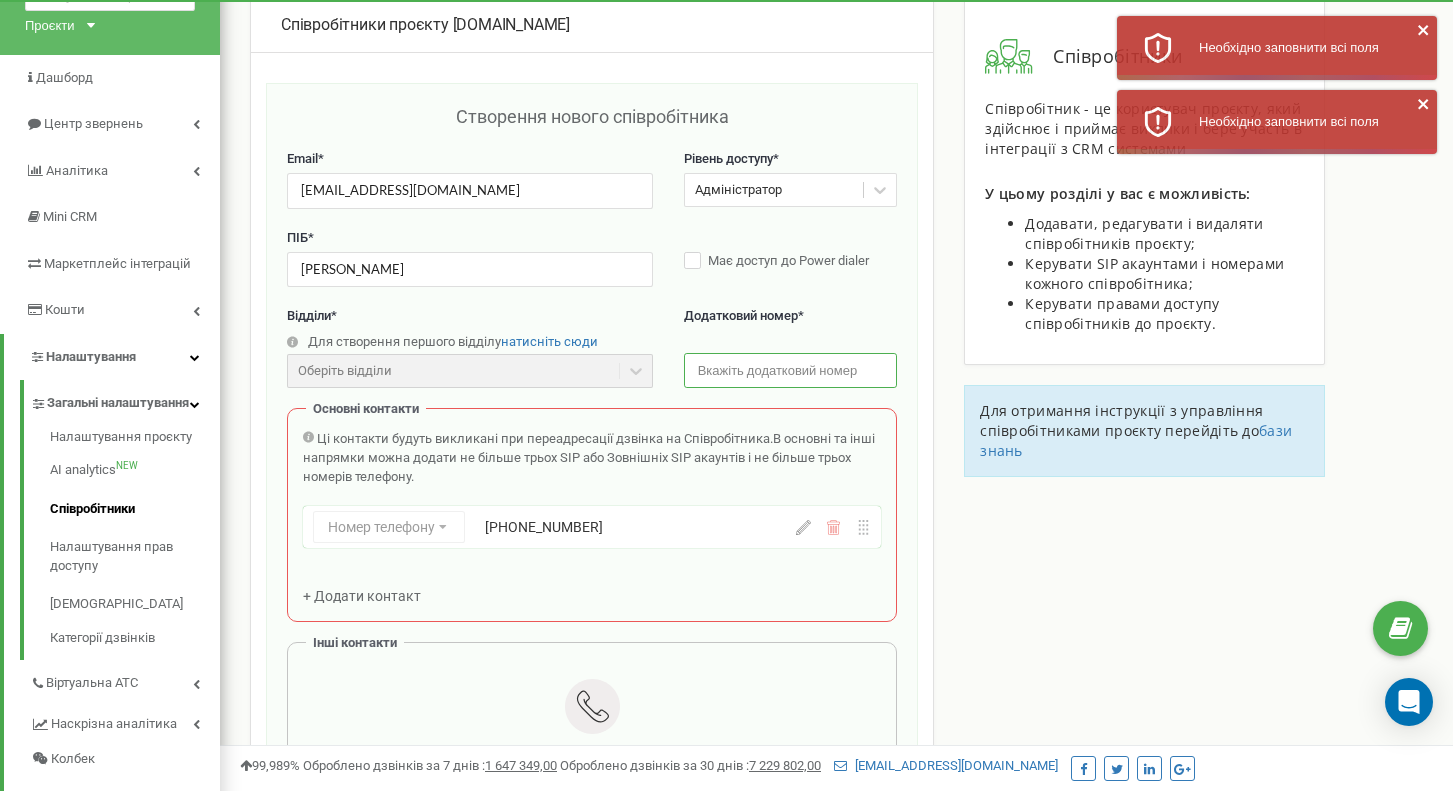 click on "+380506712484" at bounding box center (627, 527) 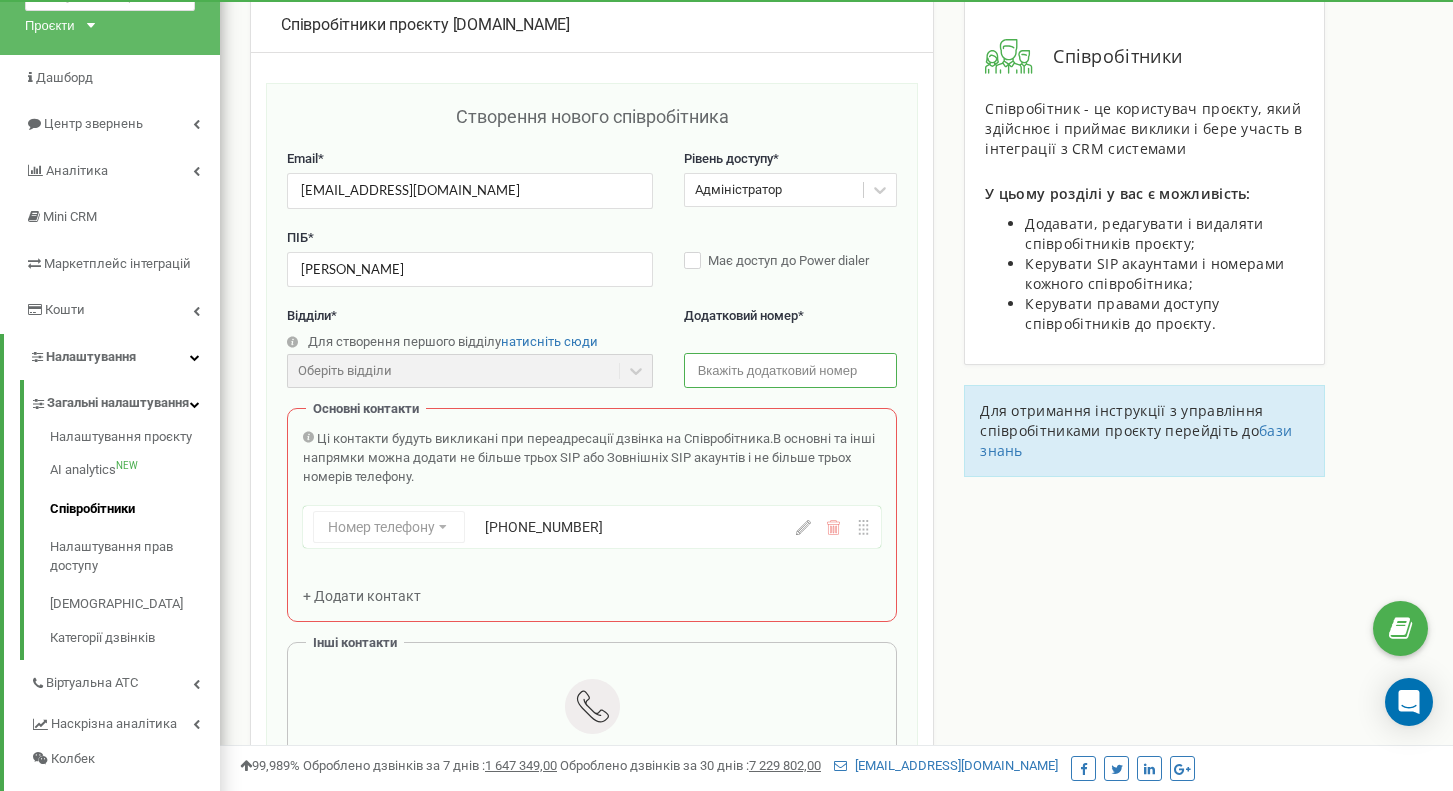 click on "[PHONE_NUMBER]" at bounding box center (627, 527) 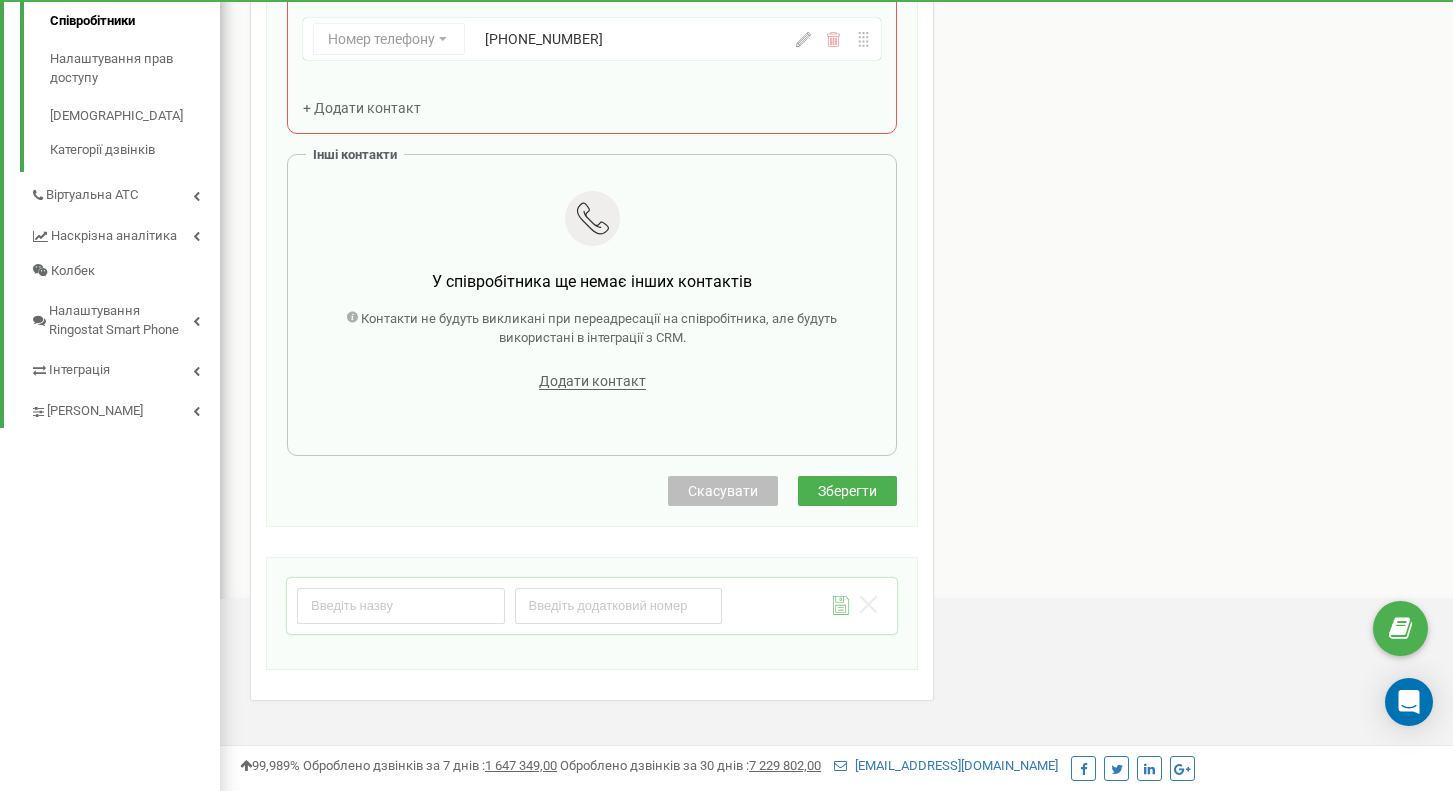 type on "[PHONE_NUMBER]" 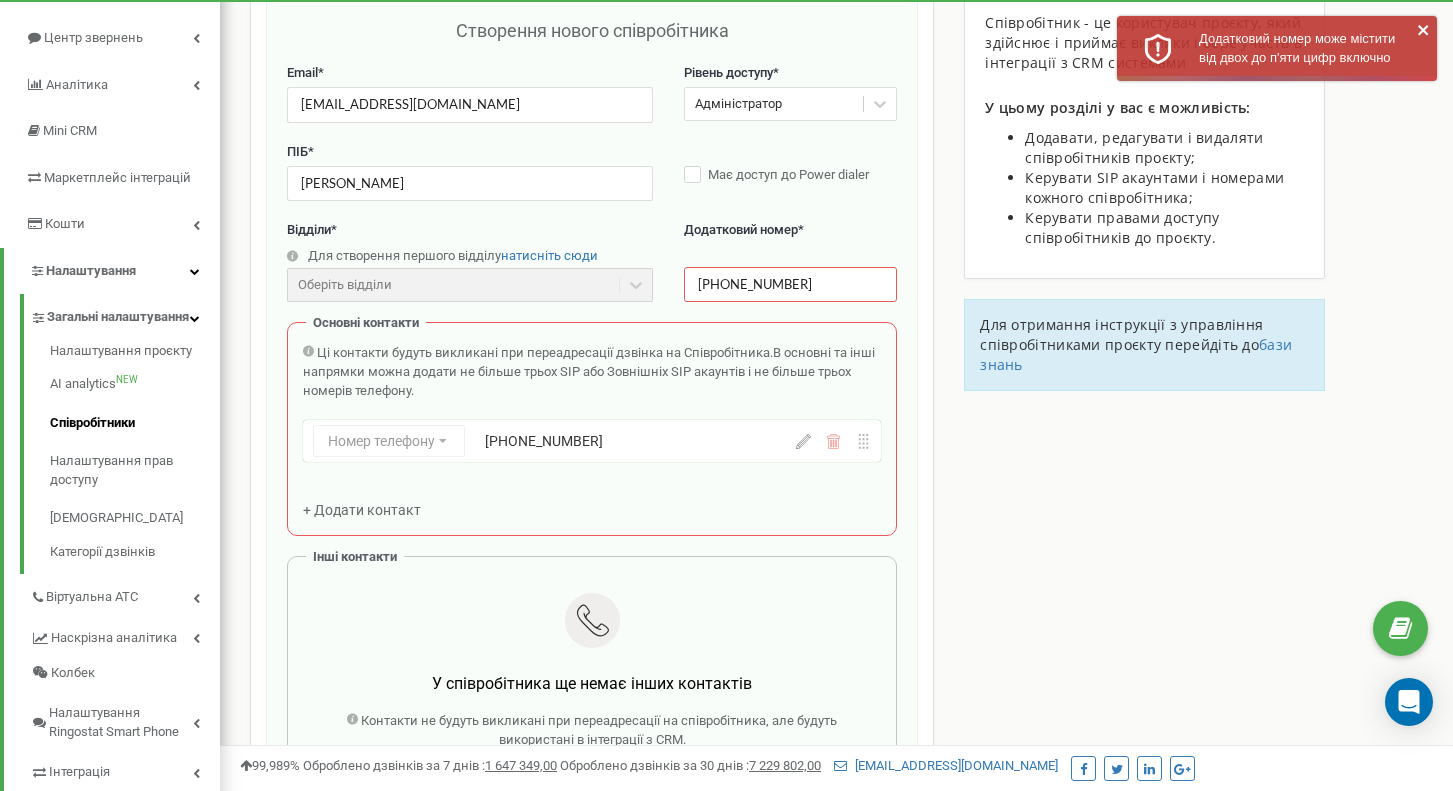 scroll, scrollTop: 197, scrollLeft: 0, axis: vertical 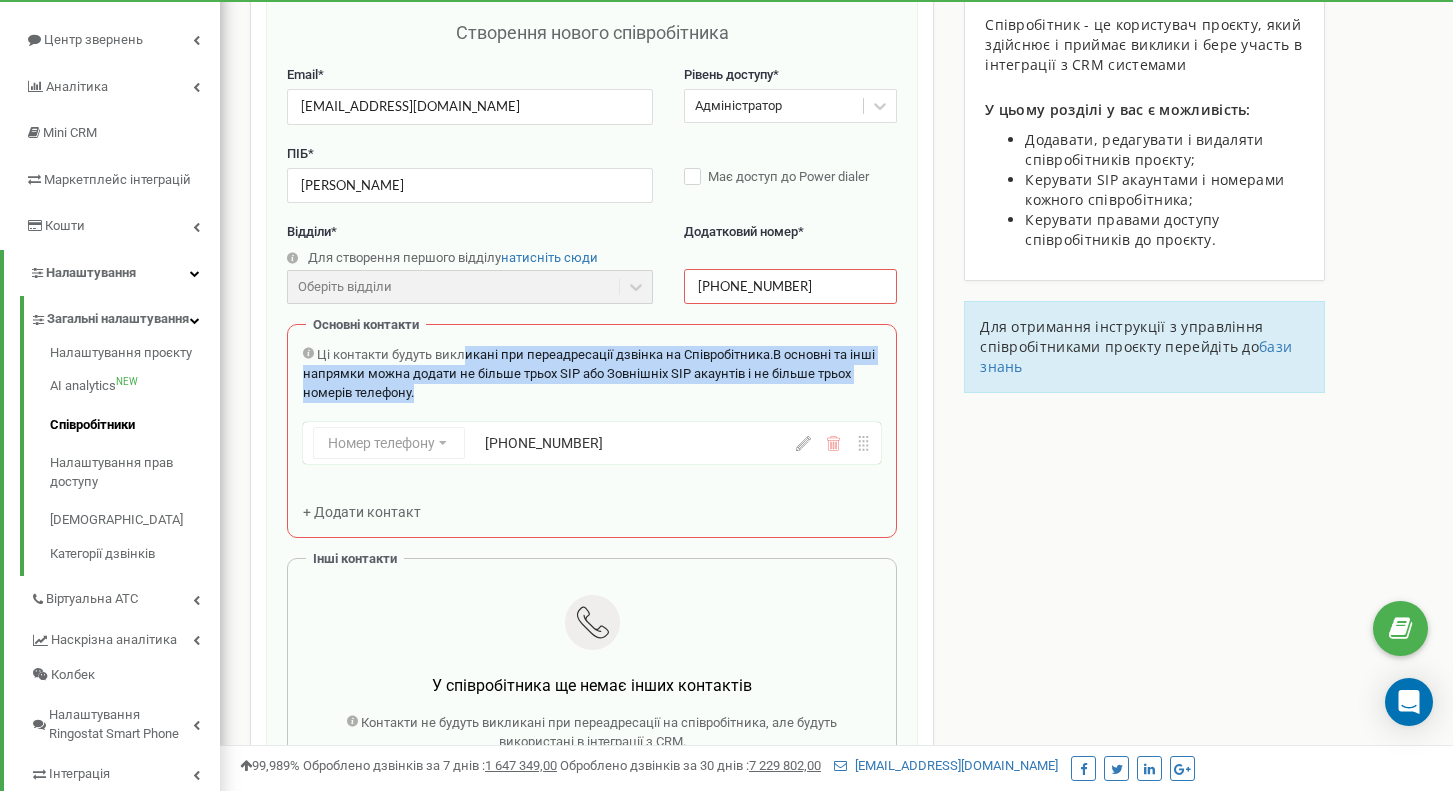 drag, startPoint x: 466, startPoint y: 348, endPoint x: 769, endPoint y: 379, distance: 304.5817 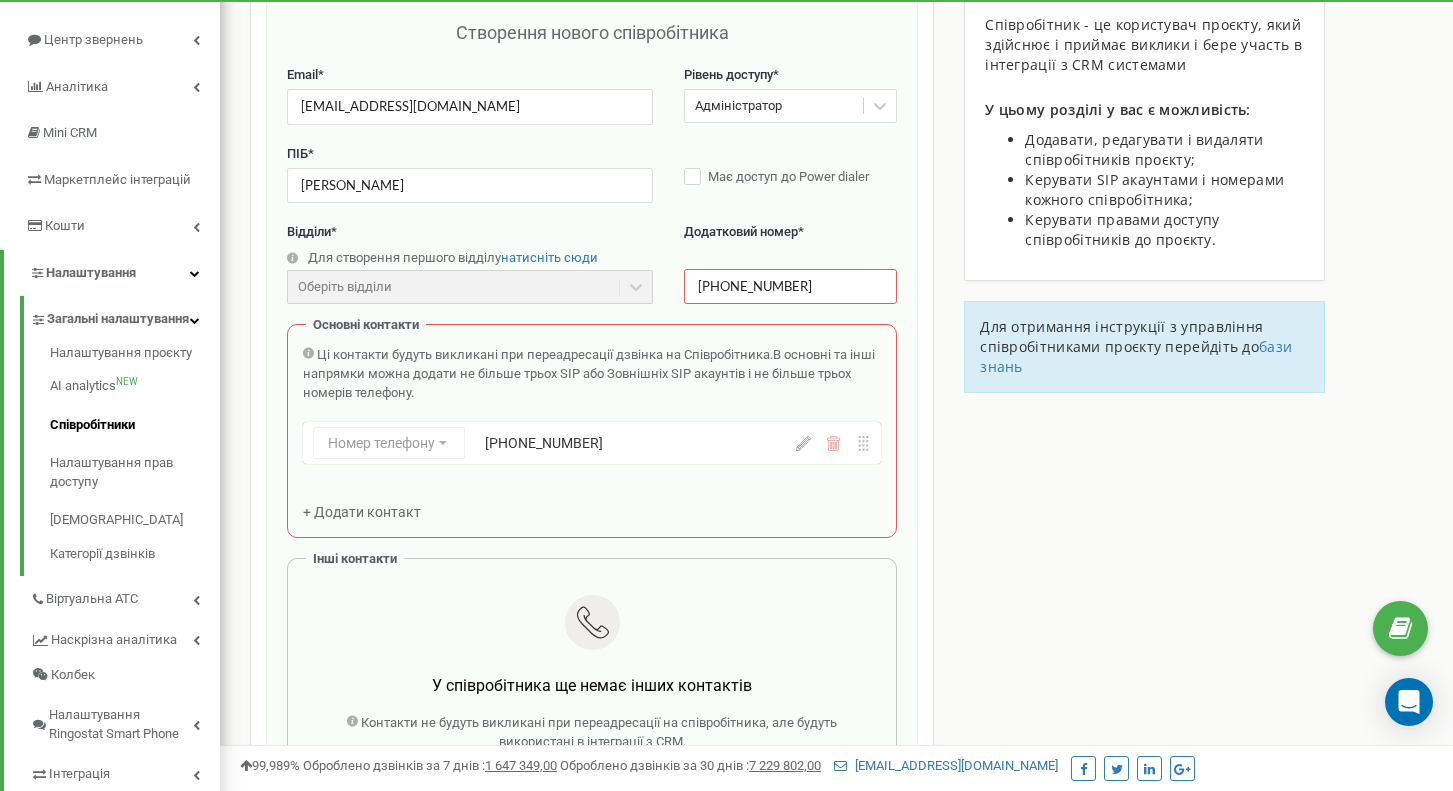 click on "Ці контакти будуть викликані при переадресації дзвінка на Співробітника." at bounding box center [545, 354] 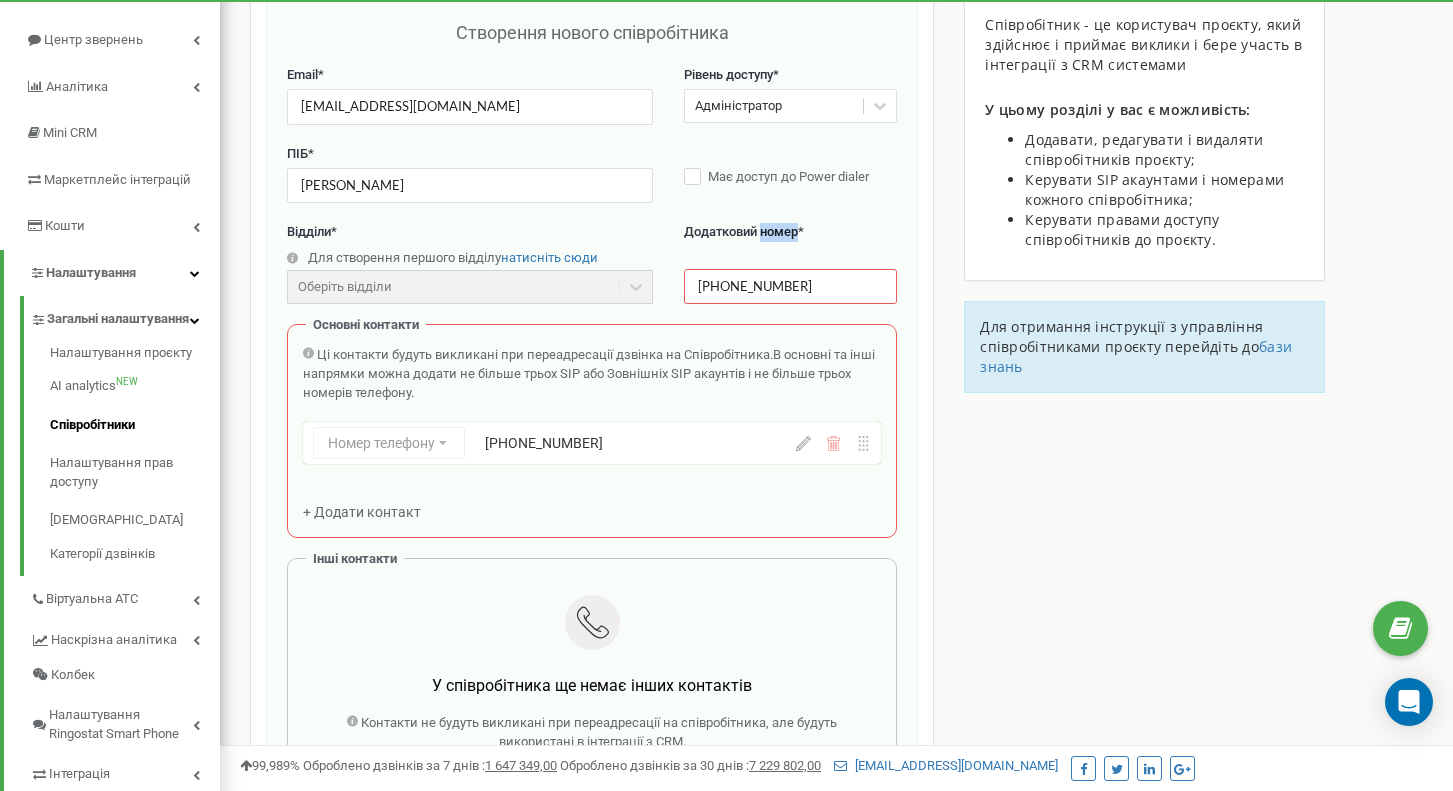 click on "Додатковий номер" at bounding box center (741, 231) 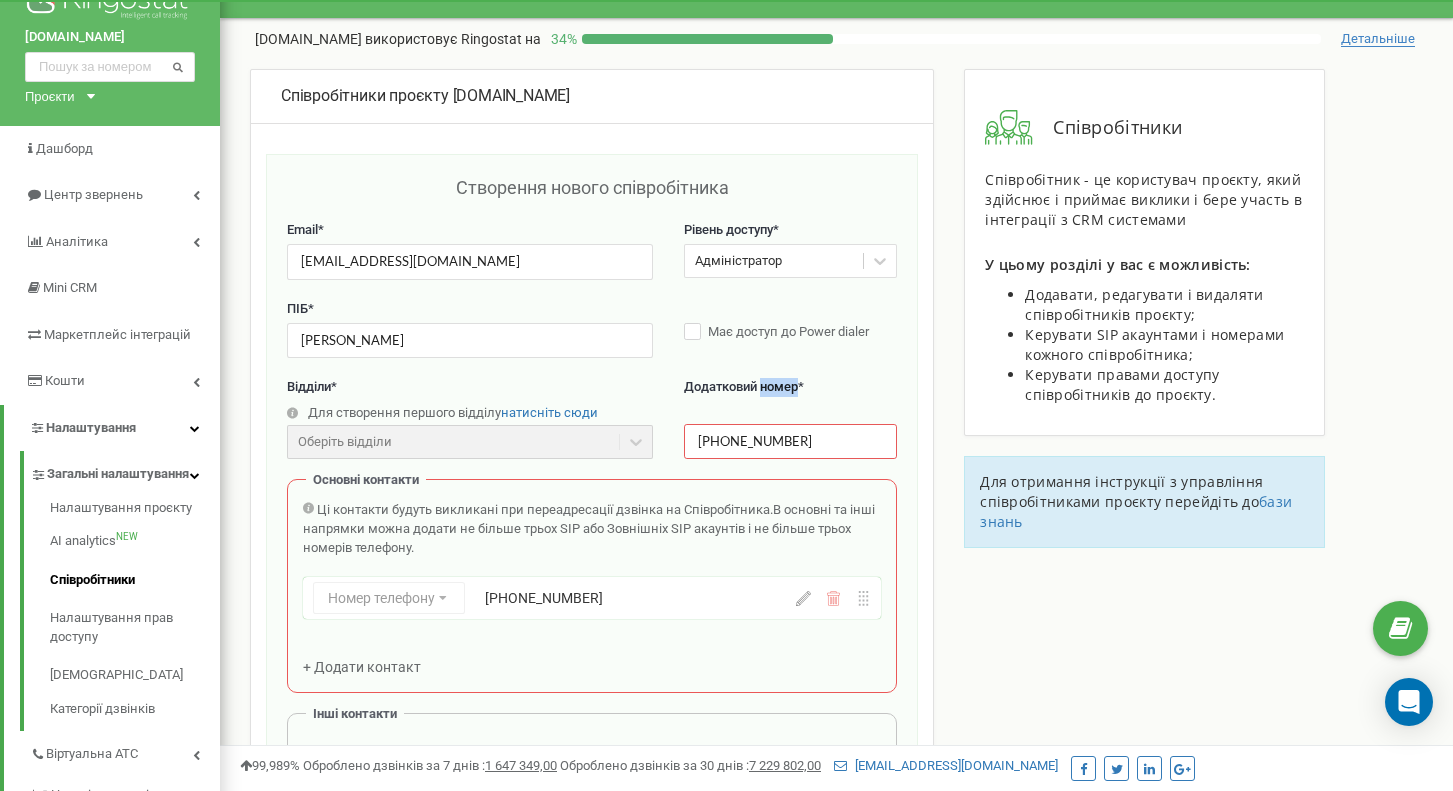 scroll, scrollTop: 31, scrollLeft: 0, axis: vertical 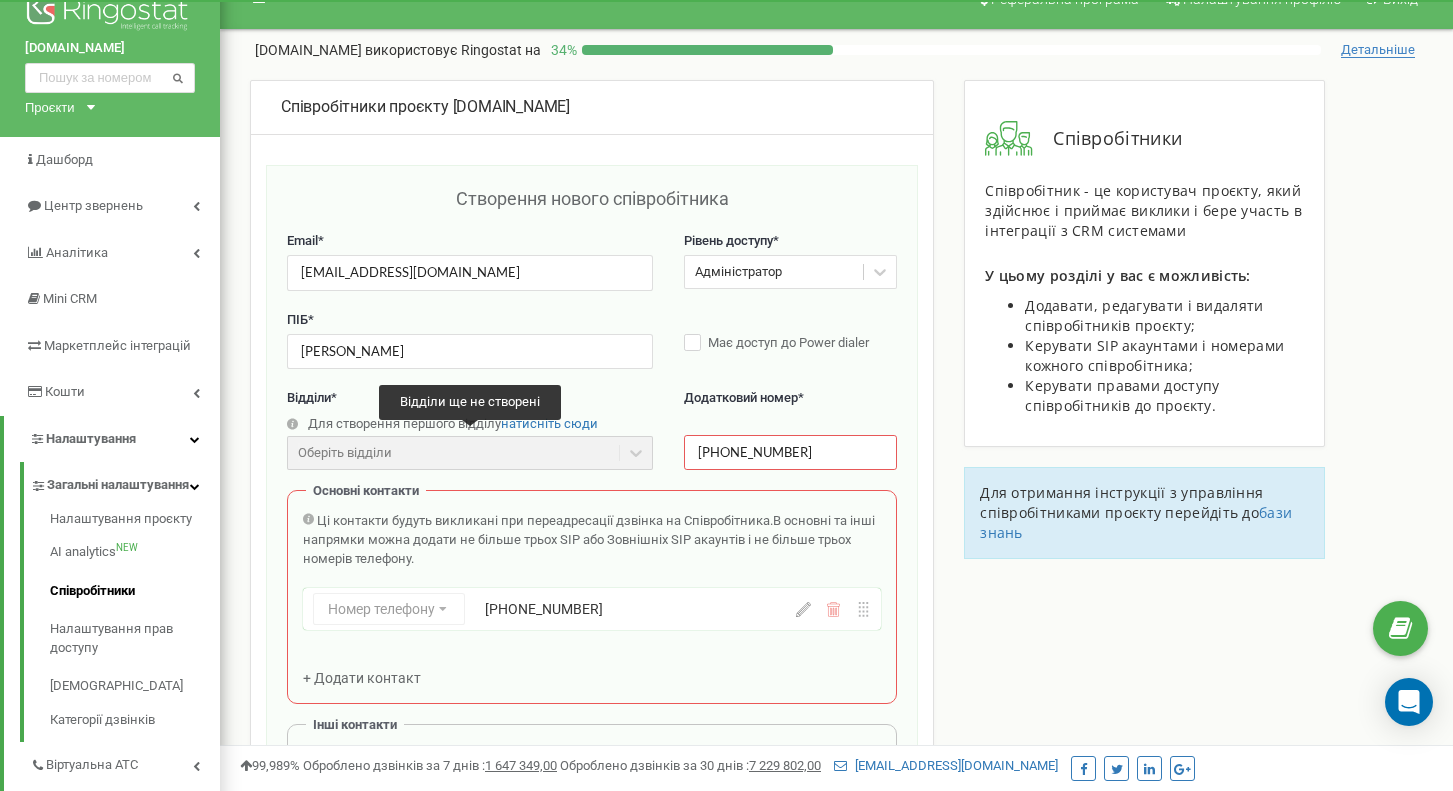 click on "Оберіть відділи" at bounding box center [470, 453] 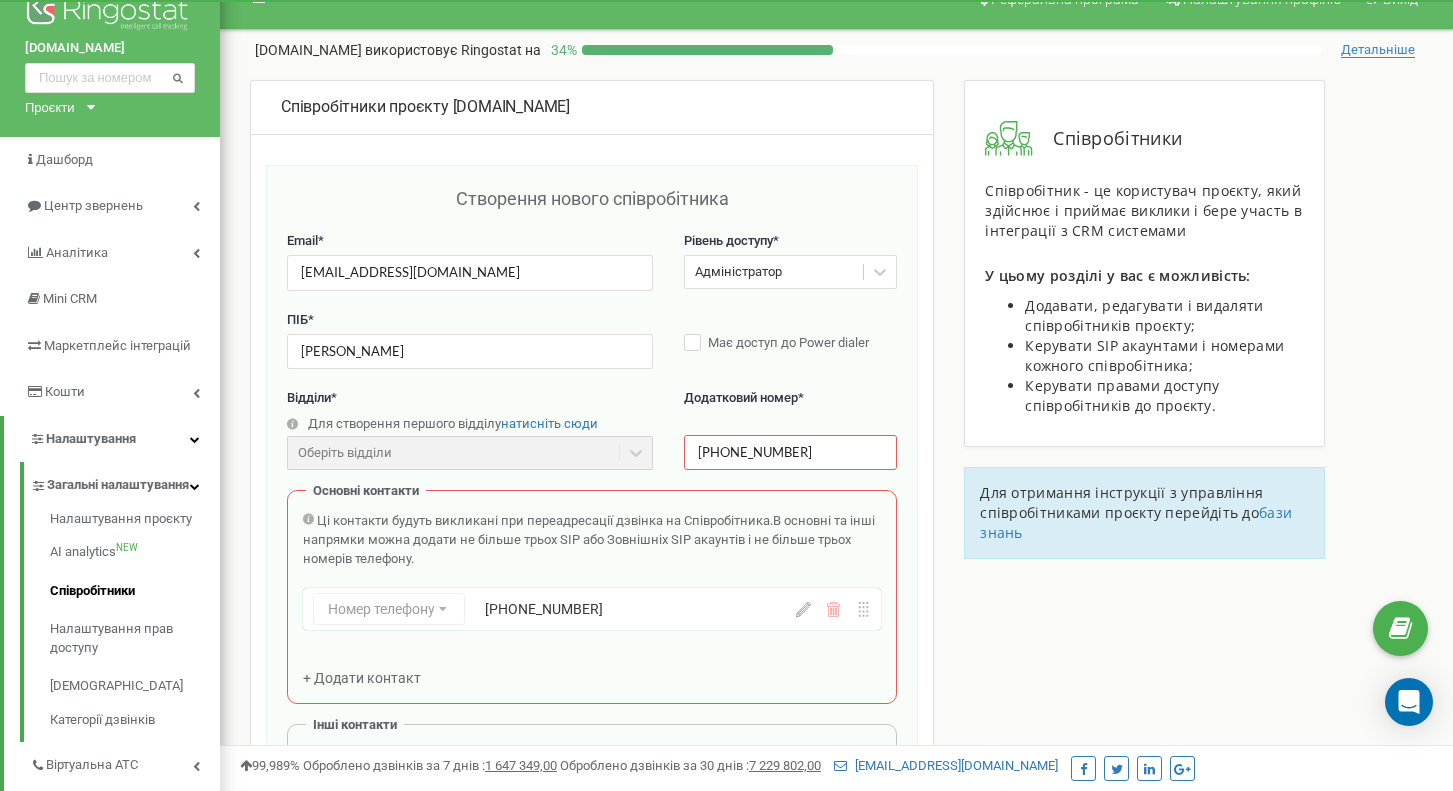 click on "Додатковий номер" at bounding box center [741, 397] 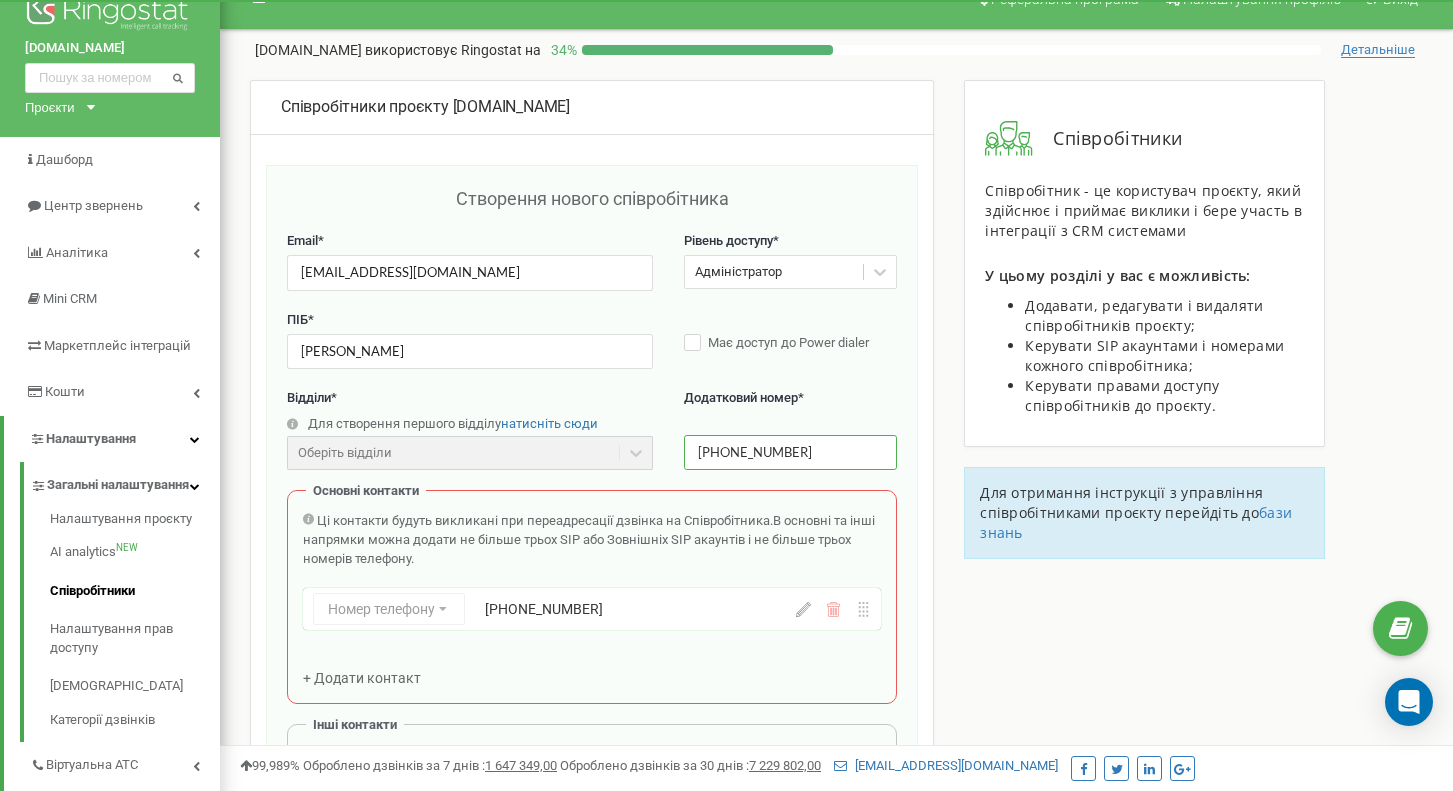 click on "+380506712484" at bounding box center (791, 452) 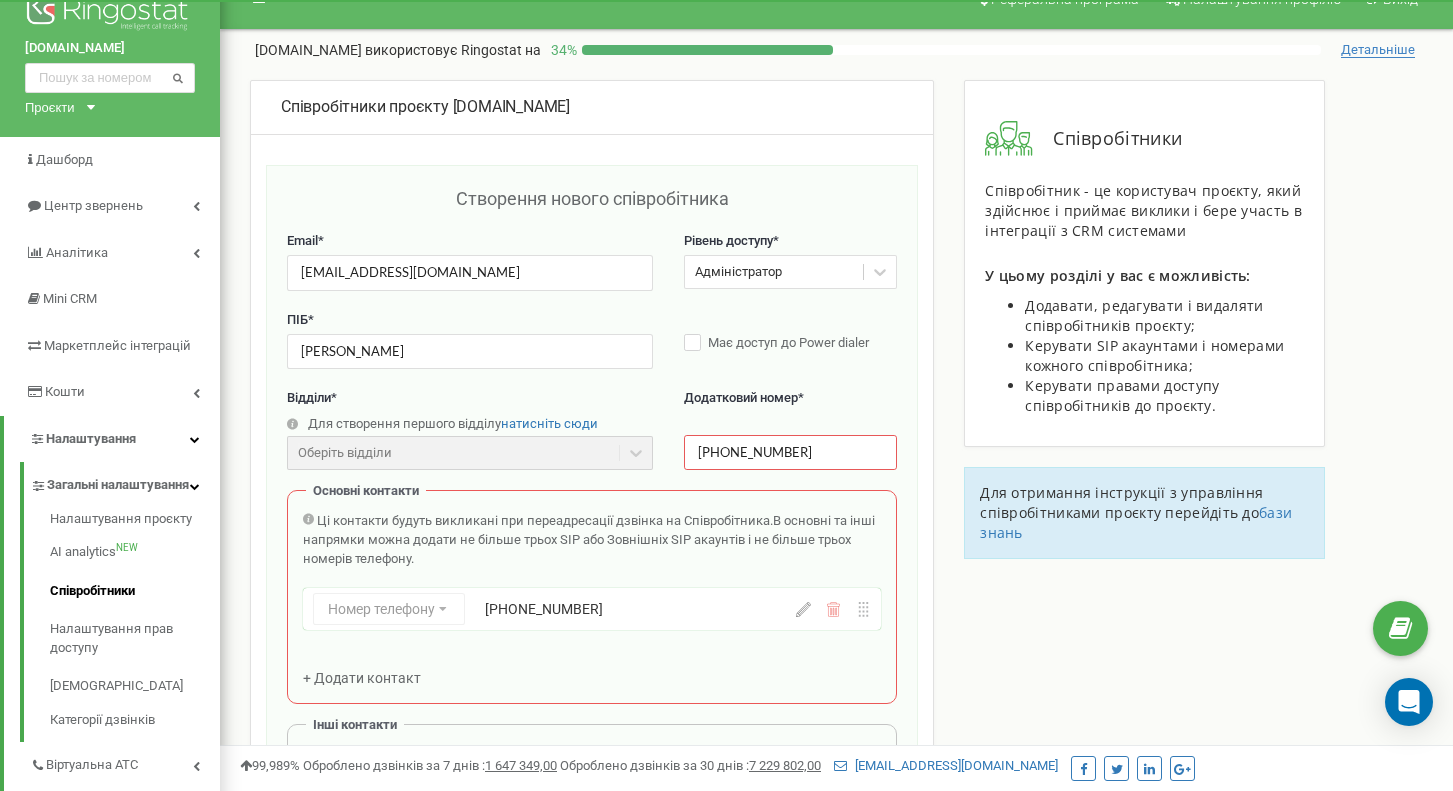 click on "Ці контакти будуть викликані при переадресації дзвінка на Співробітника.  В основні та інші напрямки можна додати не більше трьох SIP або Зовнішніх SIP акаунтів і не більше трьох номерів телефону." at bounding box center (592, 540) 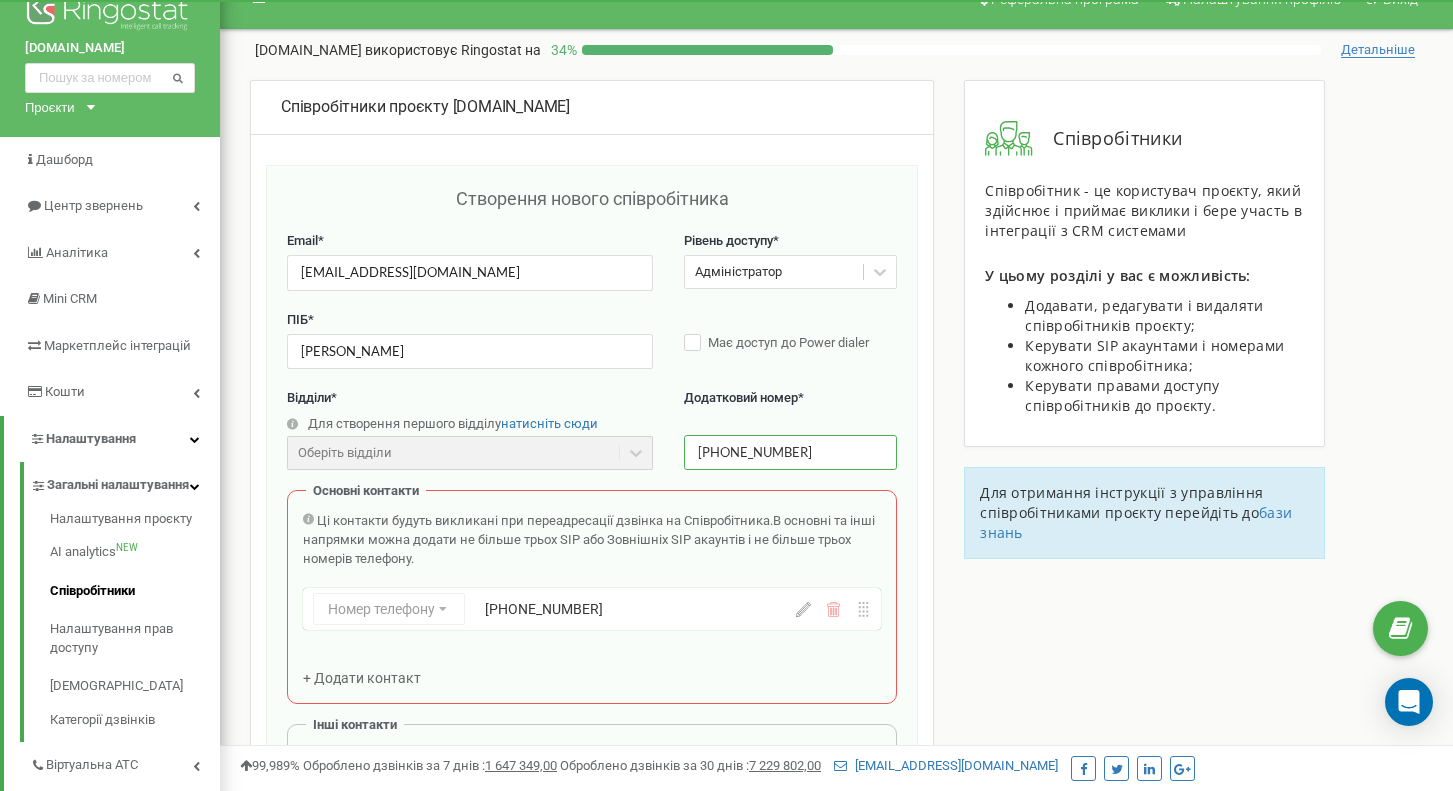 click on "+380506712484" at bounding box center [791, 452] 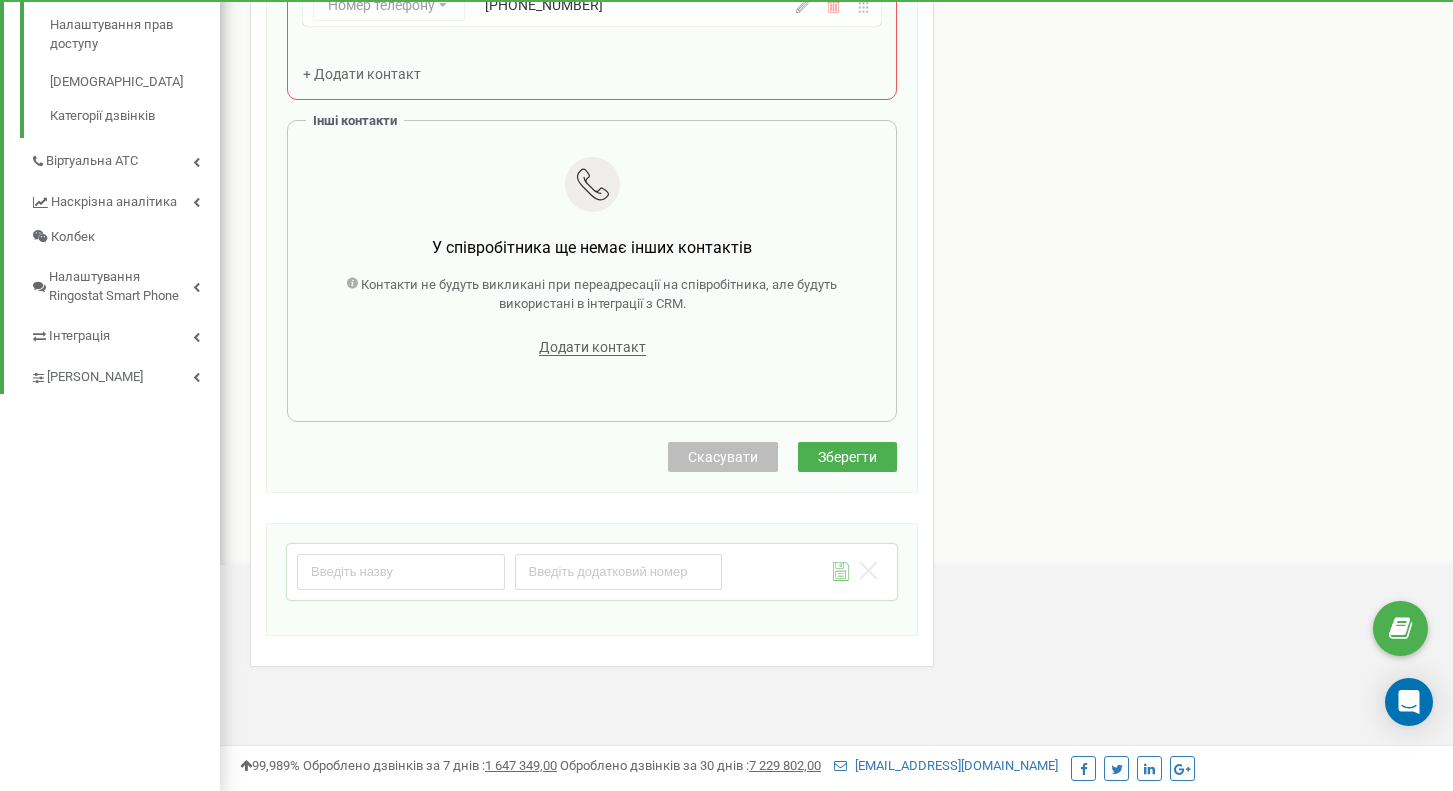 type on "+380735554000" 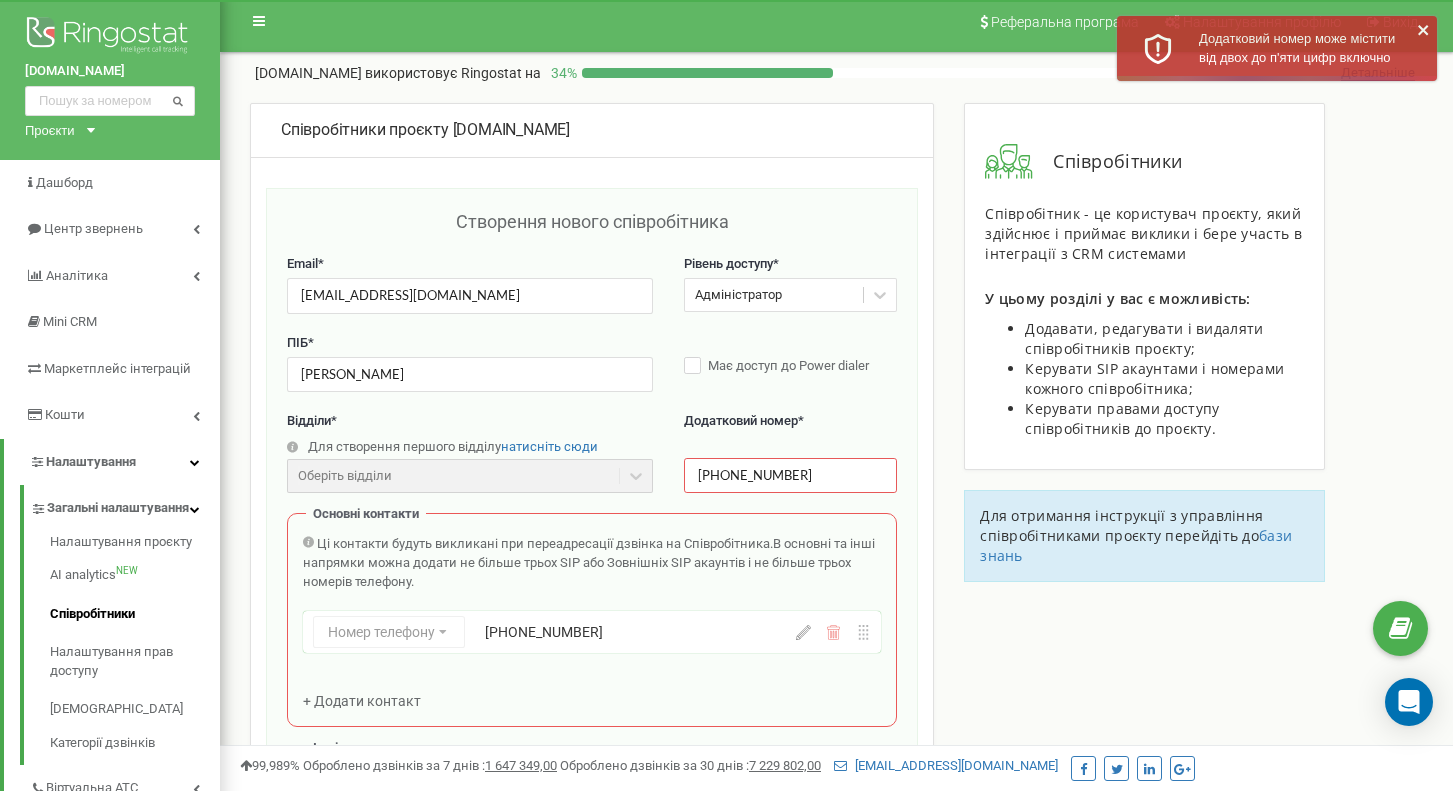 scroll, scrollTop: 16, scrollLeft: 0, axis: vertical 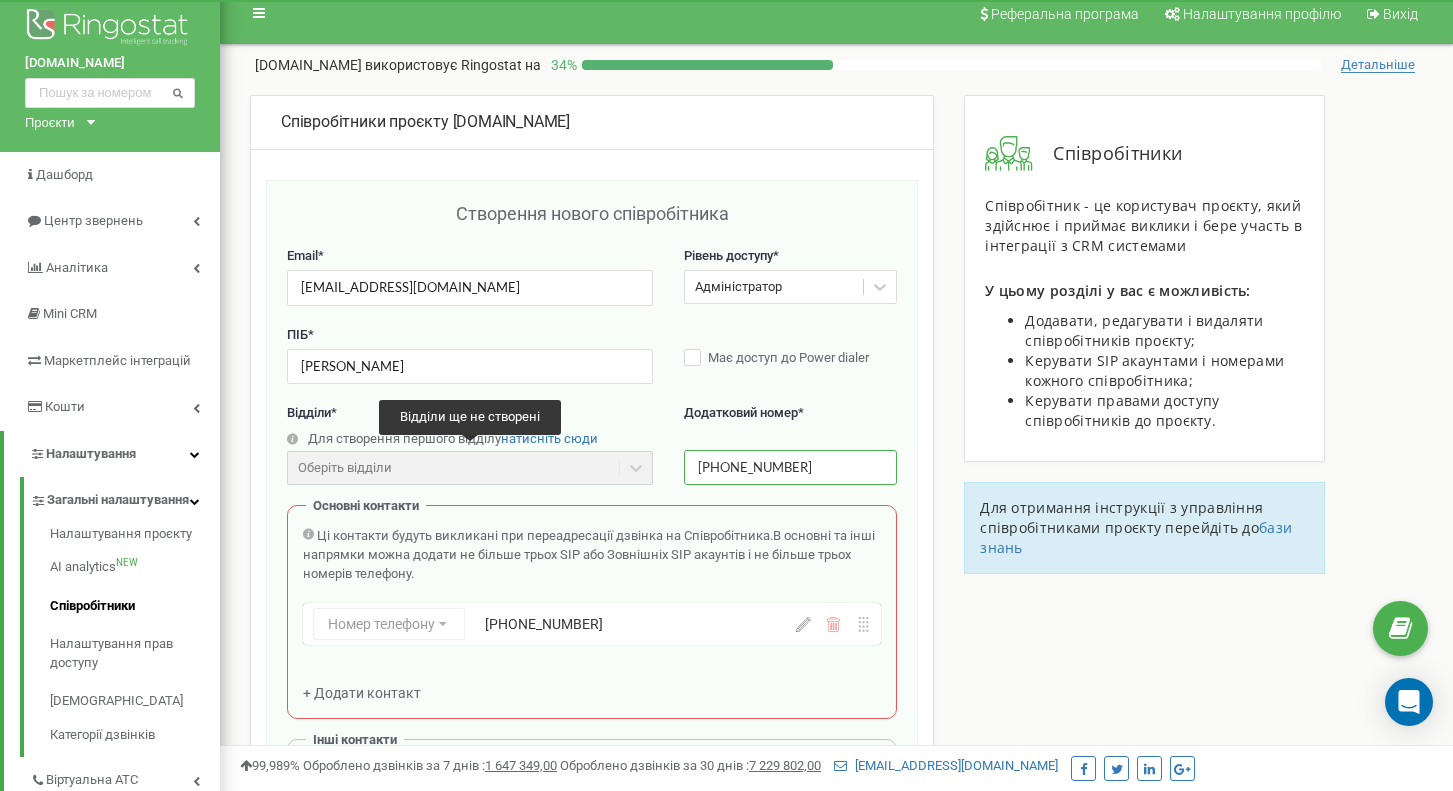 drag, startPoint x: 818, startPoint y: 459, endPoint x: 544, endPoint y: 446, distance: 274.30823 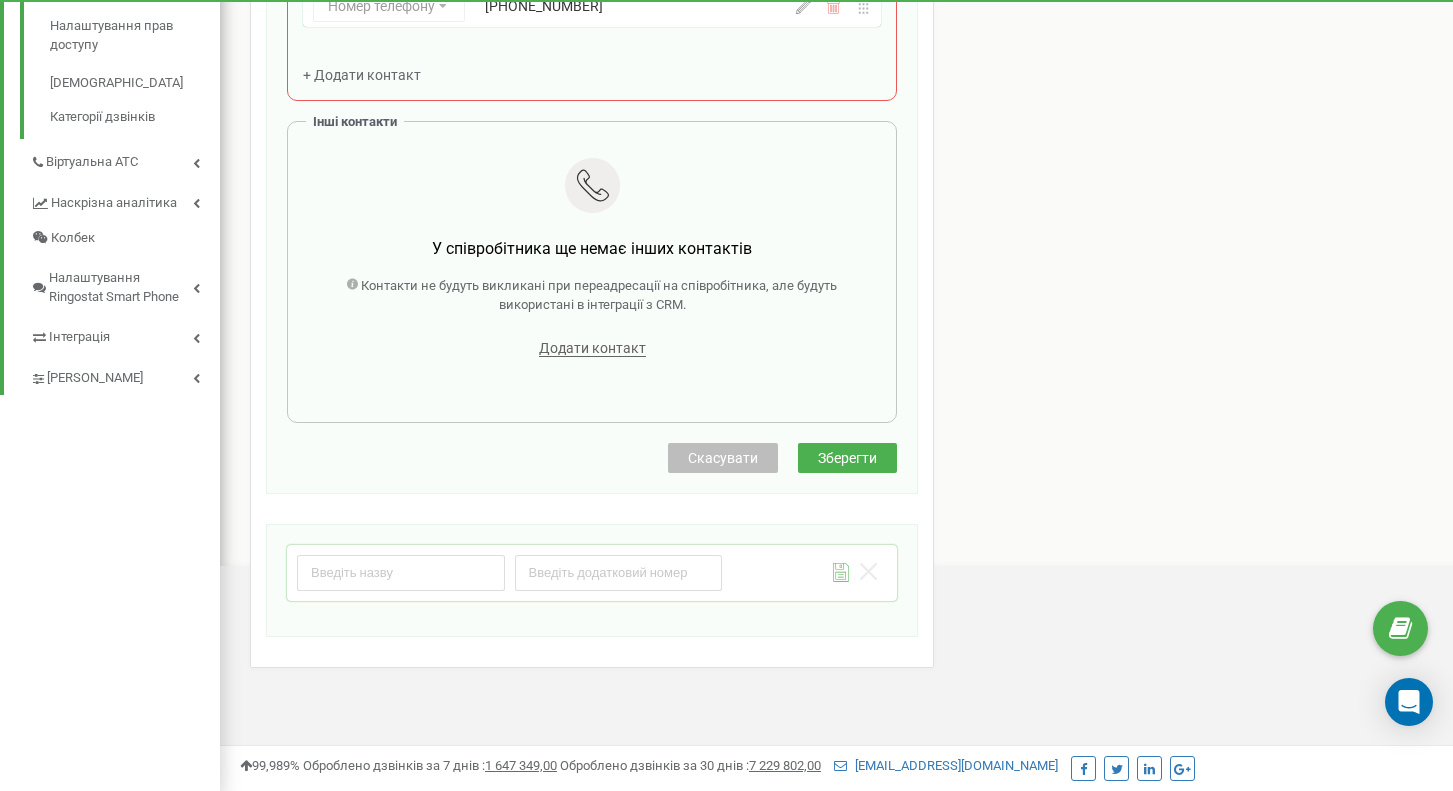 type on "007" 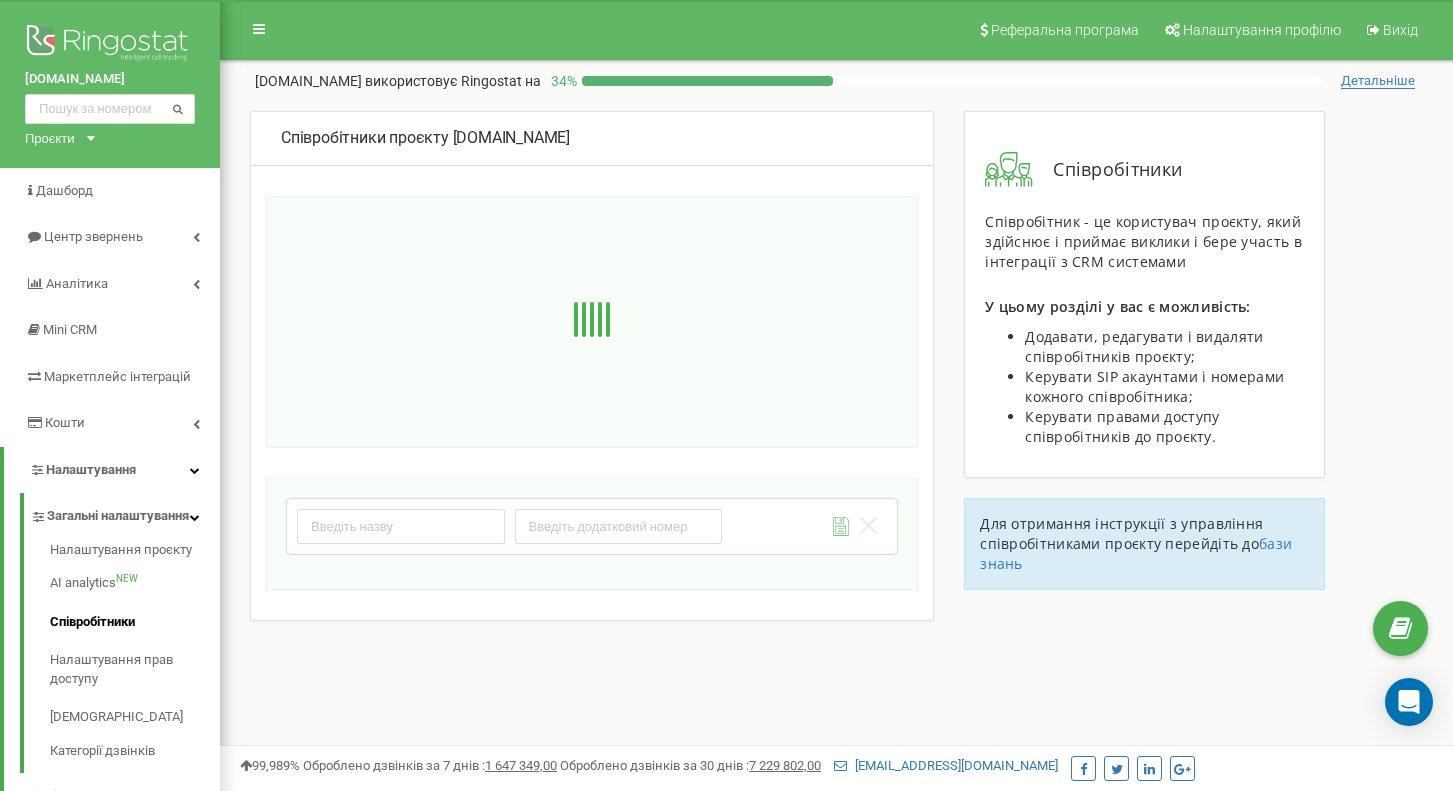 scroll, scrollTop: 0, scrollLeft: 0, axis: both 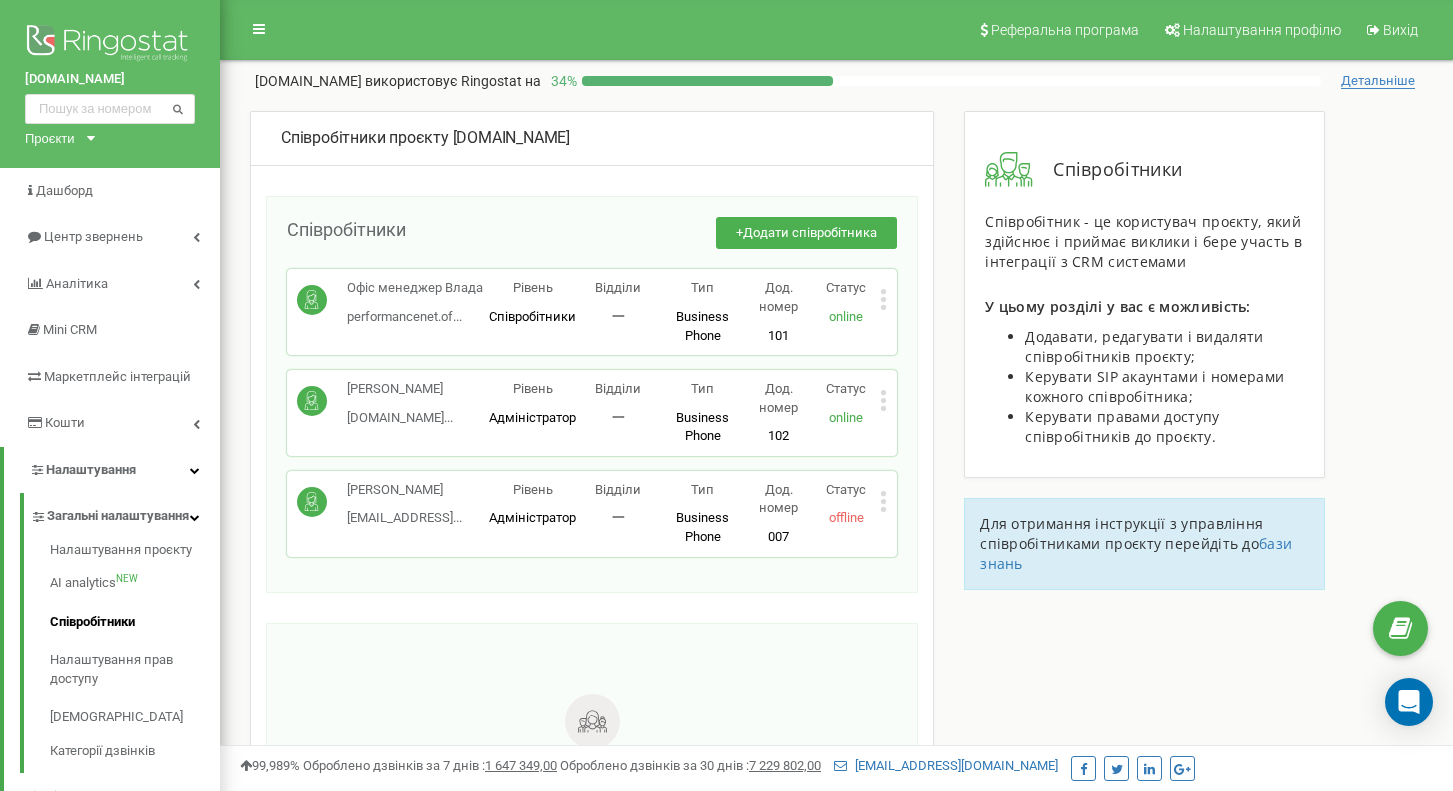 click 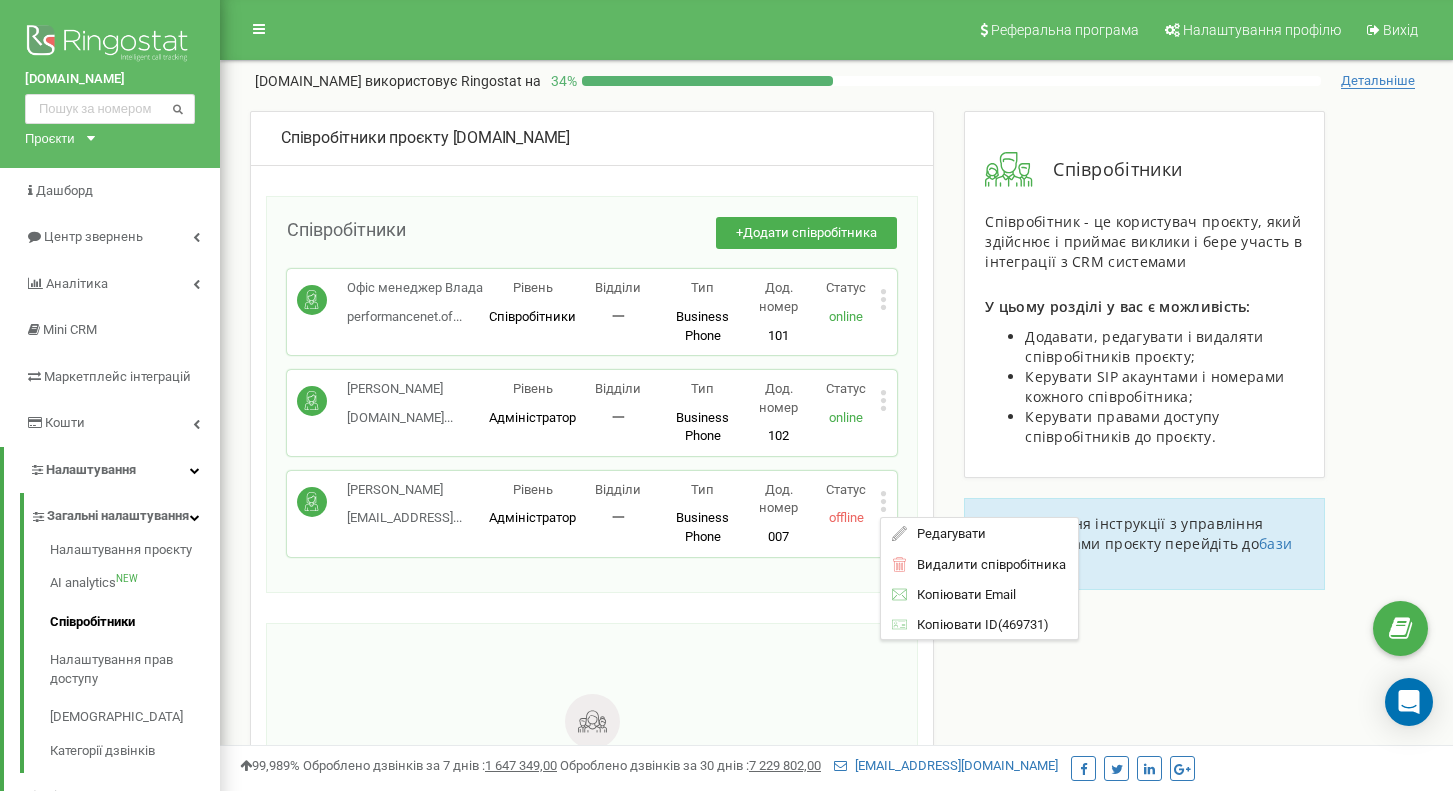 click on "offline" at bounding box center [846, 517] 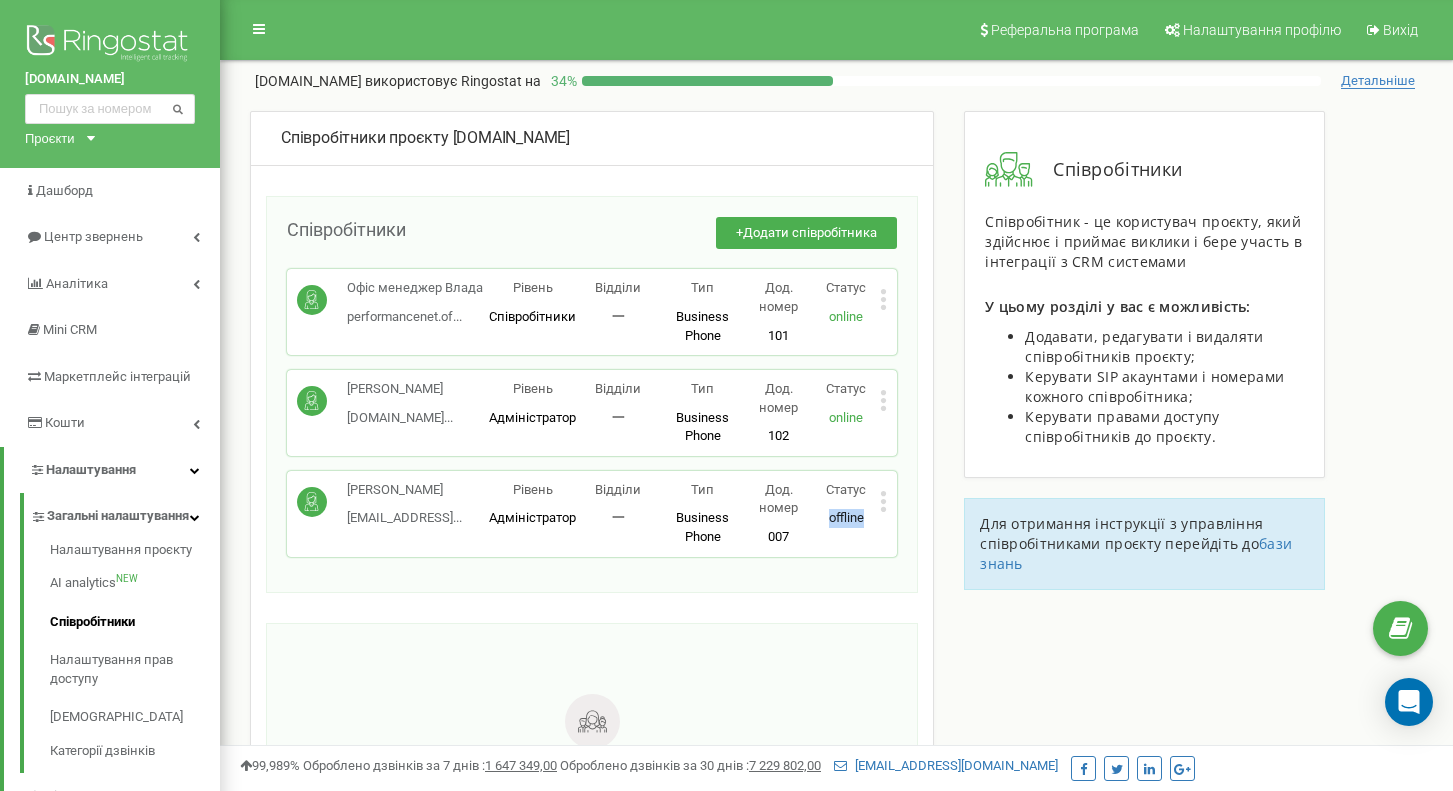 click on "offline" at bounding box center (846, 517) 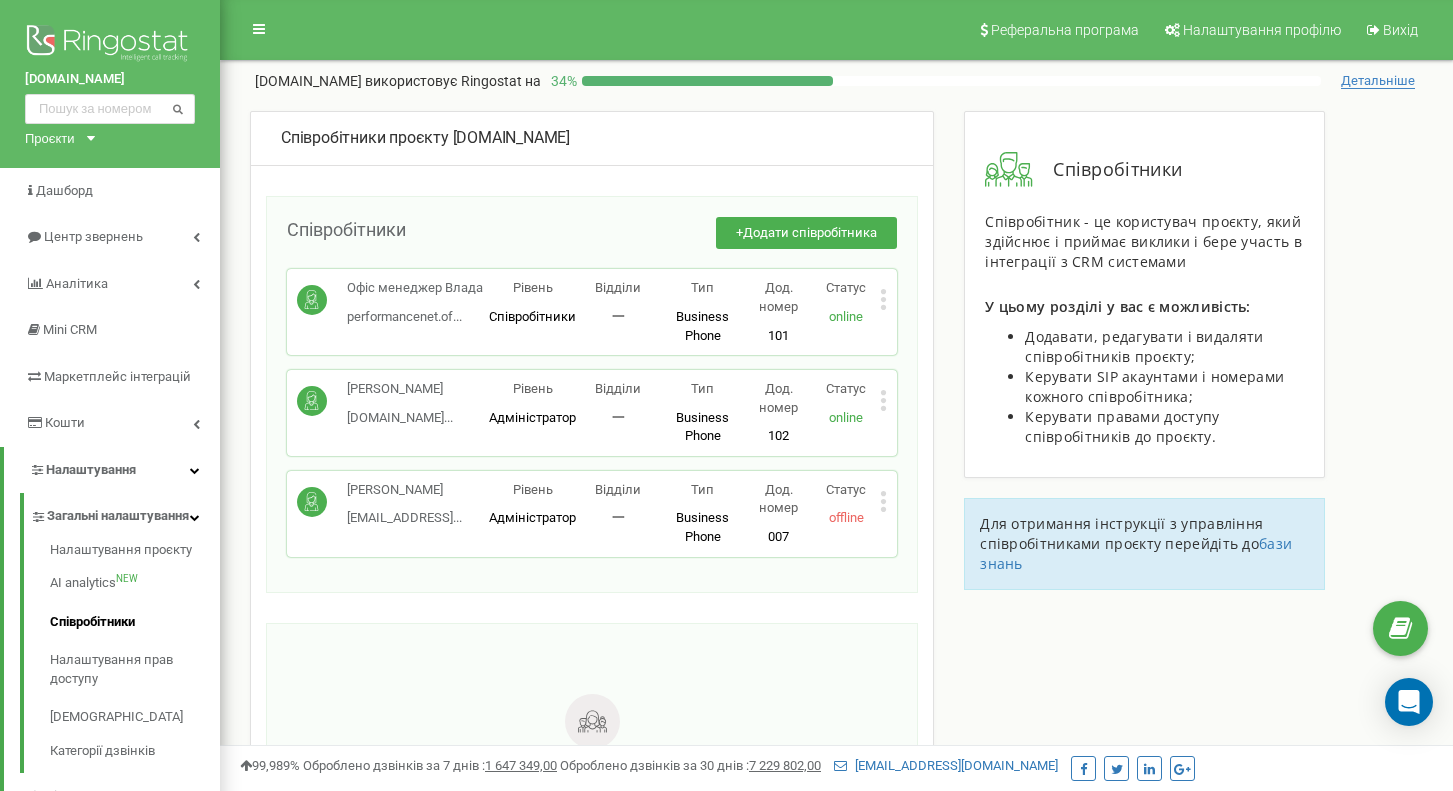 click on "Дод. номер" at bounding box center [778, 499] 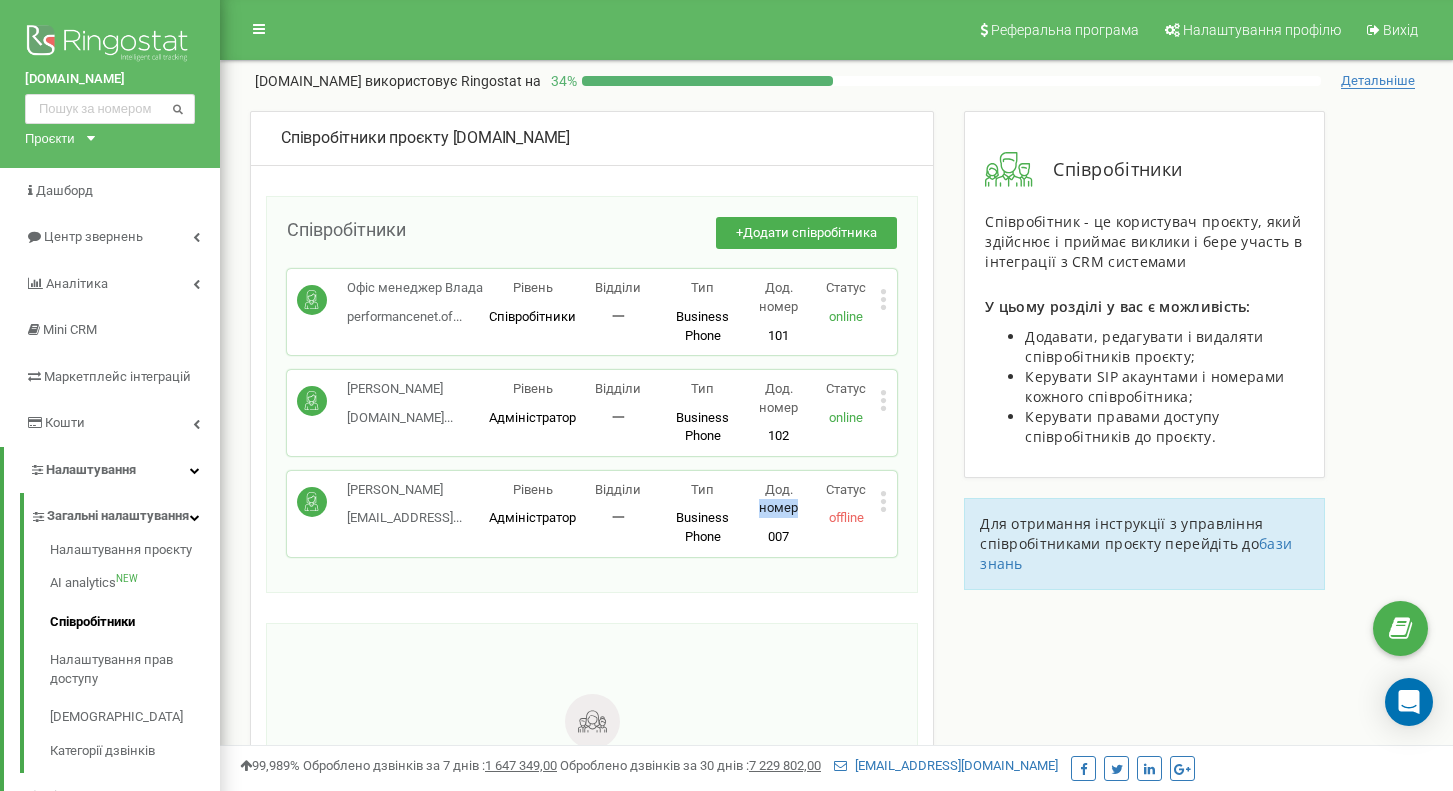 click on "Дод. номер" at bounding box center (778, 499) 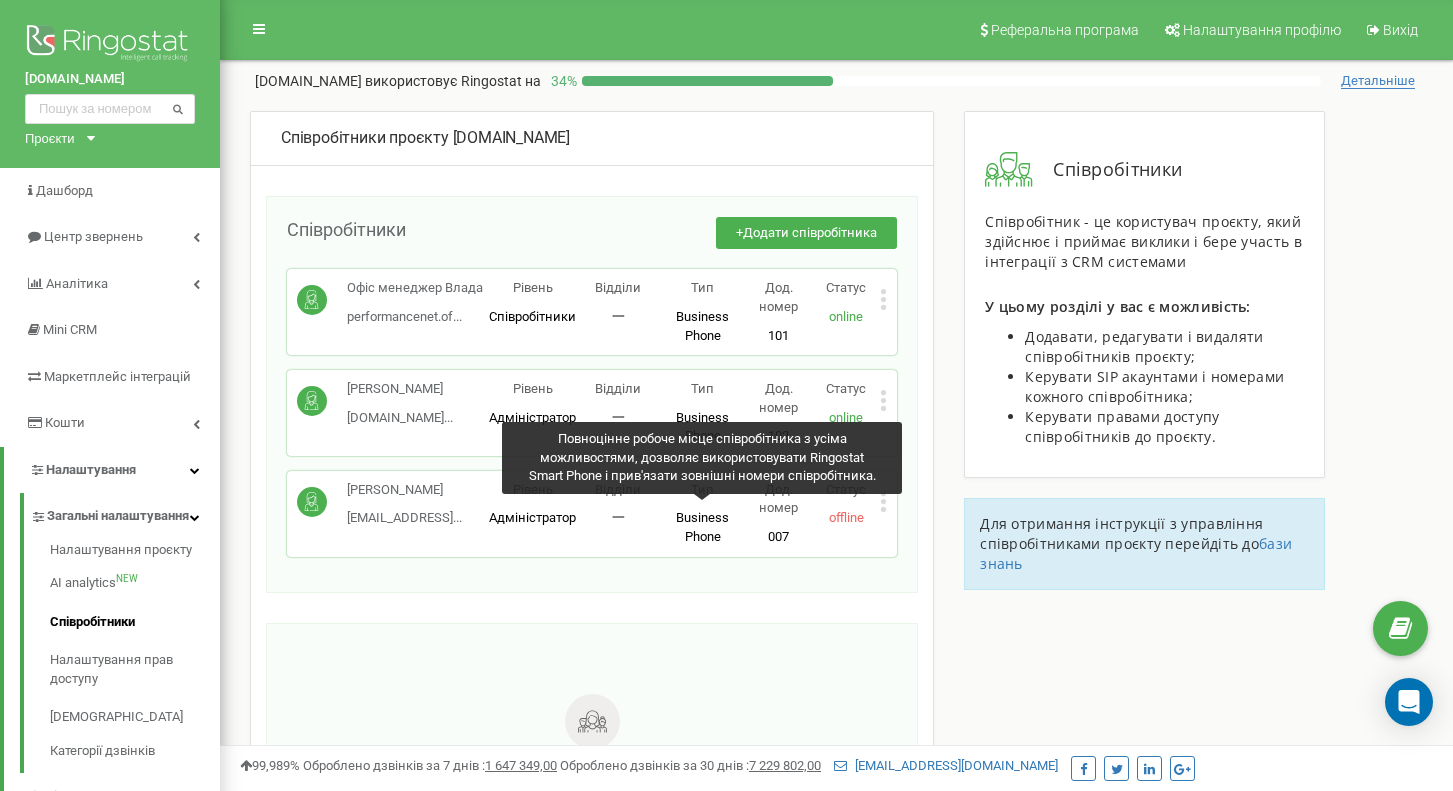 click on "Business Phone" at bounding box center [702, 527] 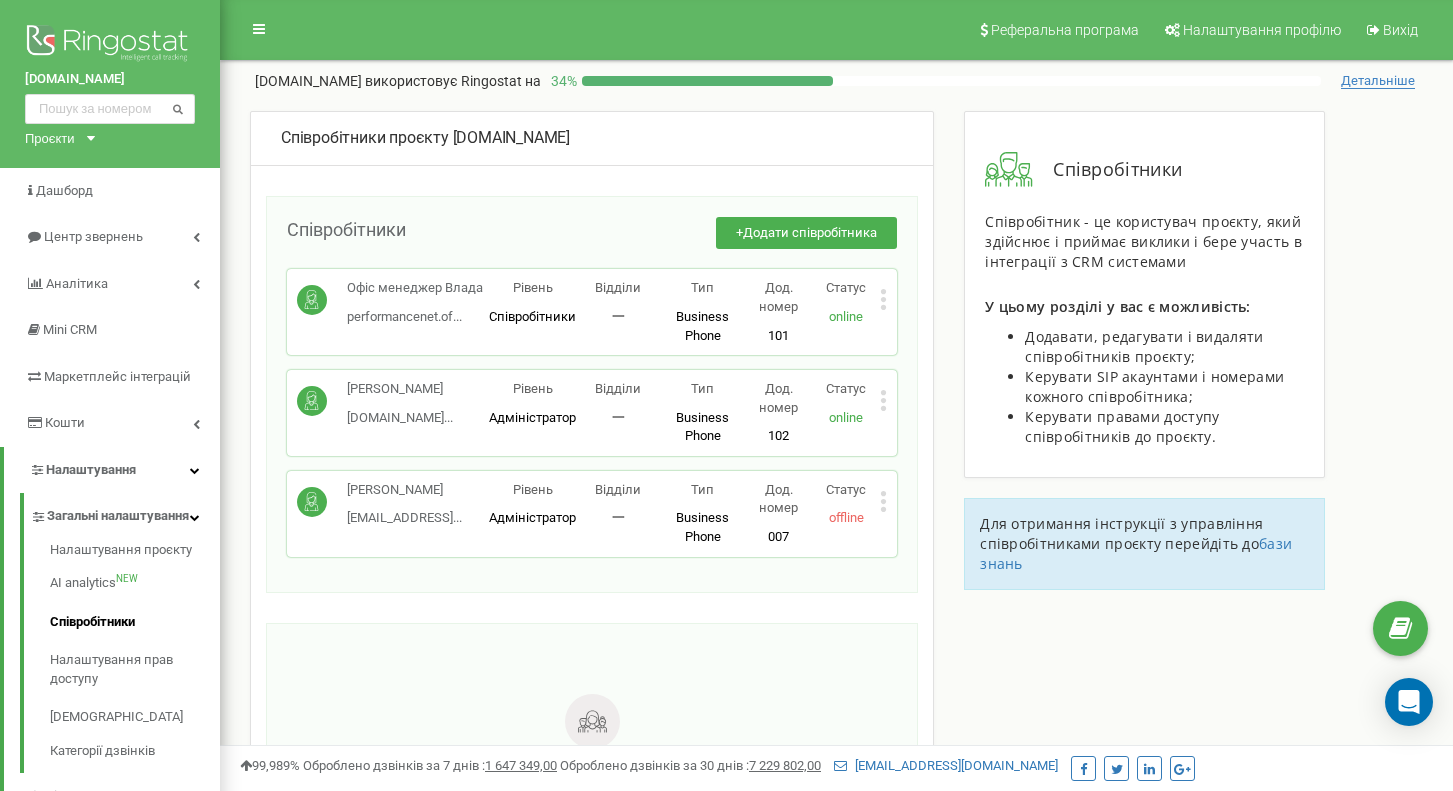 click on "[PERSON_NAME][EMAIL_ADDRESS]... [EMAIL_ADDRESS][DOMAIN_NAME] Рівень Адміністратор Відділи 一 Тип Business Phone Повноцінне робоче місце співробітника з усіма можливостями, дозволяє використовувати Ringostat Smart Phone і прив'язати зовнішні номери співробітника. Дод. номер 007 Статус offline Редагувати   Видалити співробітника Копіювати Email Копіювати ID ( 469731 )" at bounding box center (592, 514) 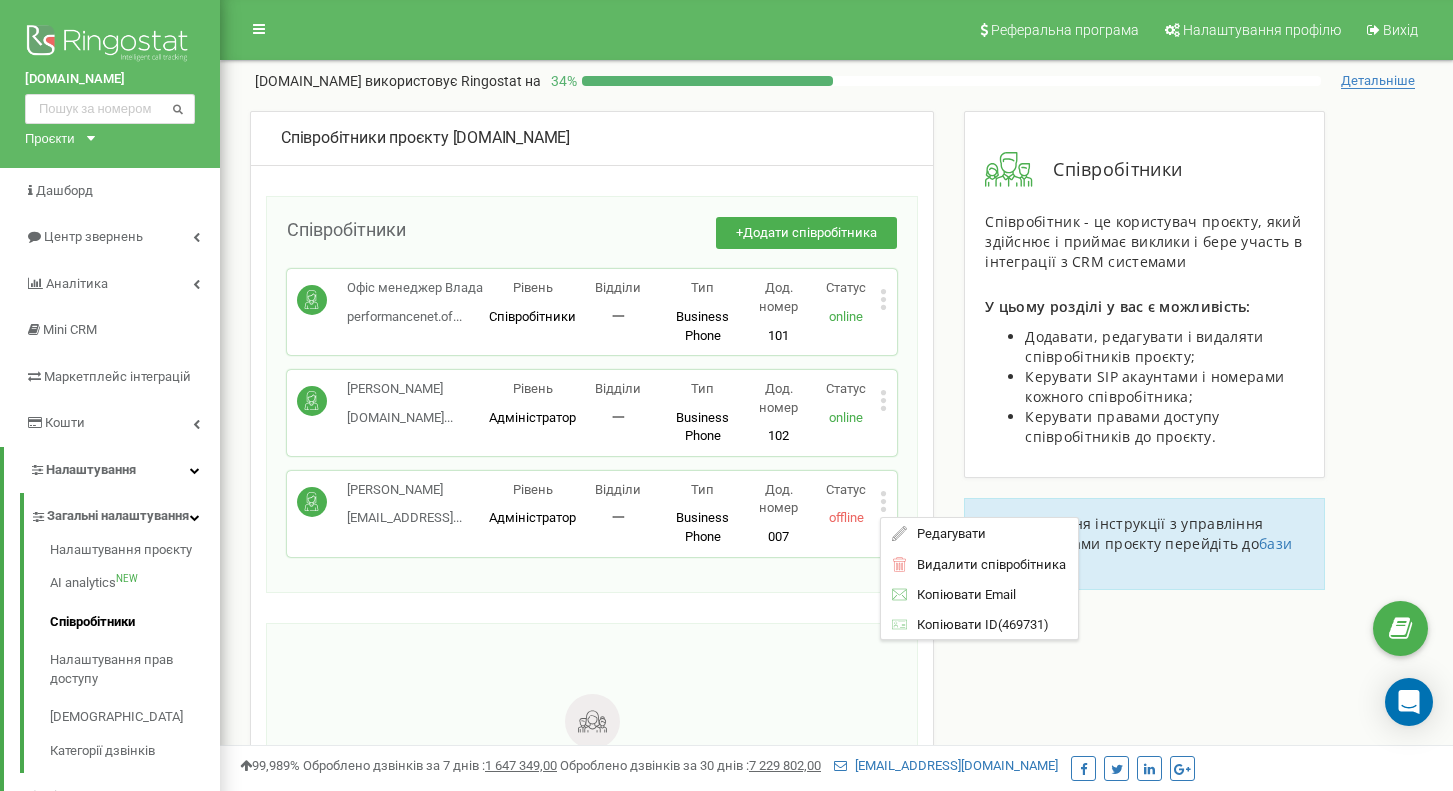 click on "Статус offline" at bounding box center [847, 504] 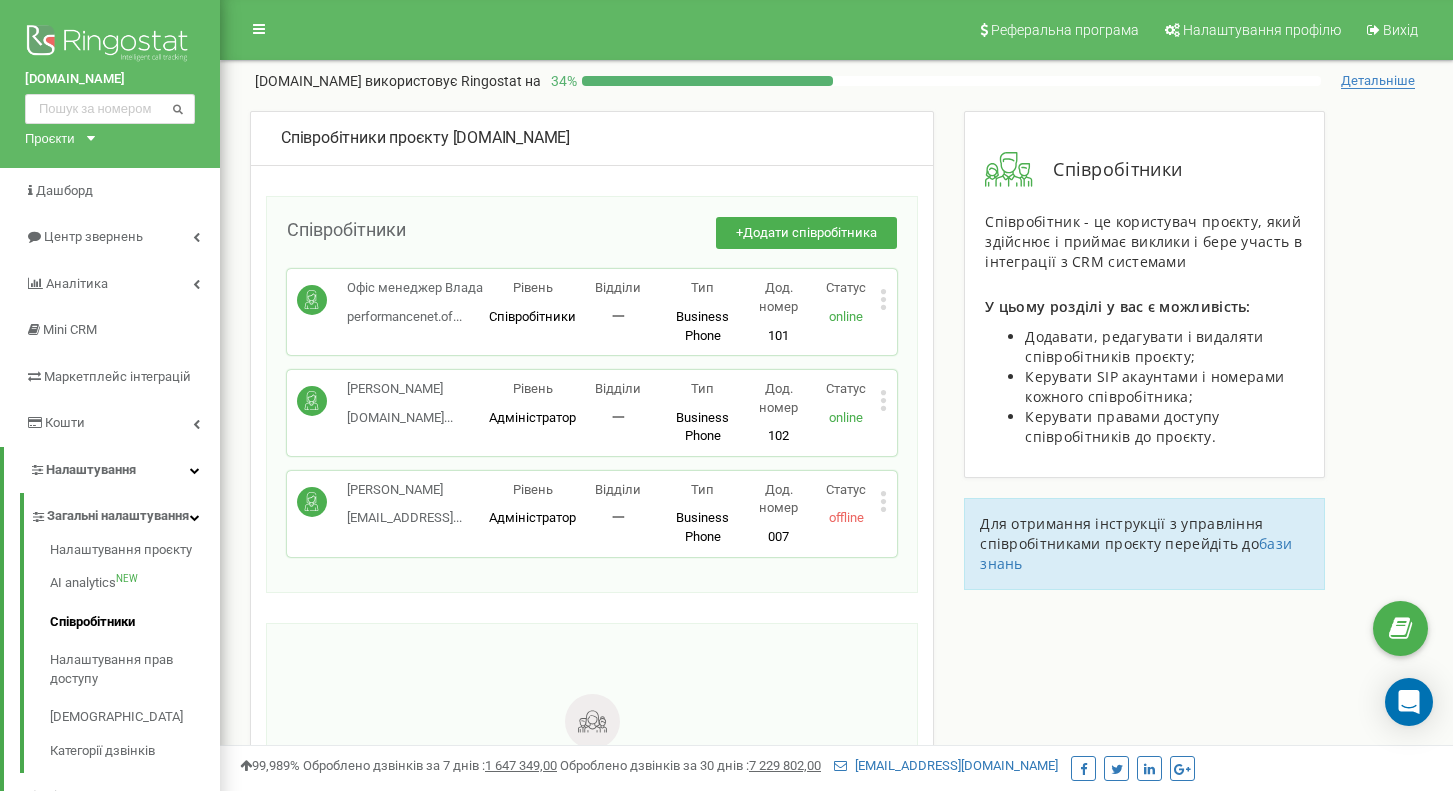 click at bounding box center (110, 45) 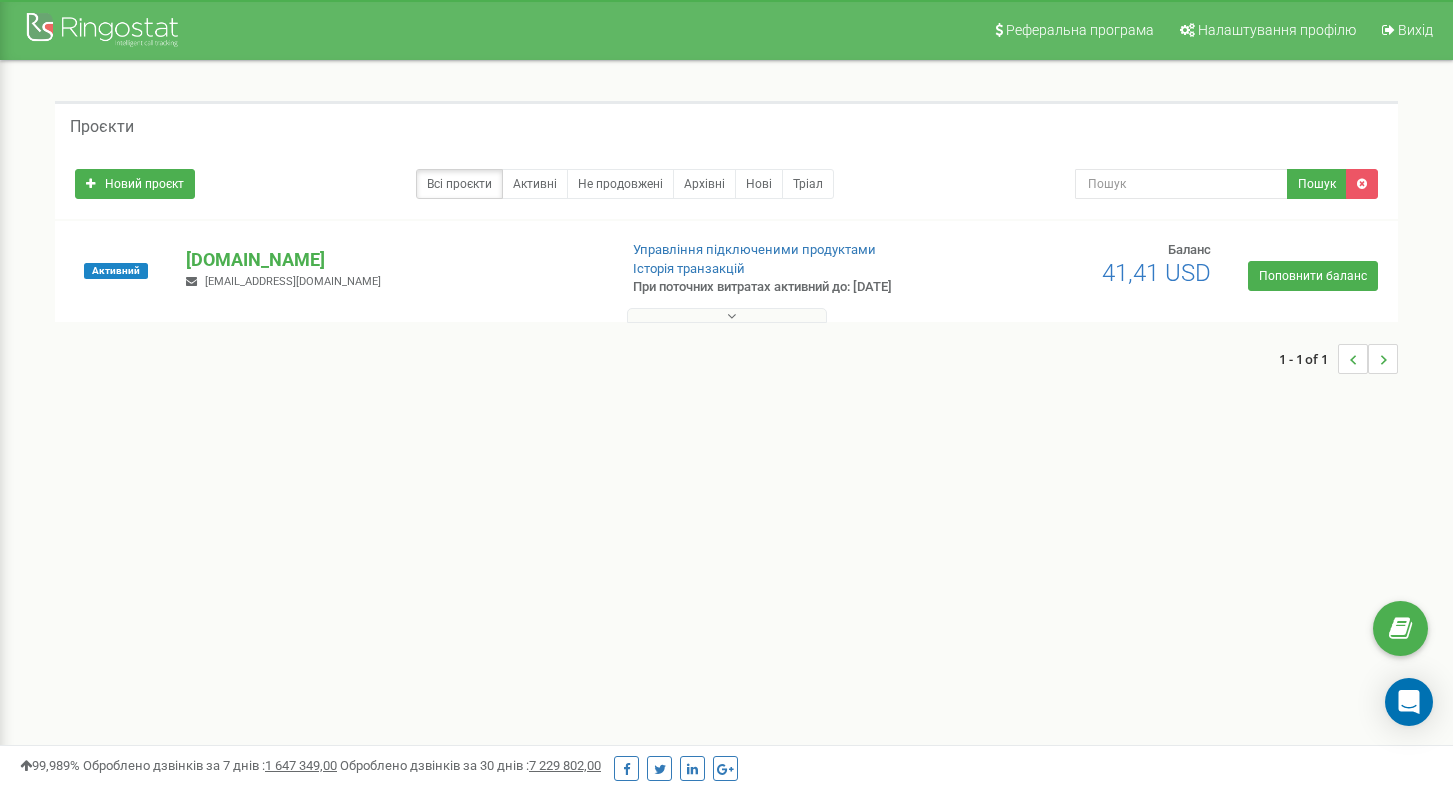 scroll, scrollTop: 0, scrollLeft: 0, axis: both 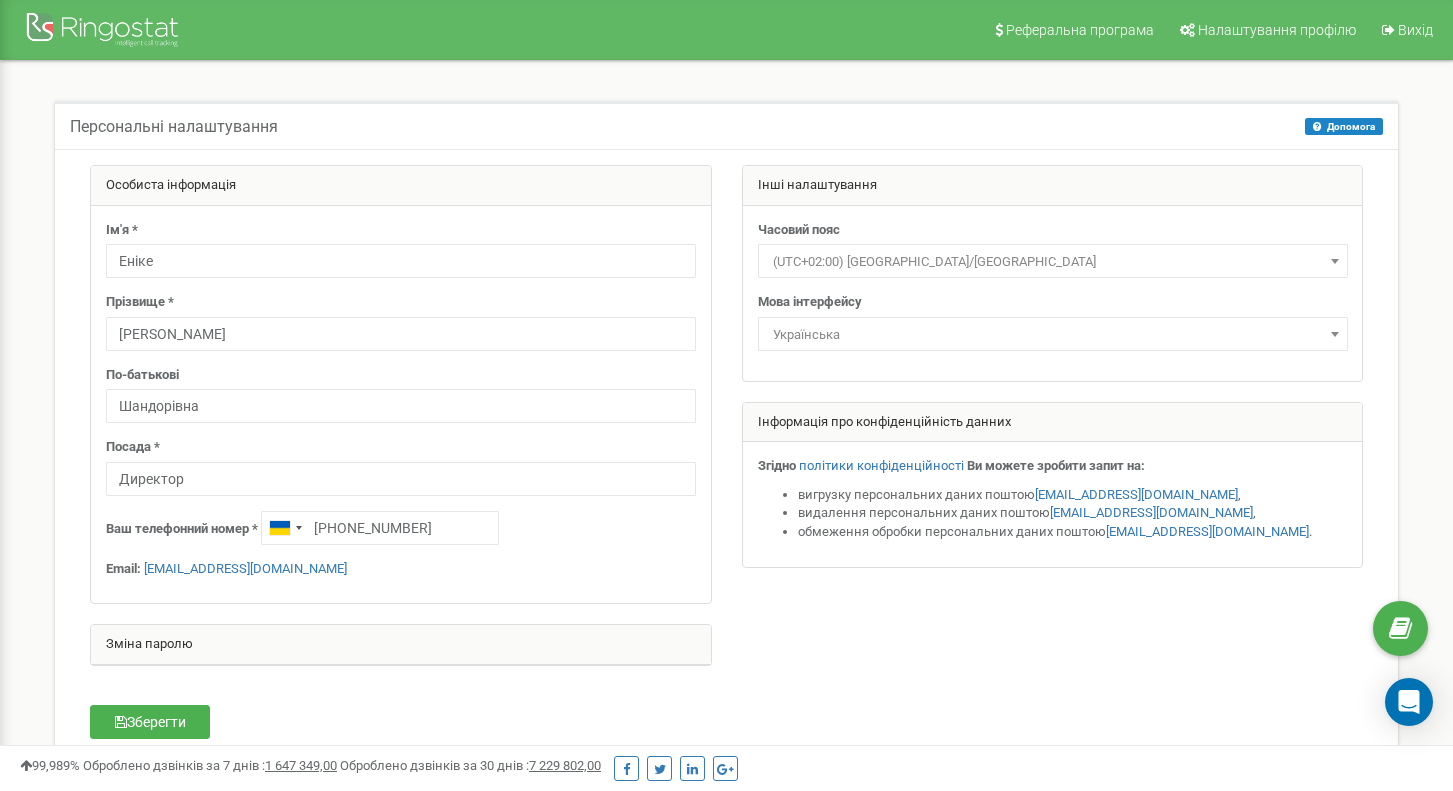 click at bounding box center [105, 32] 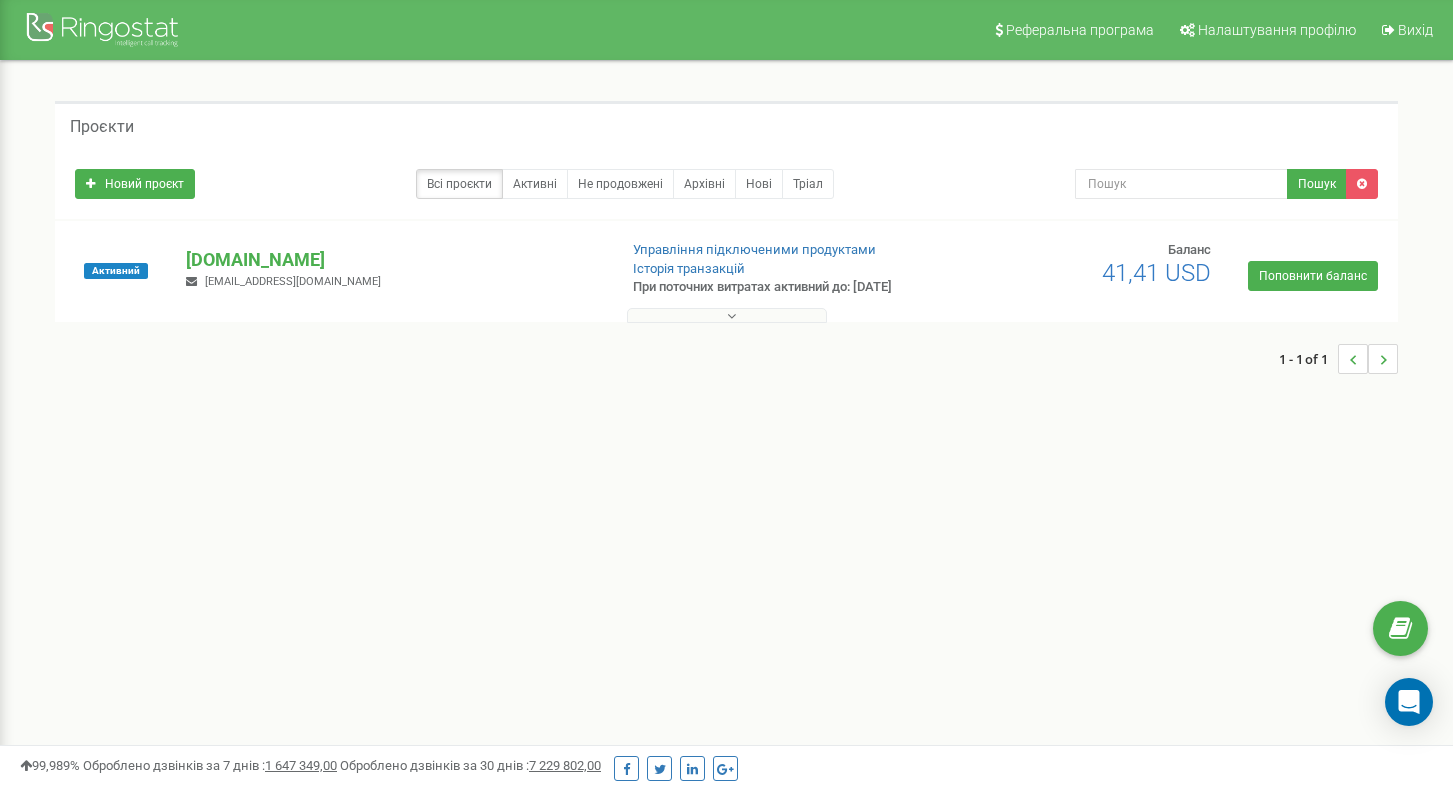 scroll, scrollTop: 0, scrollLeft: 0, axis: both 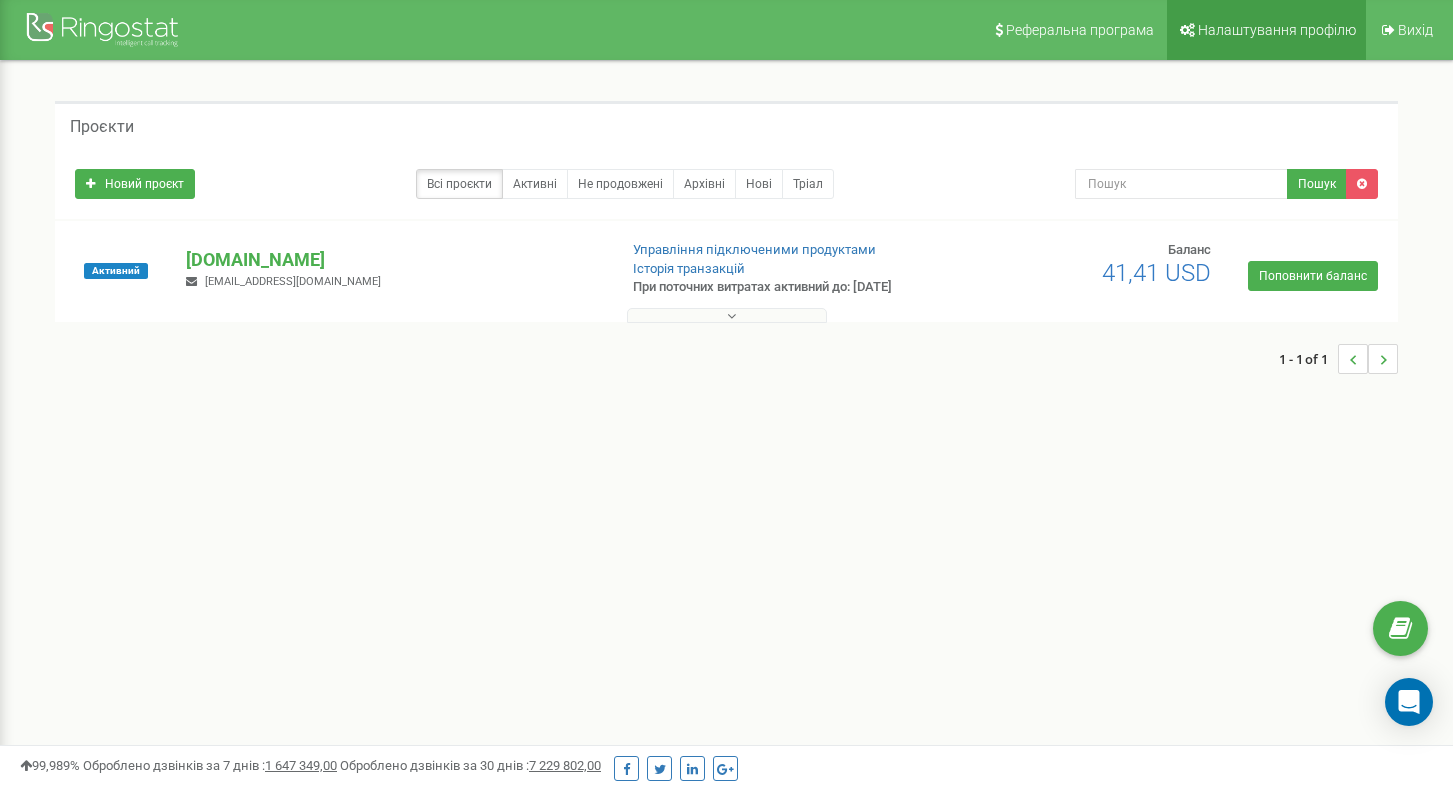 click on "Налаштування профілю" at bounding box center (1277, 30) 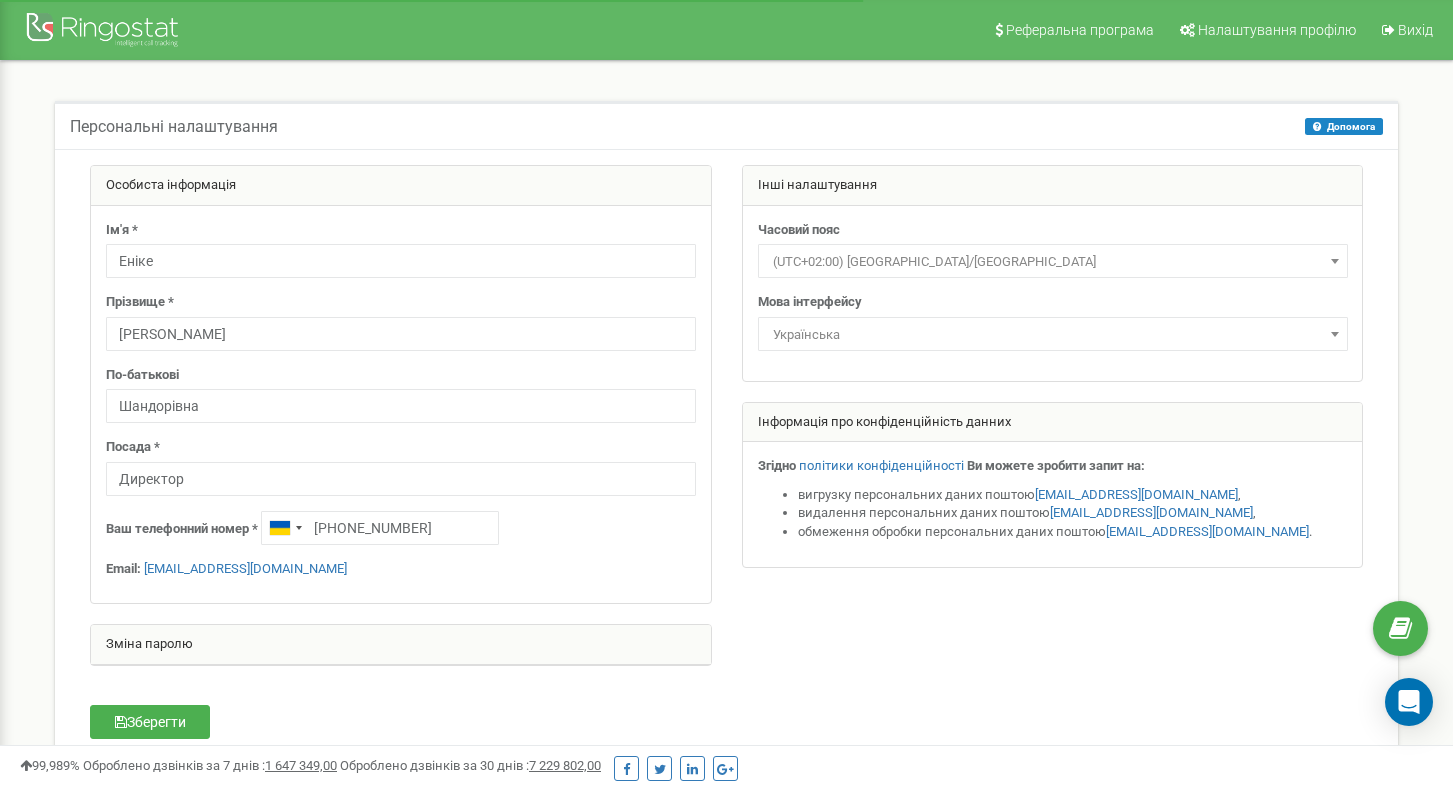 scroll, scrollTop: 0, scrollLeft: 0, axis: both 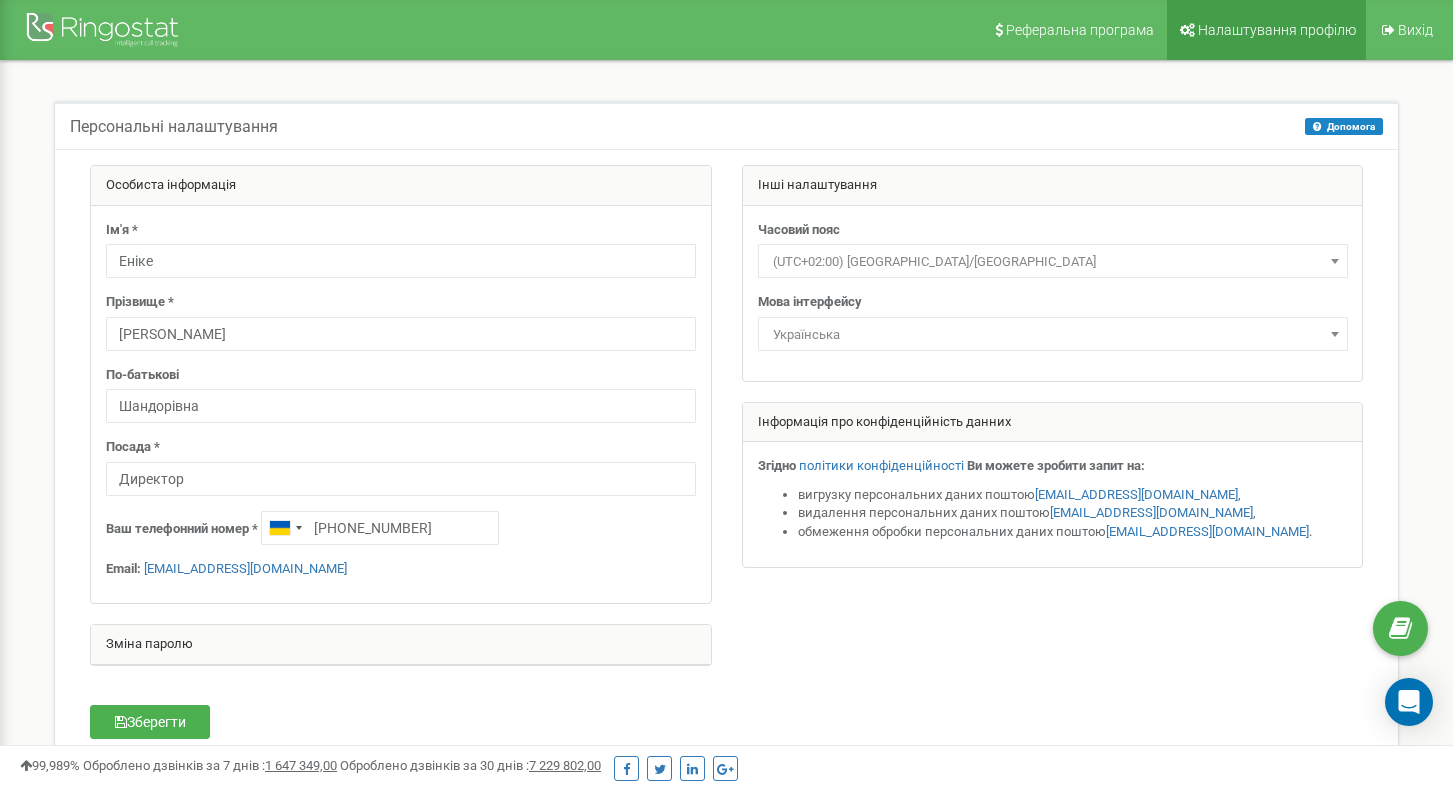 drag, startPoint x: 0, startPoint y: 0, endPoint x: 1243, endPoint y: 31, distance: 1243.3865 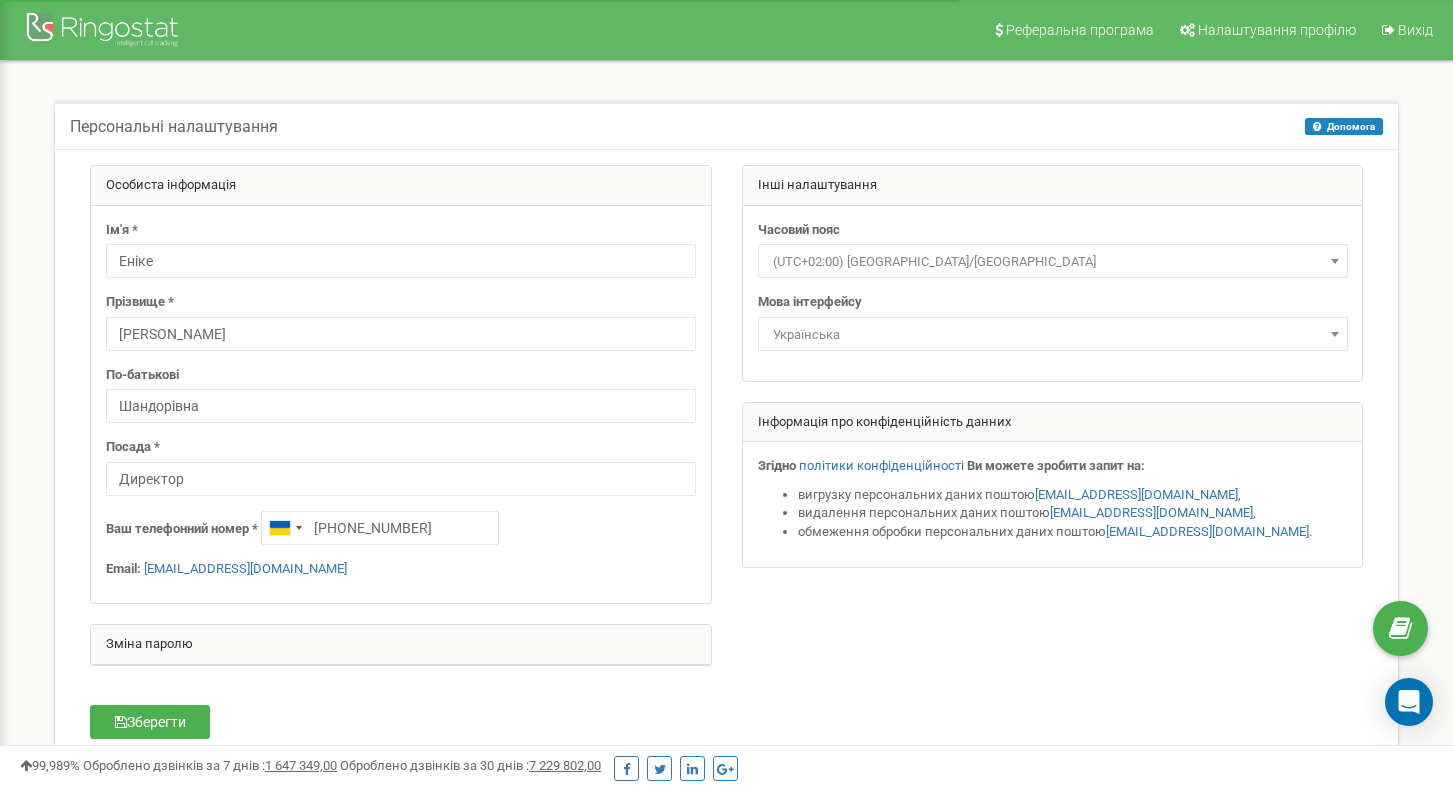 scroll, scrollTop: 0, scrollLeft: 0, axis: both 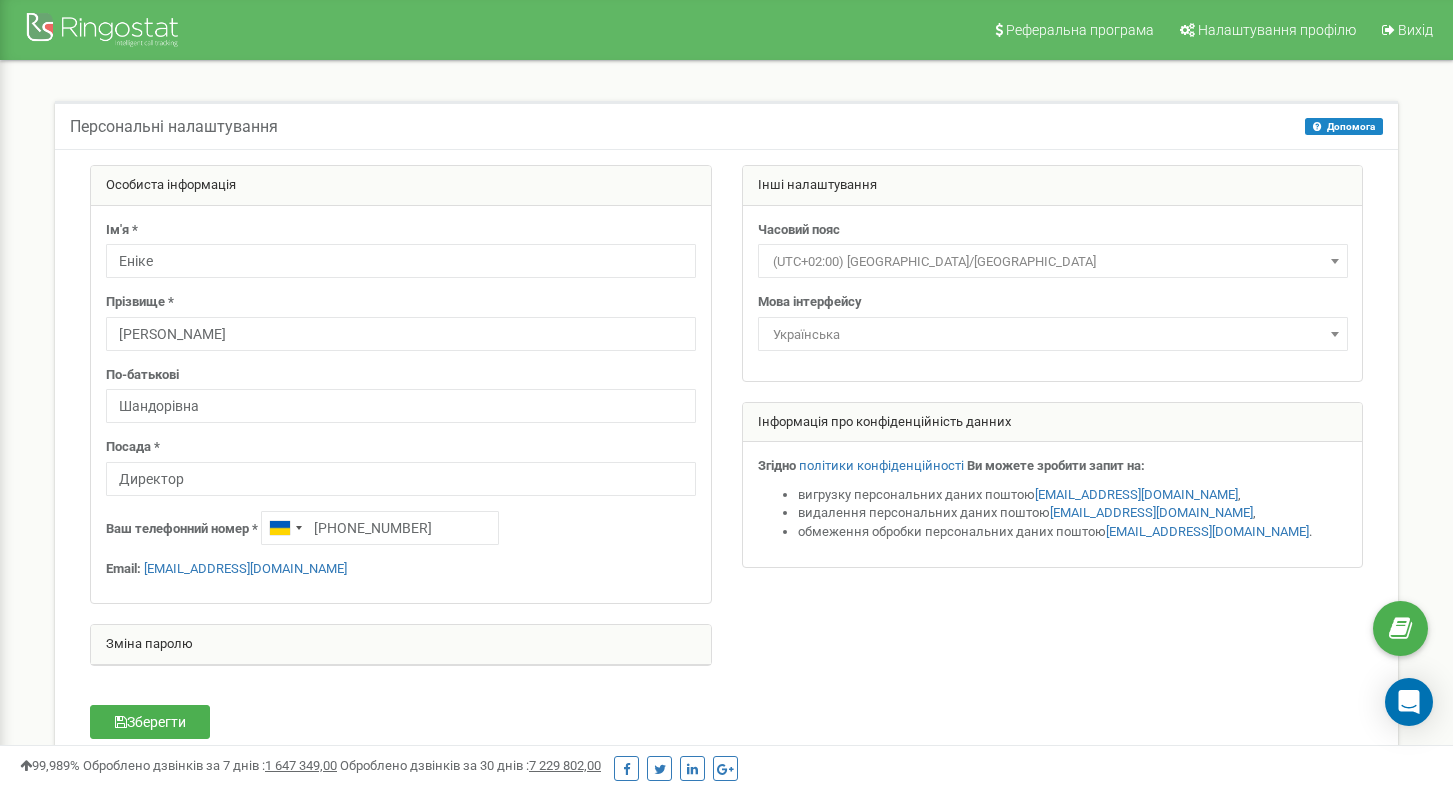 click on "Реферальна програма" at bounding box center (1080, 30) 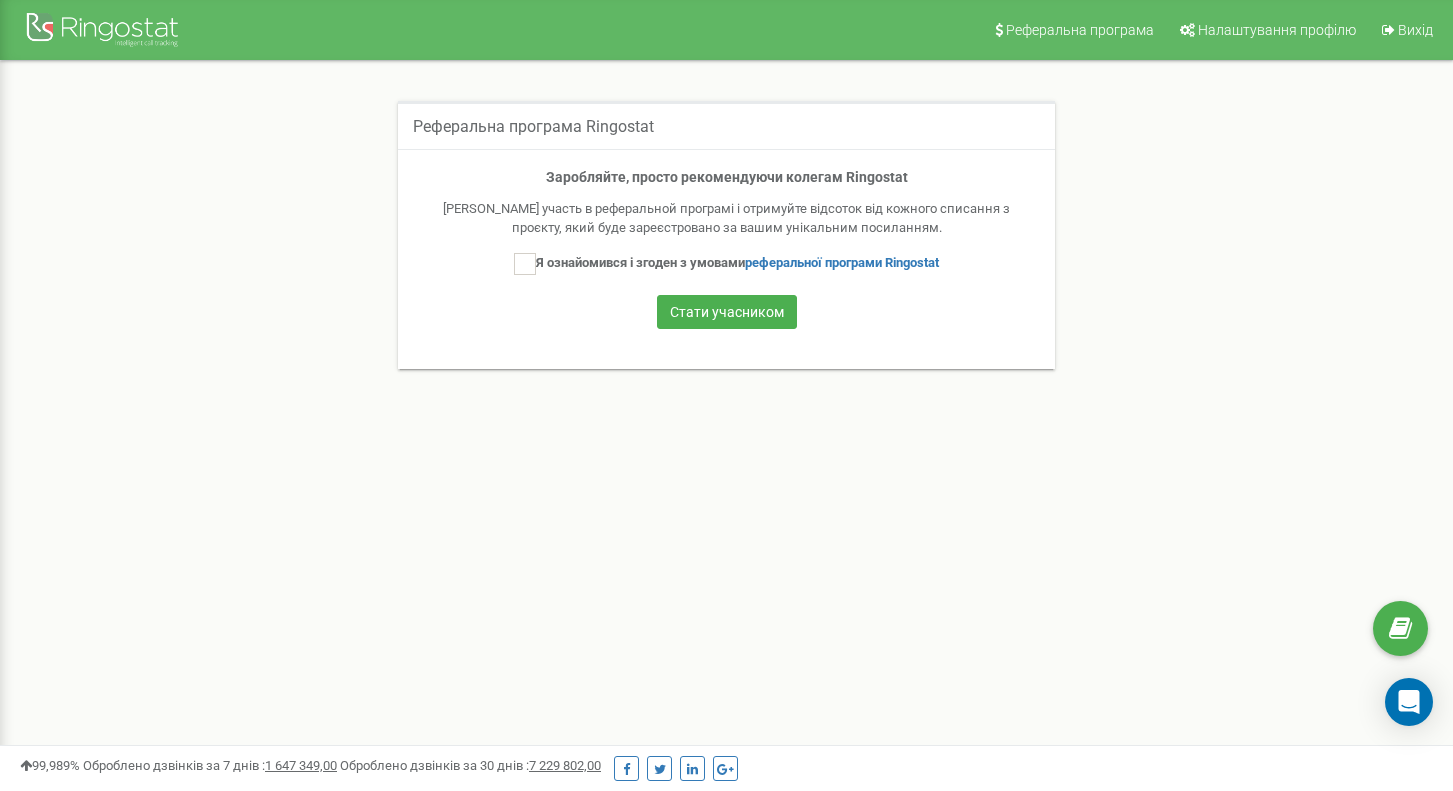 scroll, scrollTop: 0, scrollLeft: 0, axis: both 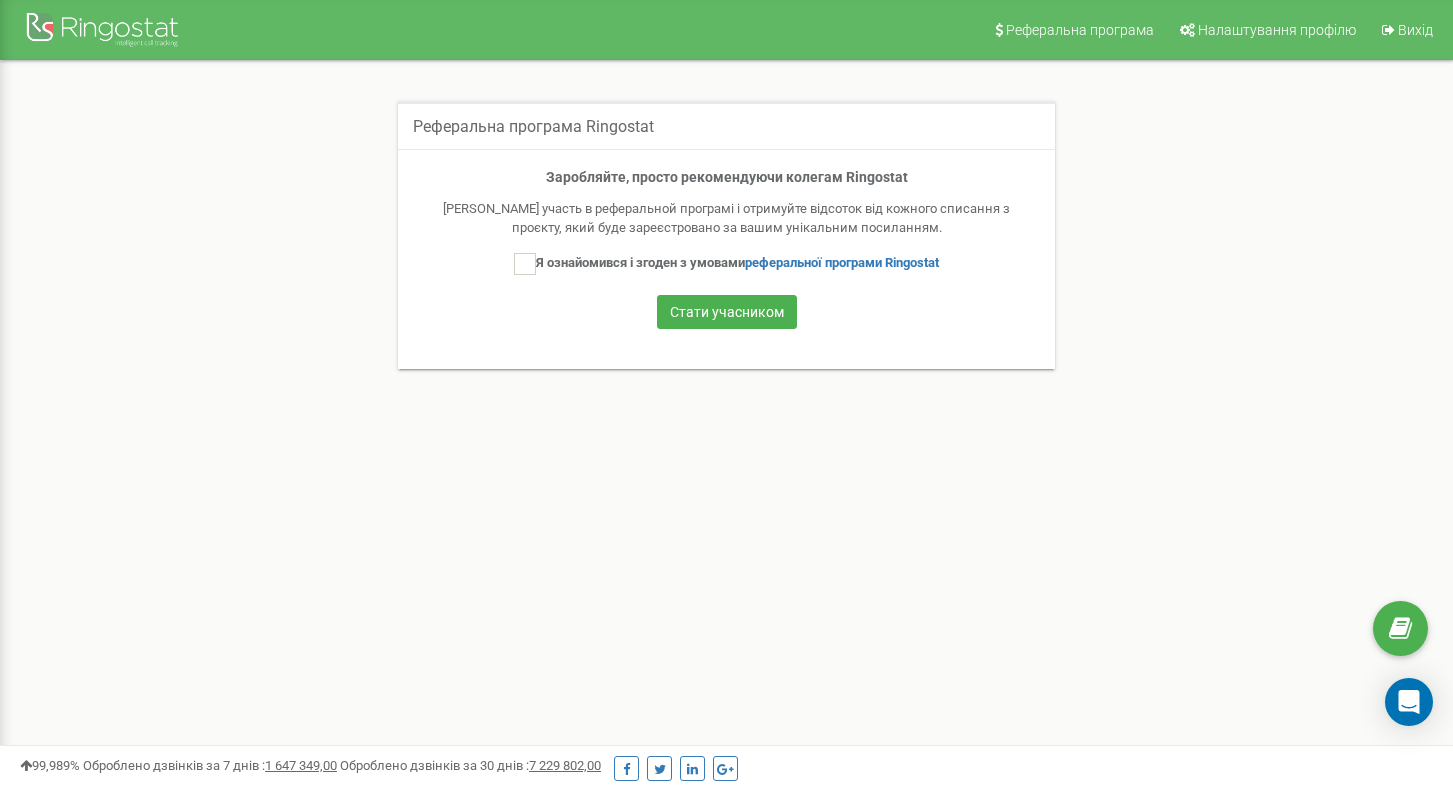 click at bounding box center [105, 32] 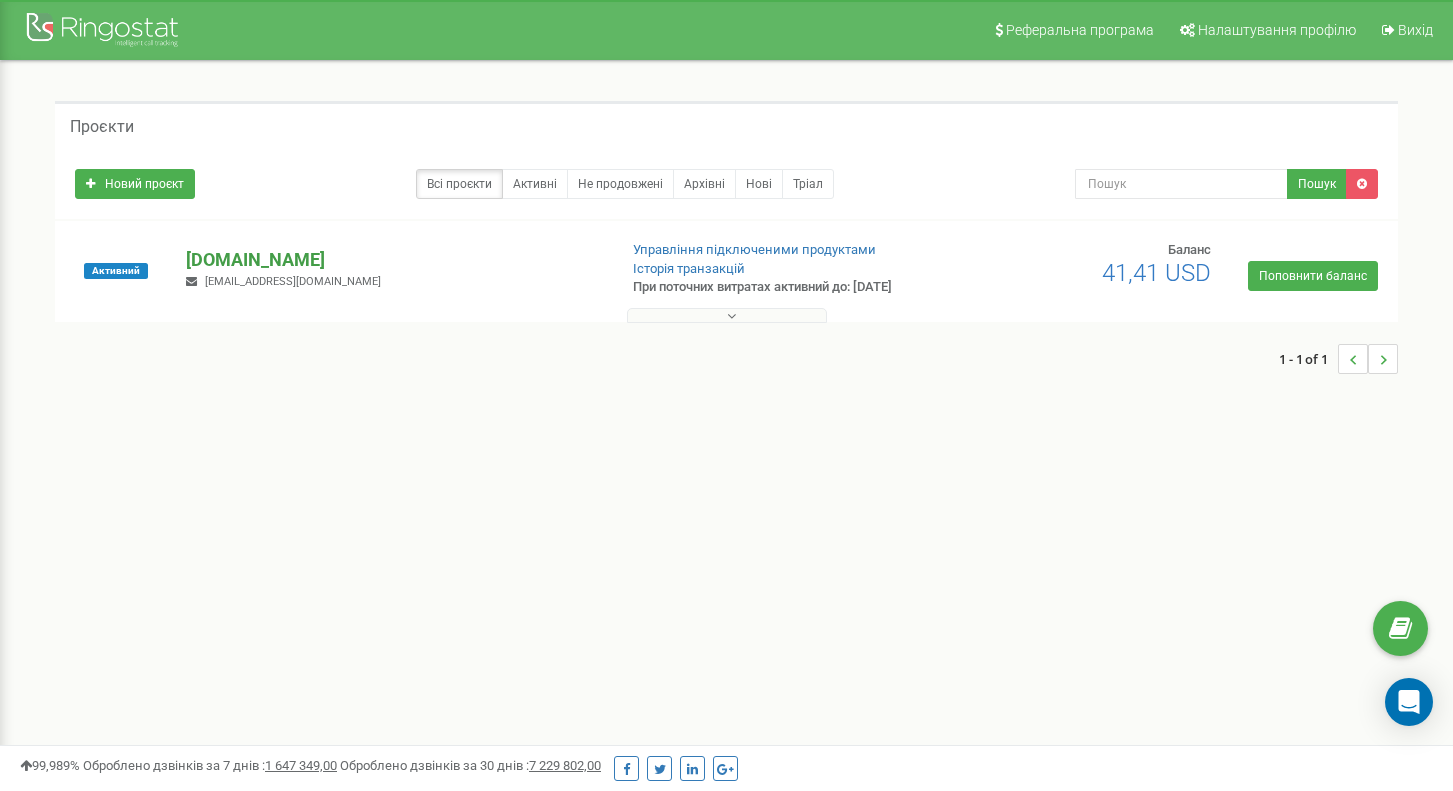scroll, scrollTop: 0, scrollLeft: 0, axis: both 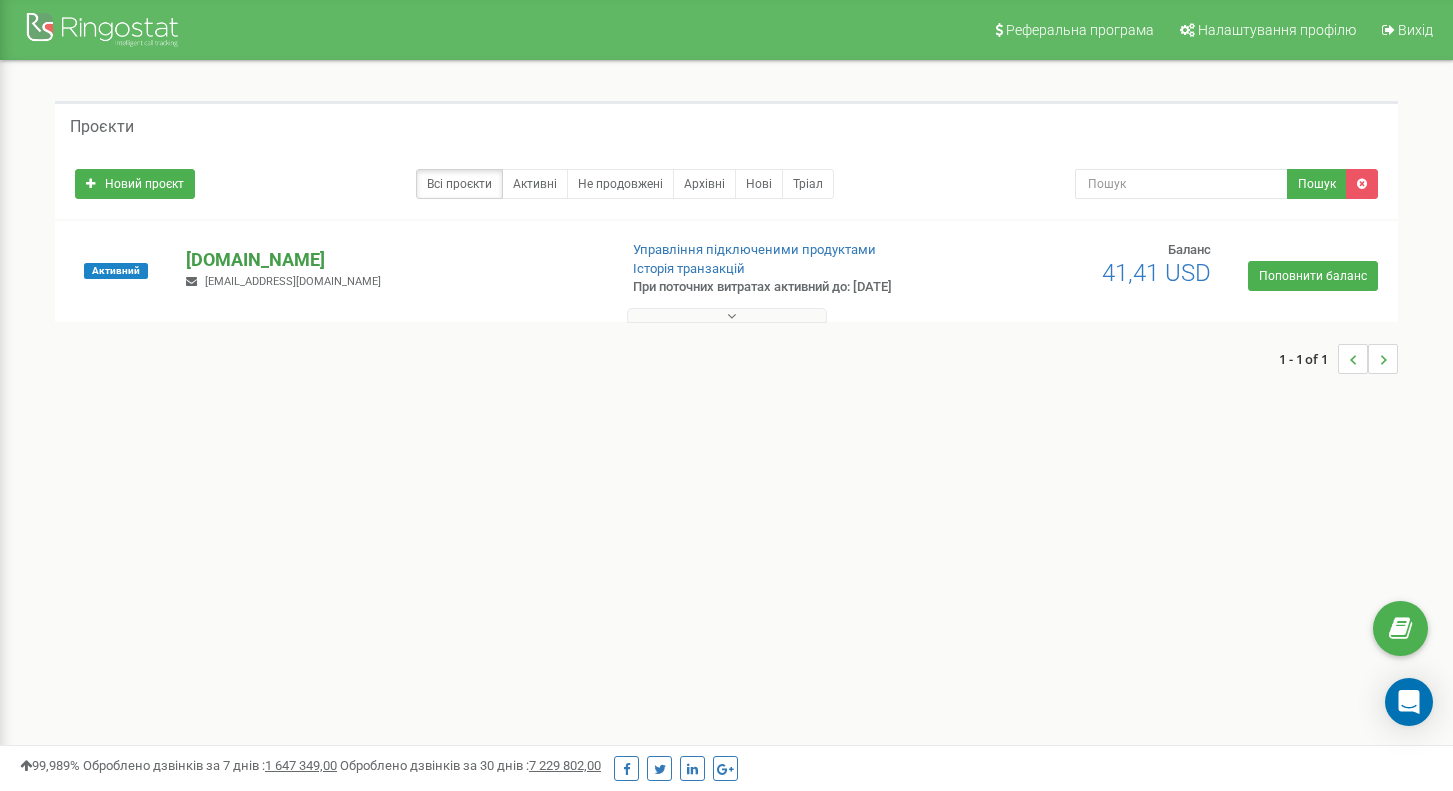click on "[DOMAIN_NAME]" at bounding box center (393, 260) 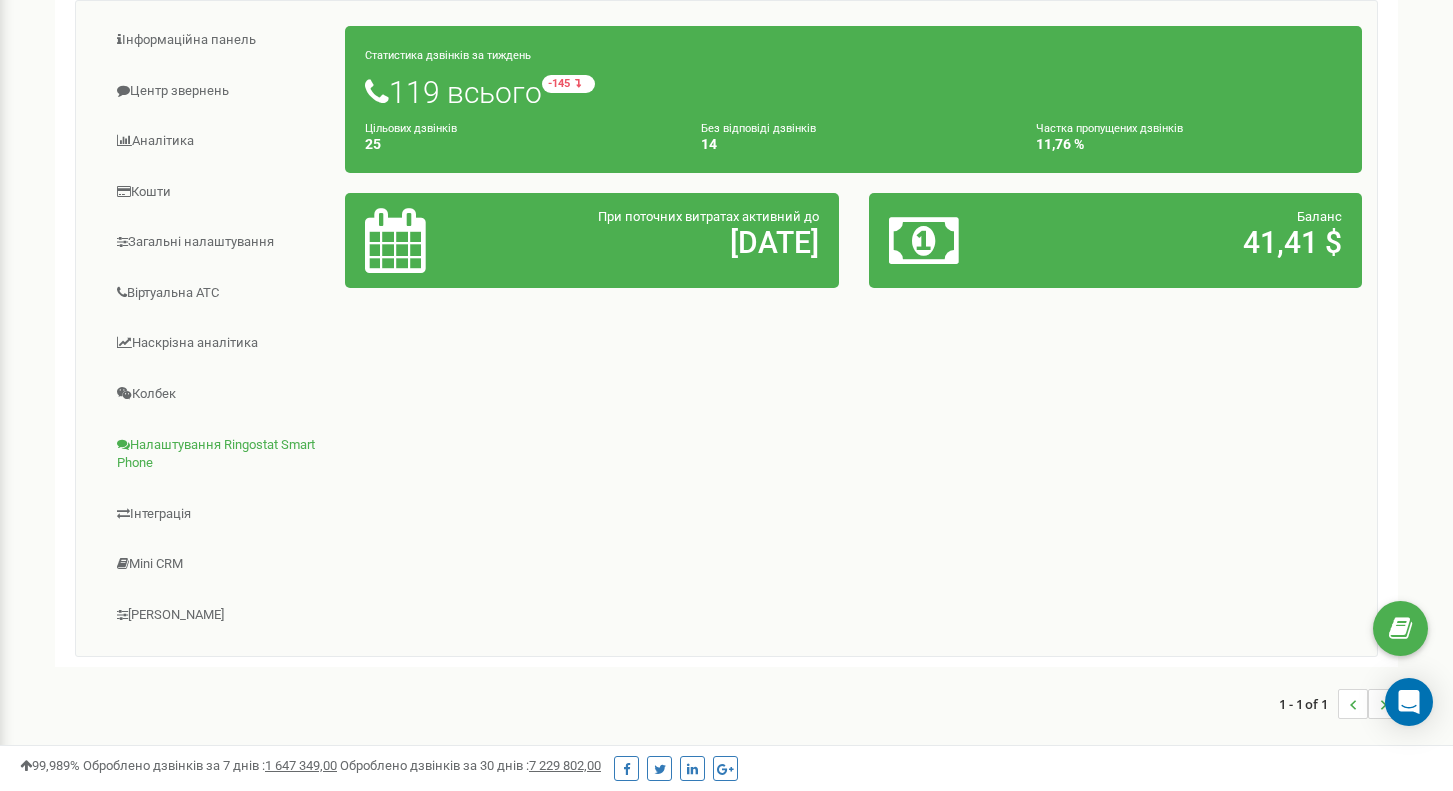 scroll, scrollTop: 327, scrollLeft: 0, axis: vertical 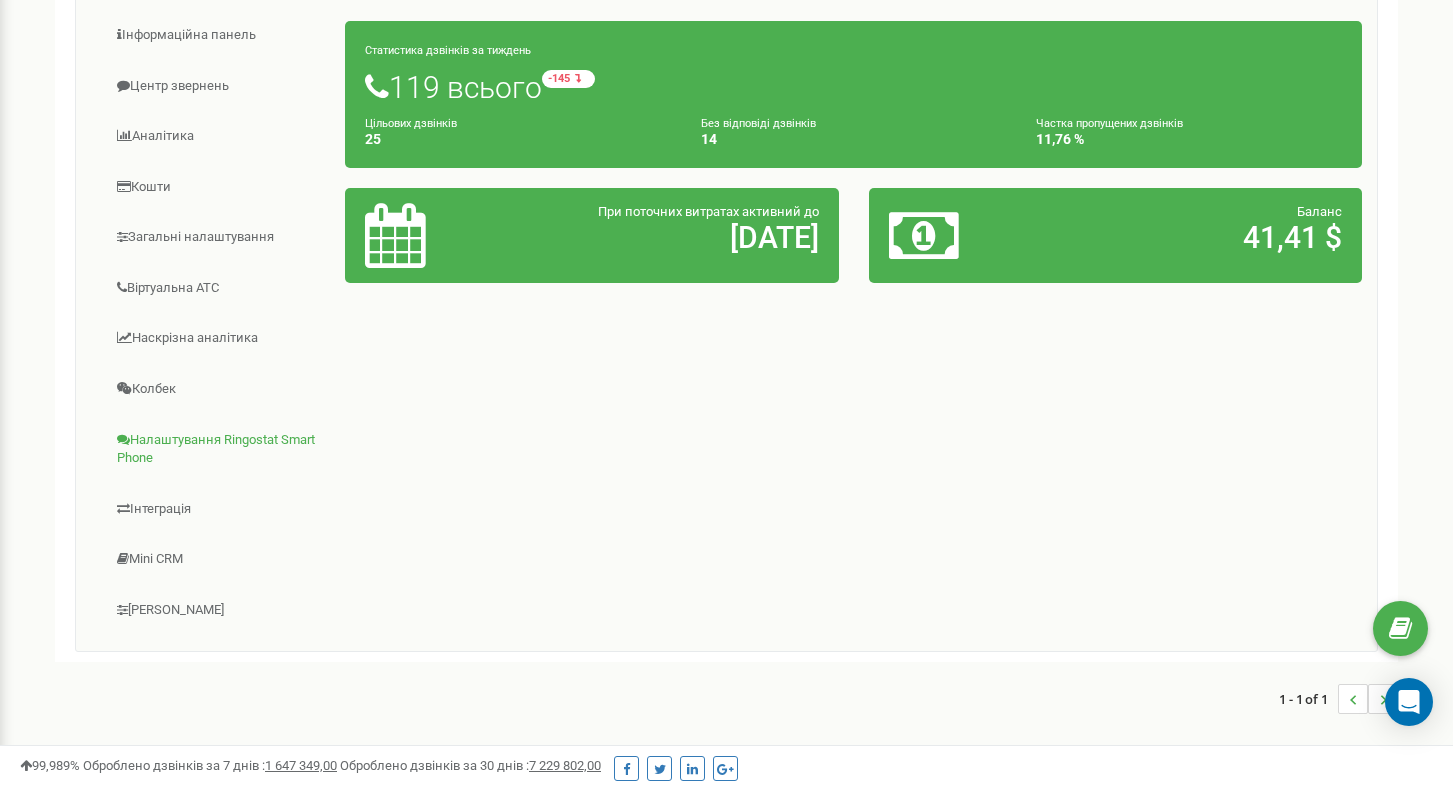 click on "Налаштування Ringostat Smart Phone" at bounding box center (218, 449) 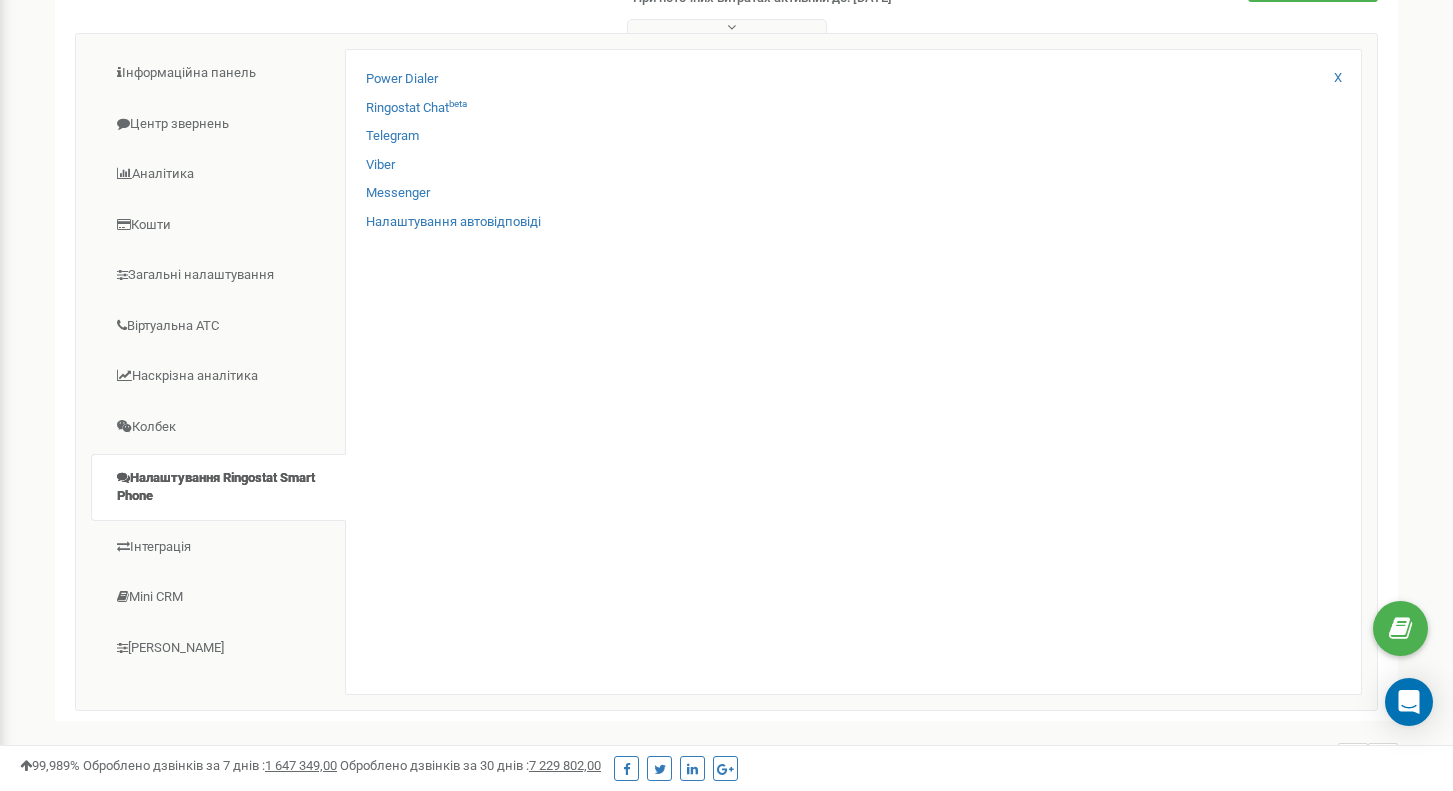 scroll, scrollTop: 281, scrollLeft: 0, axis: vertical 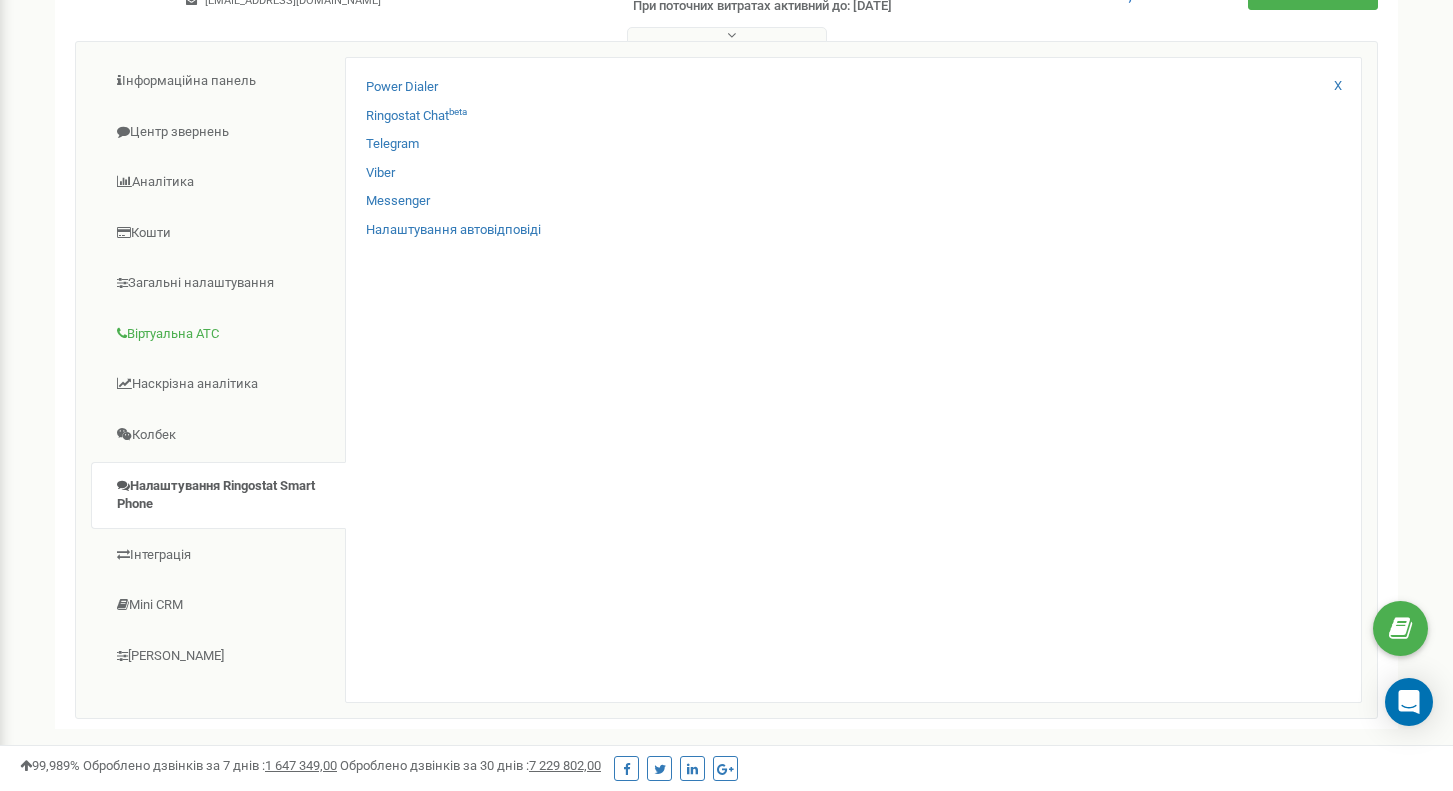 click on "Віртуальна АТС" at bounding box center (218, 334) 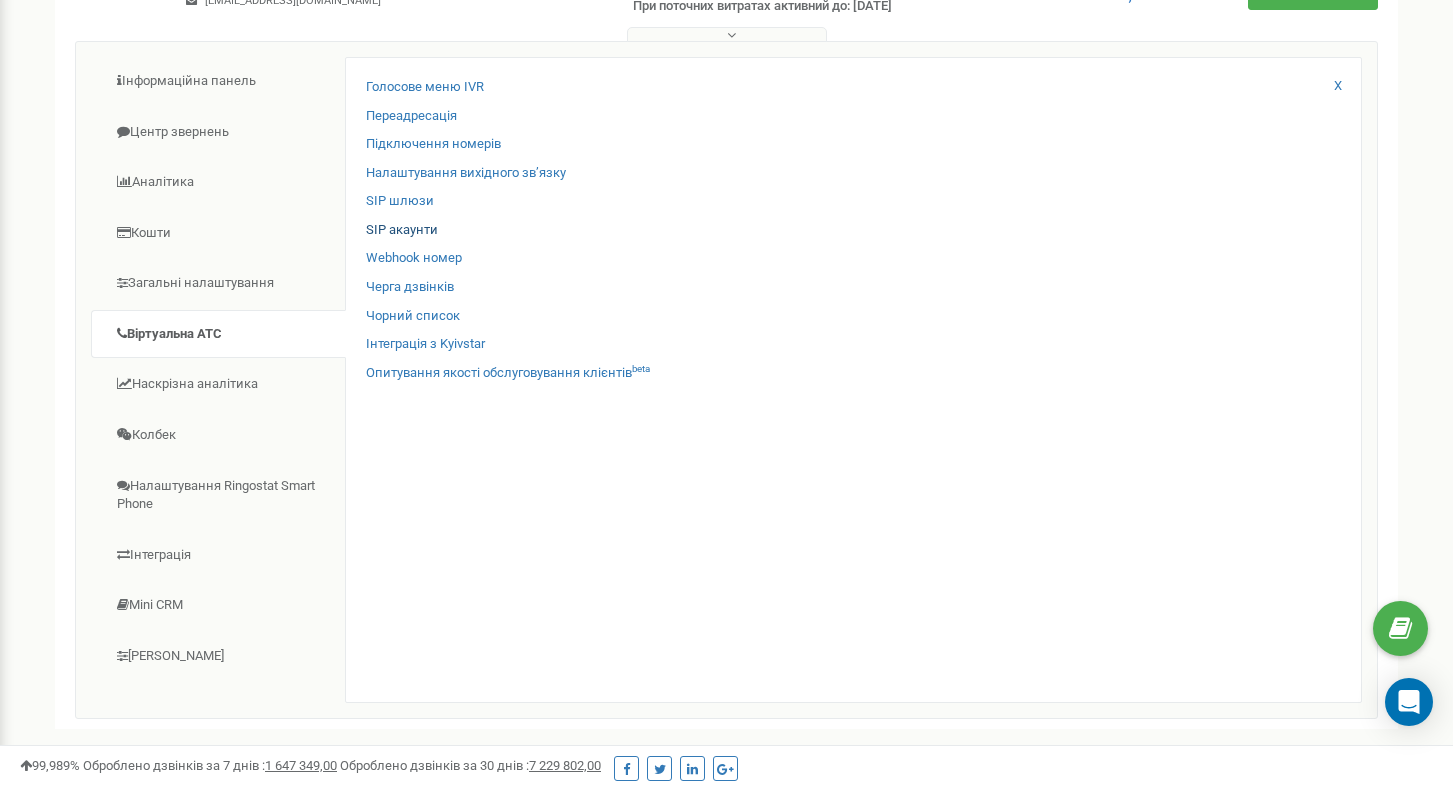 click on "SIP акаунти" at bounding box center (402, 230) 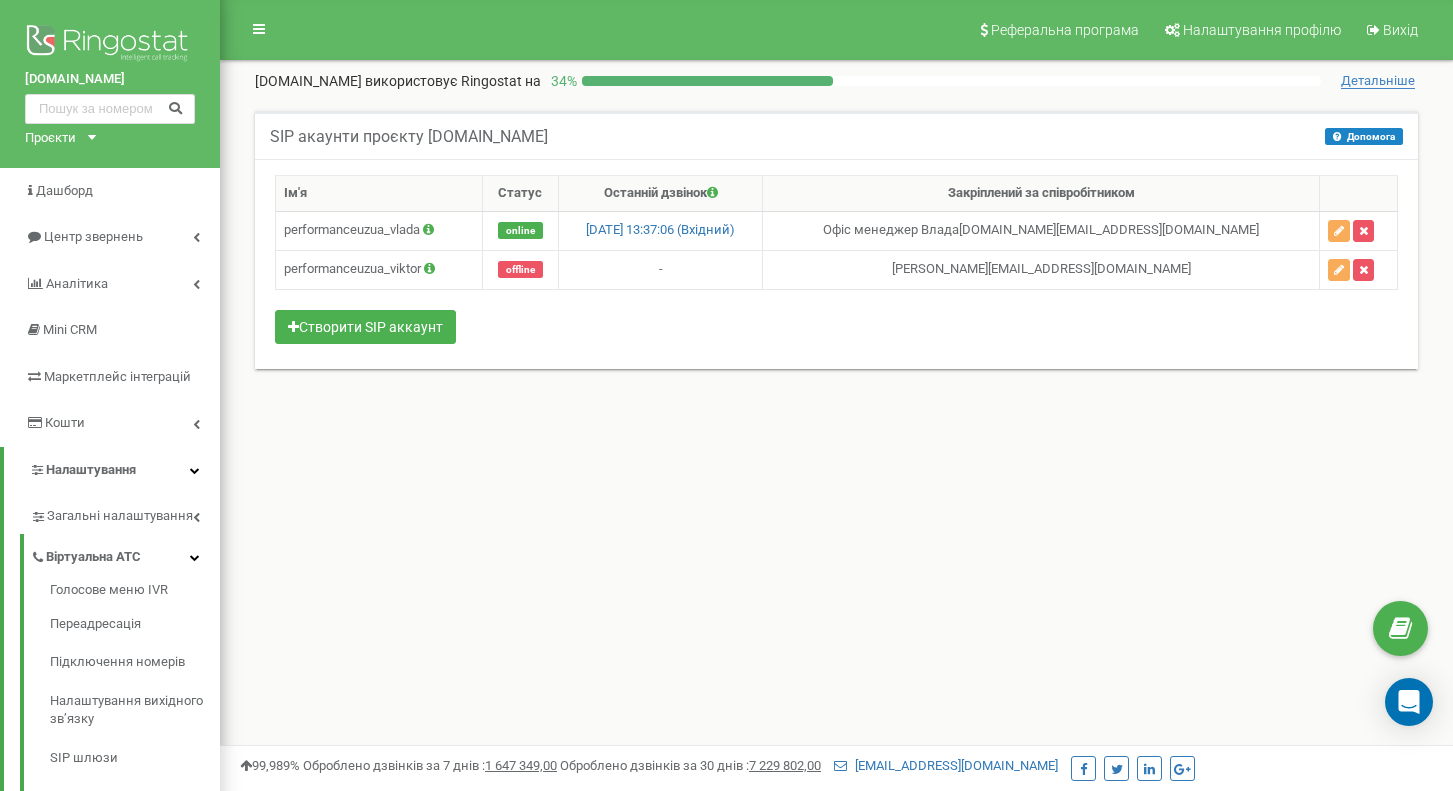 scroll, scrollTop: 0, scrollLeft: 0, axis: both 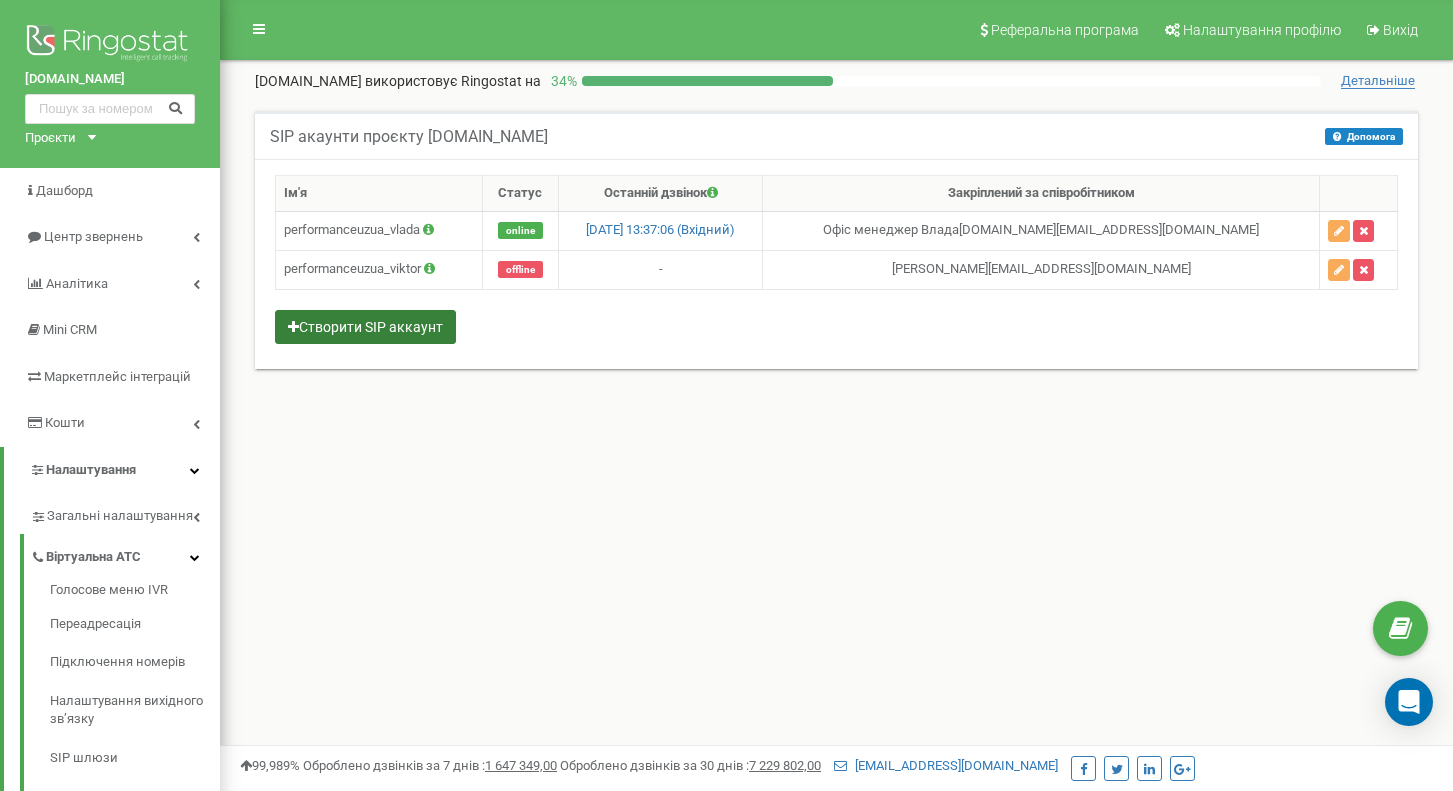 click on "Створити SIP аккаунт" at bounding box center (365, 327) 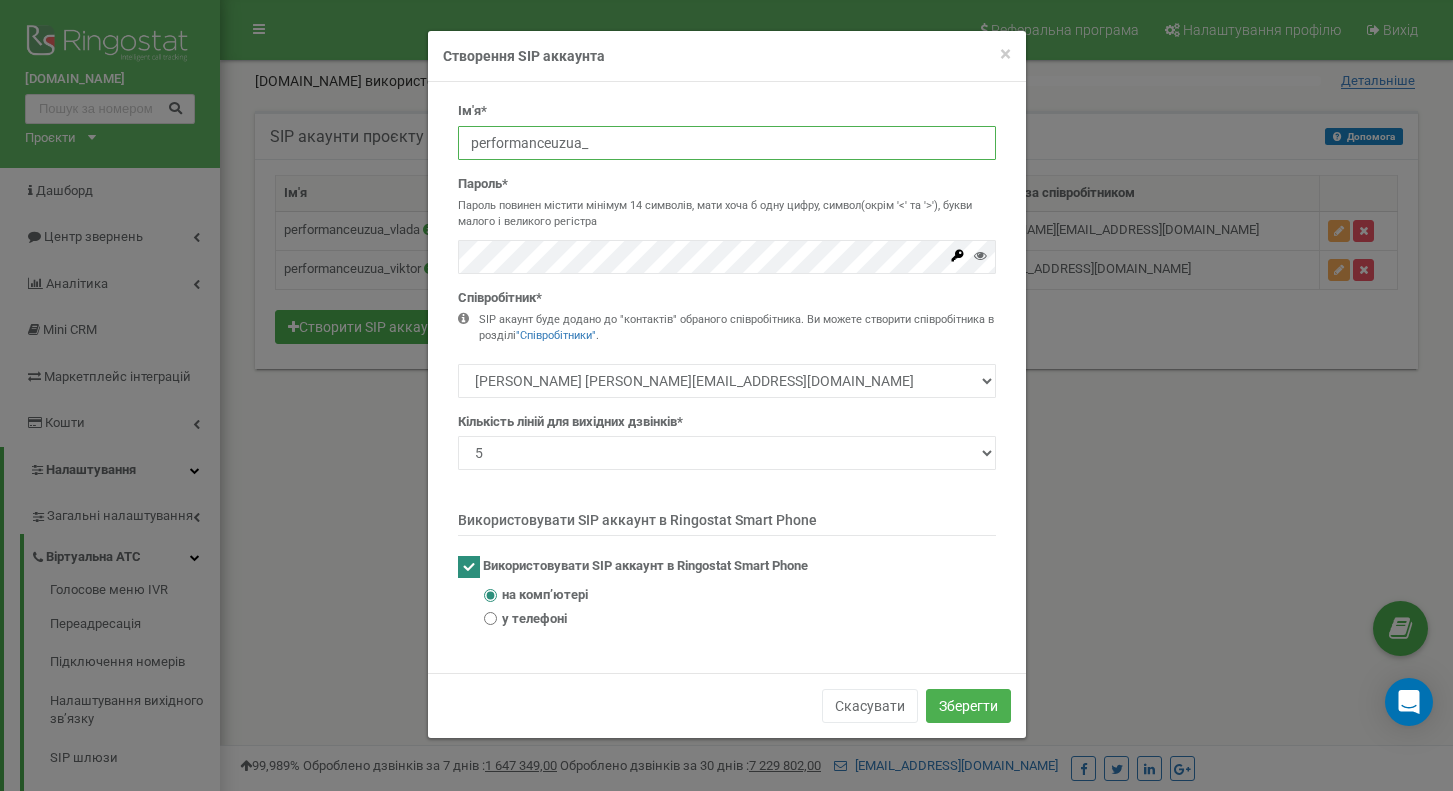 click on "performanceuzua_" at bounding box center (727, 143) 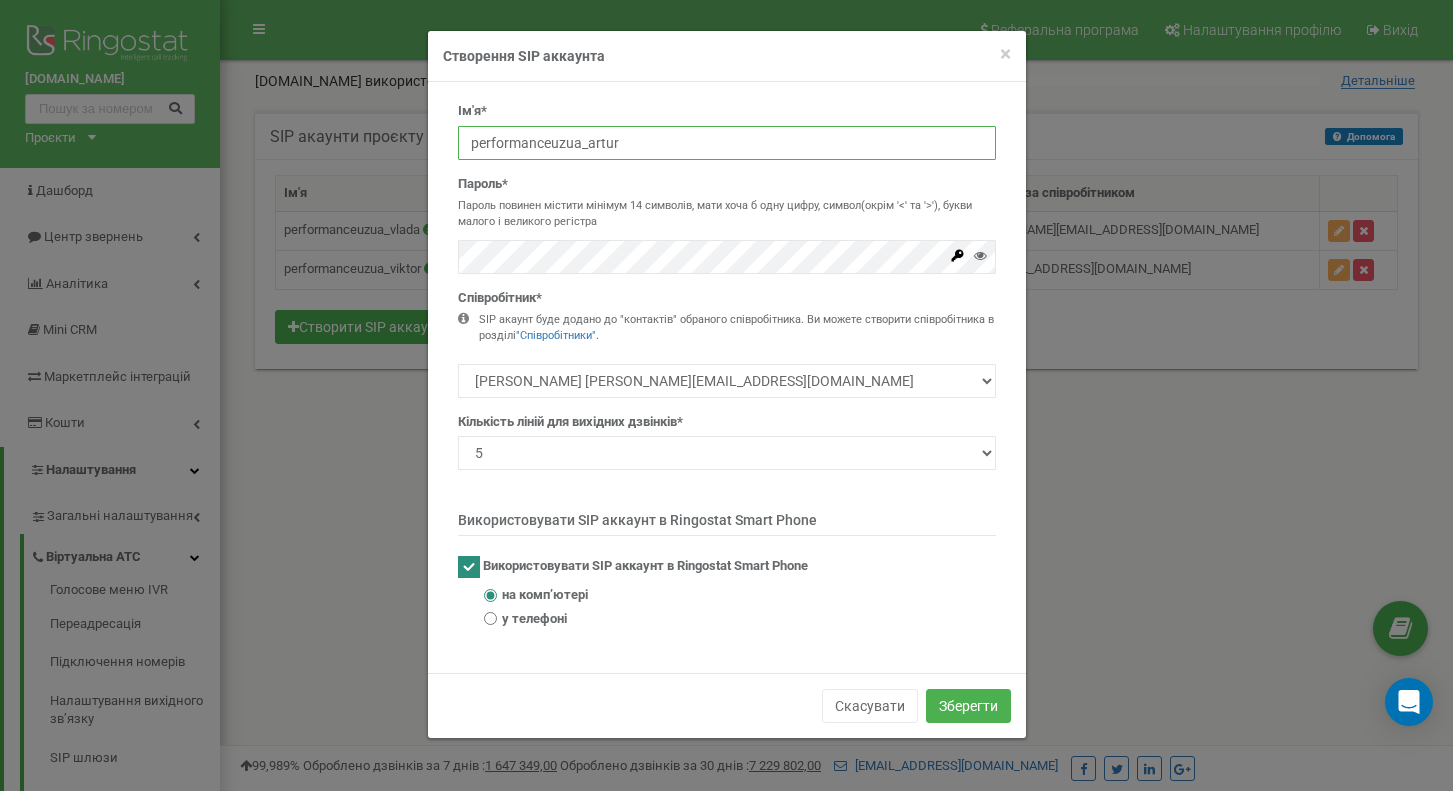 type on "performanceuzua_artur" 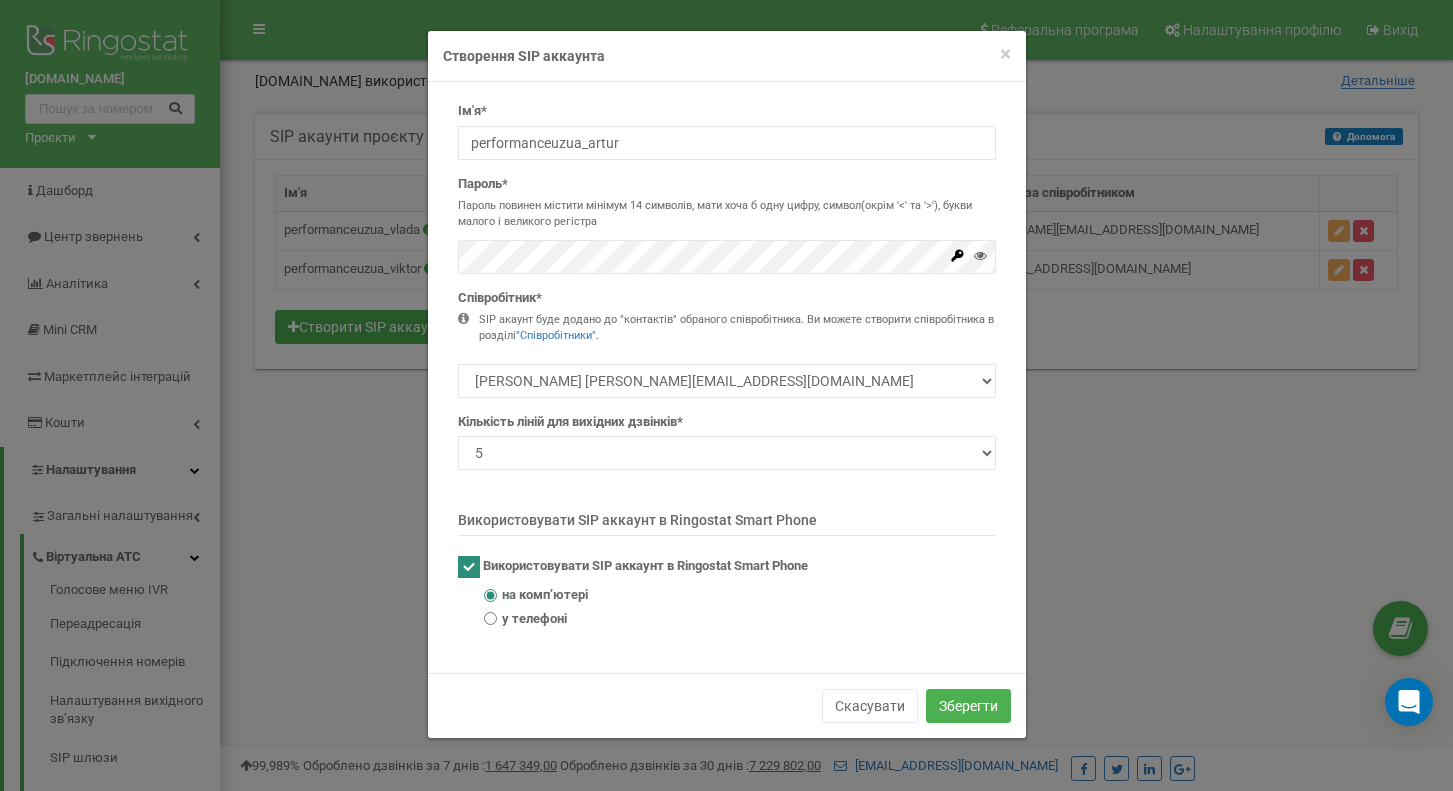 click on "у телефоні" at bounding box center (534, 619) 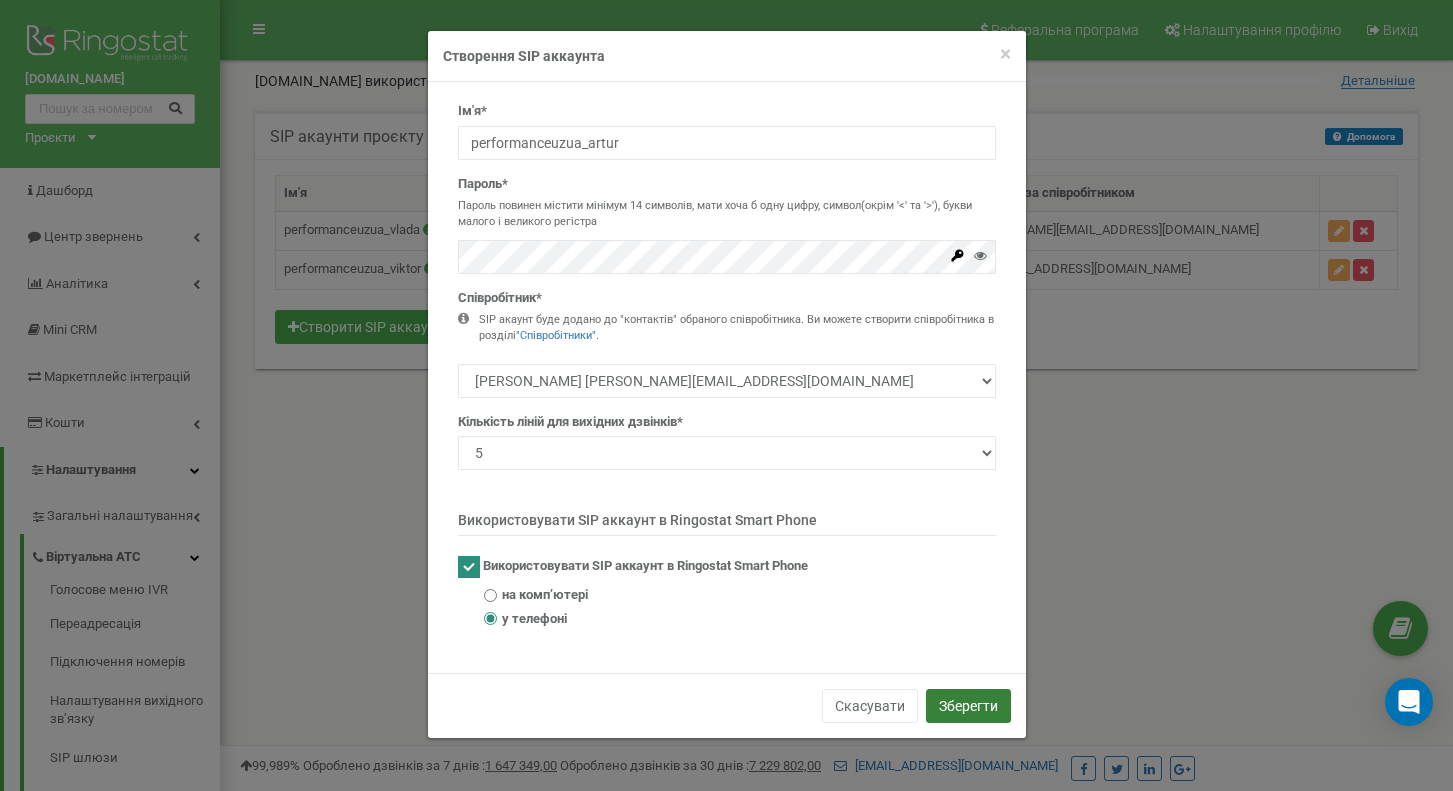 click on "Зберегти" at bounding box center [968, 706] 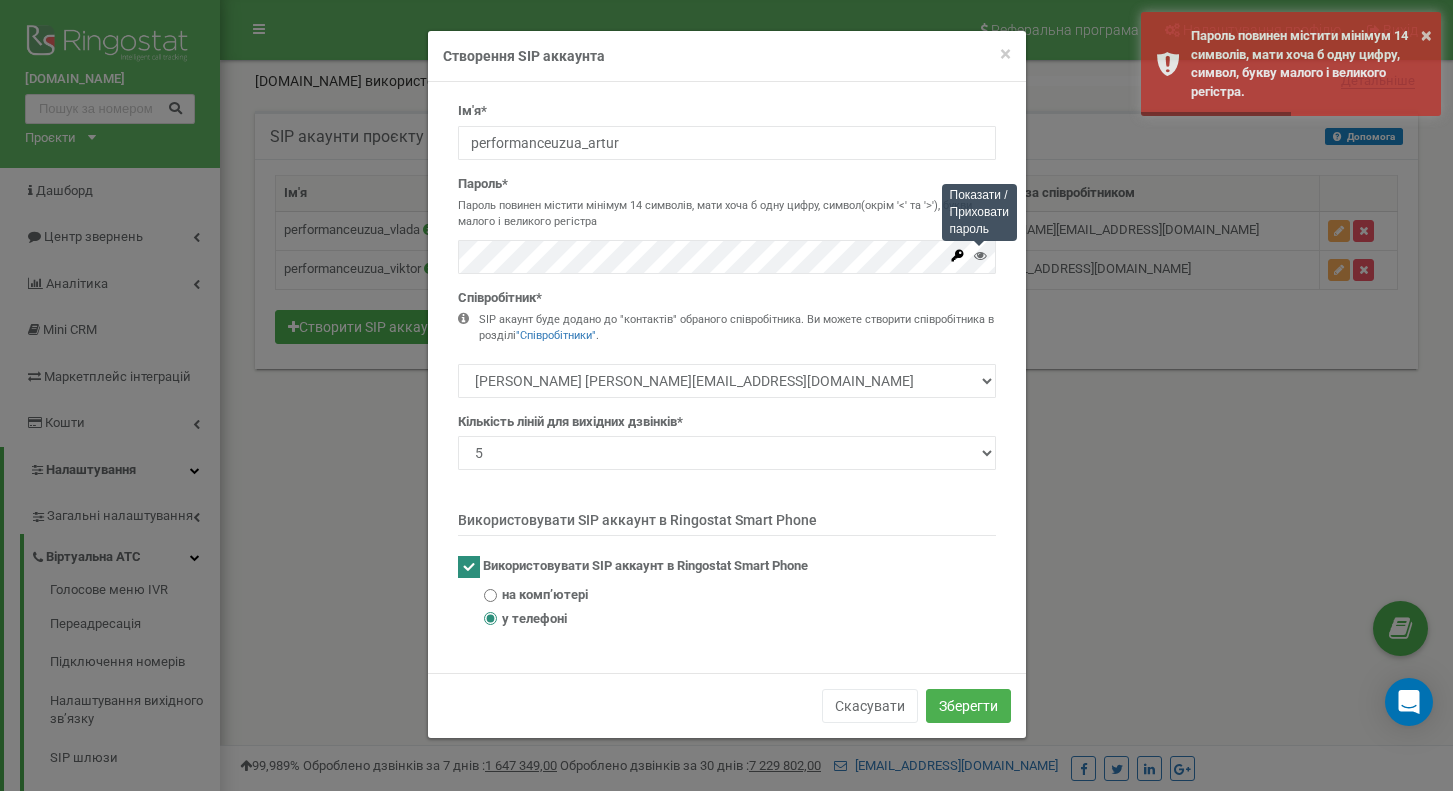 click at bounding box center [980, 255] 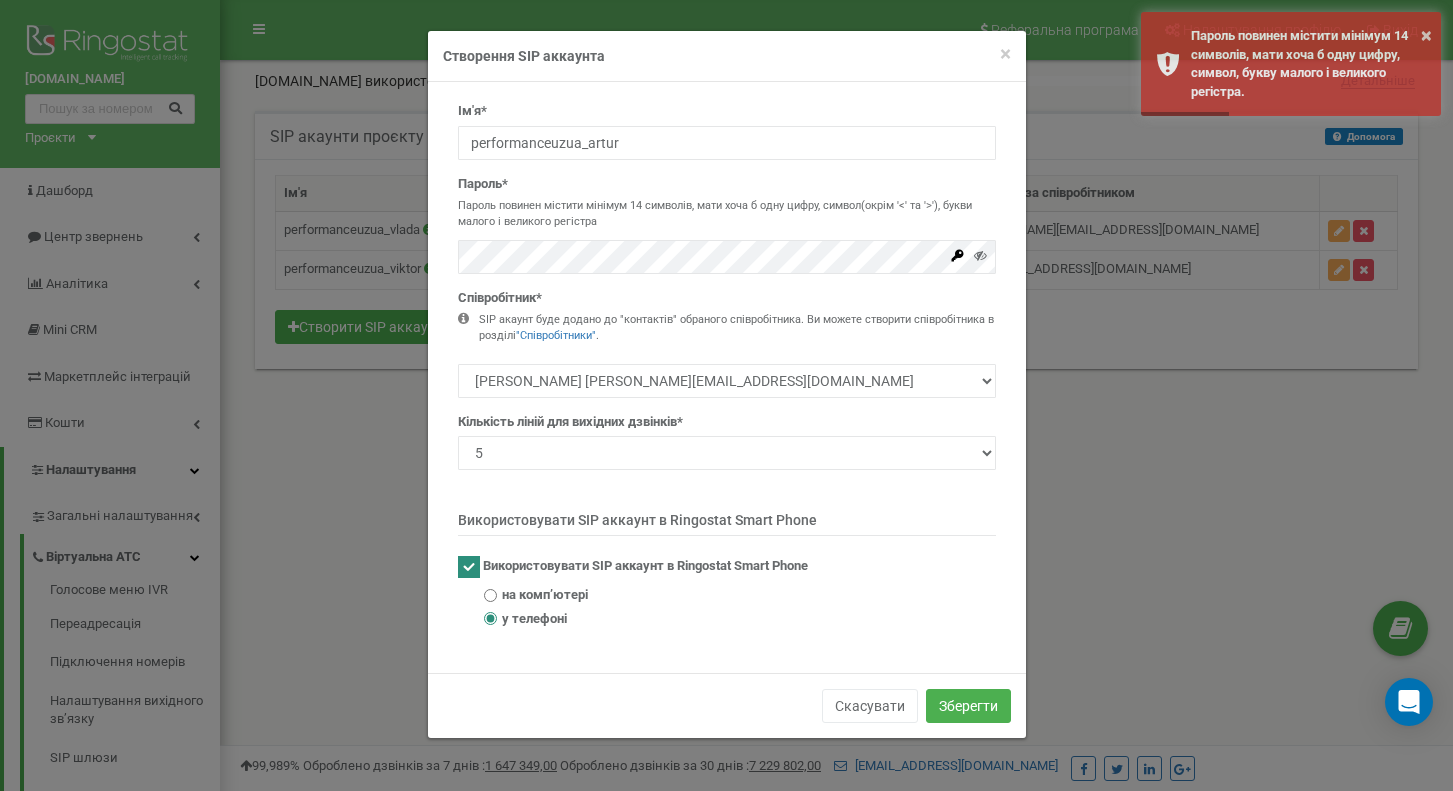 click at bounding box center [980, 260] 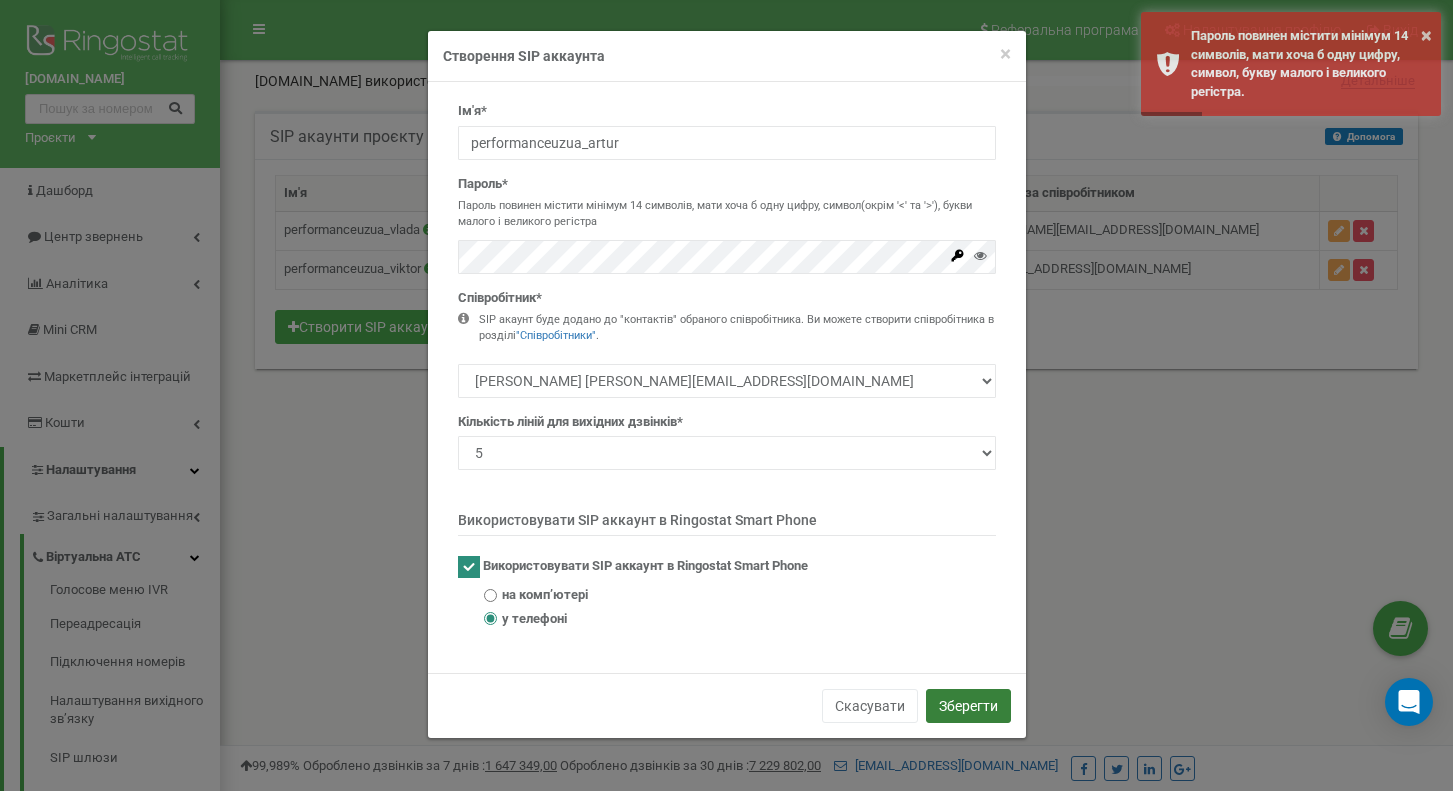 click on "Зберегти" at bounding box center (968, 706) 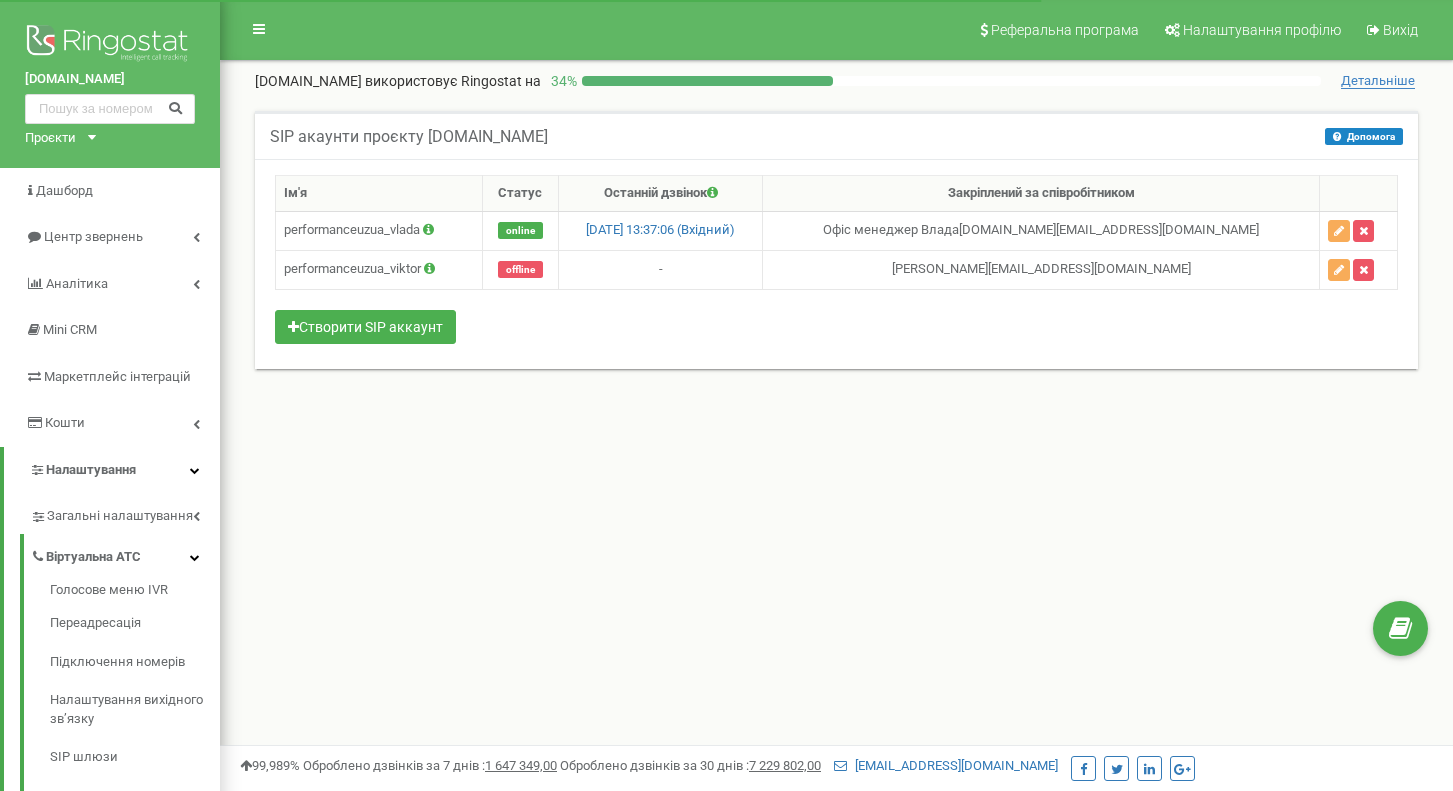 scroll, scrollTop: 0, scrollLeft: 0, axis: both 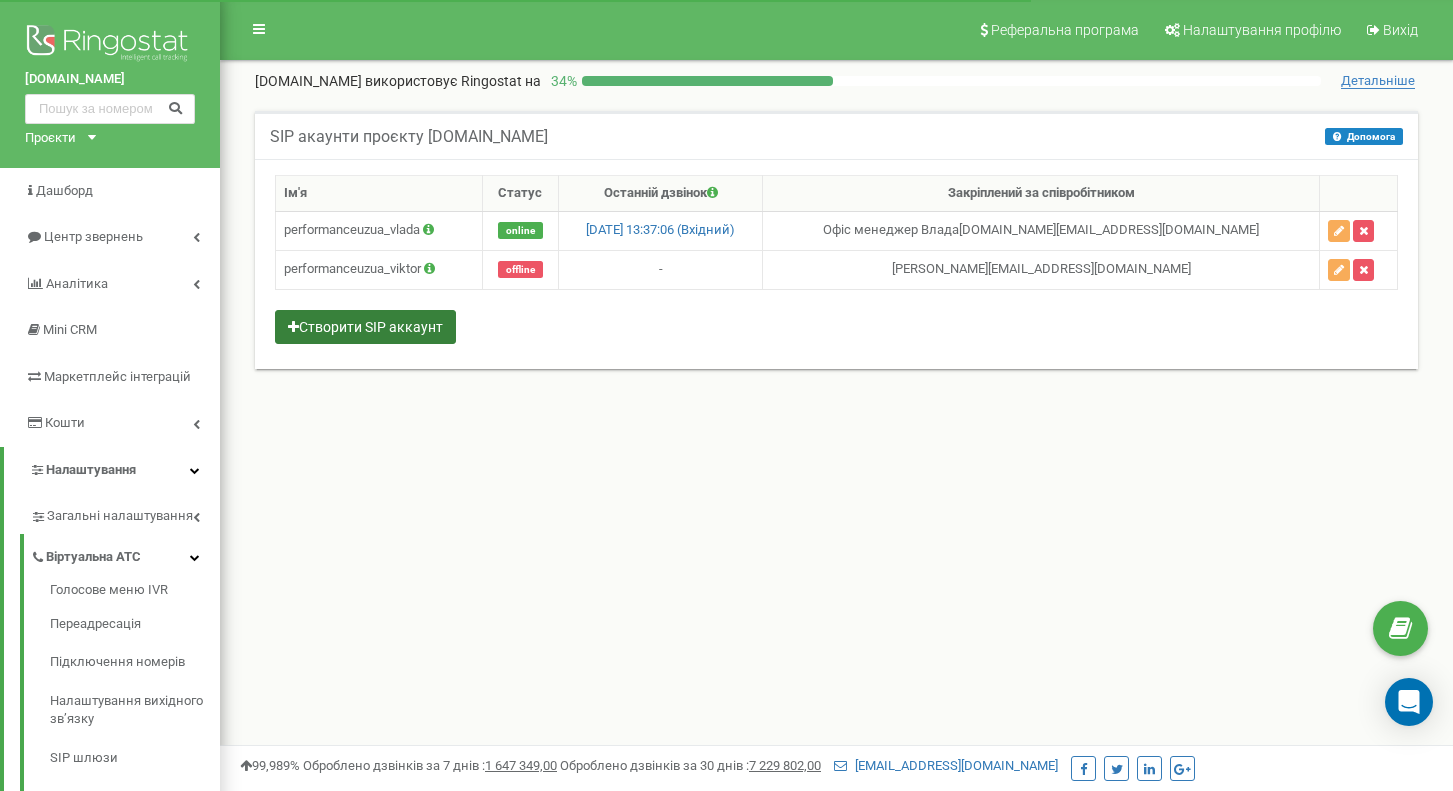 click on "Створити SIP аккаунт" at bounding box center (365, 327) 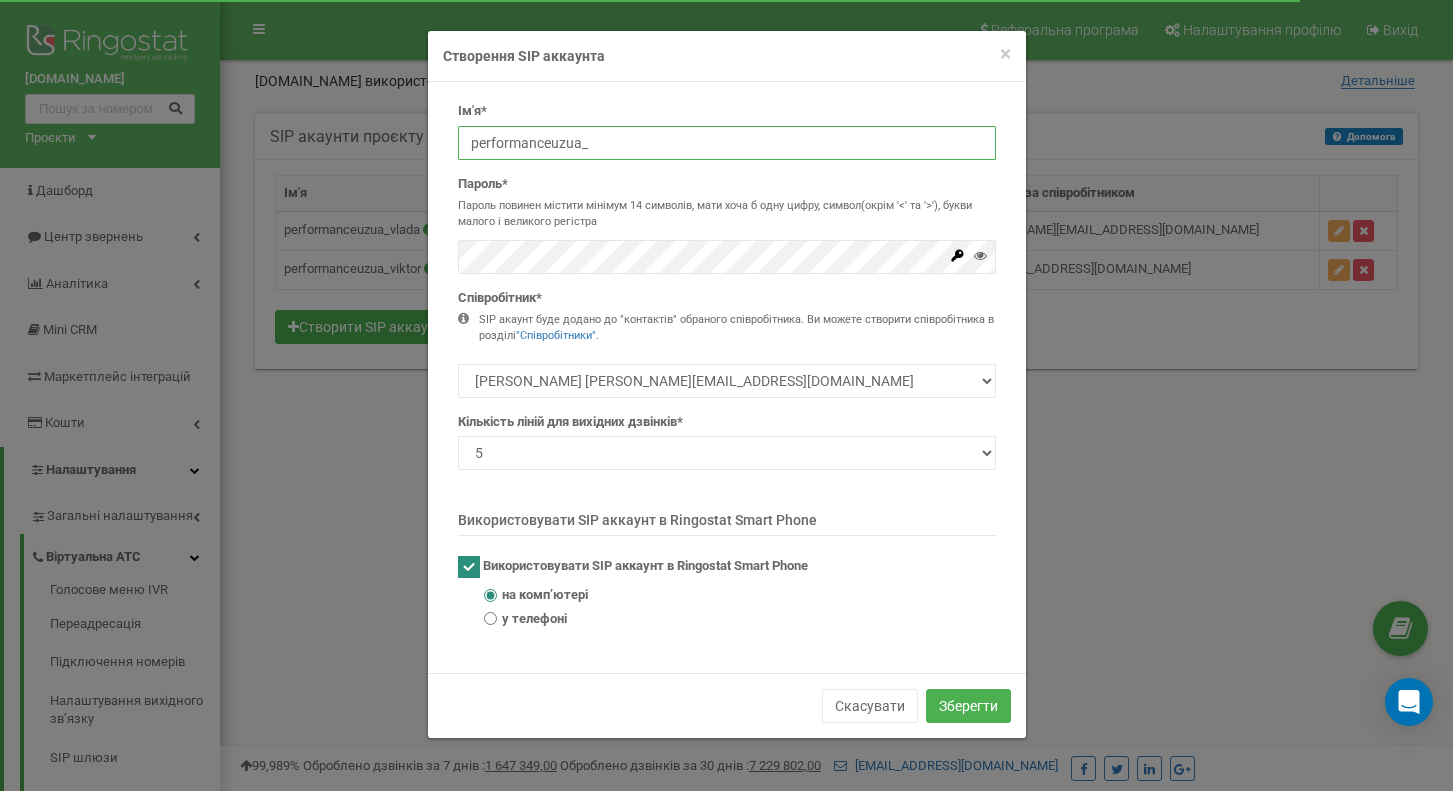 click on "performanceuzua_" at bounding box center (727, 143) 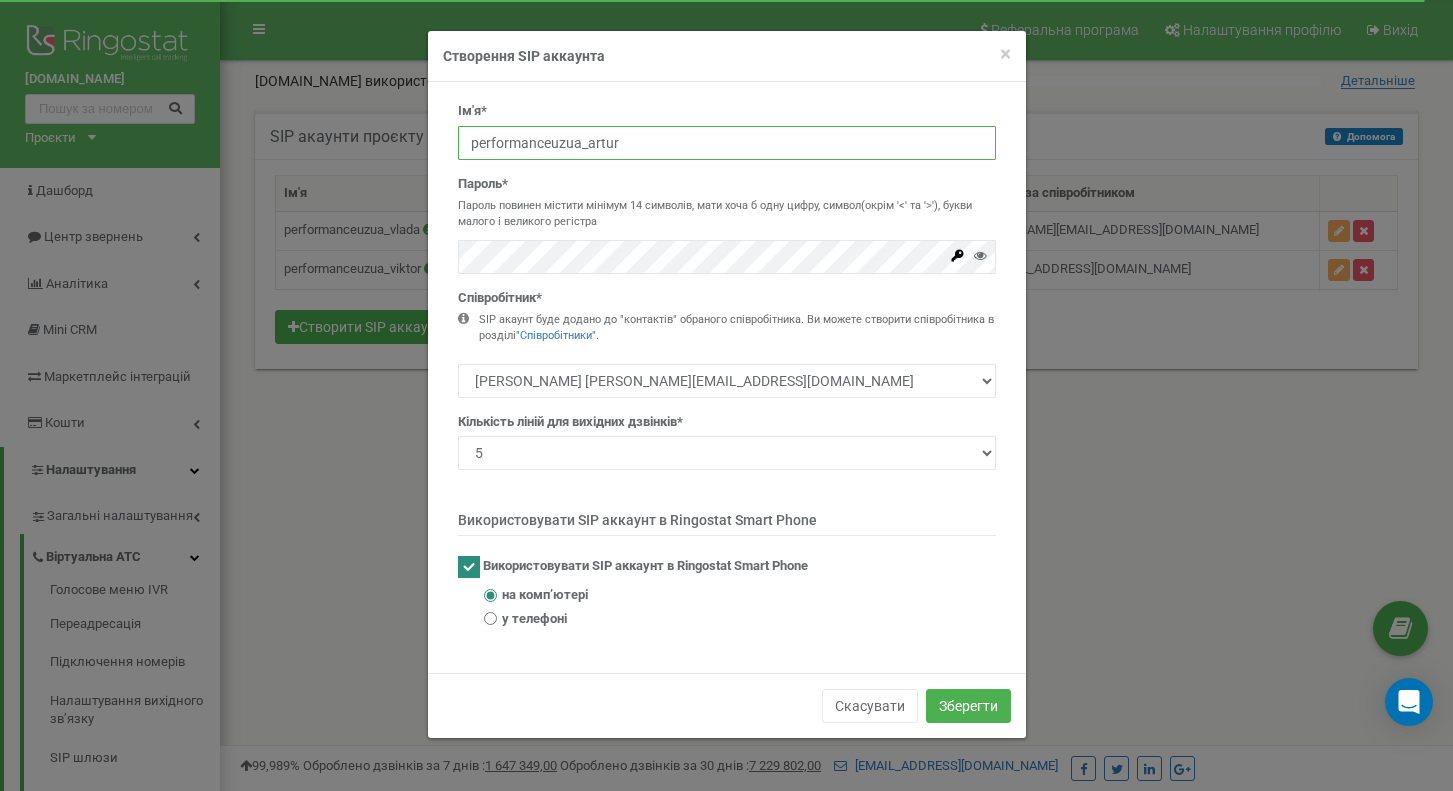 type on "performanceuzua_artur" 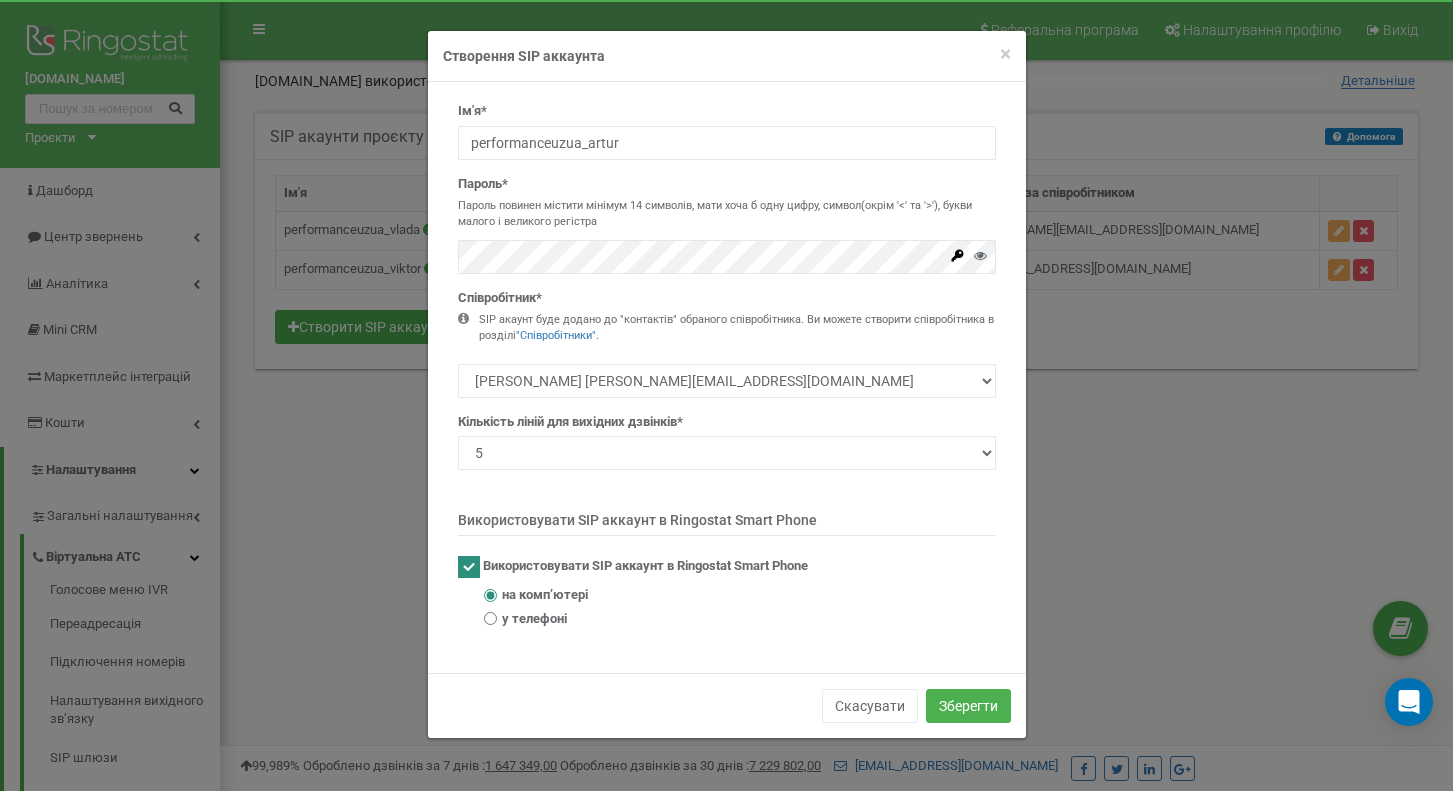 click on "у телефоні" at bounding box center (534, 619) 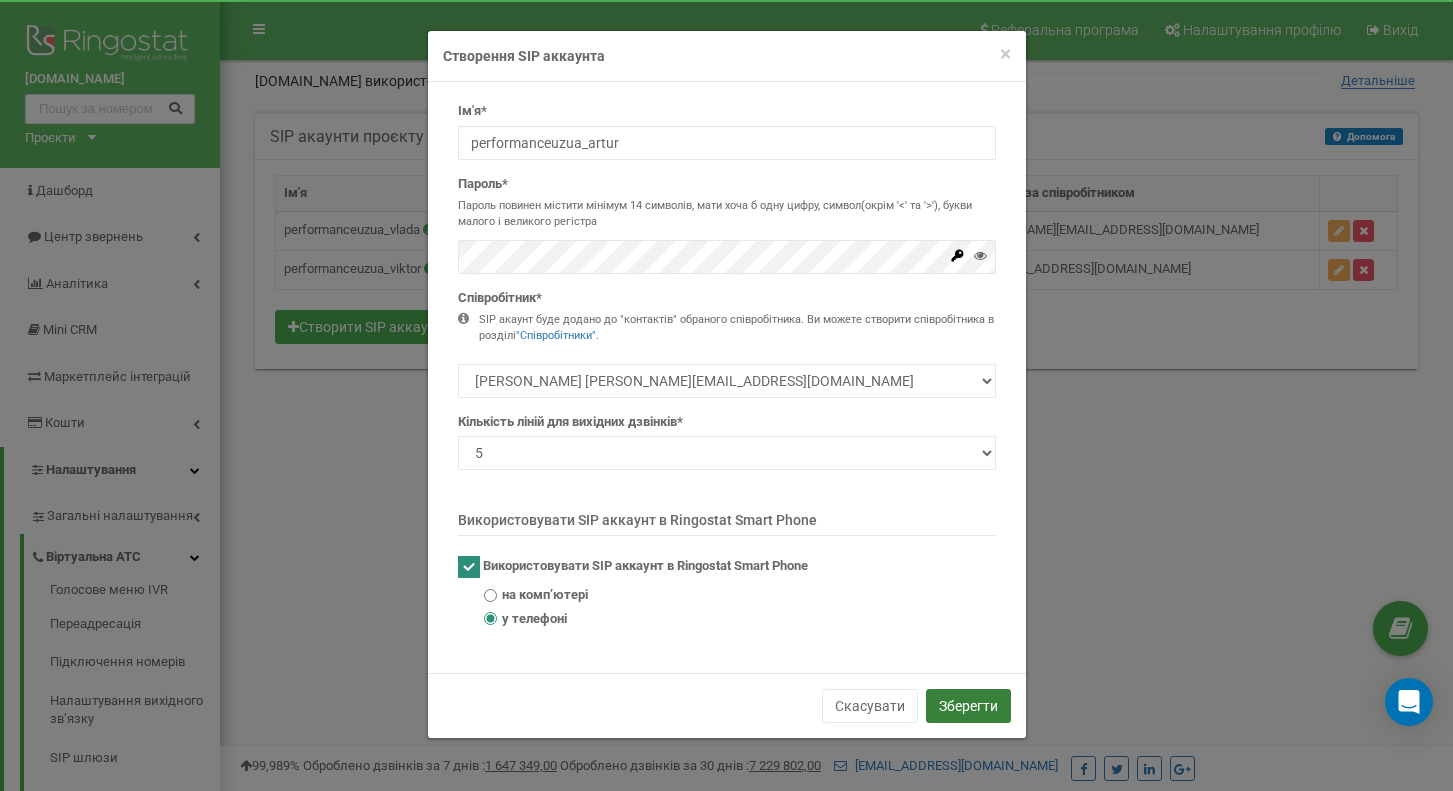 click on "Зберегти" at bounding box center [968, 706] 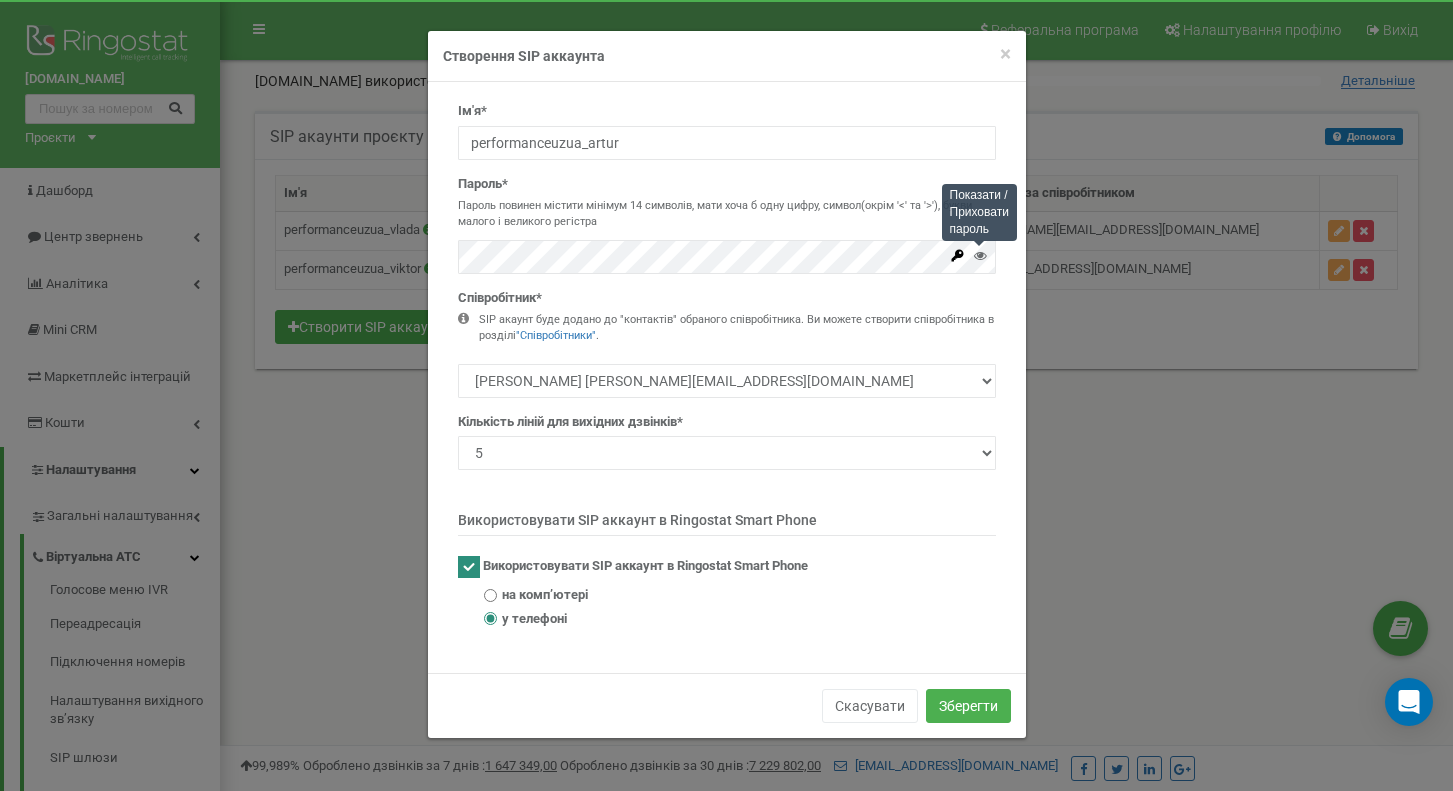 click at bounding box center [980, 255] 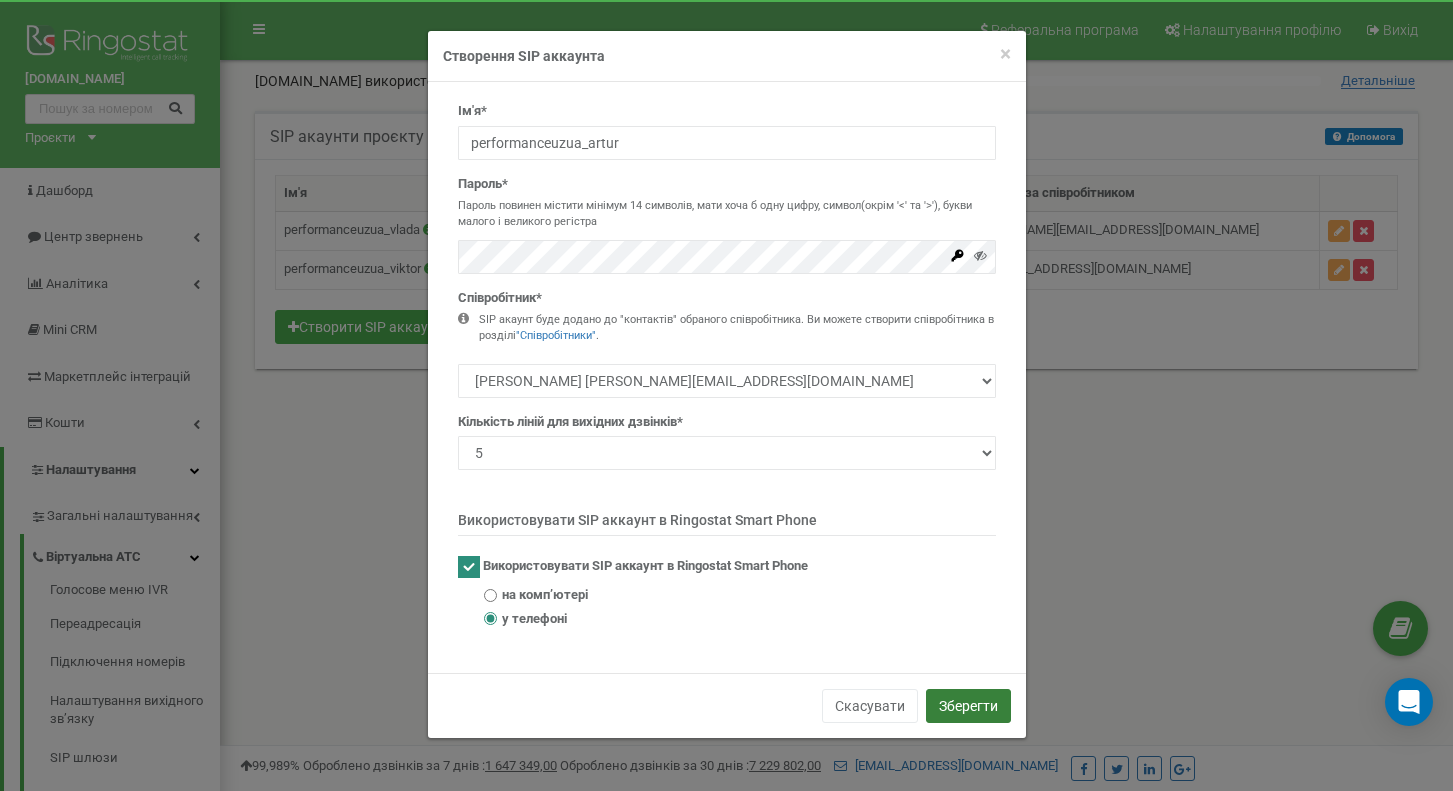 click on "Зберегти" at bounding box center (968, 706) 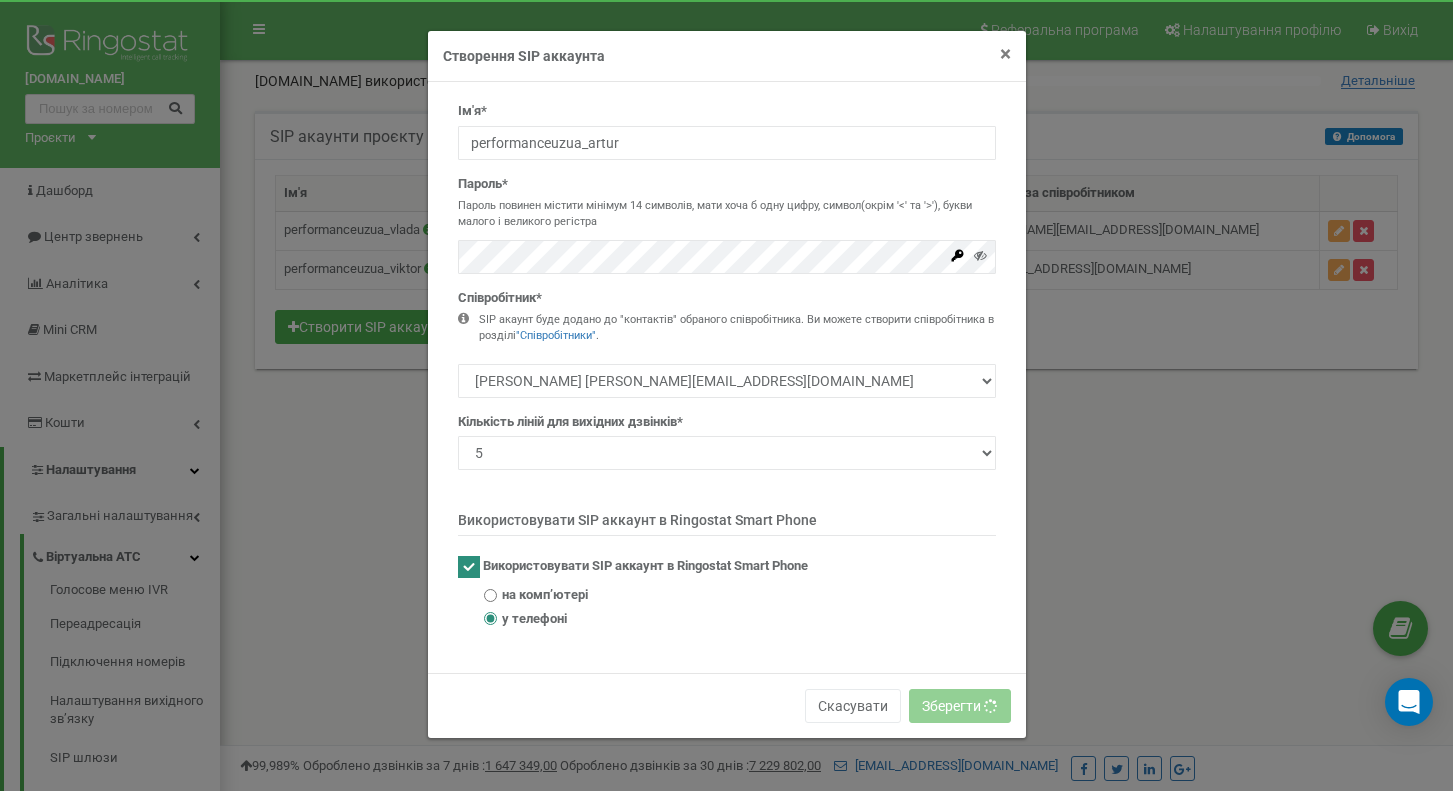 click on "×" at bounding box center [1005, 54] 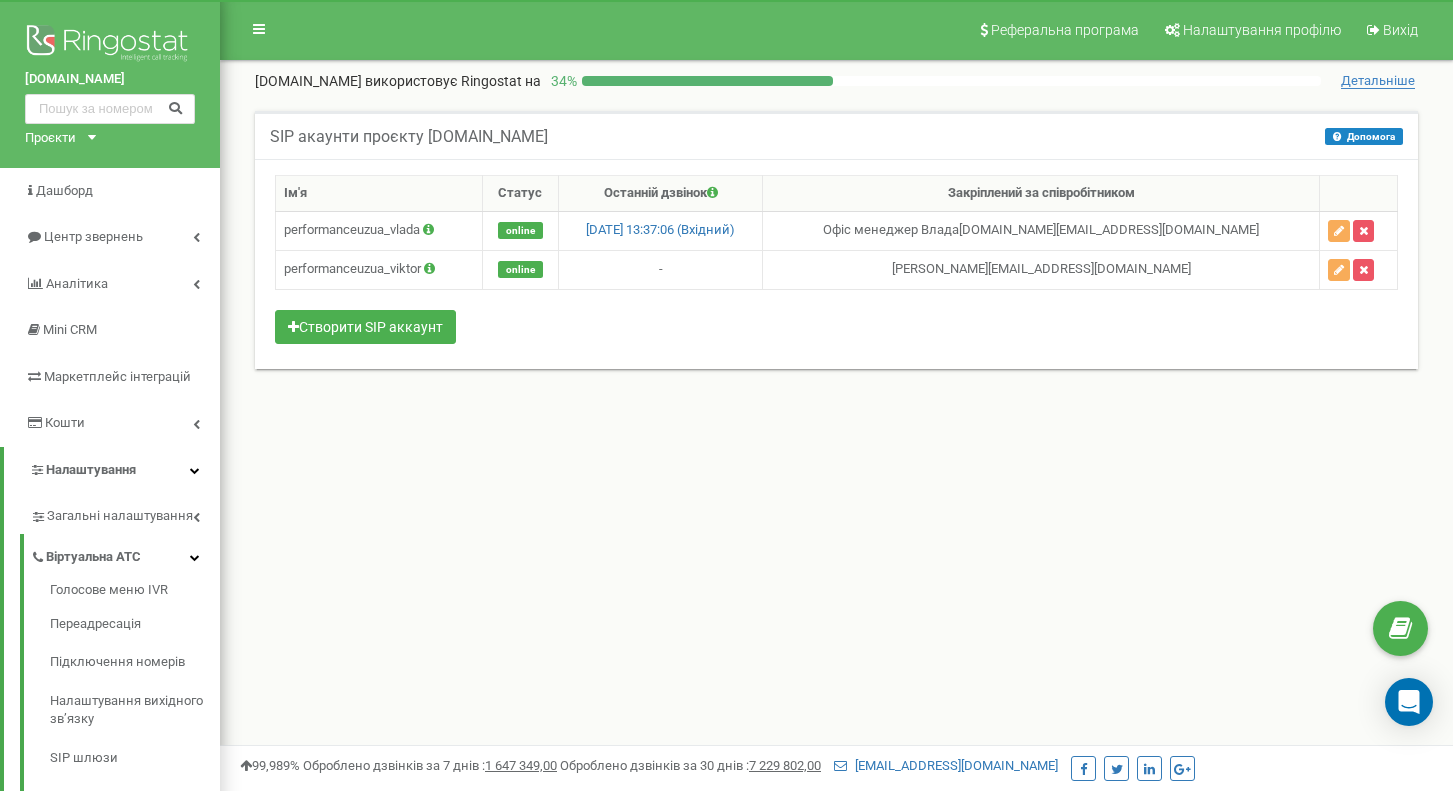 scroll, scrollTop: 0, scrollLeft: 0, axis: both 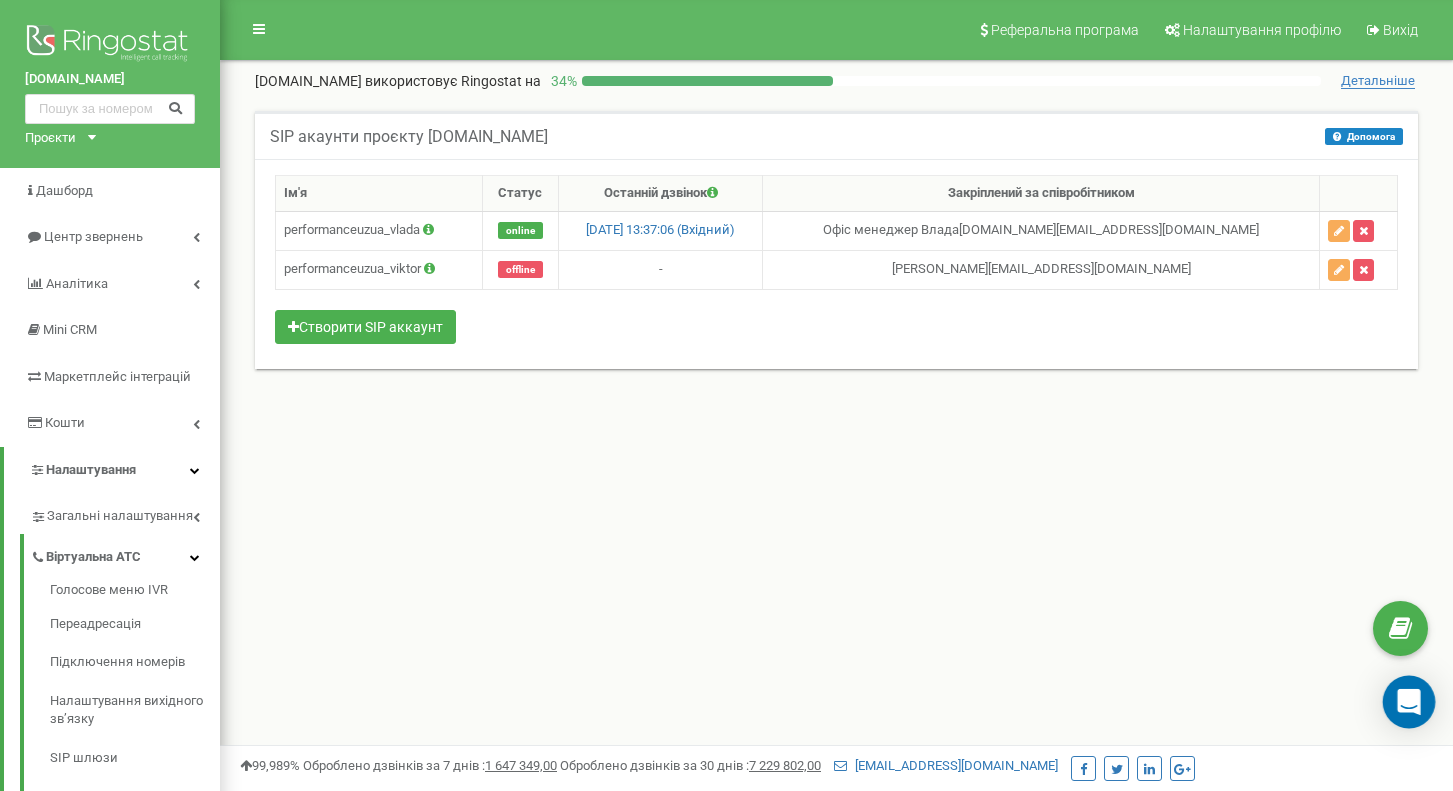 click 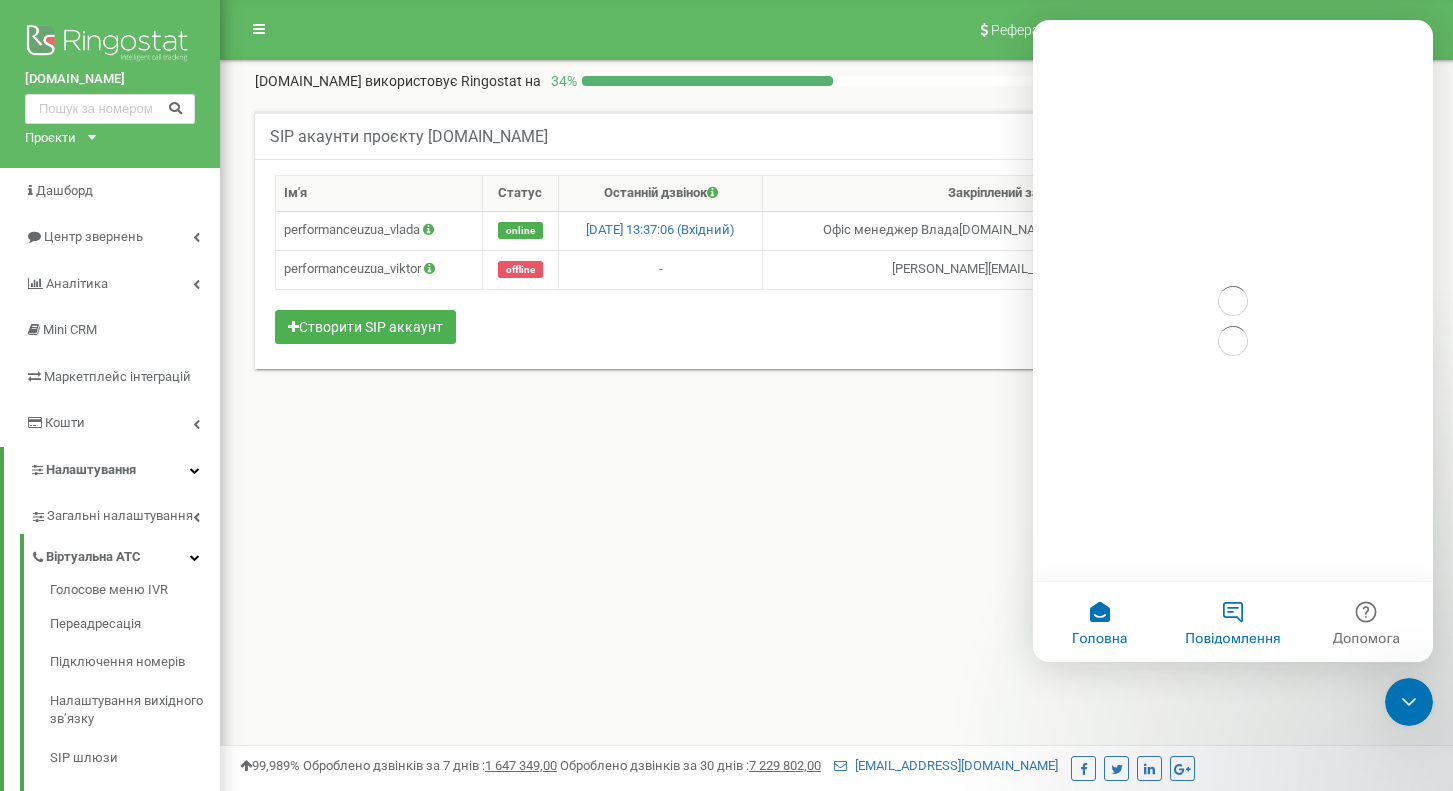 scroll, scrollTop: 0, scrollLeft: 0, axis: both 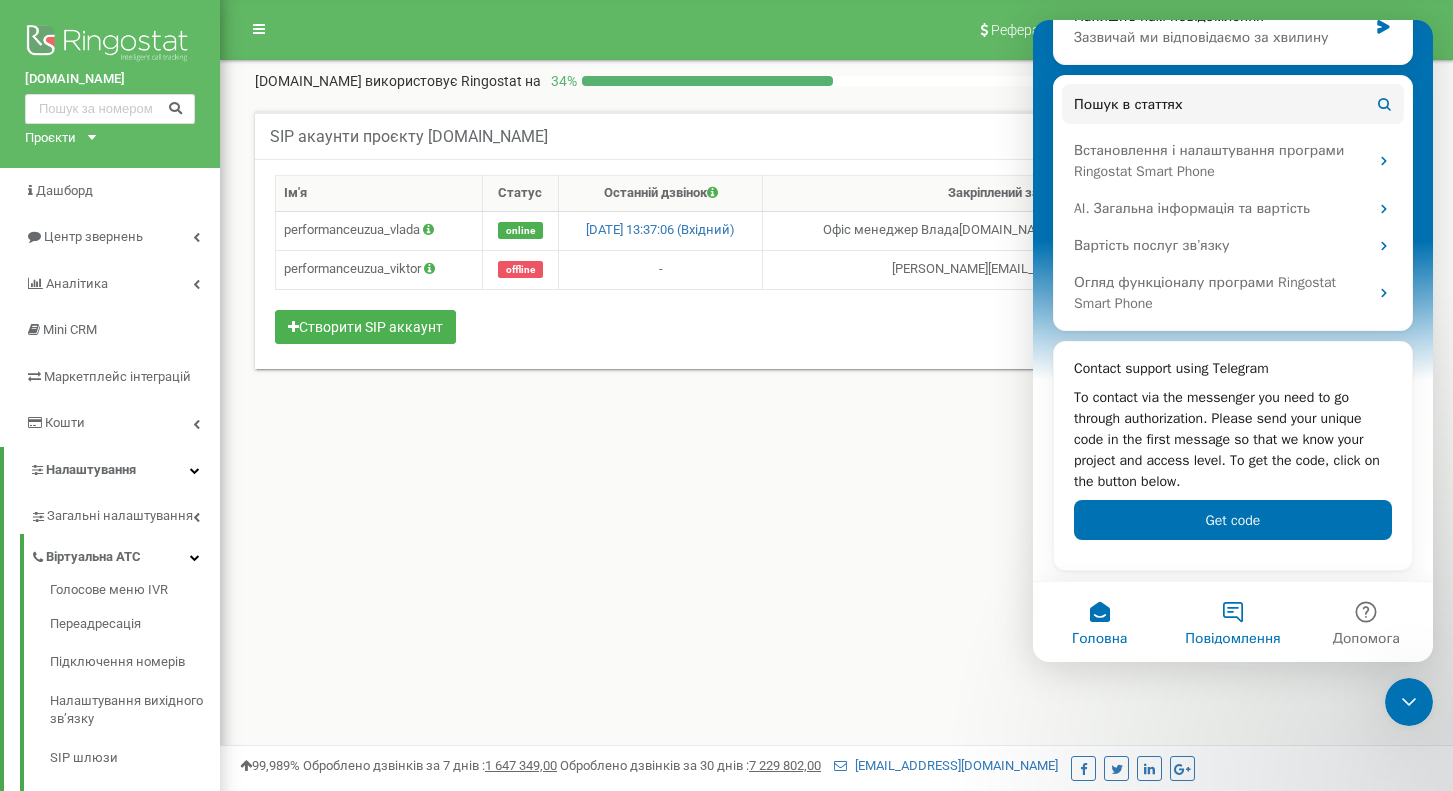 click on "Повідомлення" at bounding box center (1232, 622) 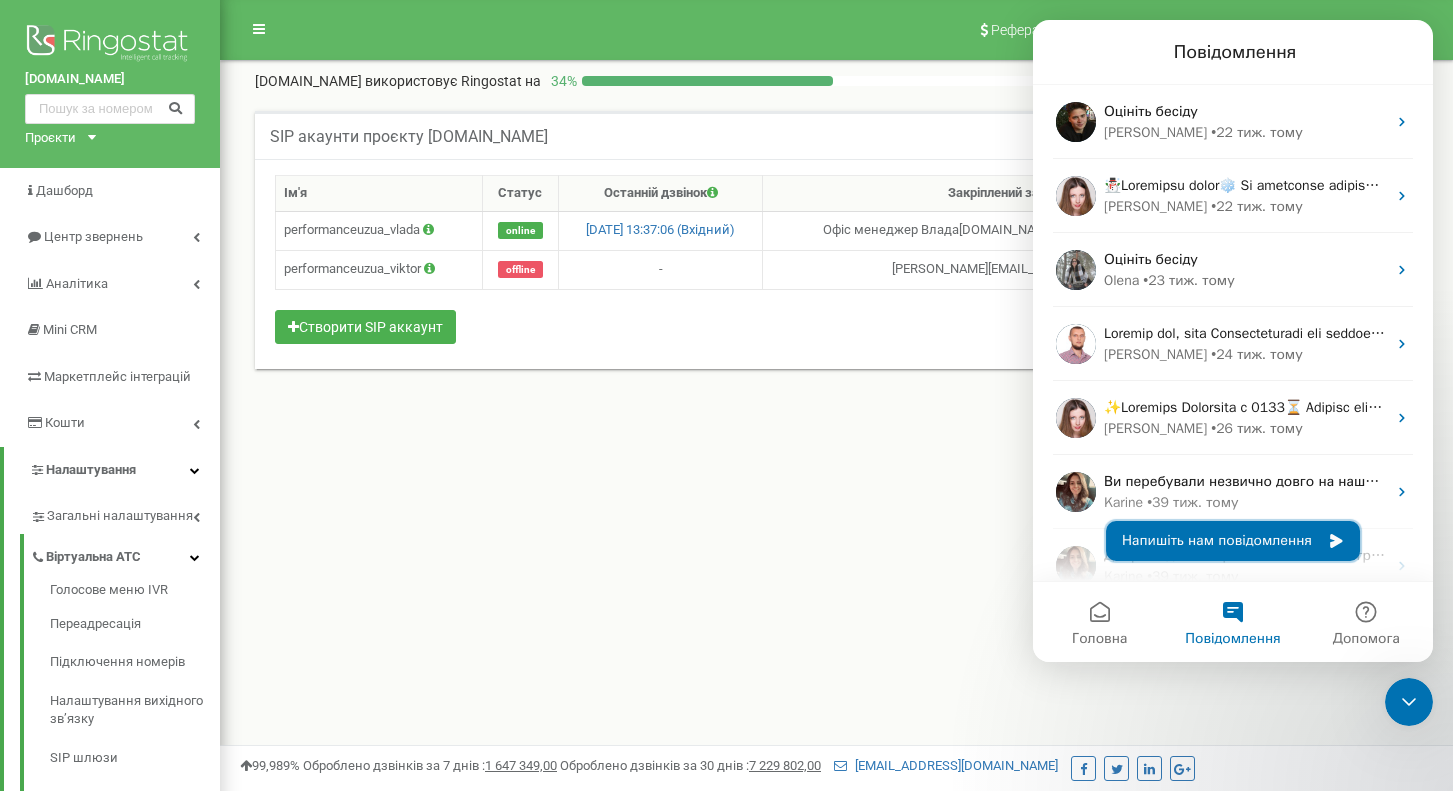 click on "Напишіть нам повідомлення" at bounding box center (1233, 541) 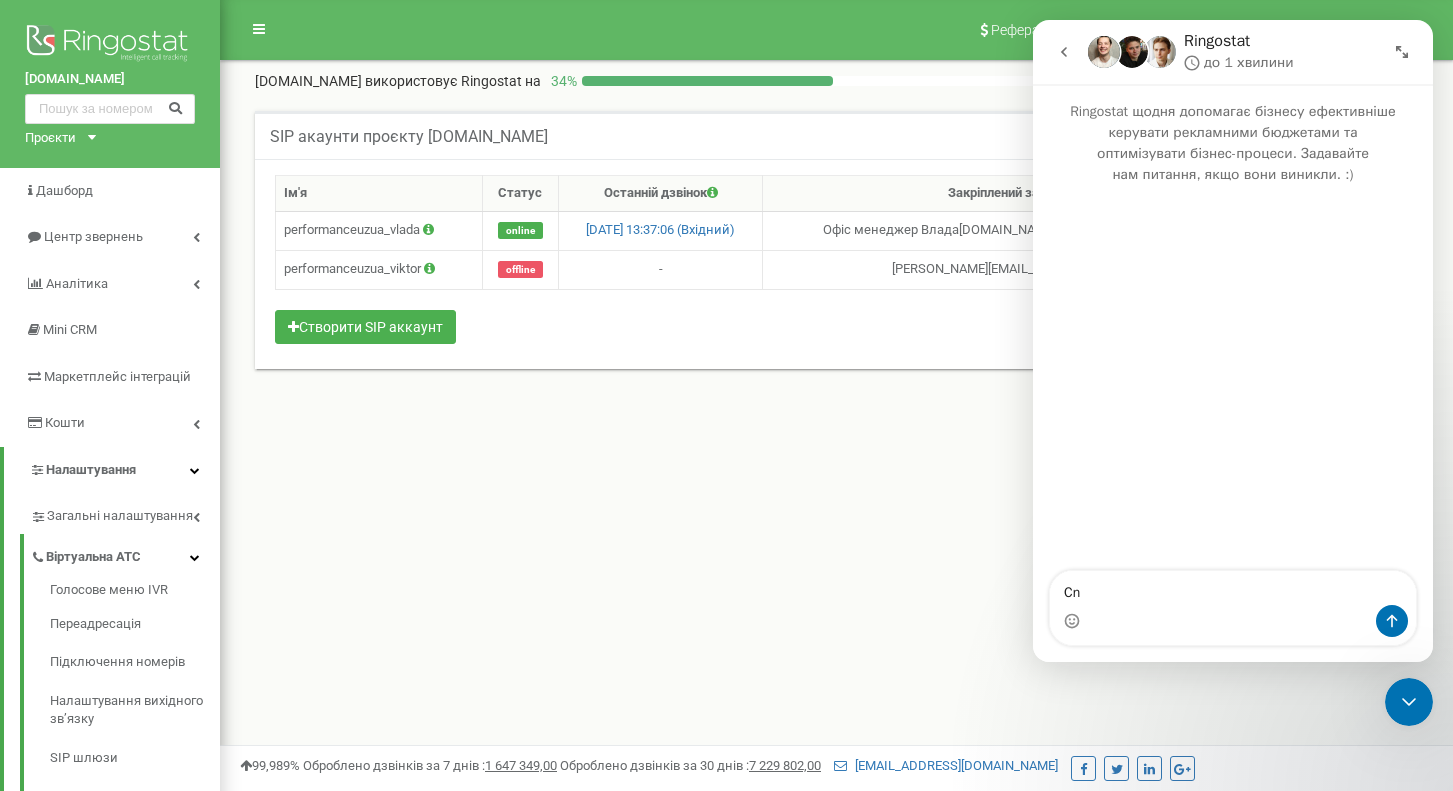 type on "C" 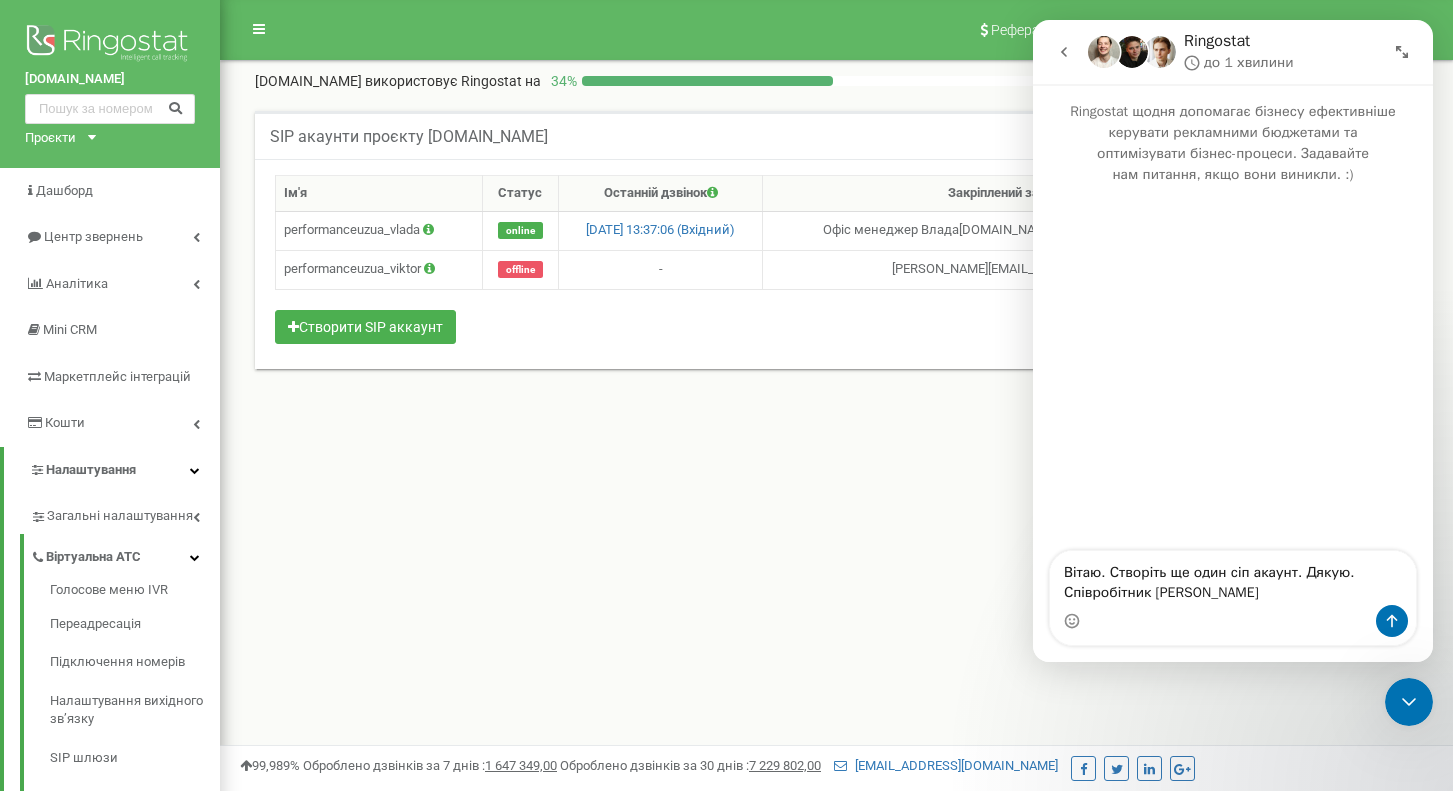 type on "Вітаю. Створіть ще один сіп акаунт. Дякую. Співробітник [PERSON_NAME]" 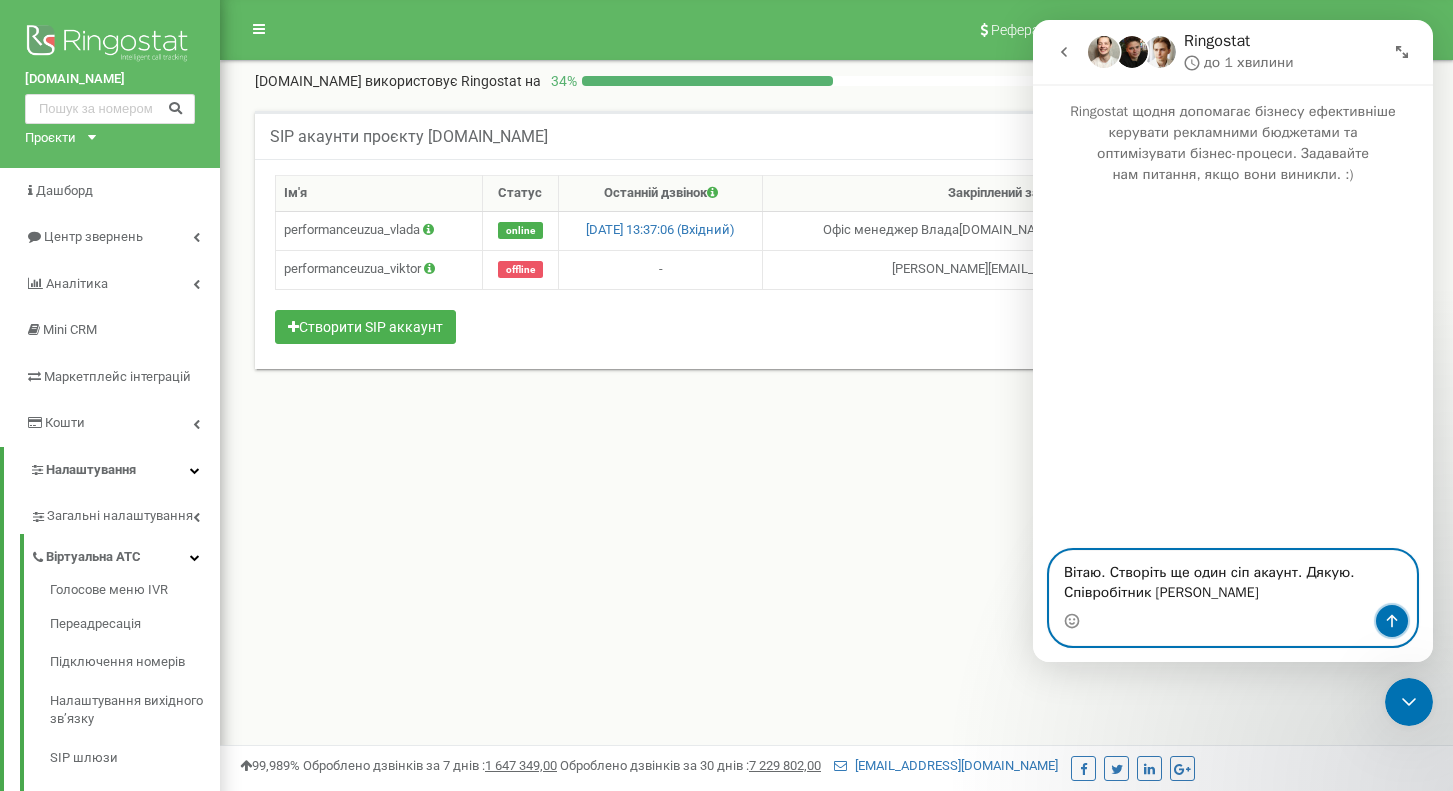 click 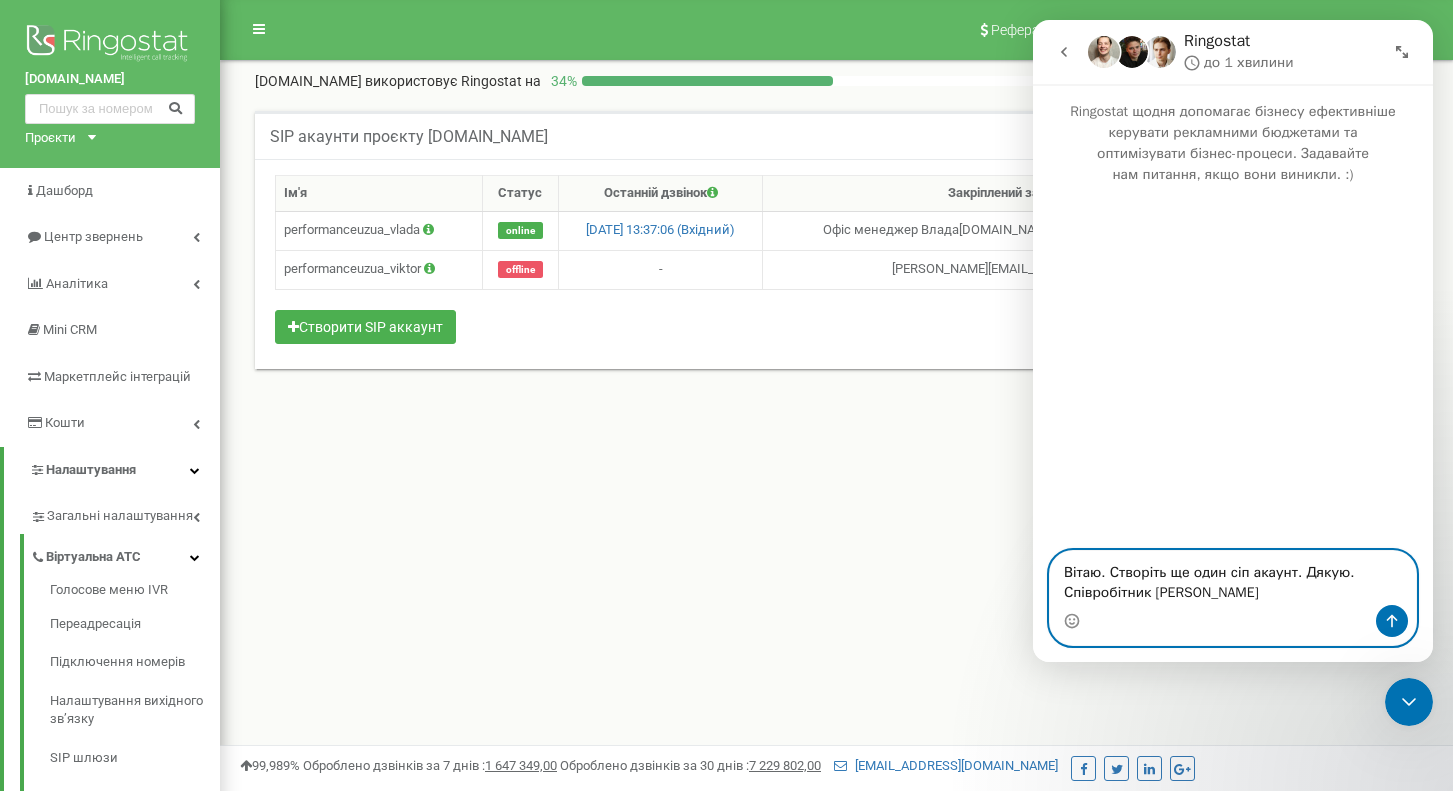 type 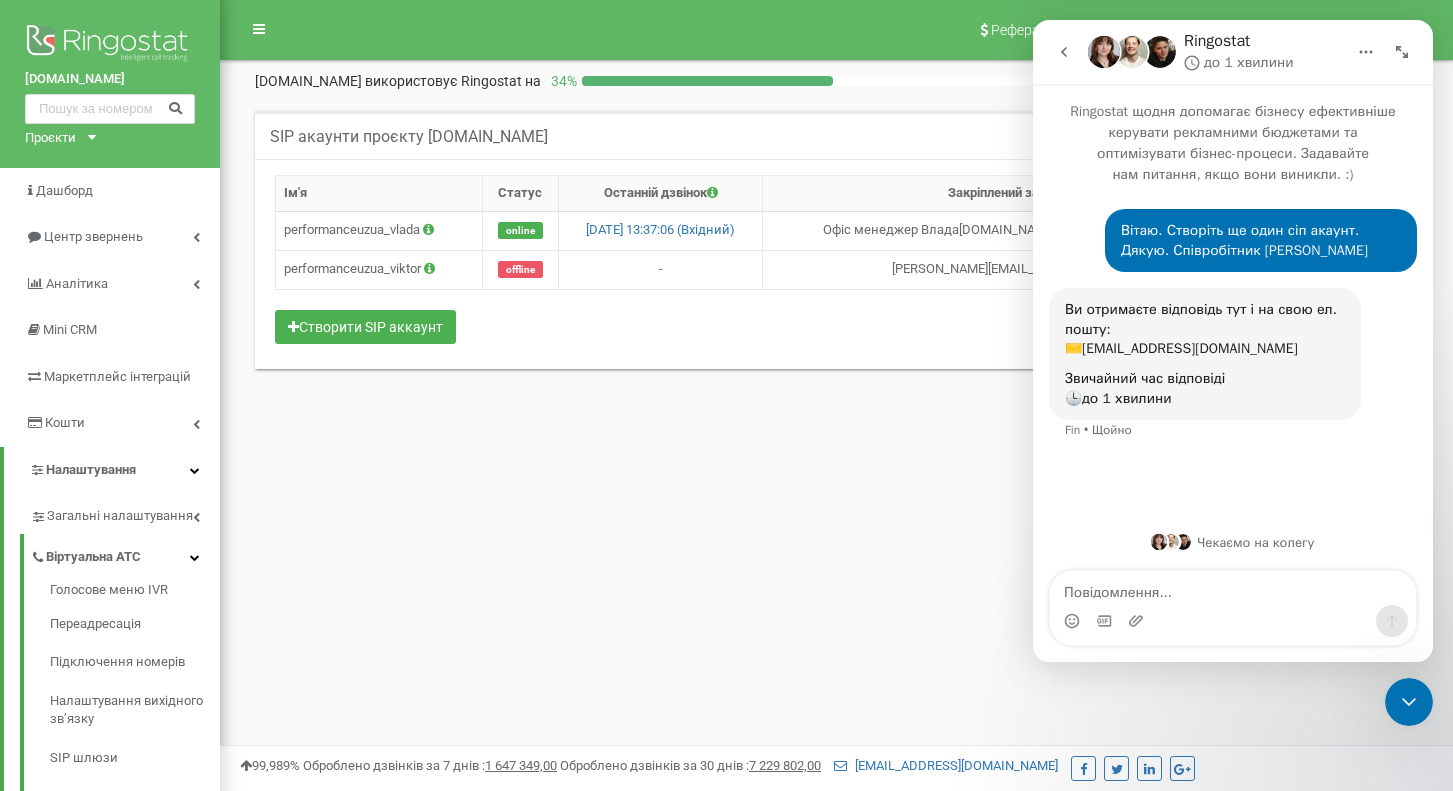 click on "Вітаю. Створіть ще один сіп акаунт. Дякую. Співробітник Артур    •   Щойно Ви отримаєте відповідь тут і на свою ел. пошту: ✉️  performancenet.uzh@gmail.com Звичайний час відповіді 🕒  до 1 хвилини Fin    •   Щойно" at bounding box center (1233, 351) 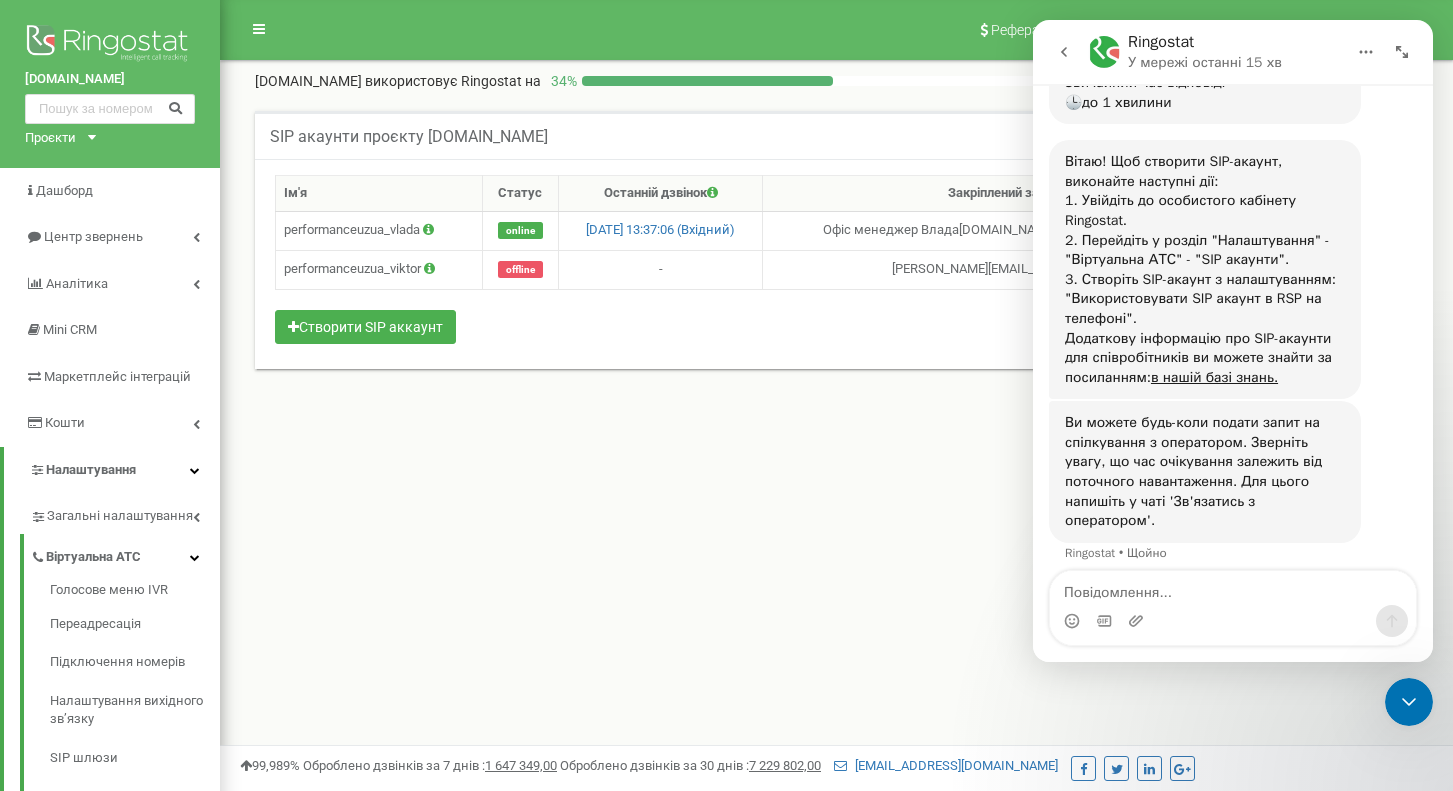 scroll, scrollTop: 295, scrollLeft: 0, axis: vertical 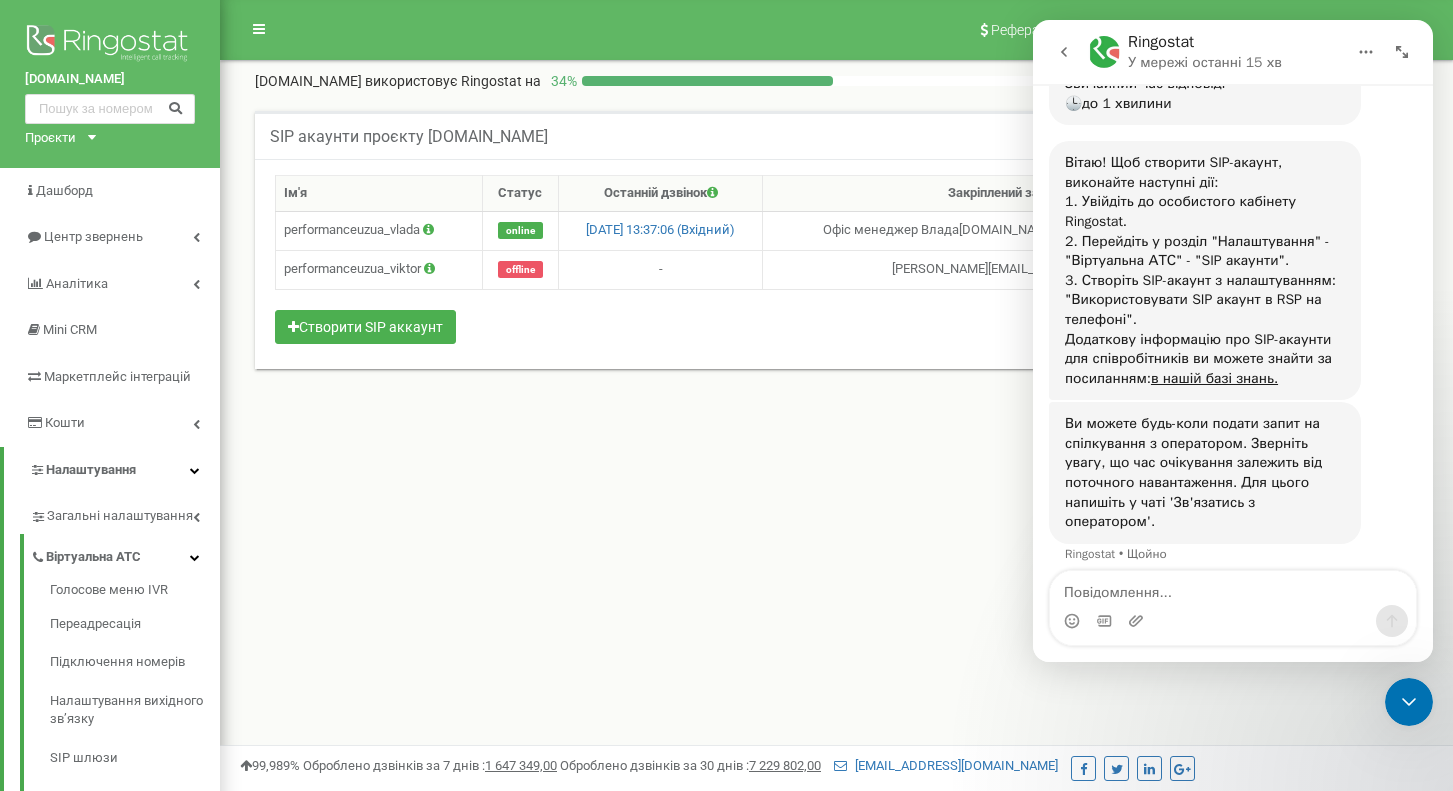click at bounding box center (1233, 621) 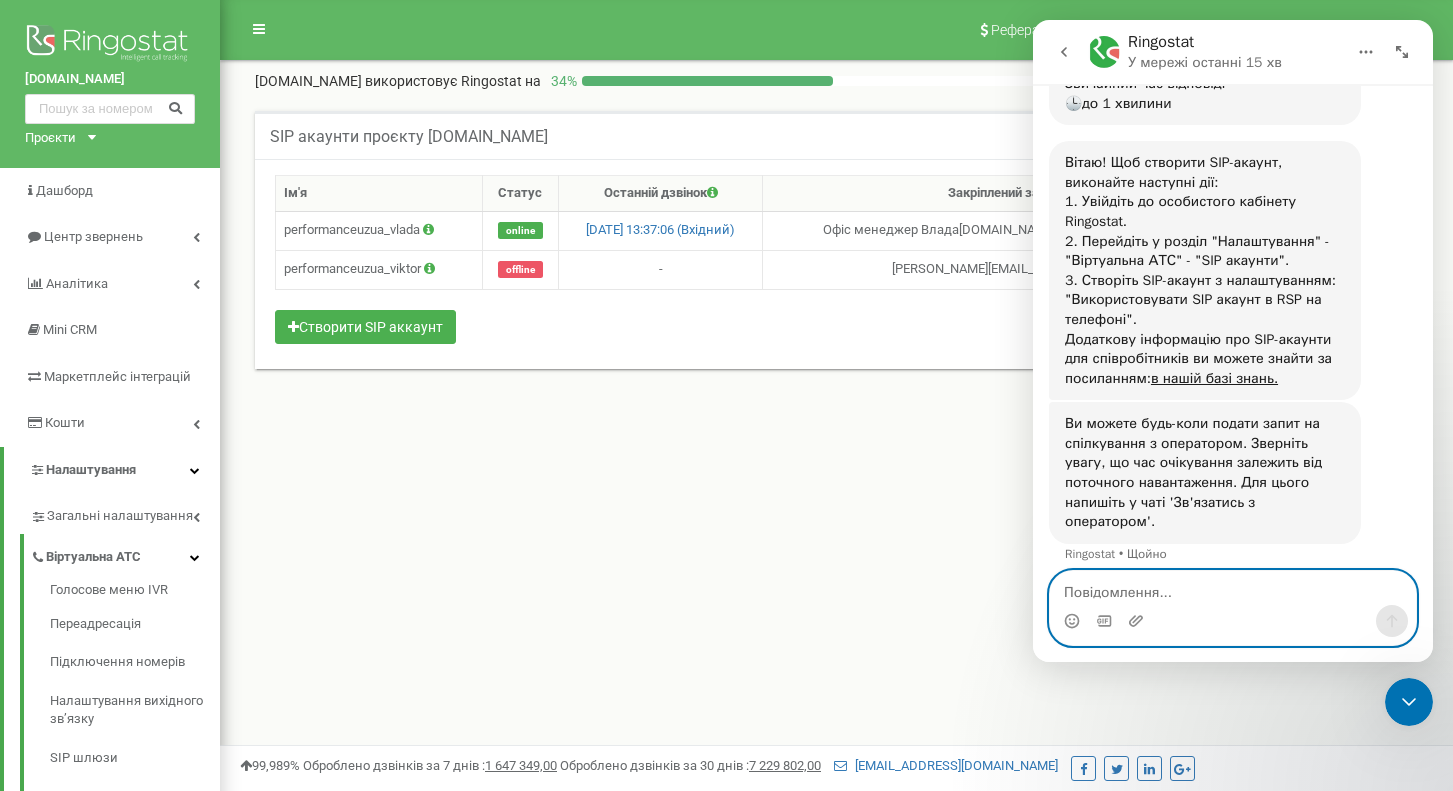 click at bounding box center (1233, 588) 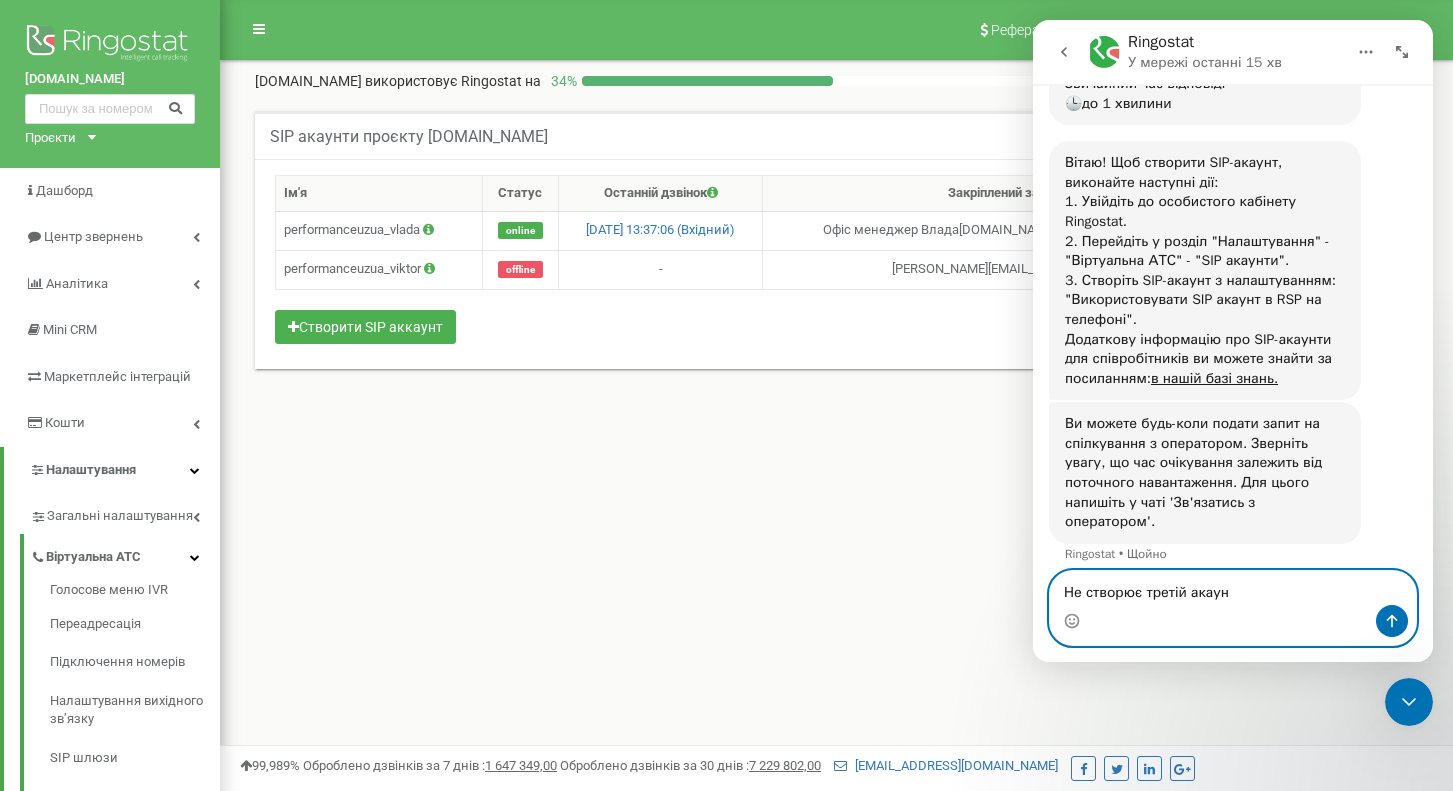 type on "Не створює третій акаунт" 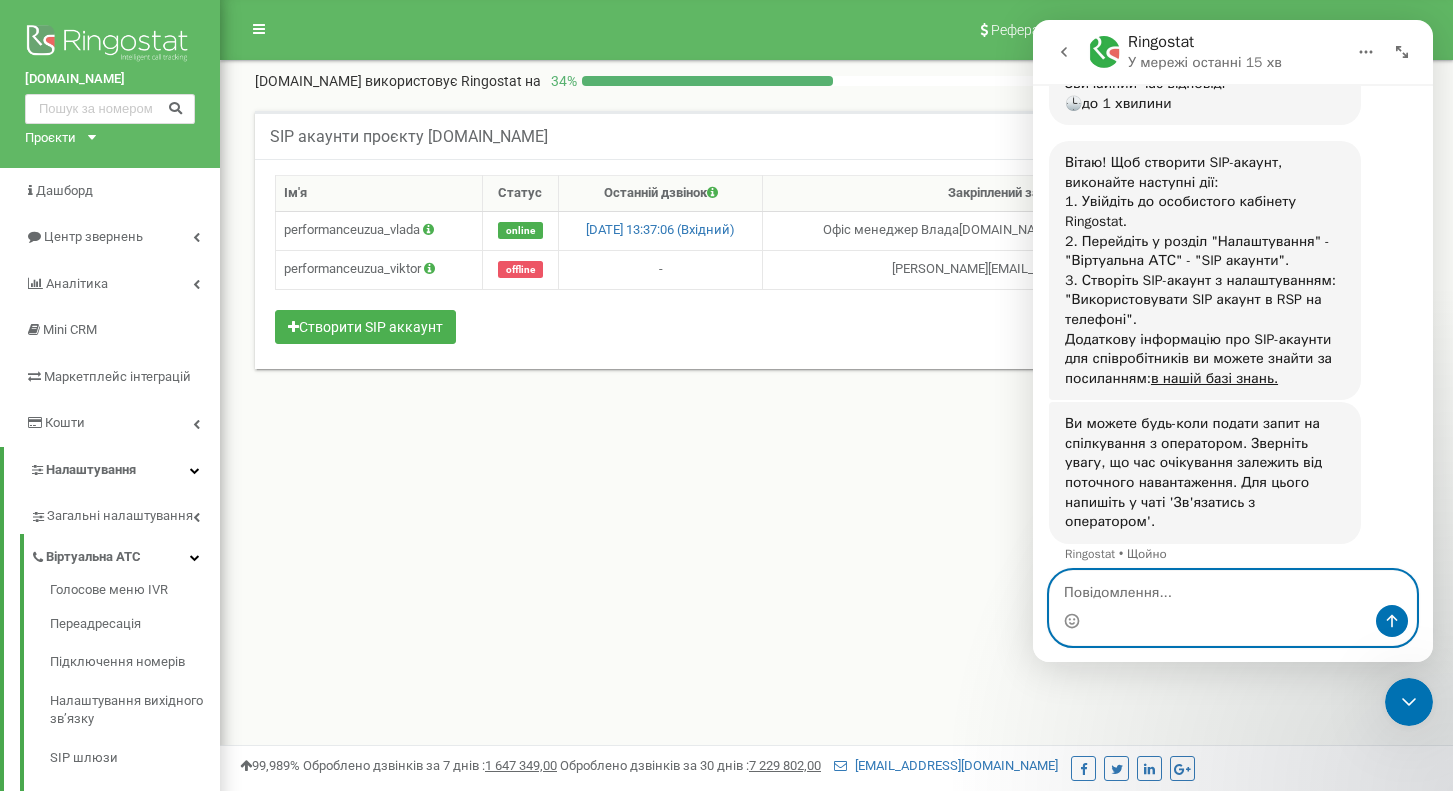 scroll, scrollTop: 354, scrollLeft: 0, axis: vertical 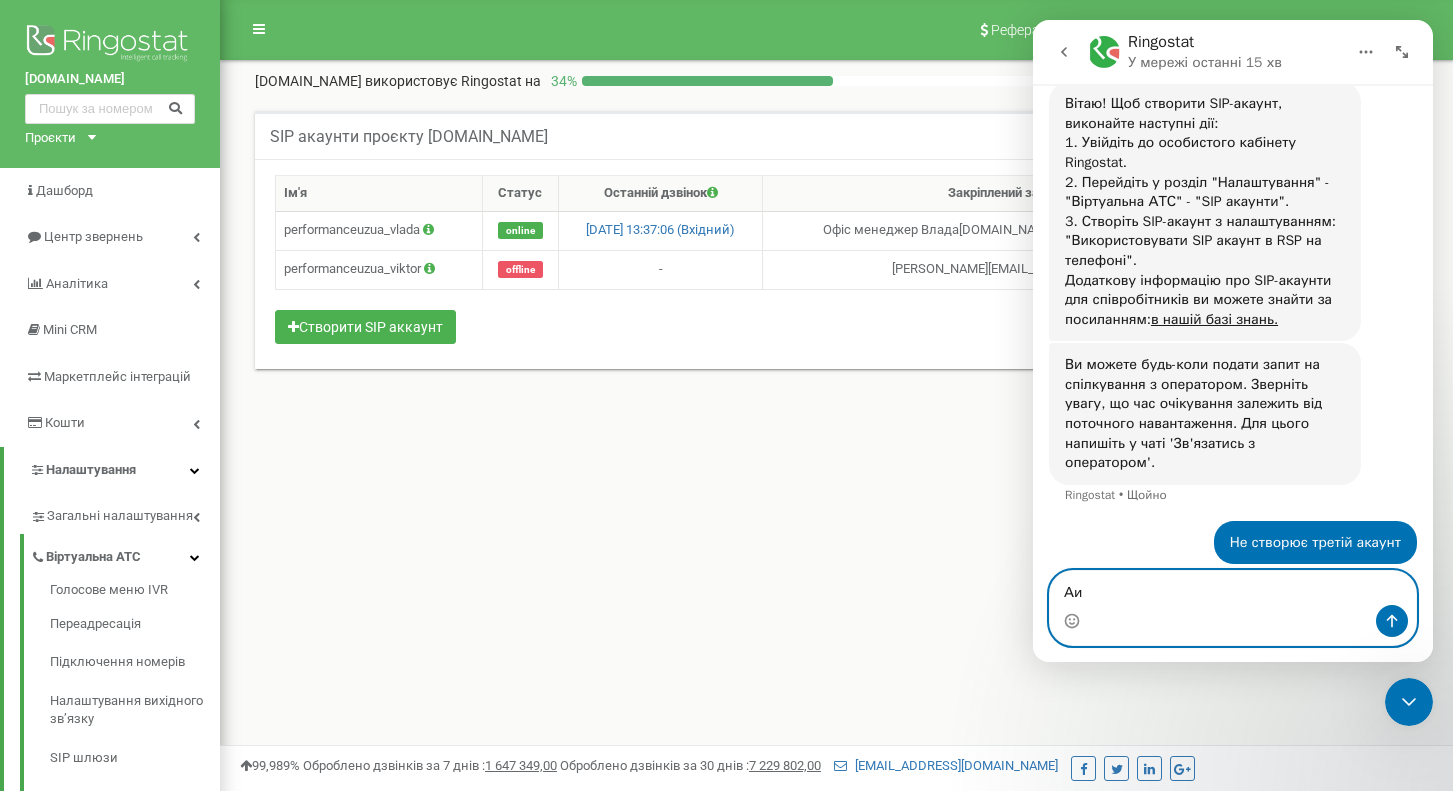 type on "А" 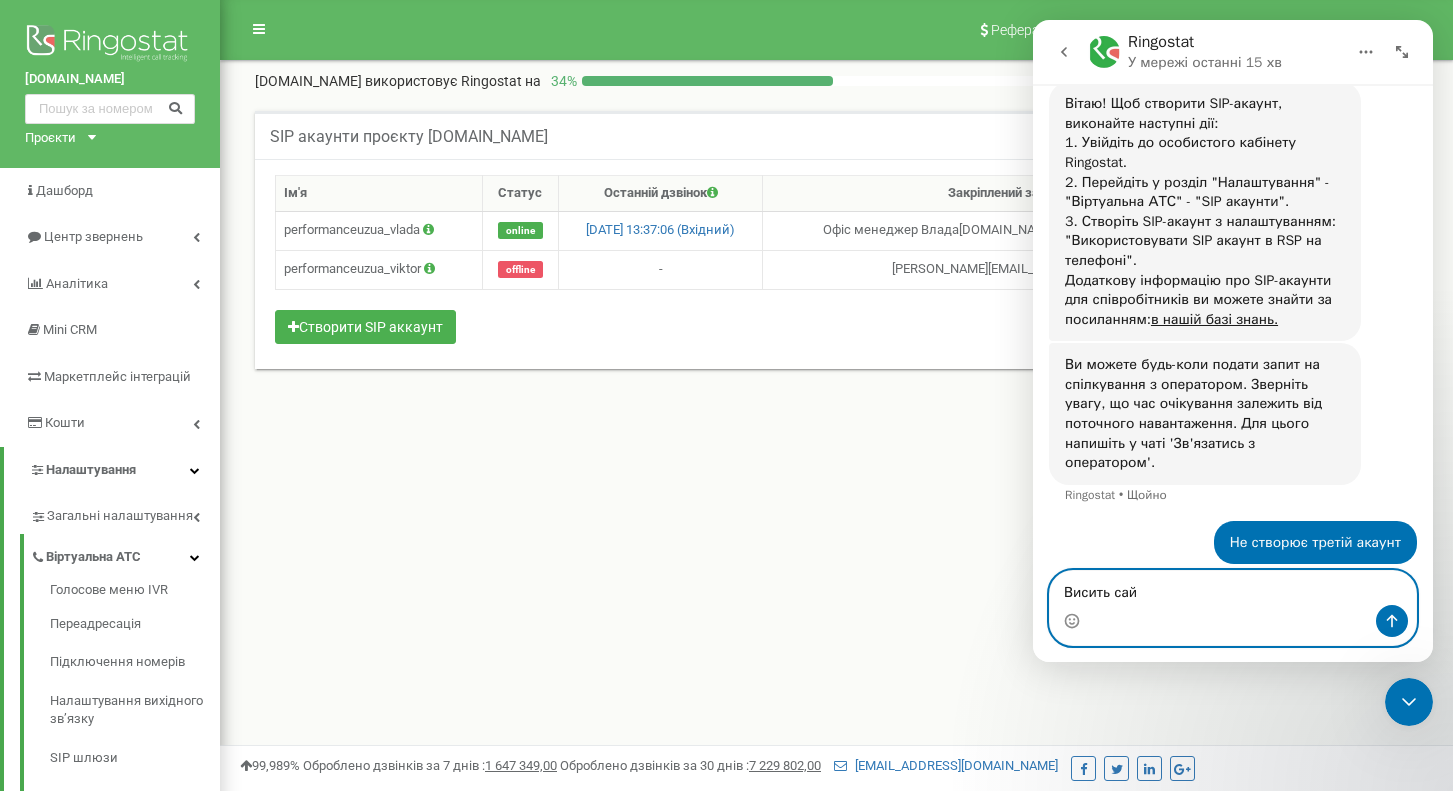 type on "Висить сайт" 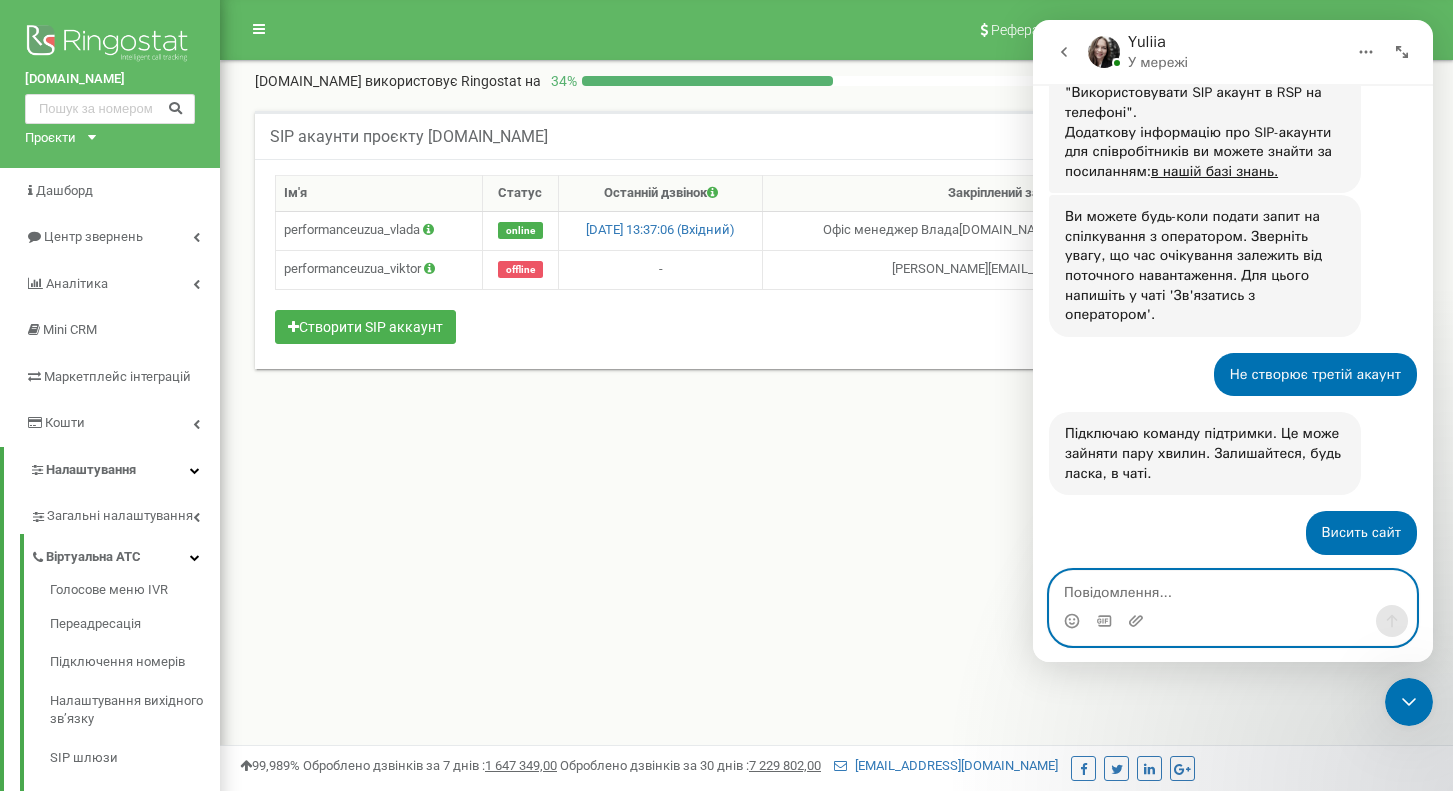 scroll, scrollTop: 569, scrollLeft: 0, axis: vertical 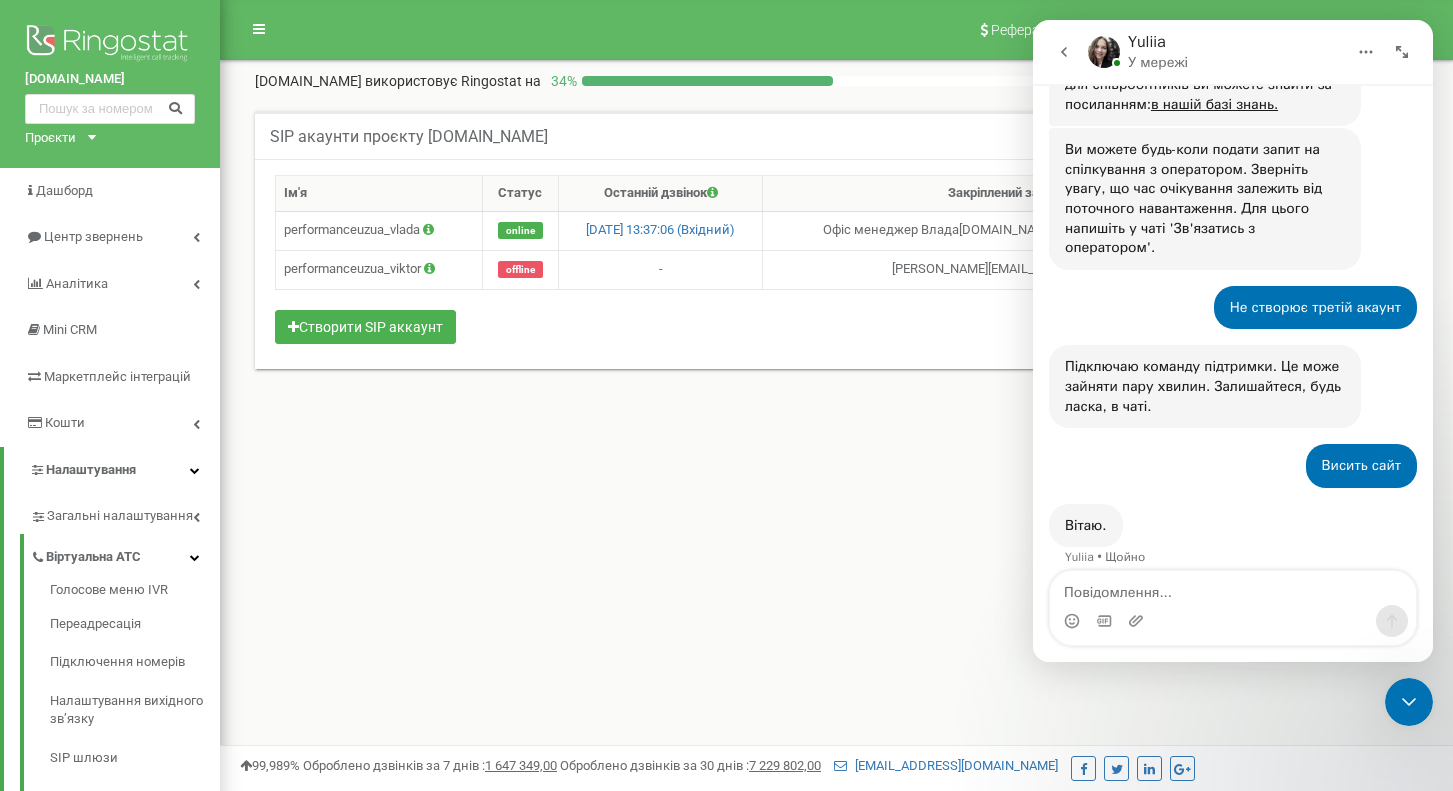 click on "Висить сайт    •   Щойно" at bounding box center (1233, 474) 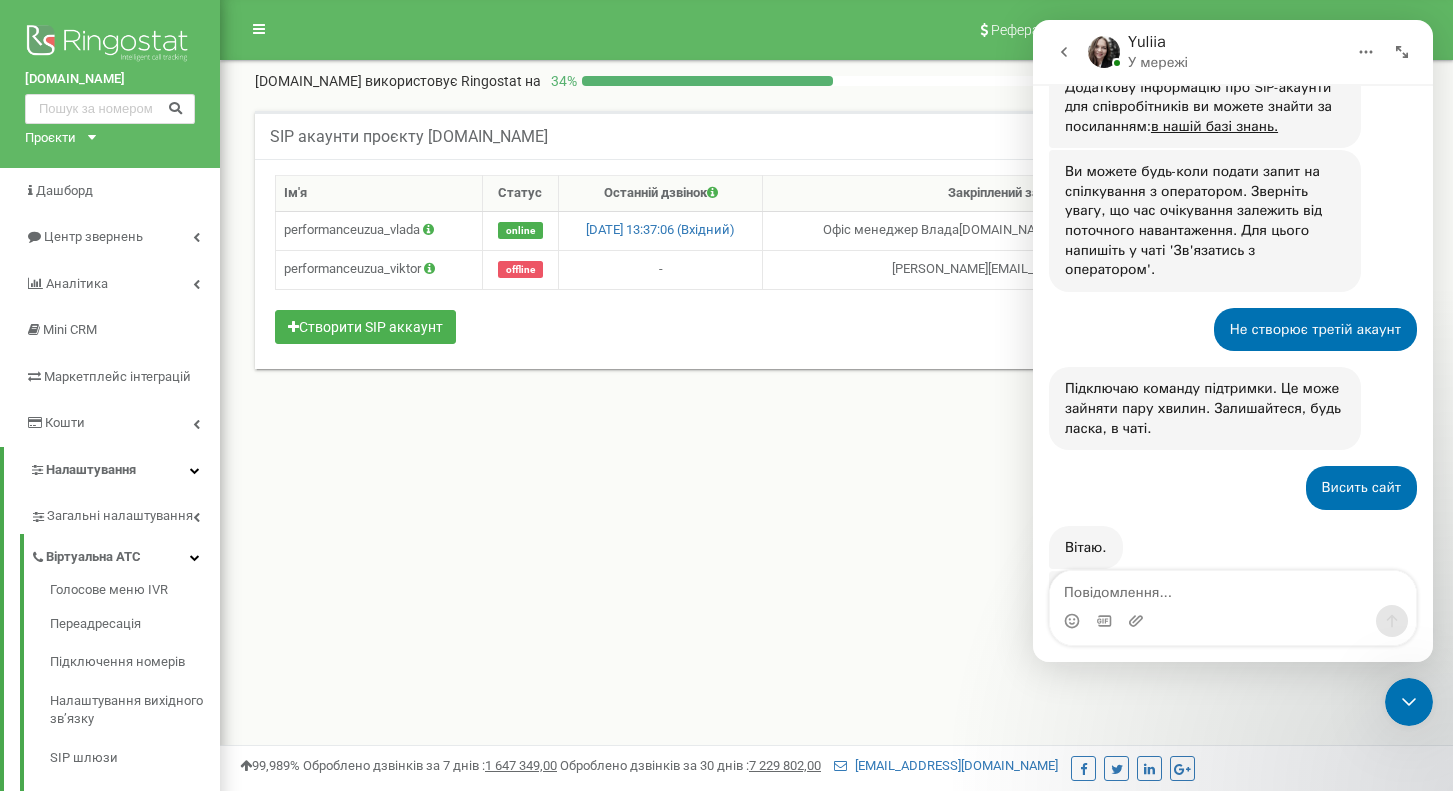 scroll, scrollTop: 633, scrollLeft: 0, axis: vertical 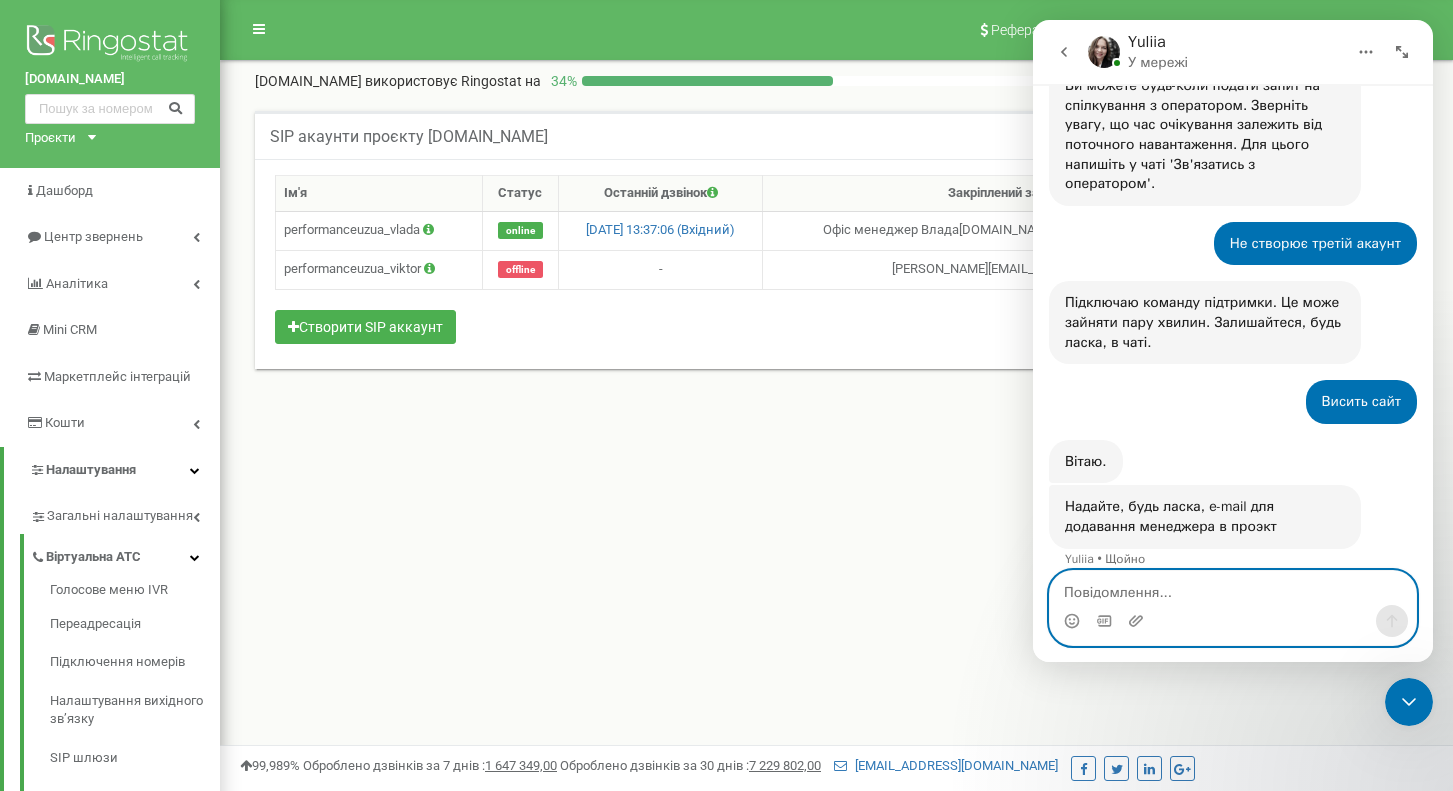 click at bounding box center (1233, 588) 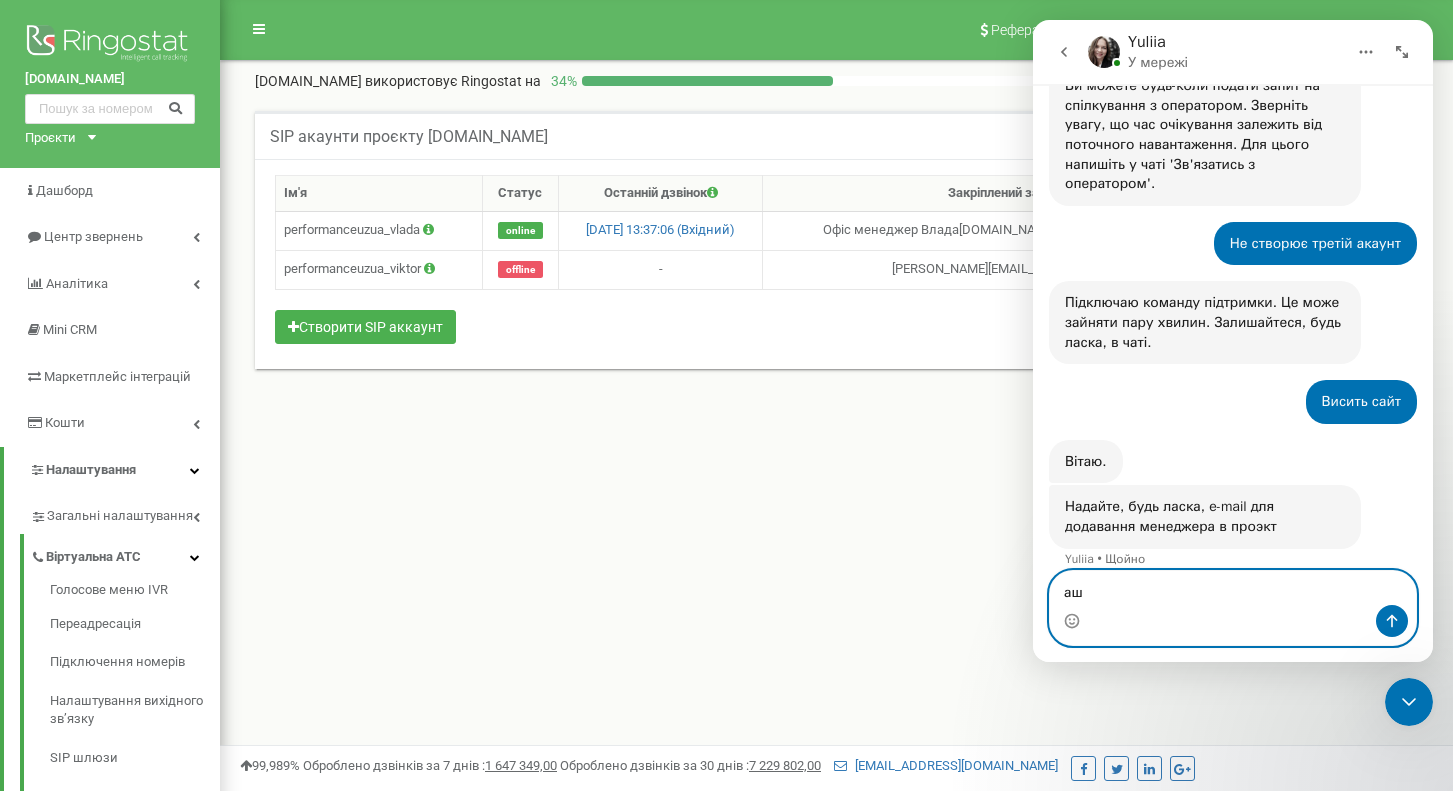 type on "а" 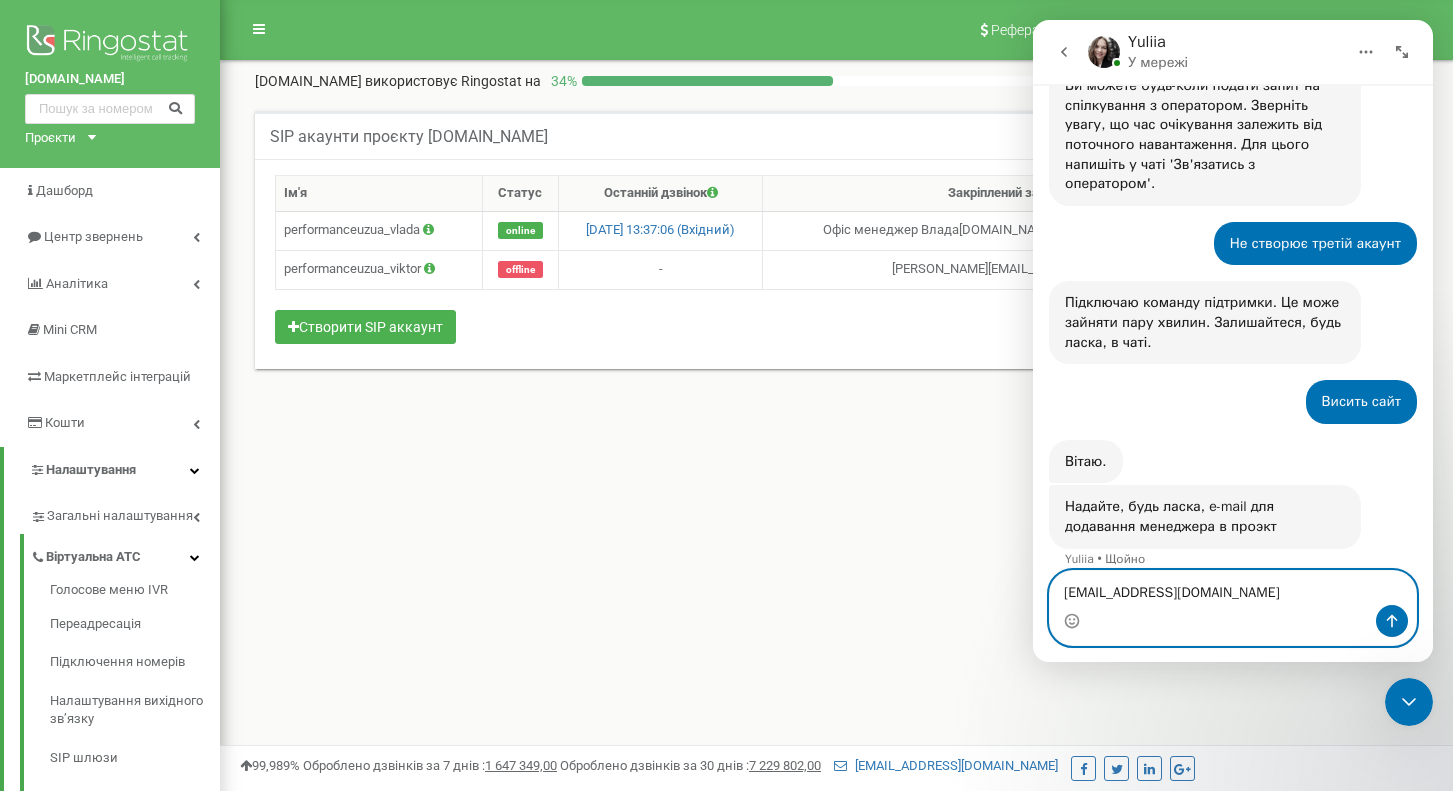 type on "[EMAIL_ADDRESS][DOMAIN_NAME]" 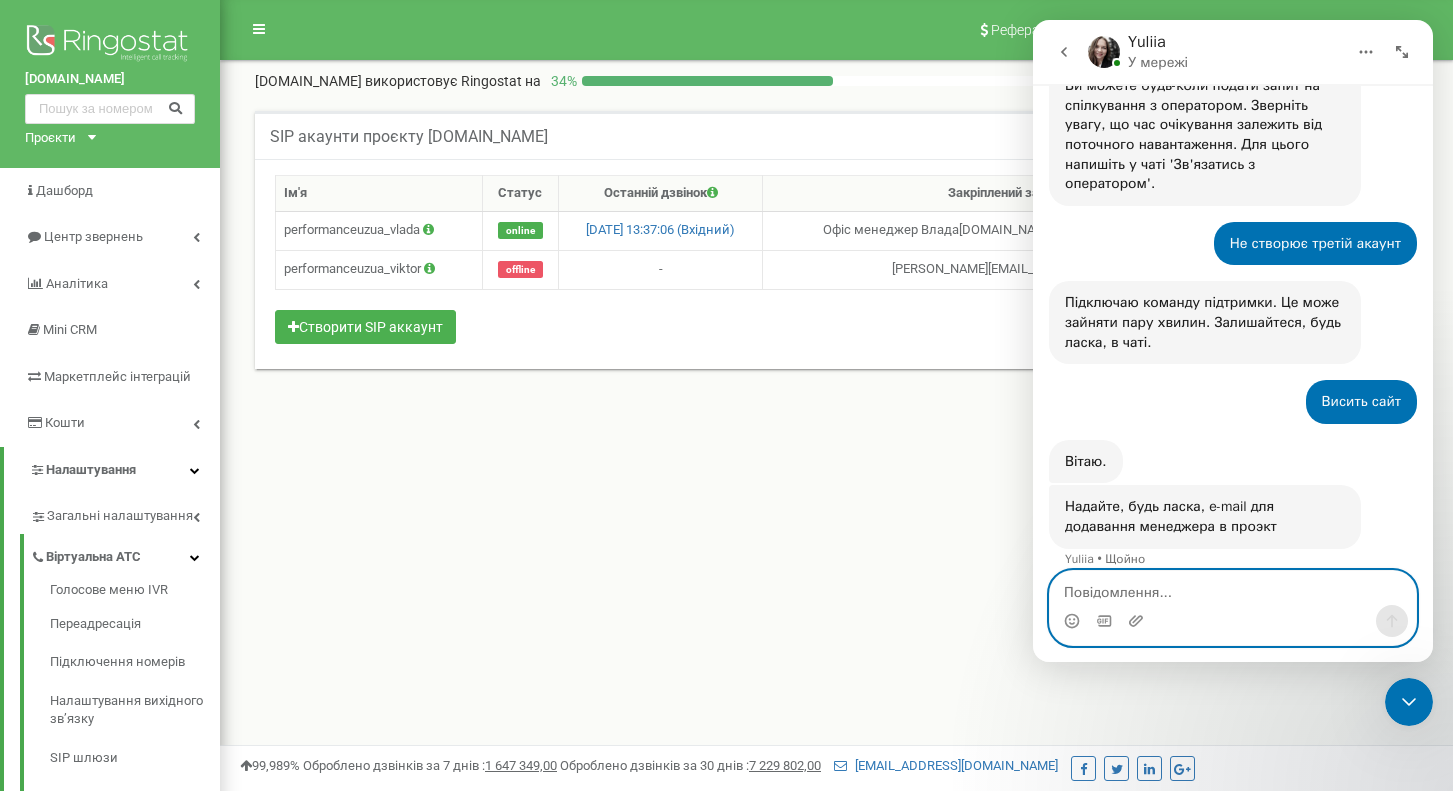 scroll, scrollTop: 692, scrollLeft: 0, axis: vertical 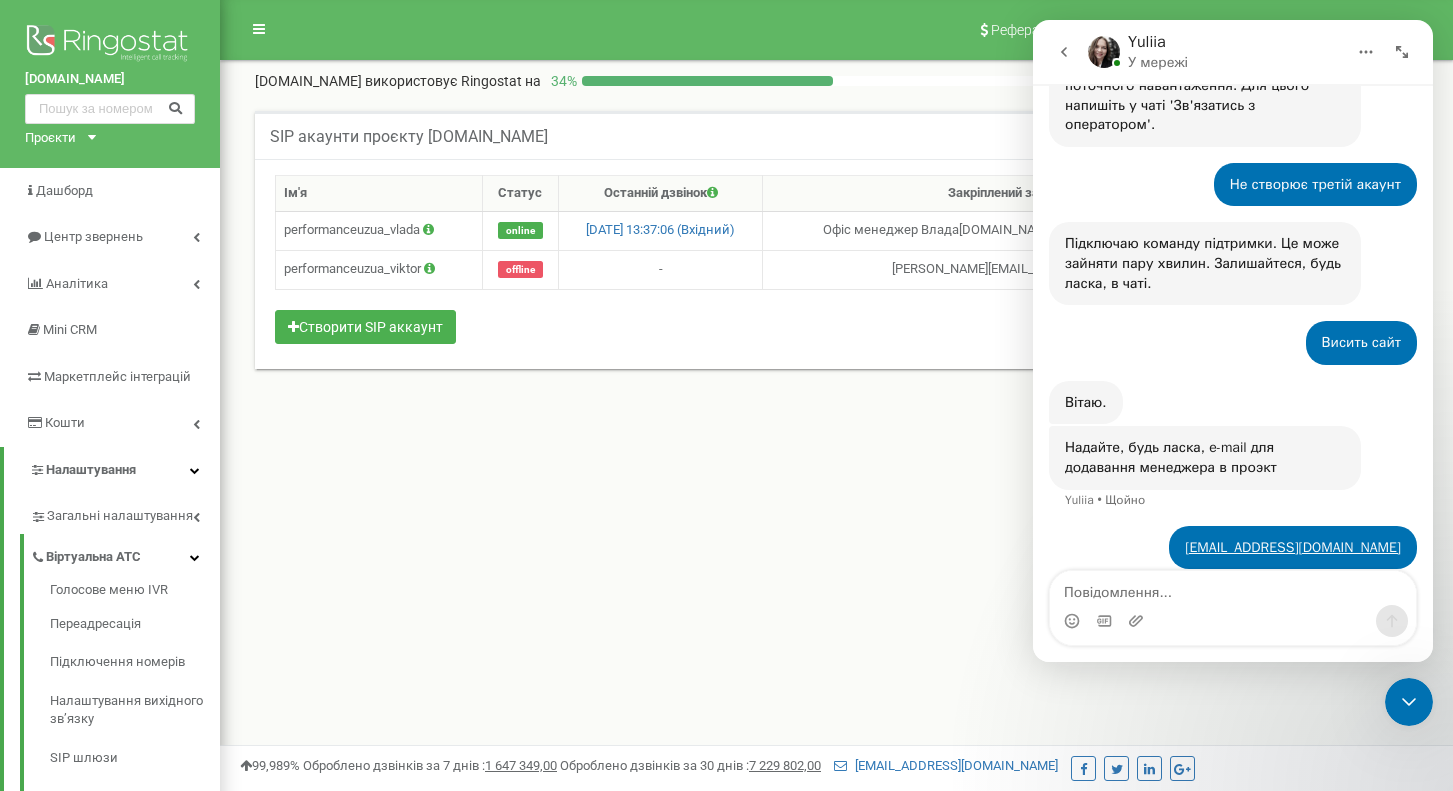click on "Висить сайт    •   1 хв. тому" at bounding box center [1233, 351] 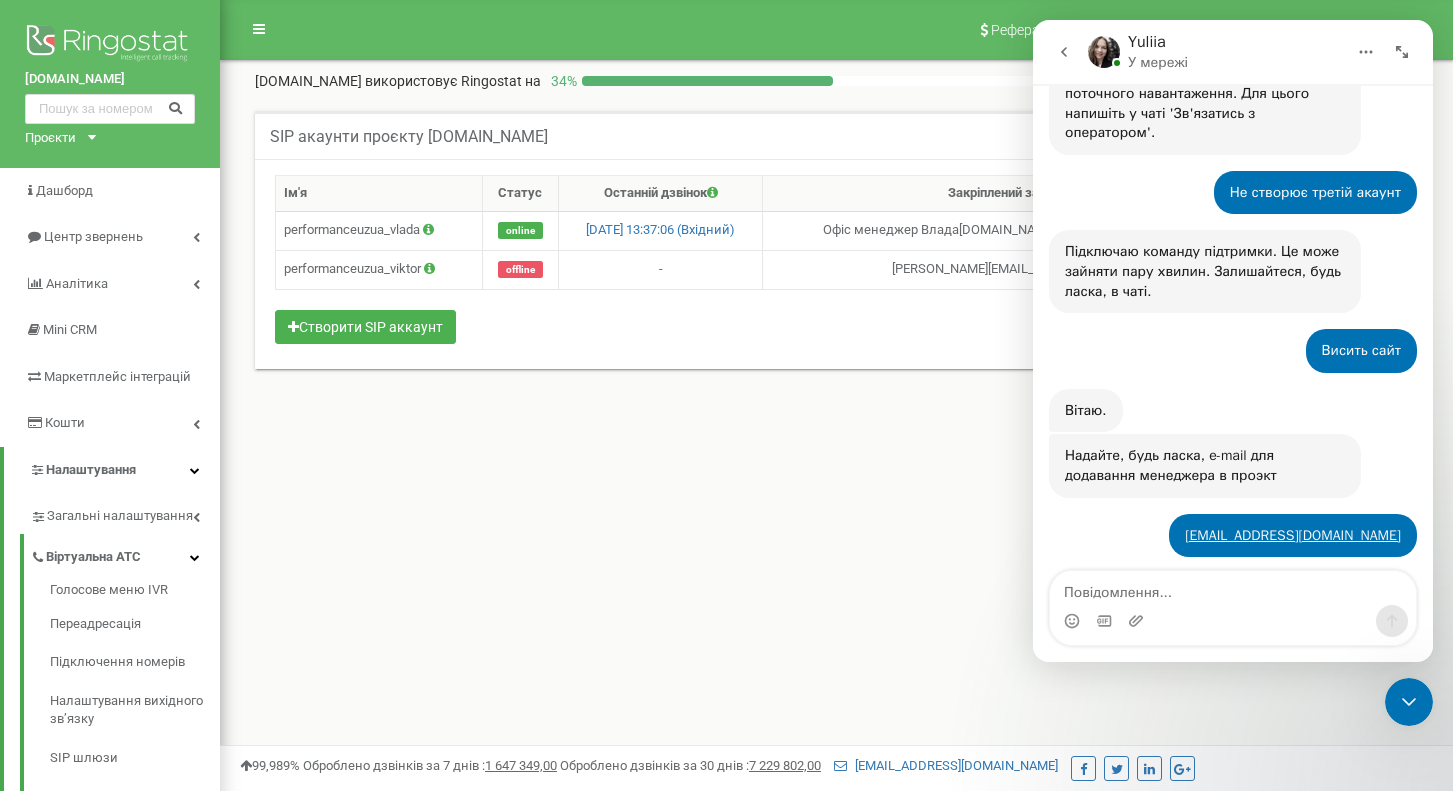 scroll, scrollTop: 889, scrollLeft: 0, axis: vertical 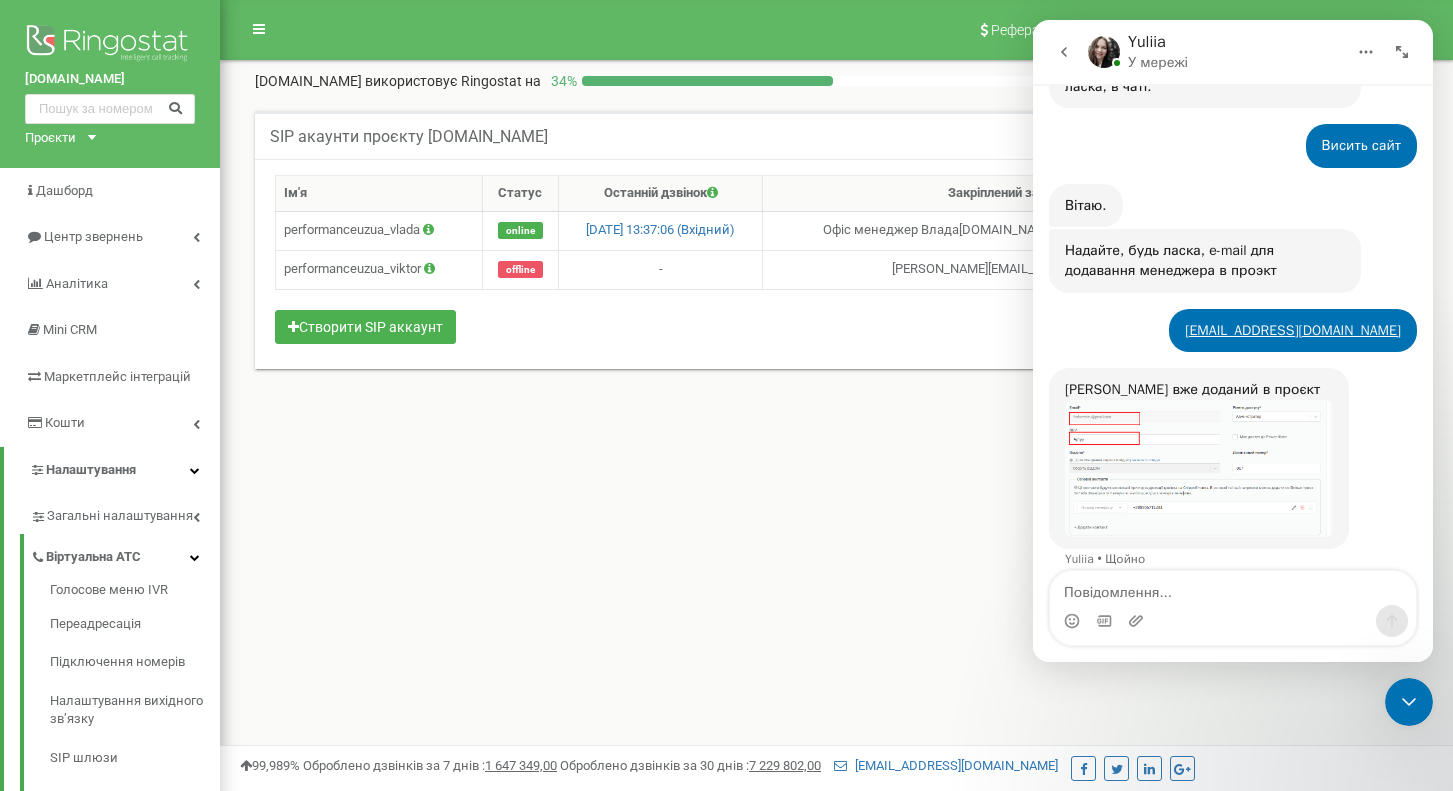 click at bounding box center [1199, 469] 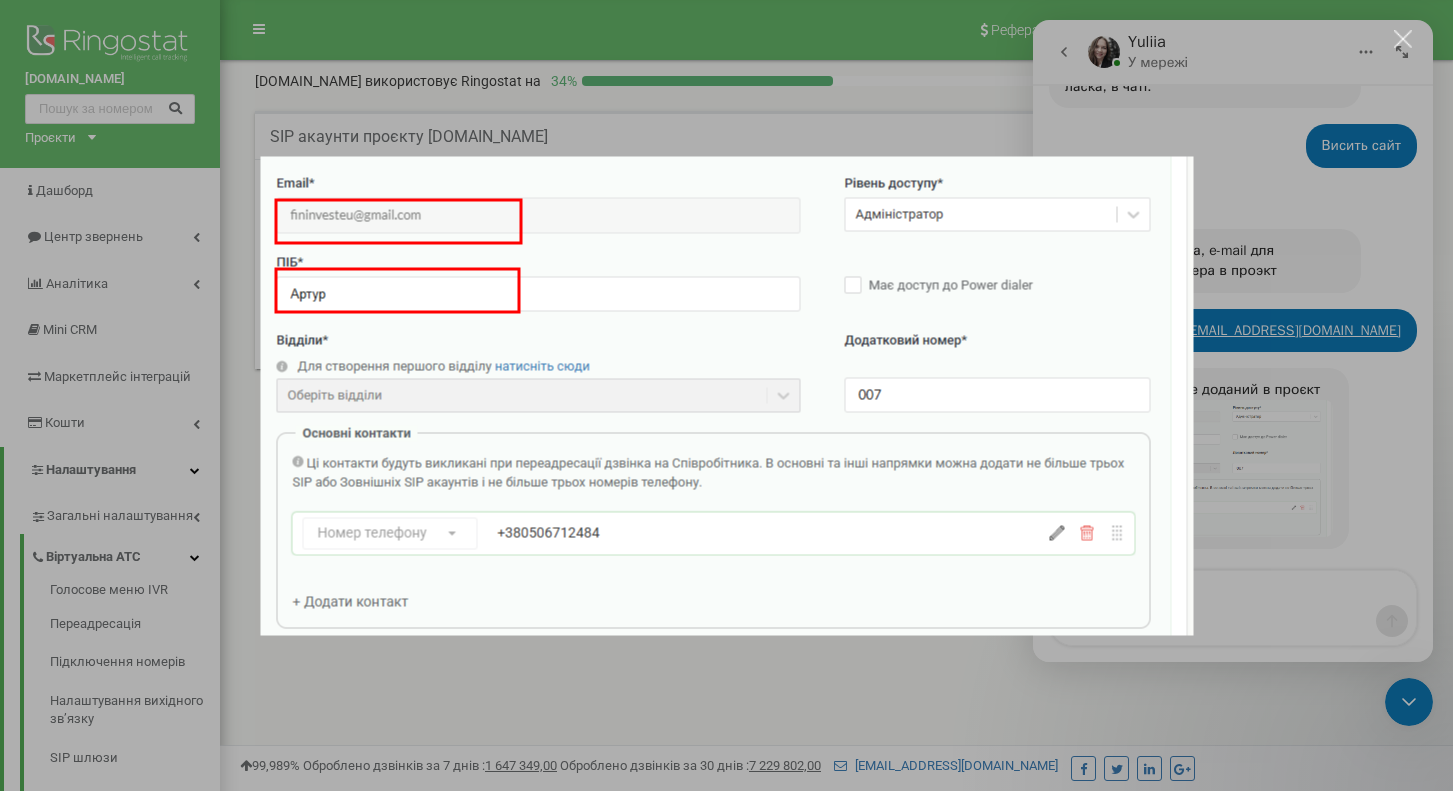 scroll, scrollTop: 0, scrollLeft: 0, axis: both 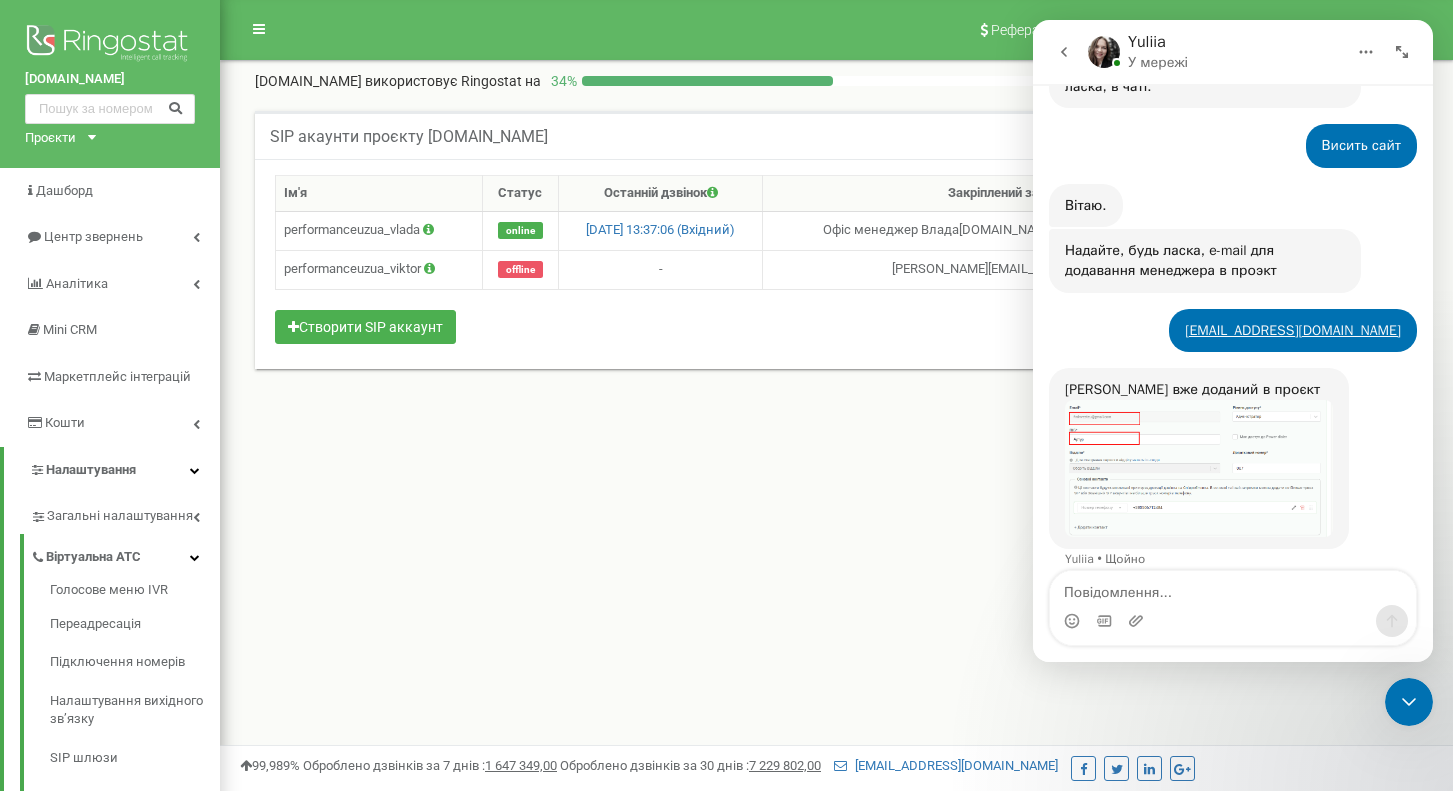 click on "SIP акаунти проєкту performance.uz.ua
Допомога
Допомога
В даному розділі ви можете створювати на змінювати налаштування sip-акаунтів, за допомогою яких можливо здійснювати вихідні дзвінки. Для прийому вхідних дзвінків, необхідно вказати sip-акаунт в налаштуванні використовуємої схеми переадресації.
Ім'я
Статус
performanceuzua_vlada" at bounding box center (836, 262) 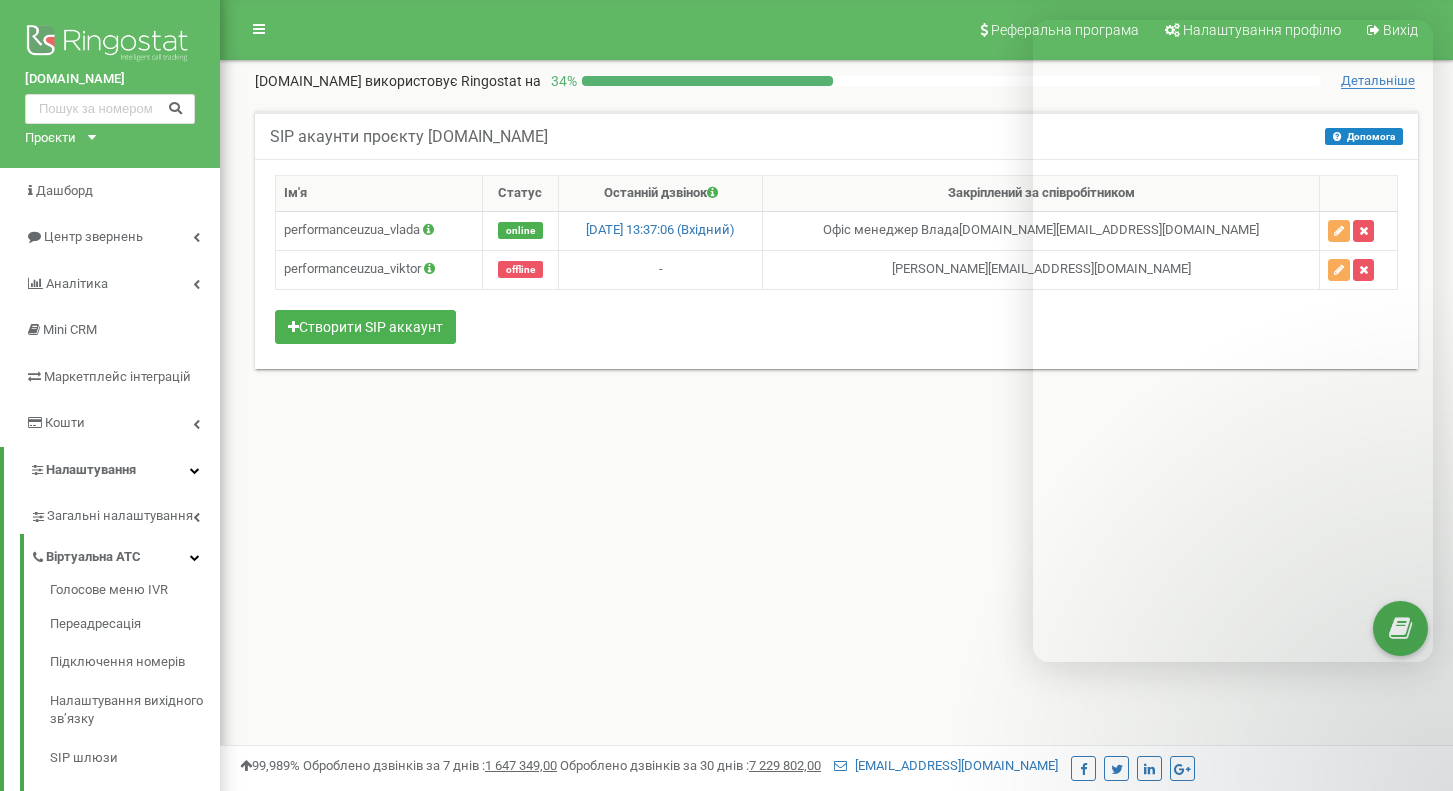scroll, scrollTop: 0, scrollLeft: 0, axis: both 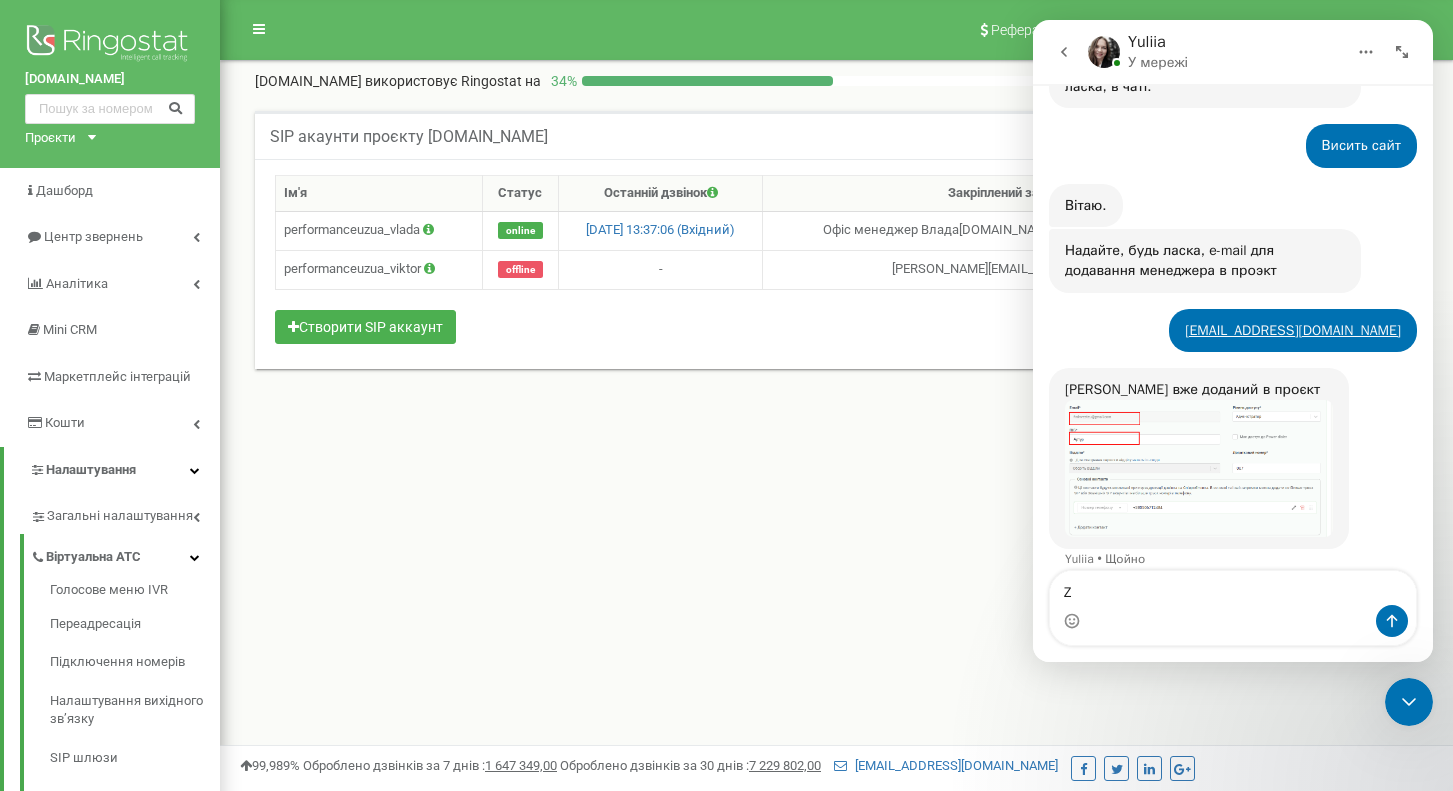 type on "Z" 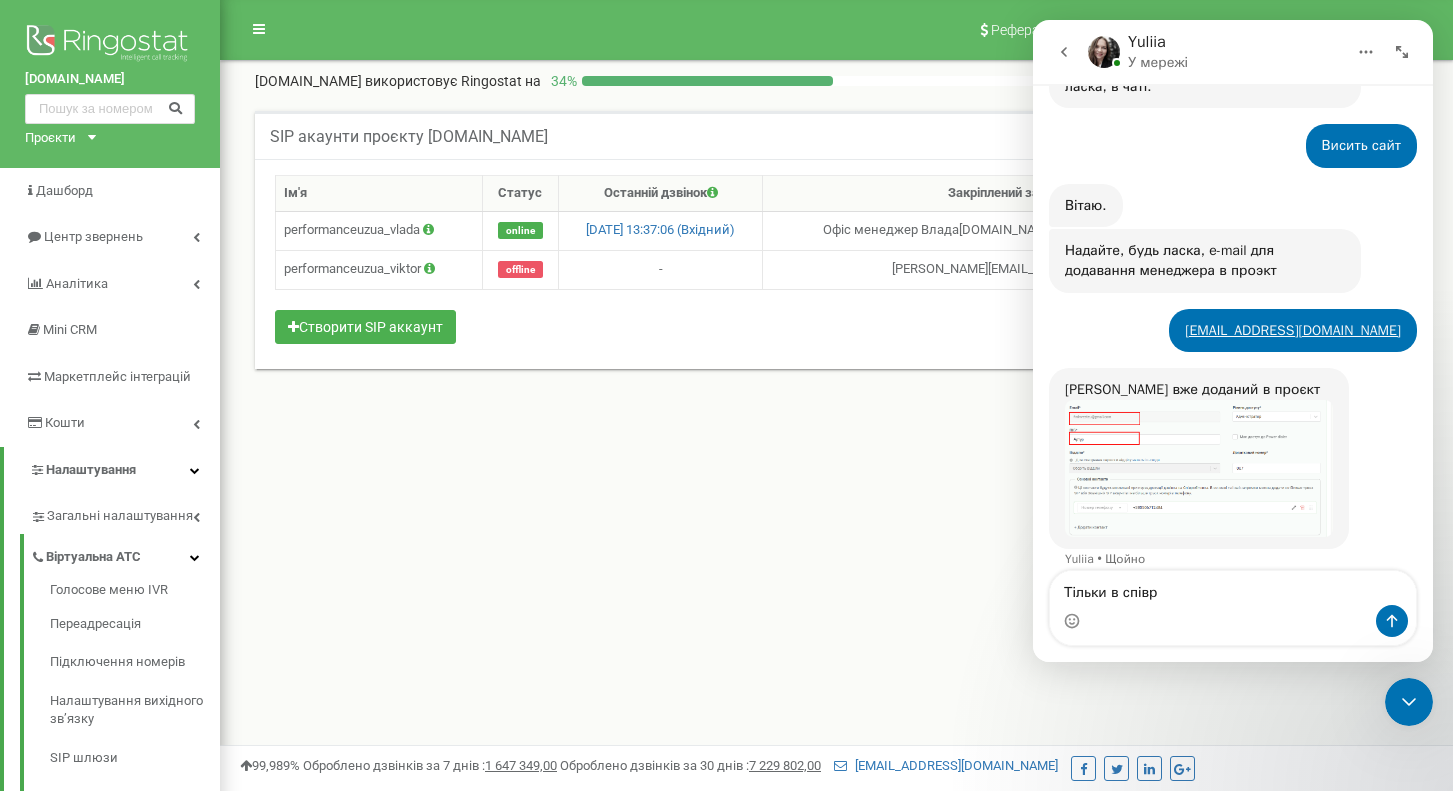 scroll, scrollTop: 966, scrollLeft: 0, axis: vertical 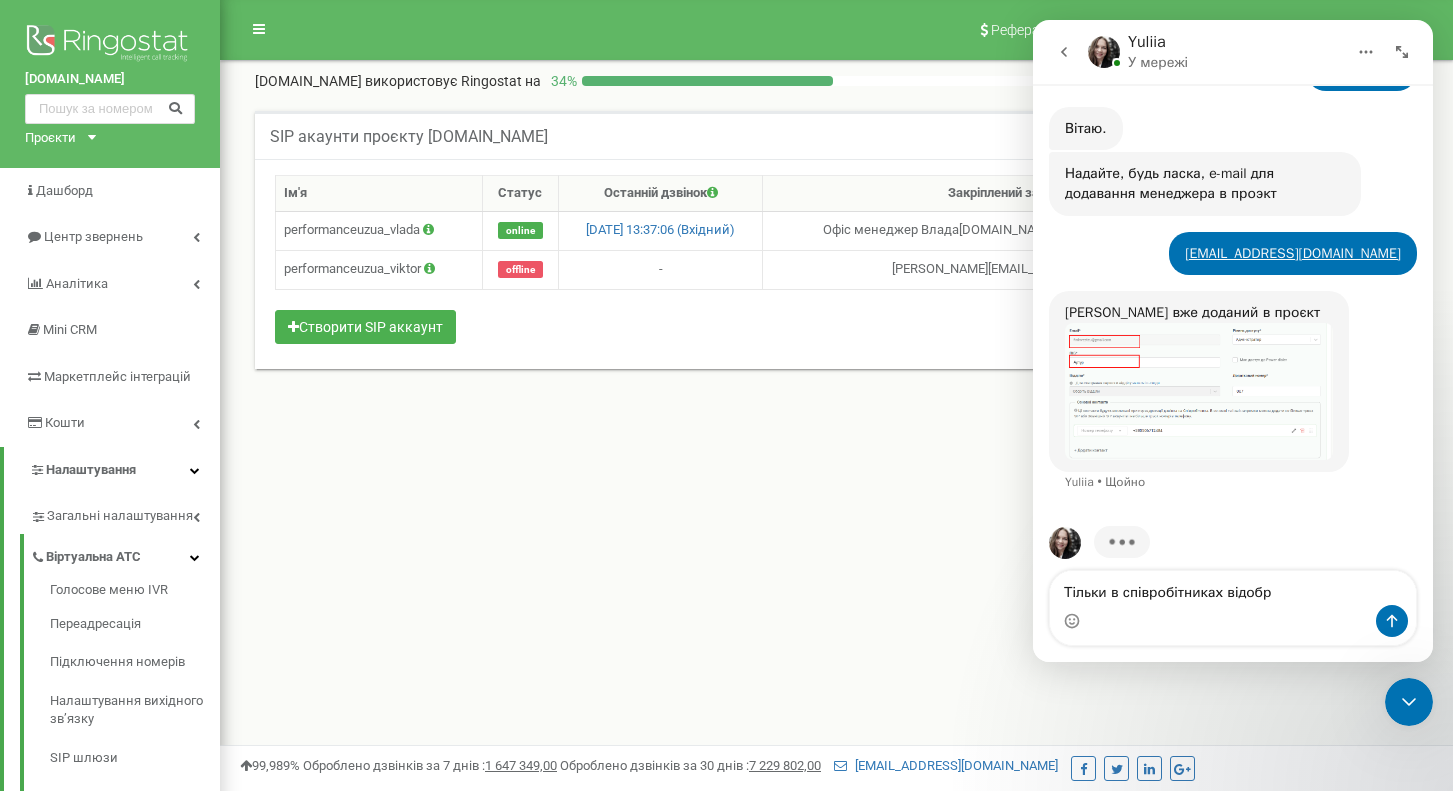 type on "Тільки в співробітниках відображається" 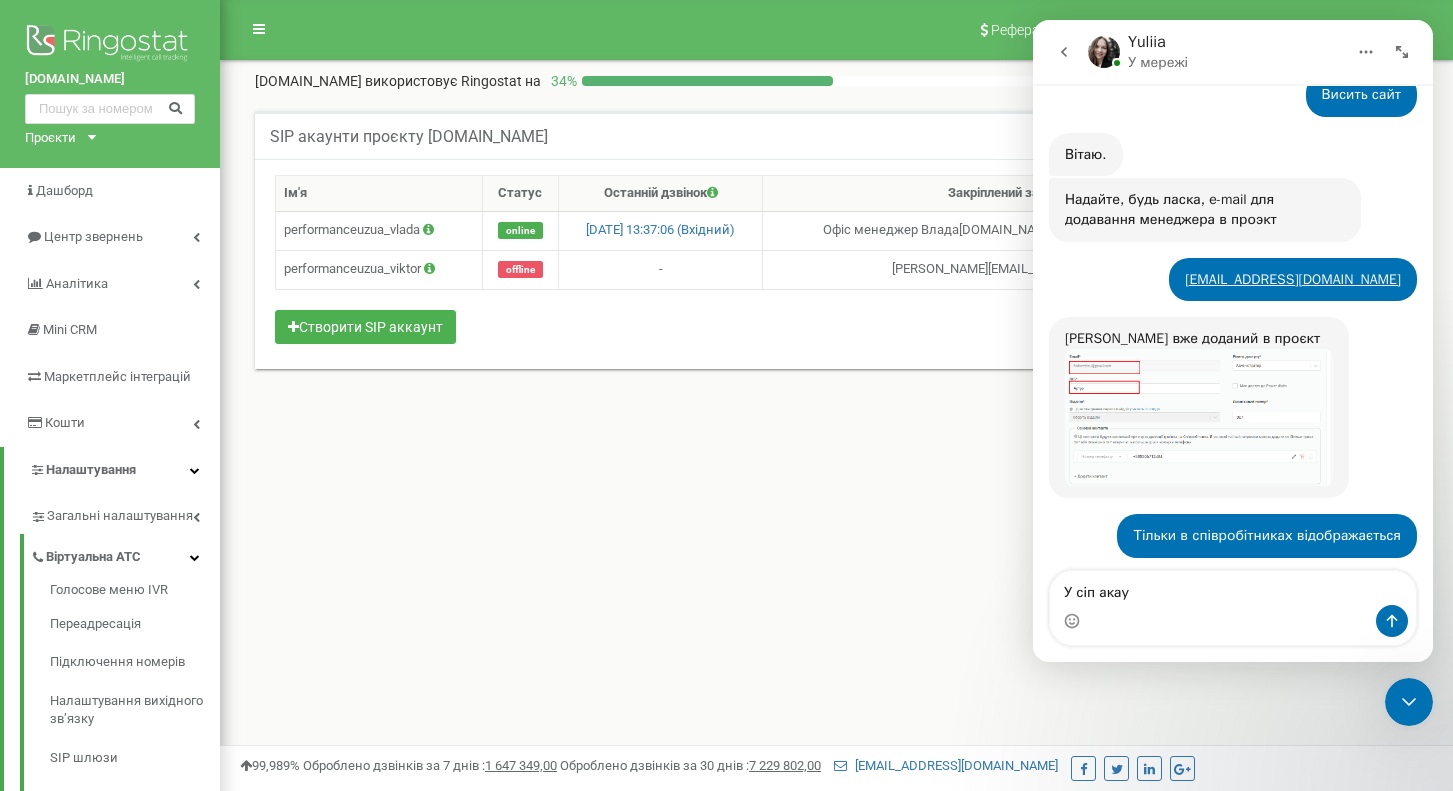 scroll, scrollTop: 1026, scrollLeft: 0, axis: vertical 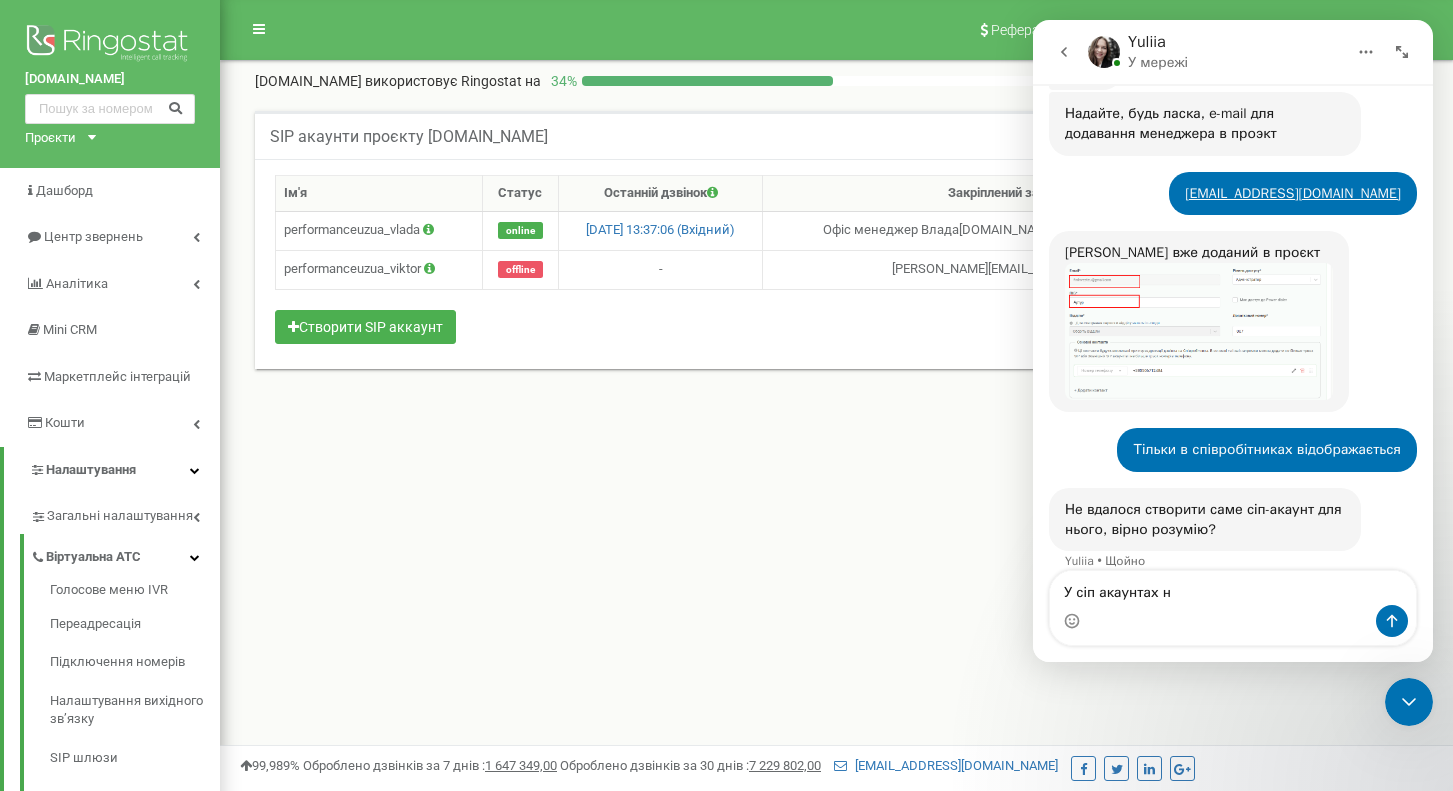 type on "У сіп акаунтах ні" 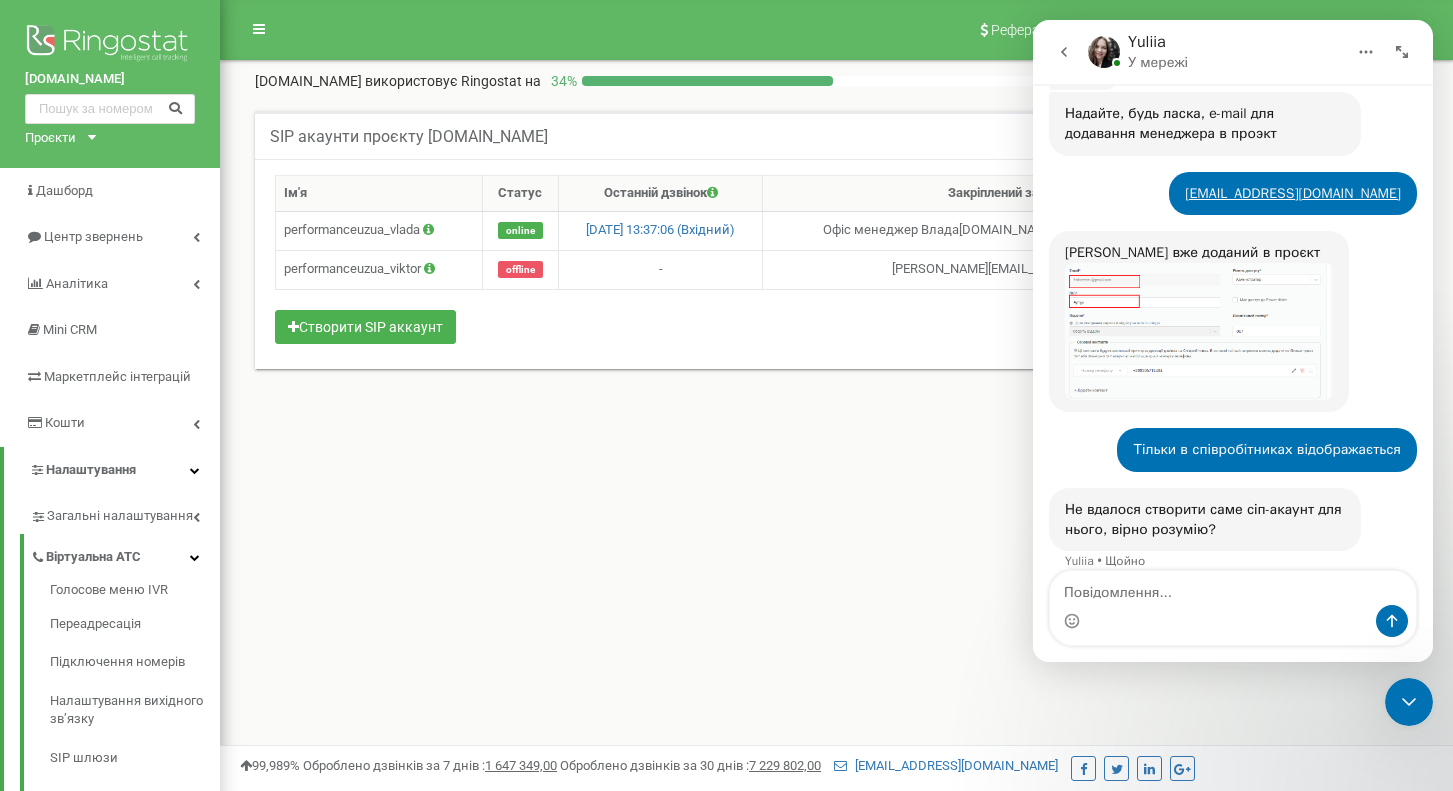 scroll, scrollTop: 1085, scrollLeft: 0, axis: vertical 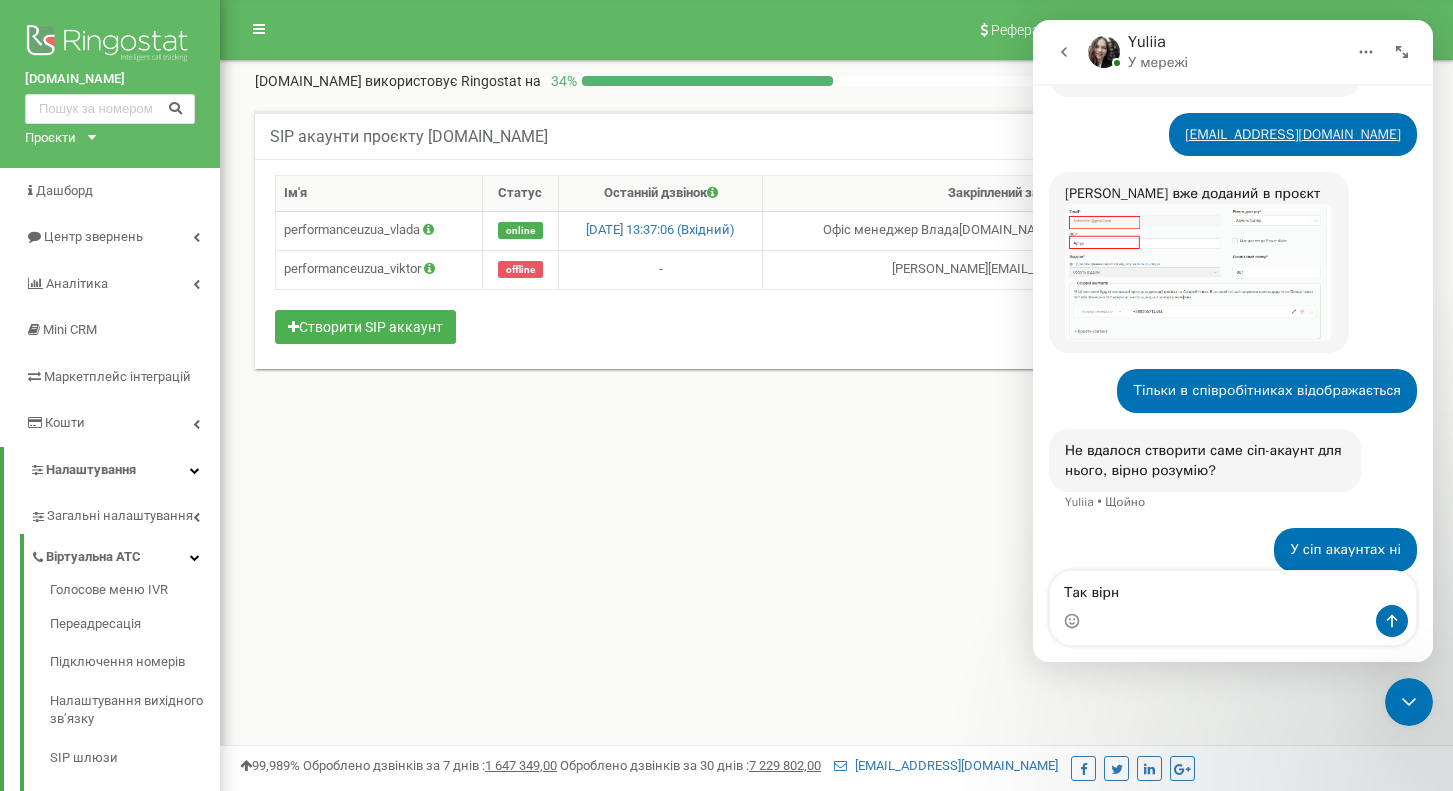 type on "Так вірно" 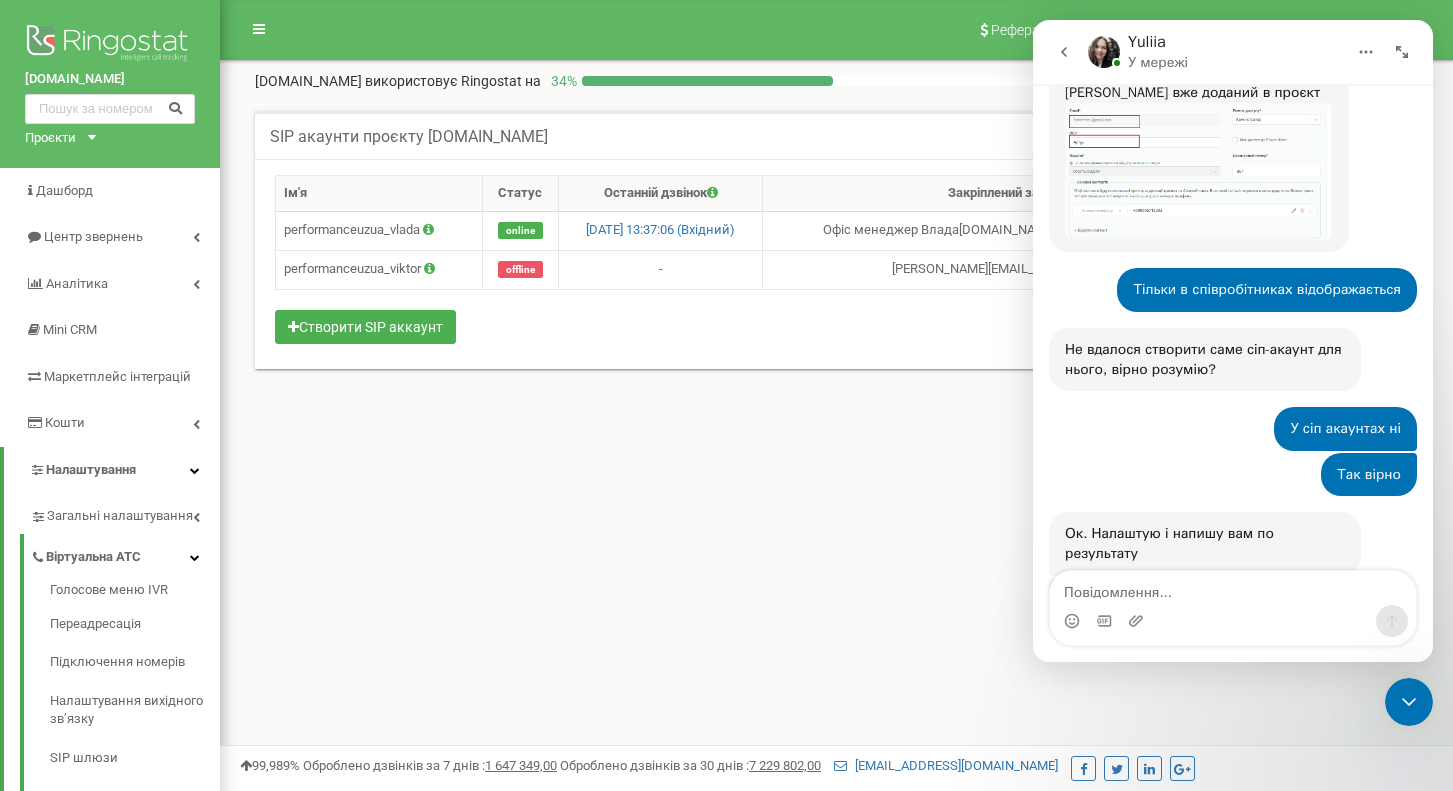 scroll, scrollTop: 1310, scrollLeft: 0, axis: vertical 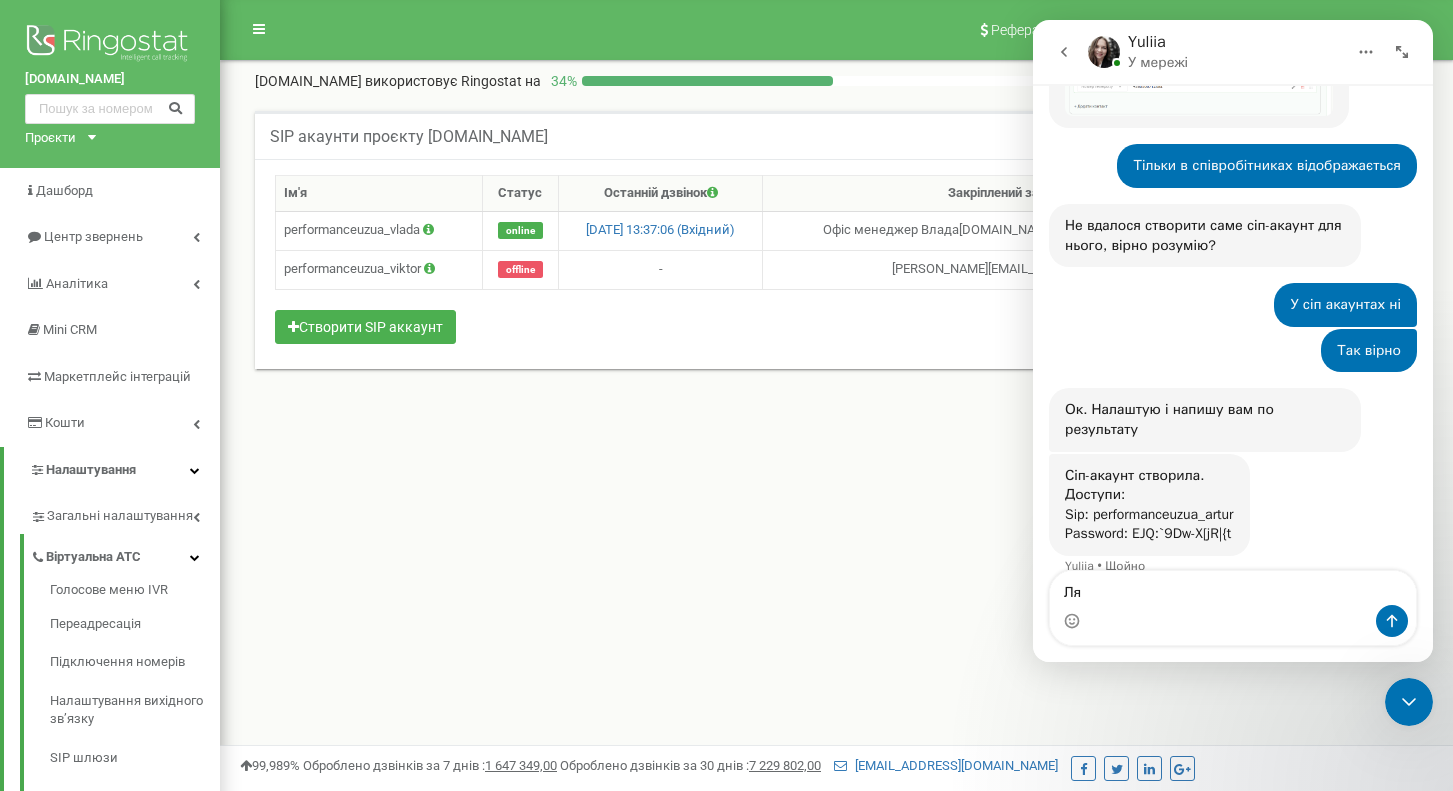 type on "[PERSON_NAME]" 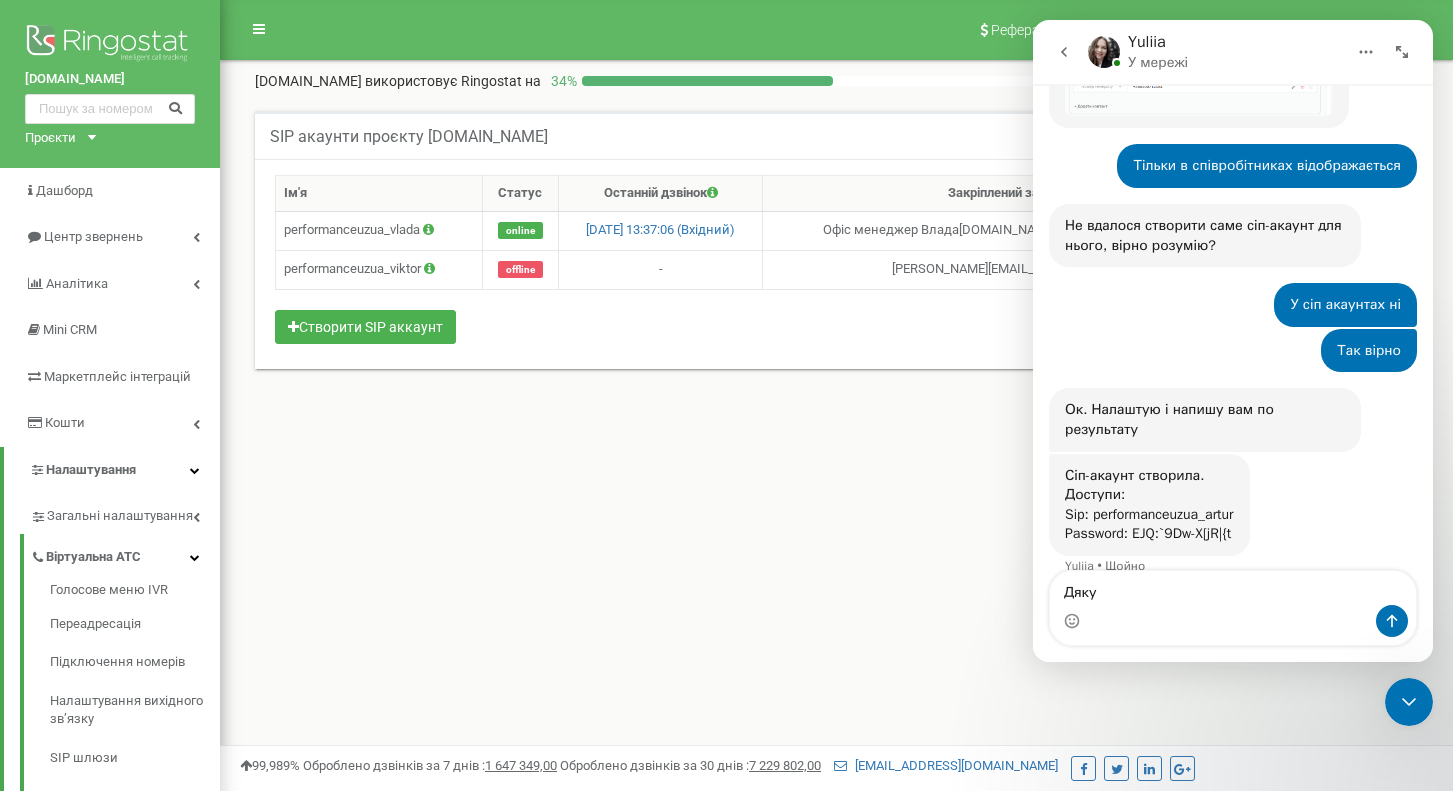 type on "Дякую" 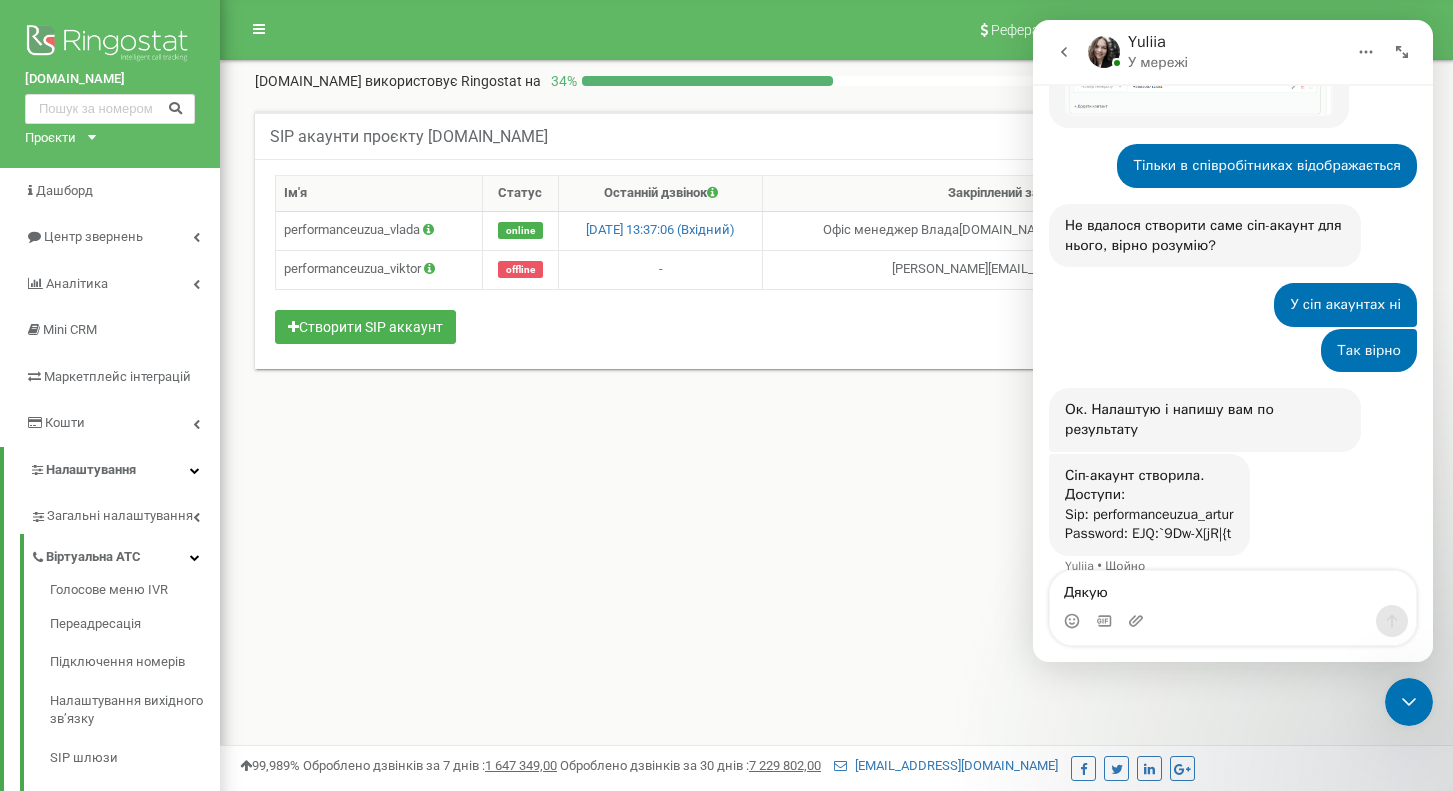type 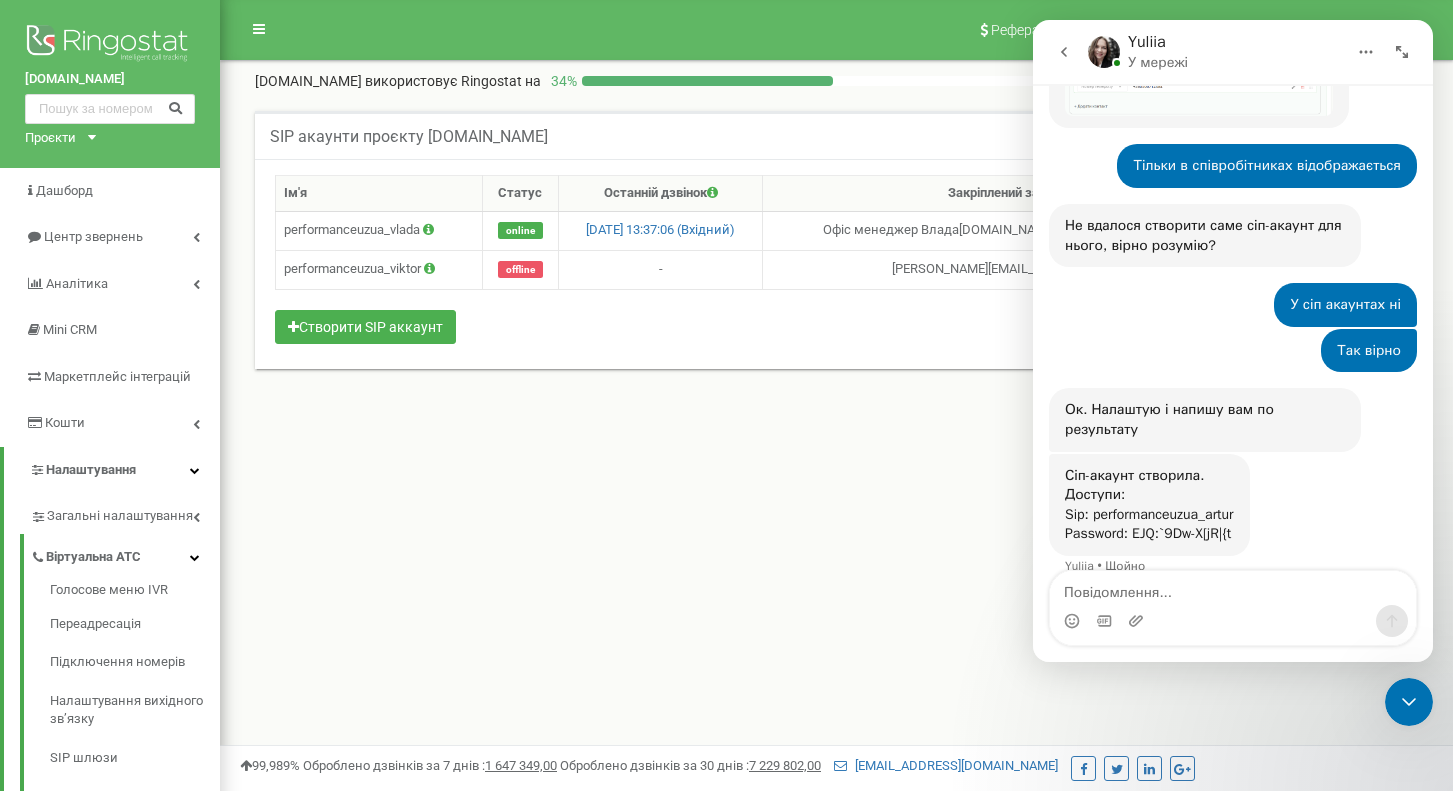 scroll, scrollTop: 1369, scrollLeft: 0, axis: vertical 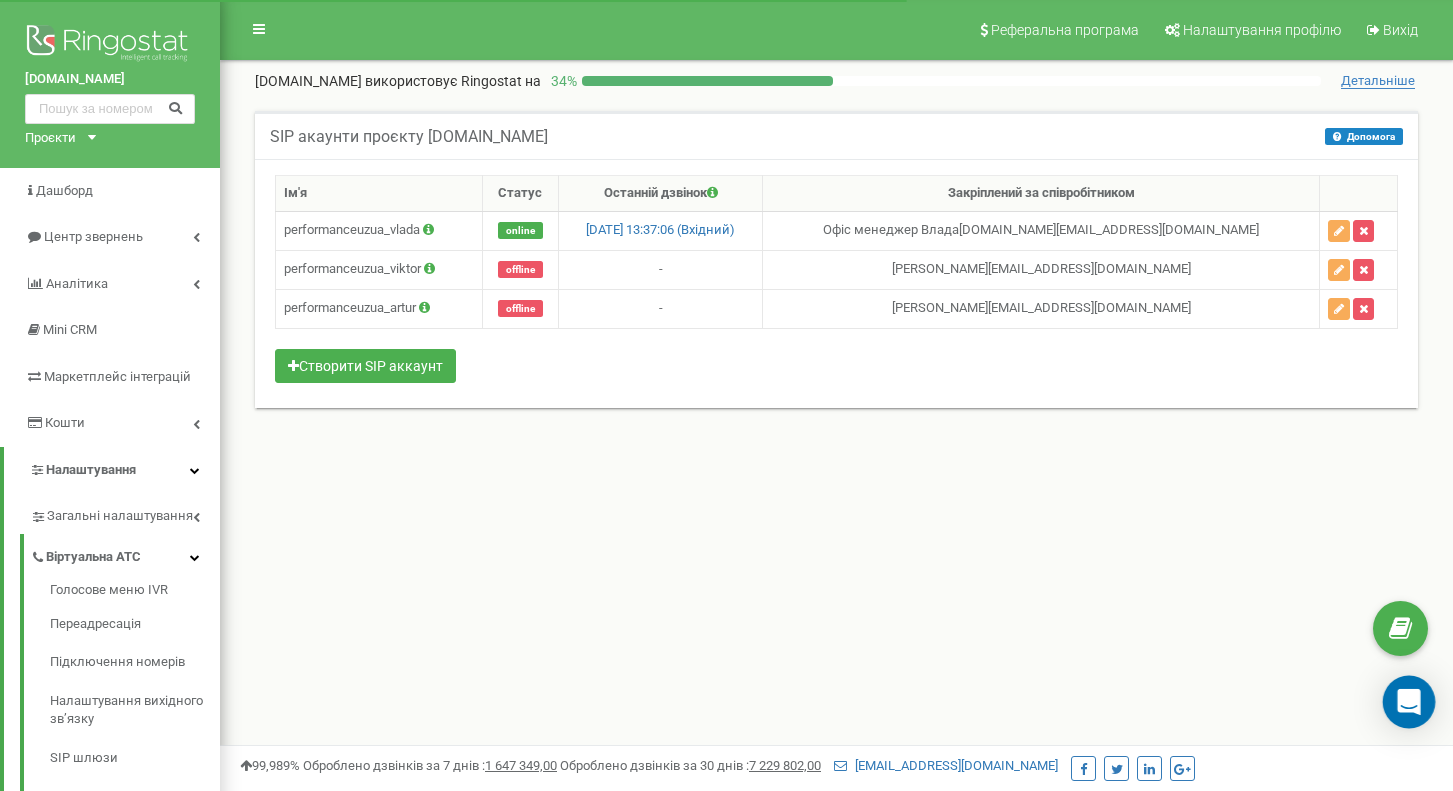 click at bounding box center [1409, 702] 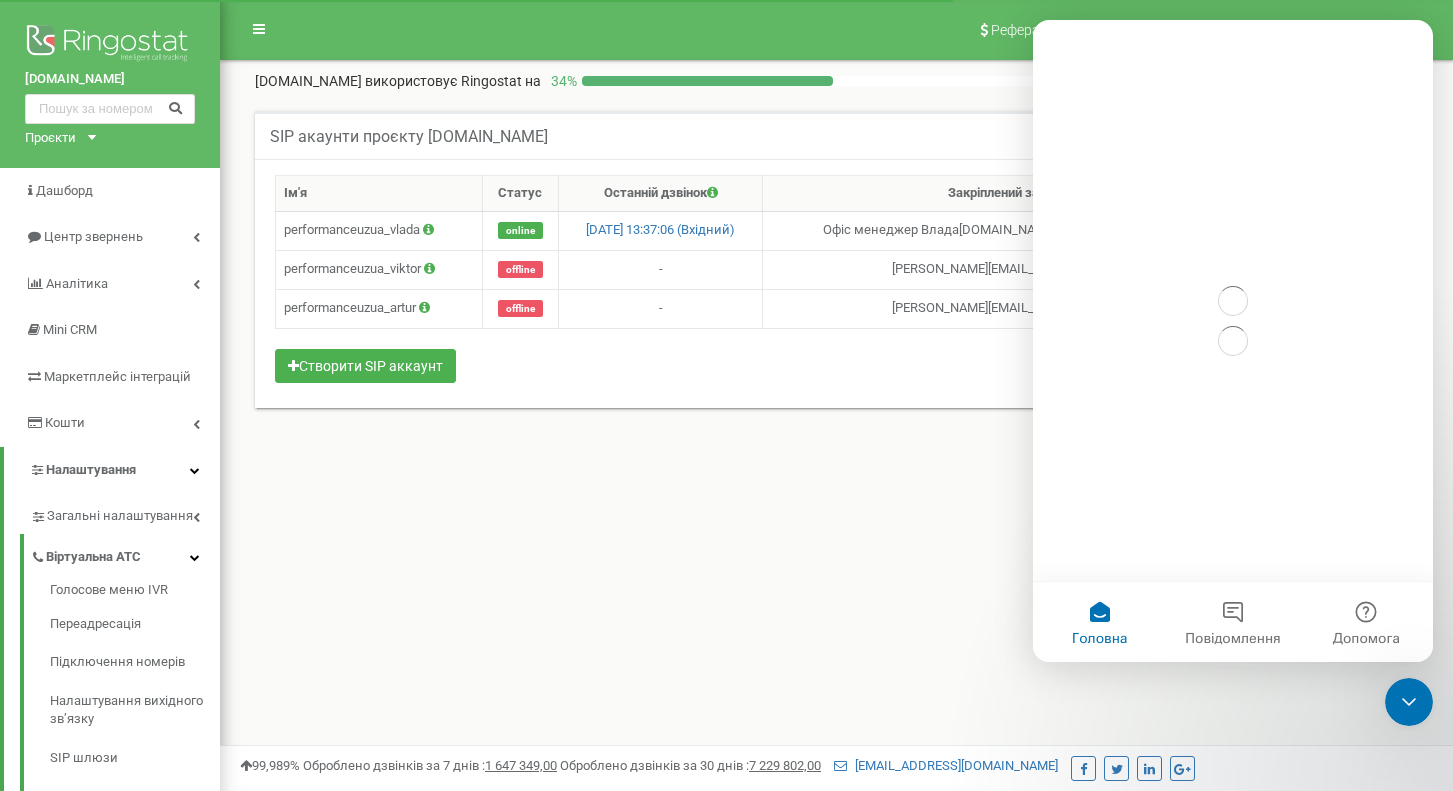 scroll, scrollTop: 0, scrollLeft: 0, axis: both 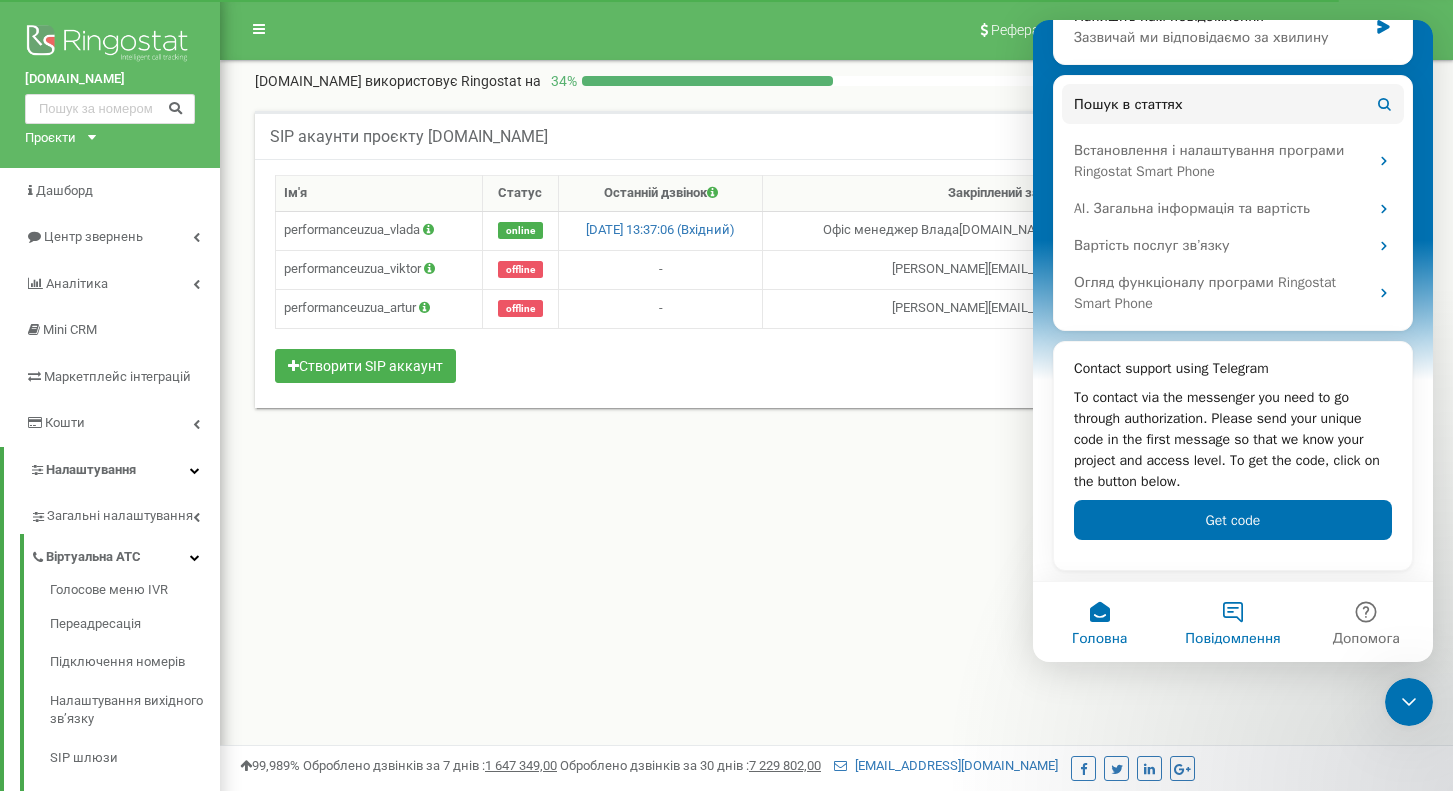 click on "Повідомлення" at bounding box center (1232, 622) 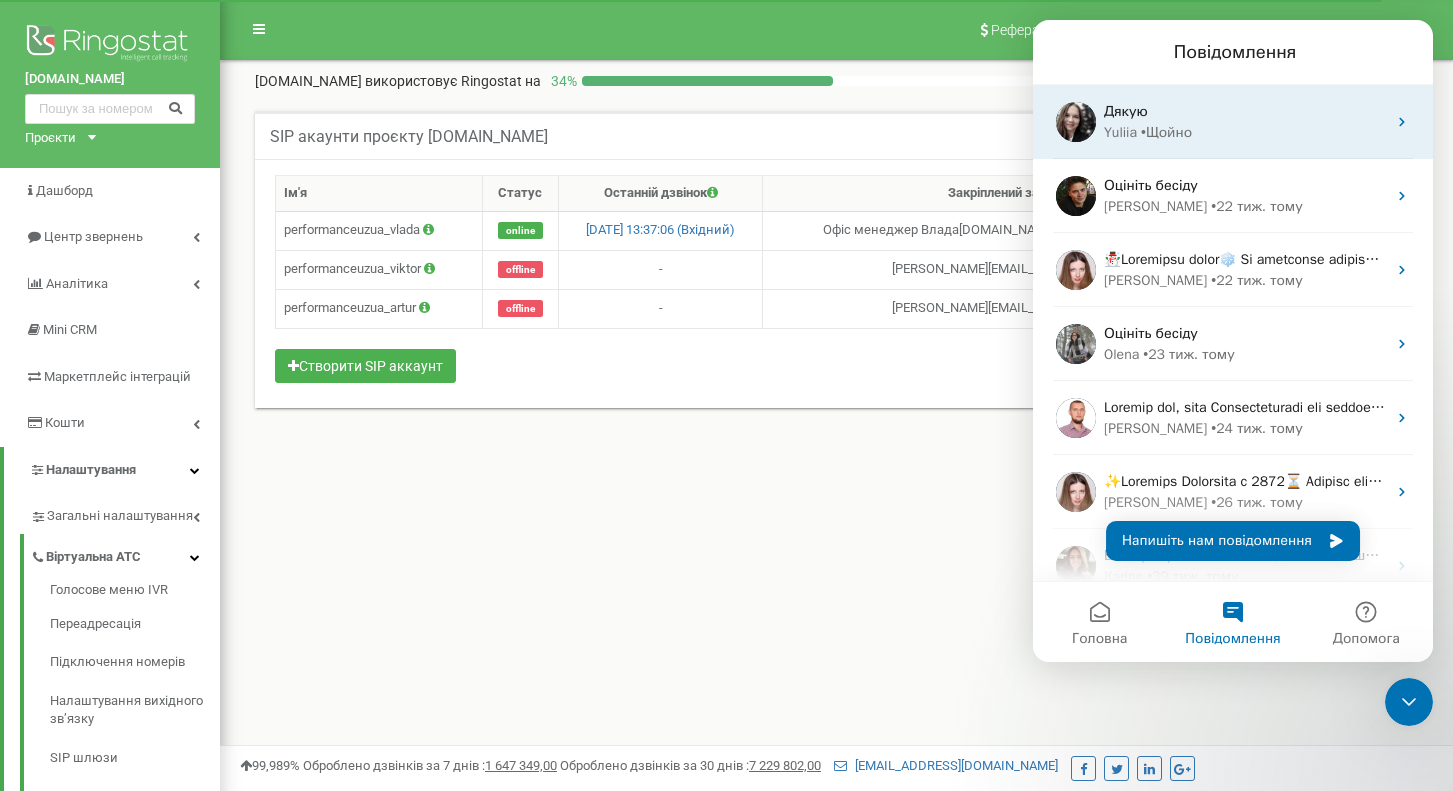 click on "•  Щойно" at bounding box center (1166, 132) 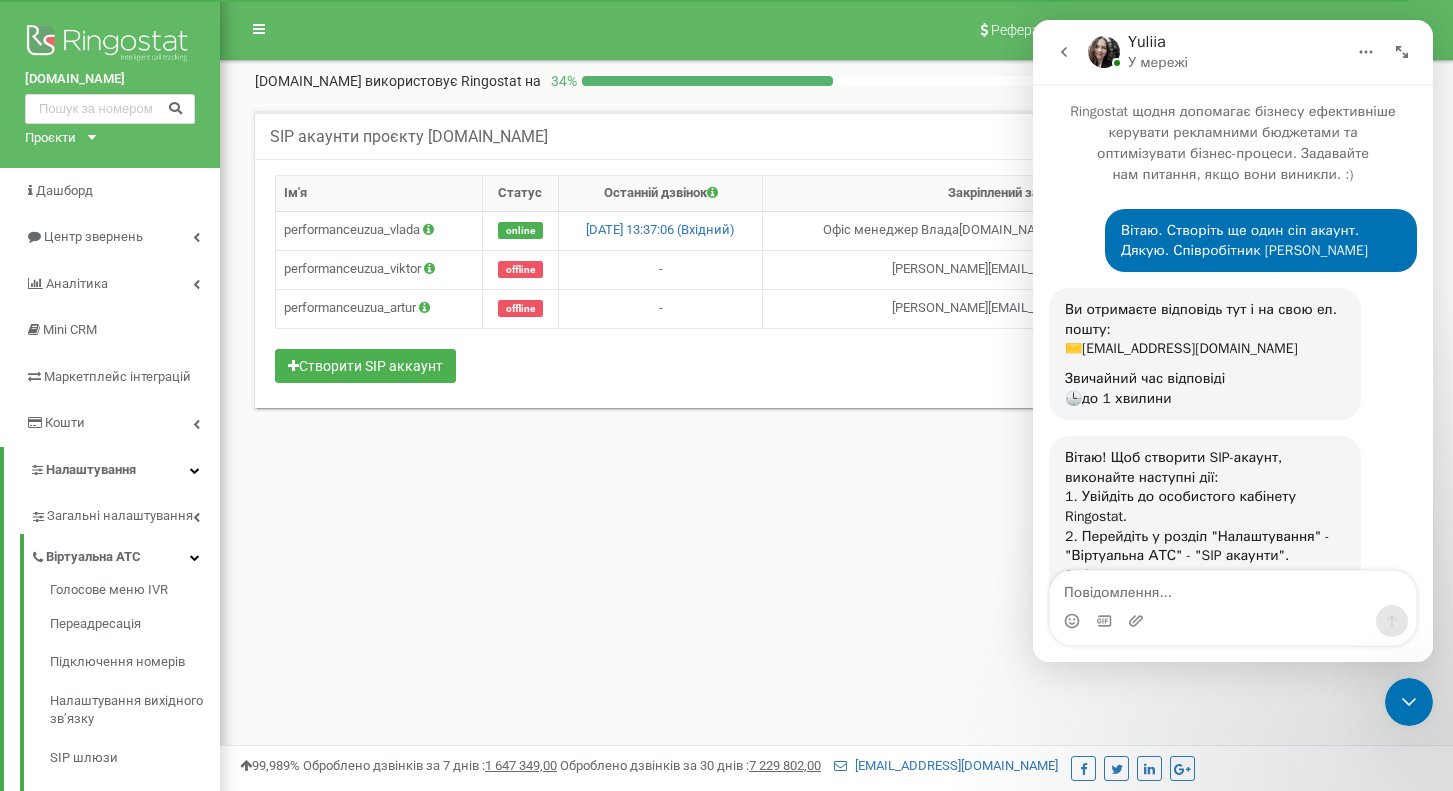 scroll, scrollTop: 1446, scrollLeft: 0, axis: vertical 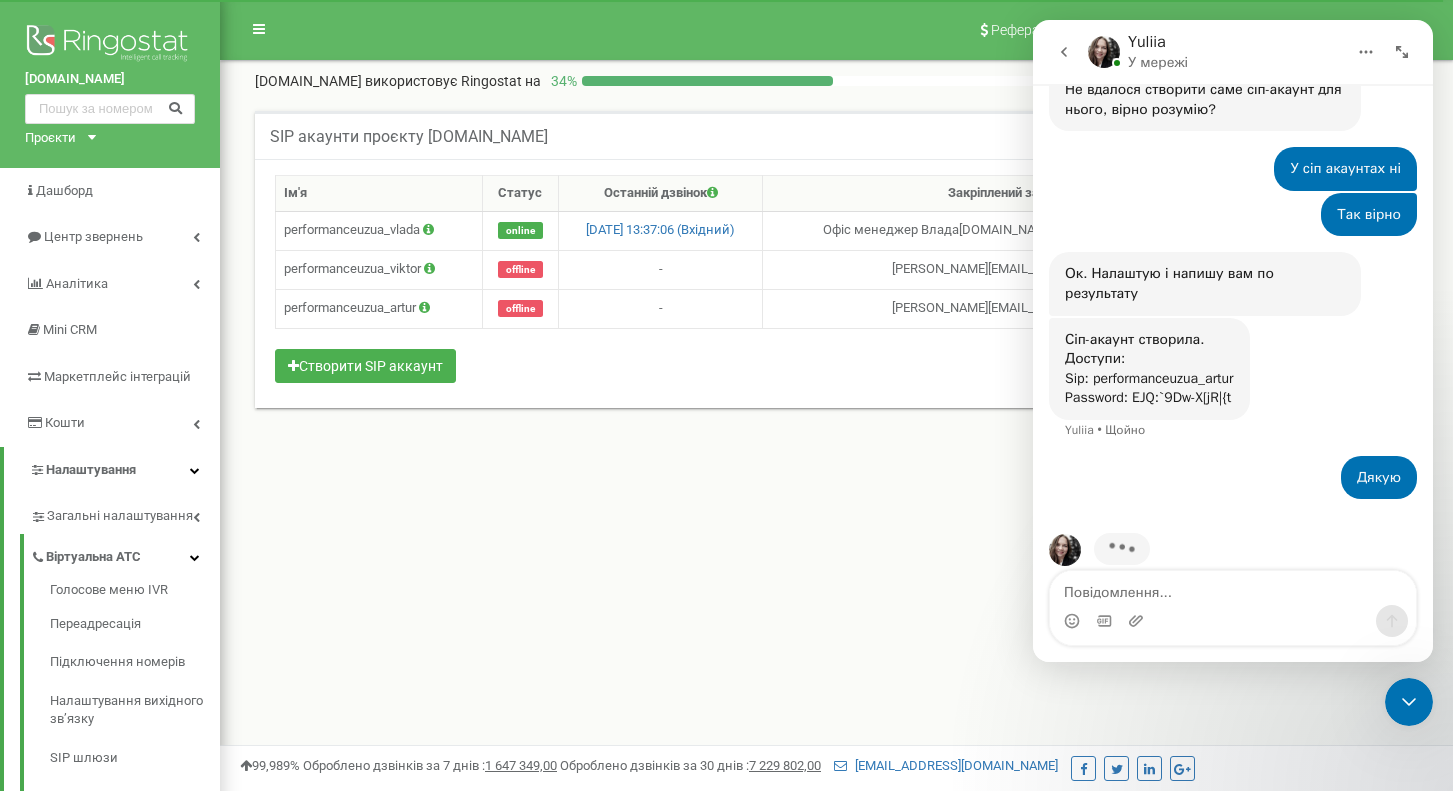 drag, startPoint x: 1136, startPoint y: 369, endPoint x: 1249, endPoint y: 368, distance: 113.004425 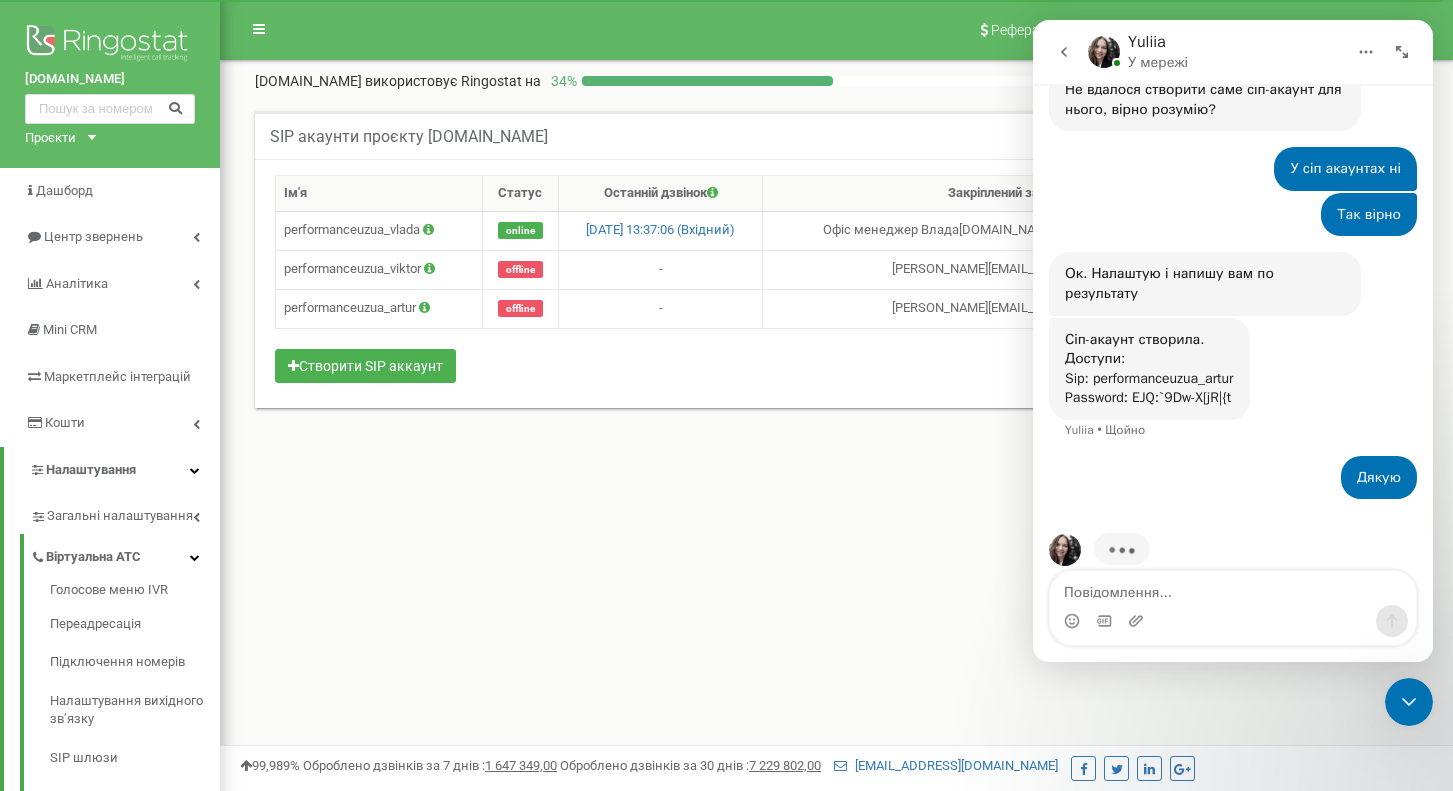 click on "Сіп-акаунт створила. Доступи: Sip: performanceuzua_artur         Password: EJQ:`9Dw-X[jR|{t [PERSON_NAME]" at bounding box center [1149, 369] 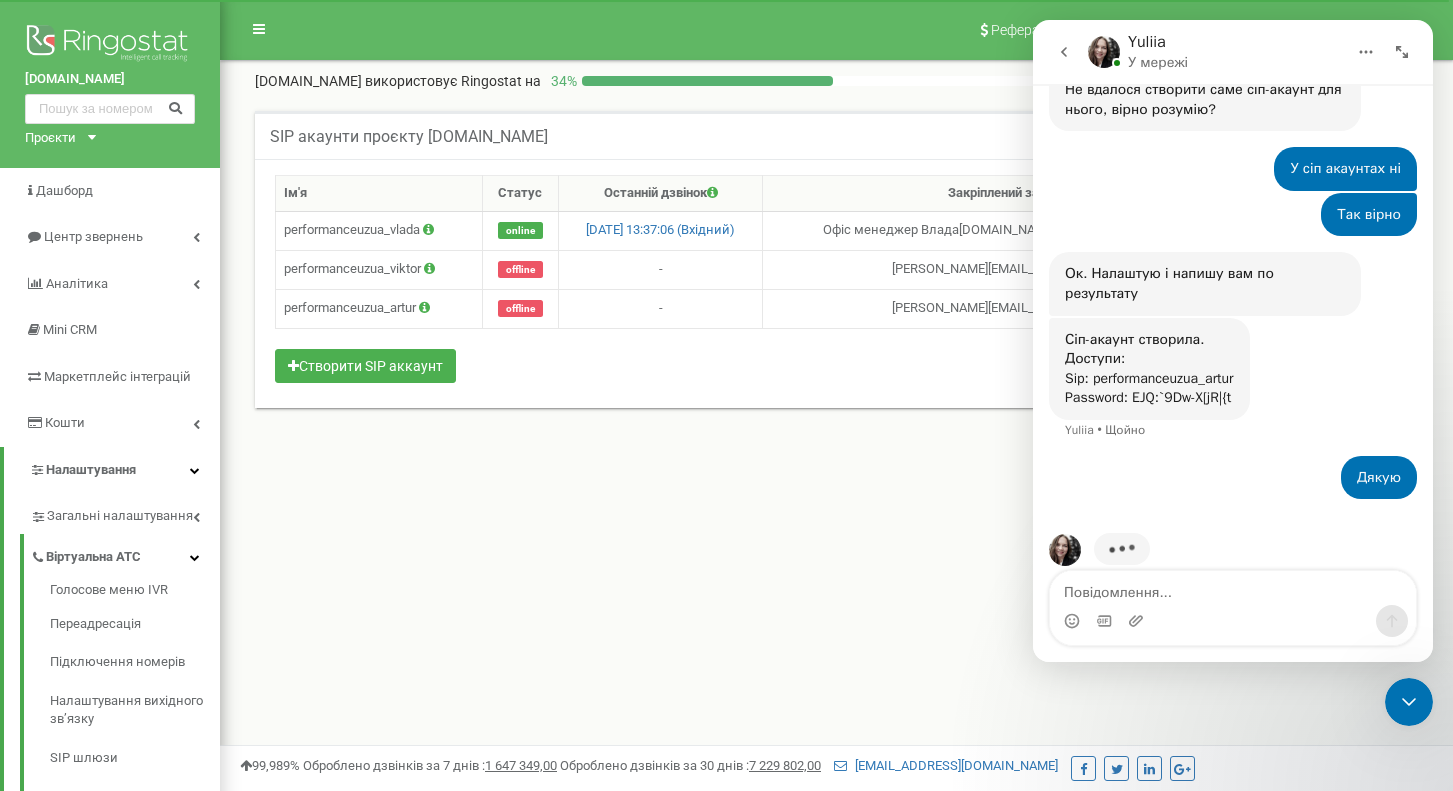 copy on "EJQ:`9Dw-X[jR|{t" 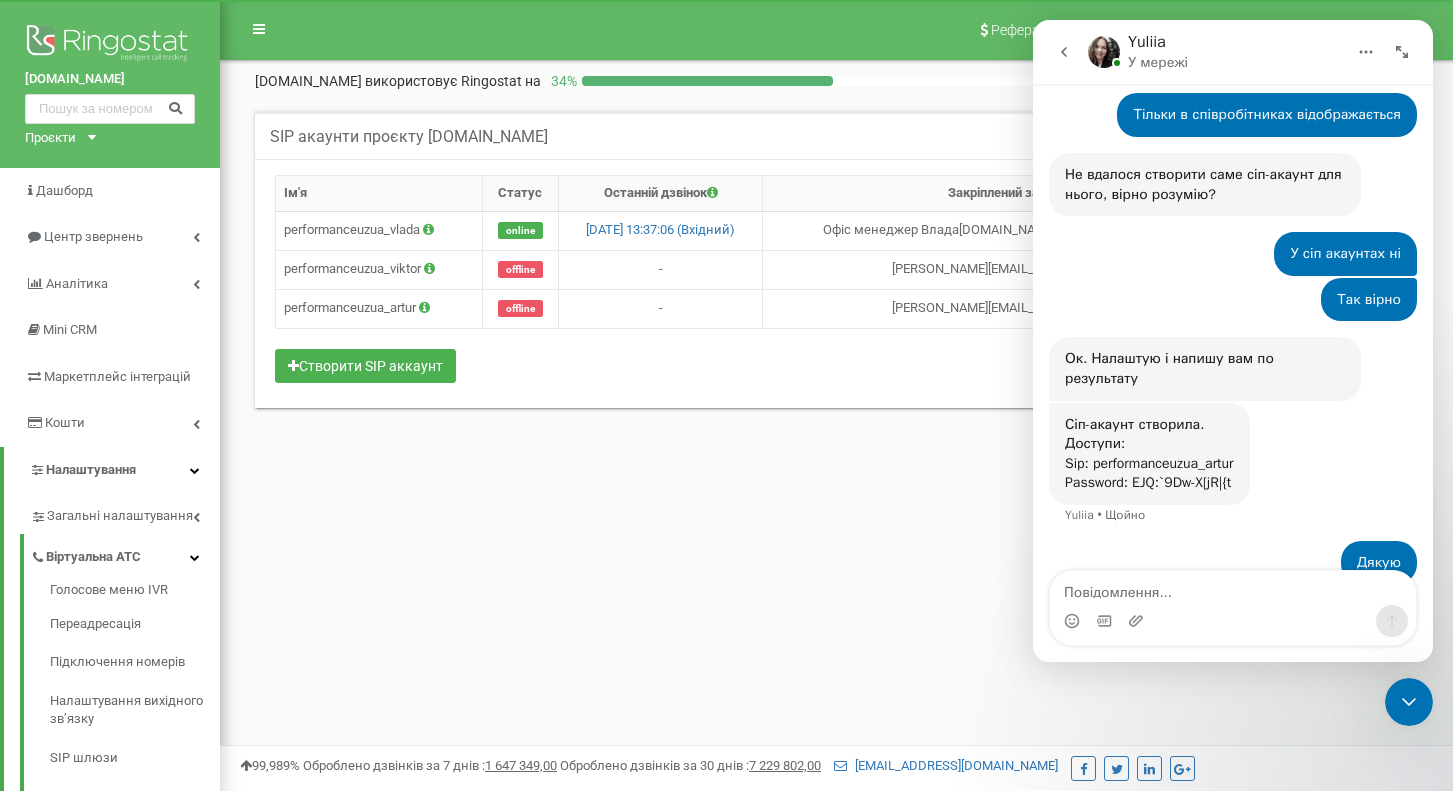 scroll, scrollTop: 1467, scrollLeft: 0, axis: vertical 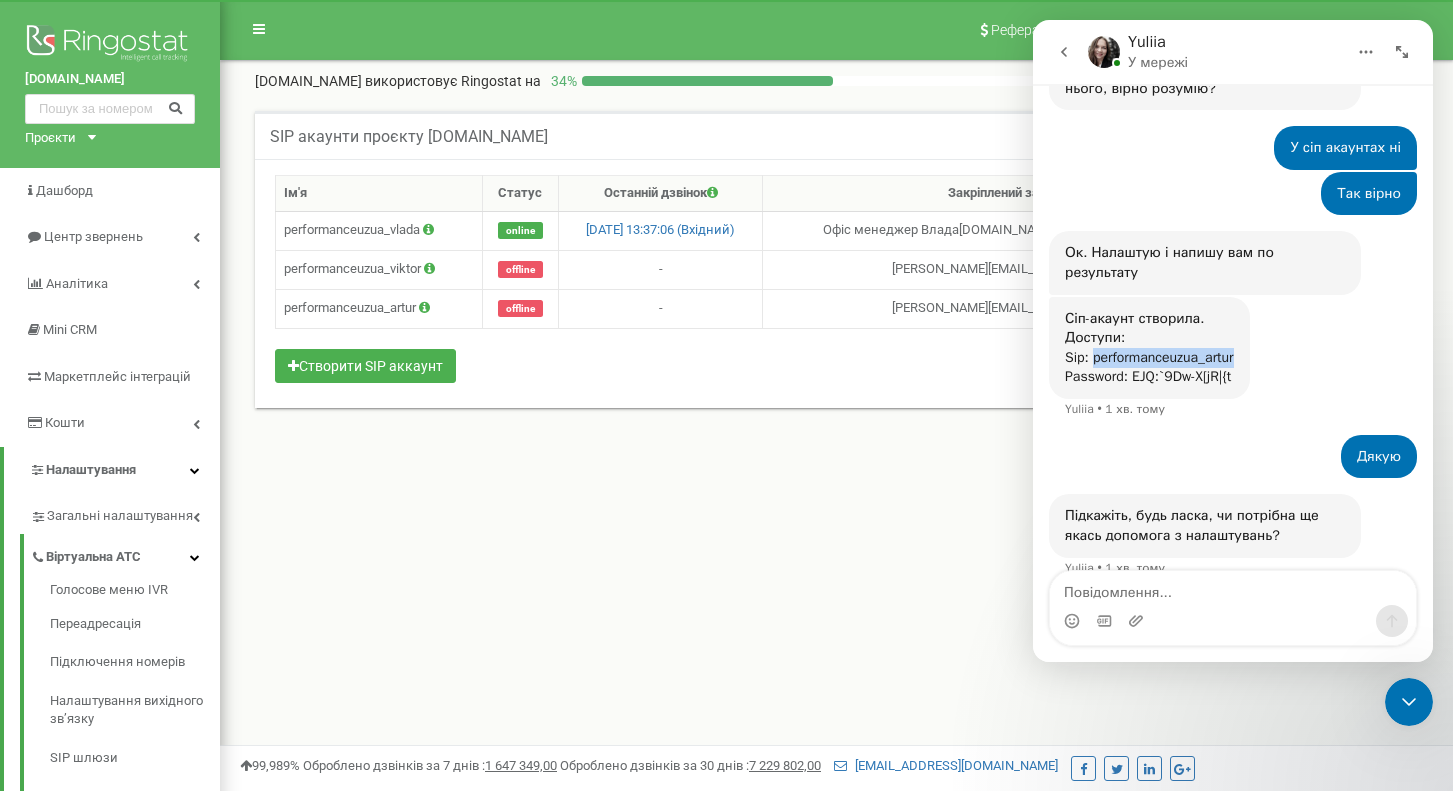 drag, startPoint x: 1093, startPoint y: 329, endPoint x: 1257, endPoint y: 329, distance: 164 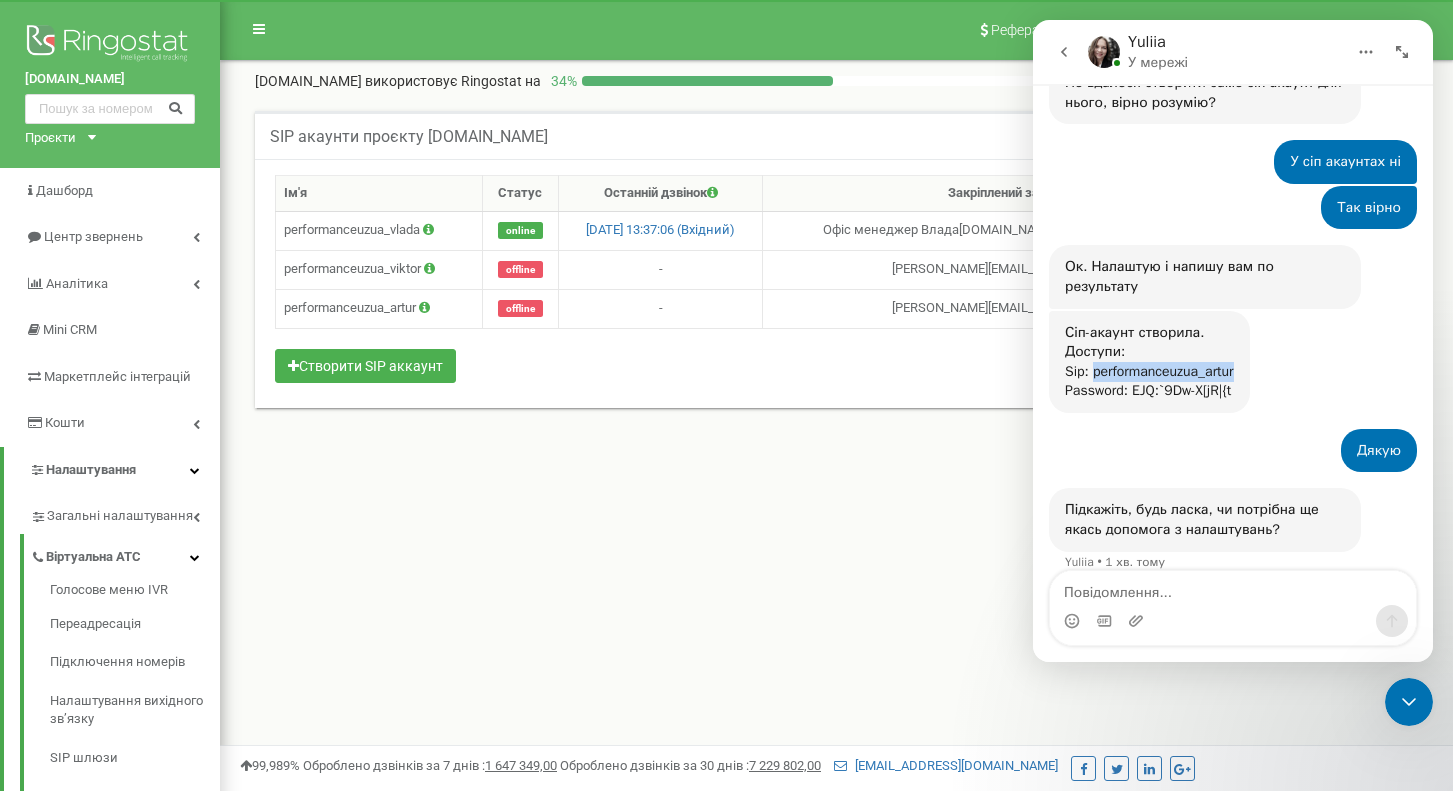 scroll, scrollTop: 1447, scrollLeft: 0, axis: vertical 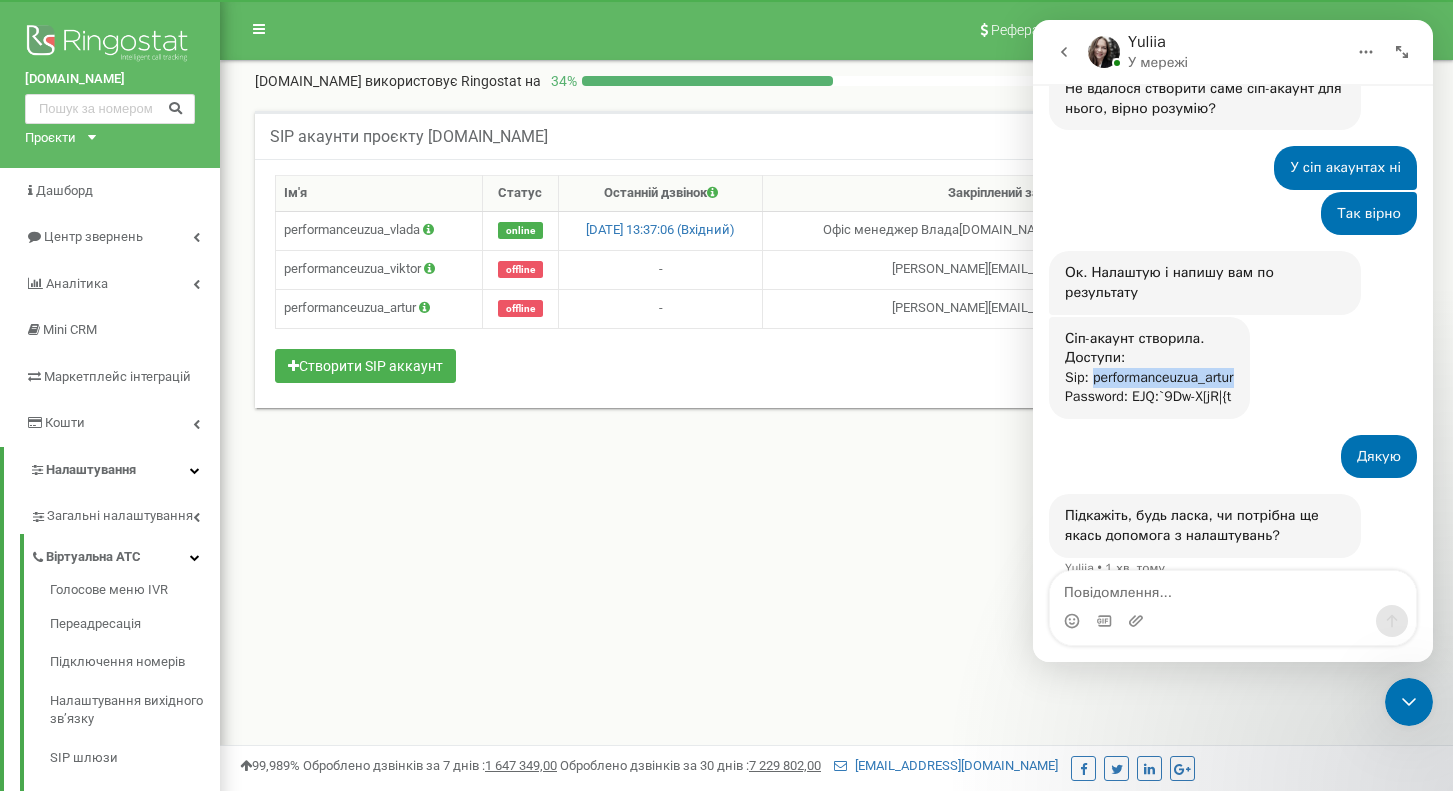 copy on "performanceuzua_artur" 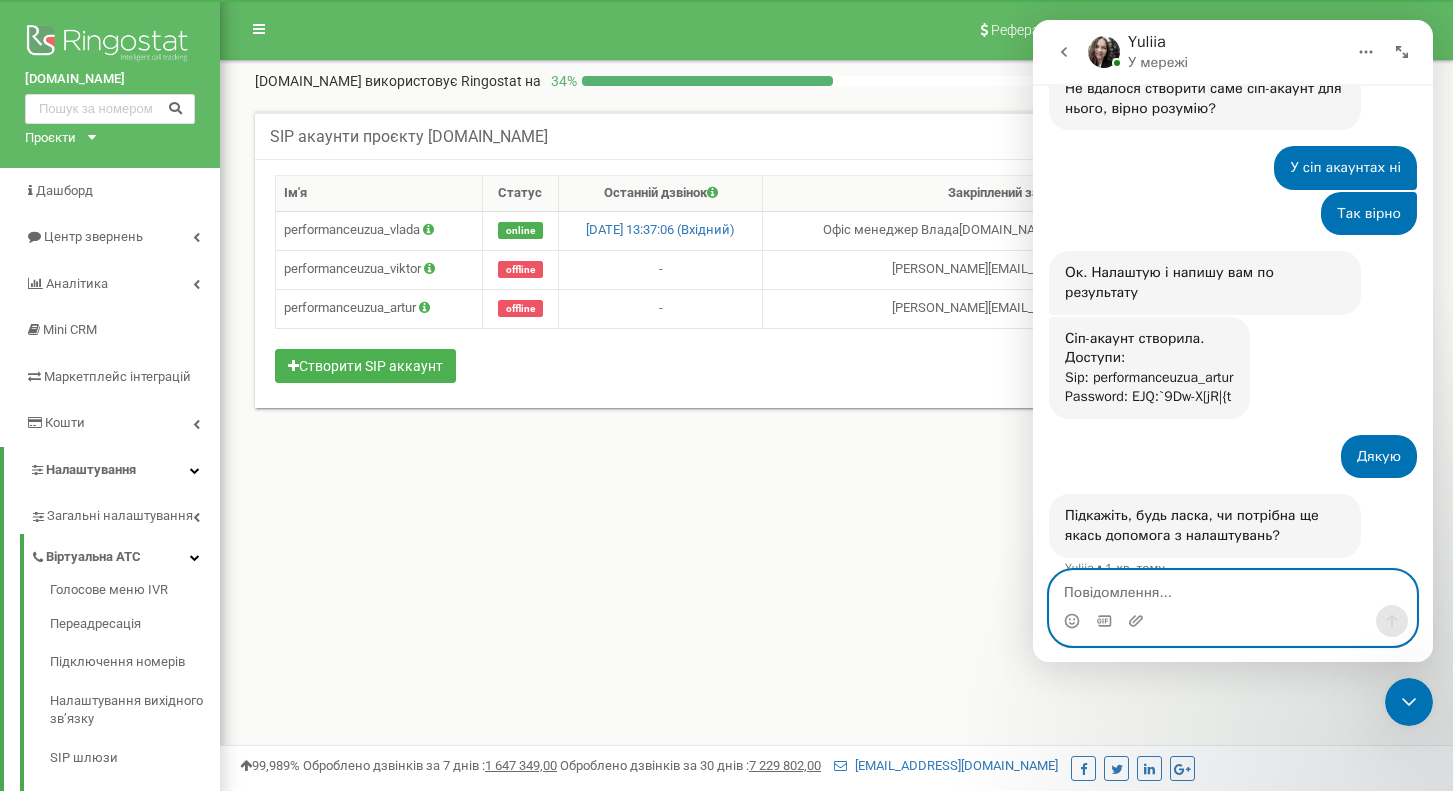 click at bounding box center (1233, 588) 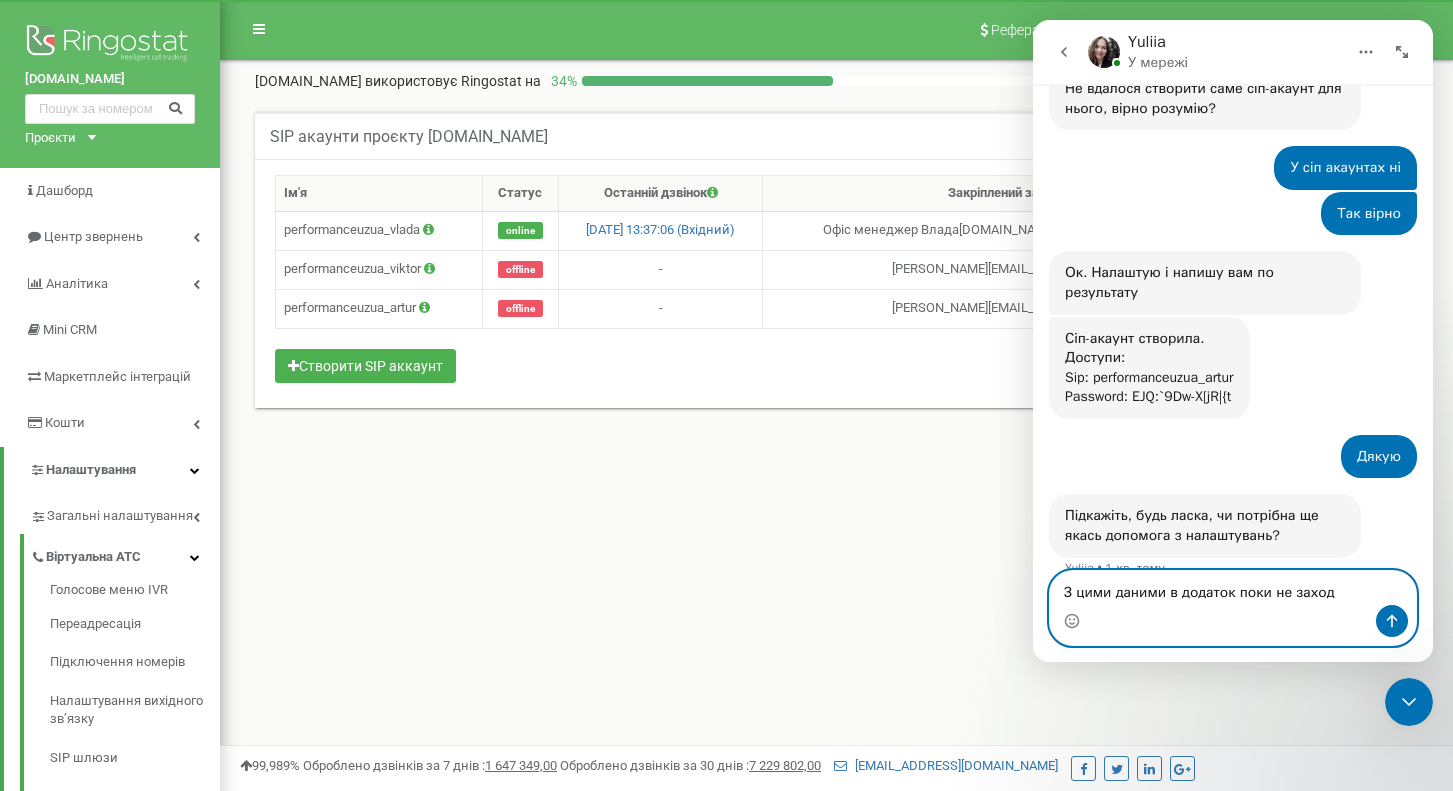 type on "З цими даними в додаток поки не заходить" 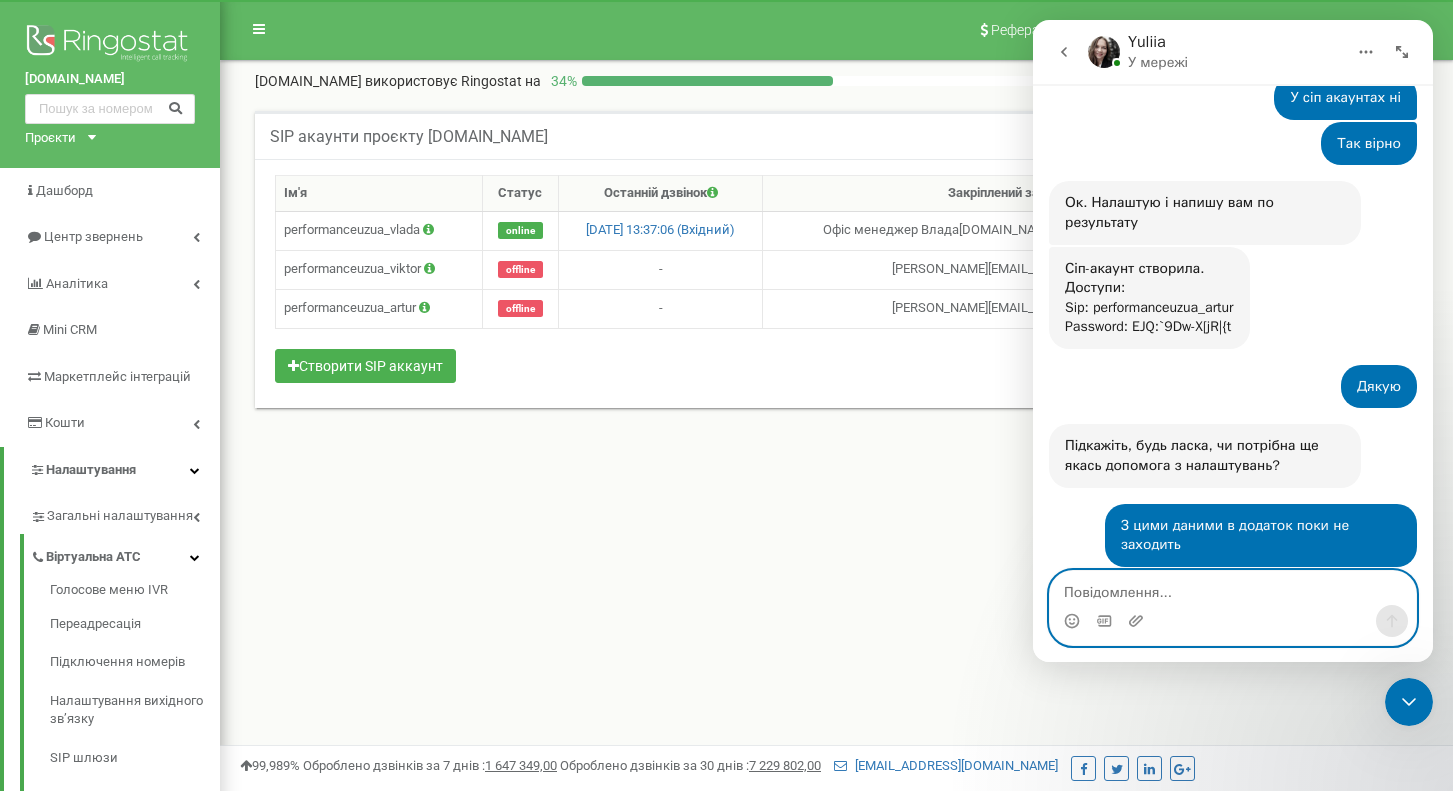 scroll, scrollTop: 1622, scrollLeft: 0, axis: vertical 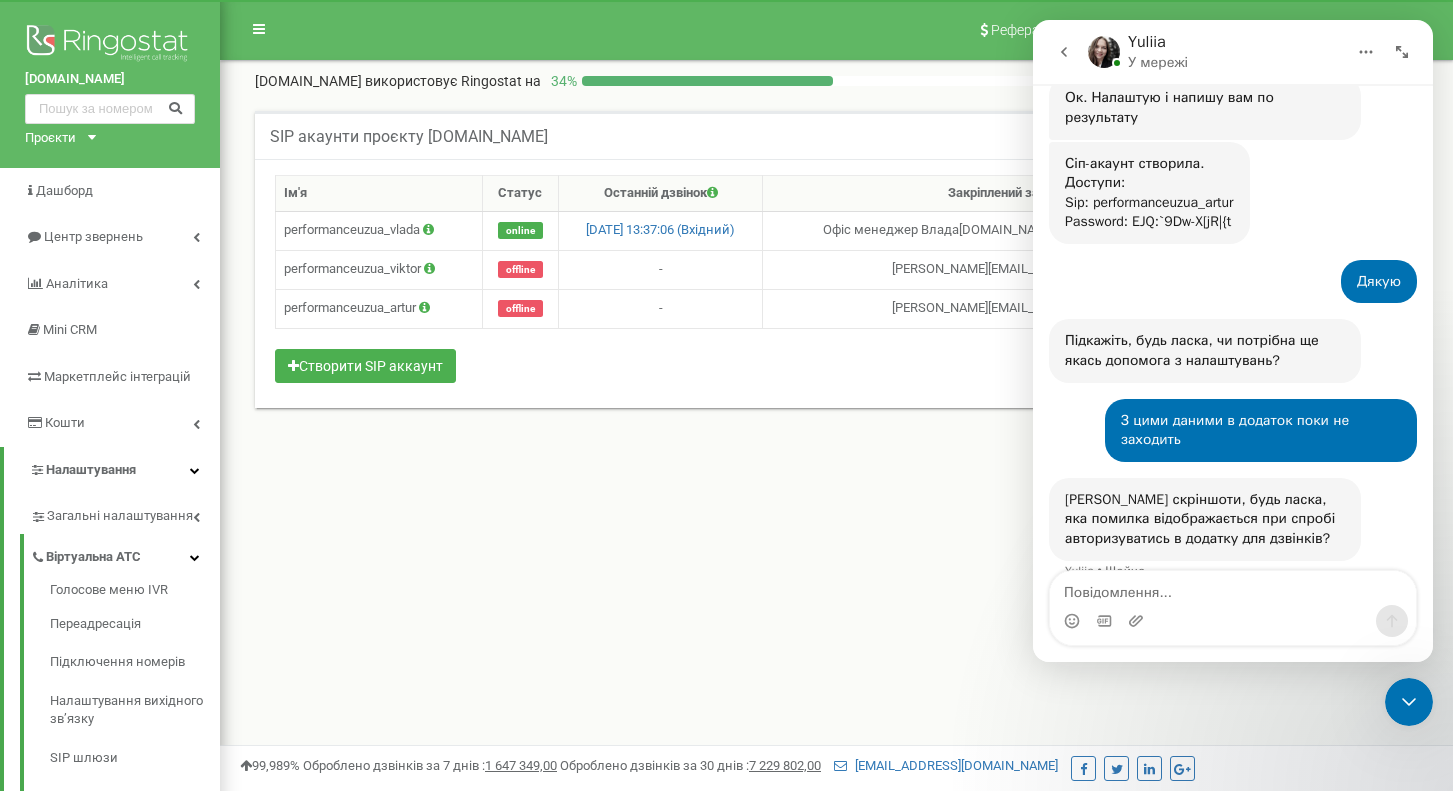drag, startPoint x: 1136, startPoint y: 196, endPoint x: 1256, endPoint y: 192, distance: 120.06665 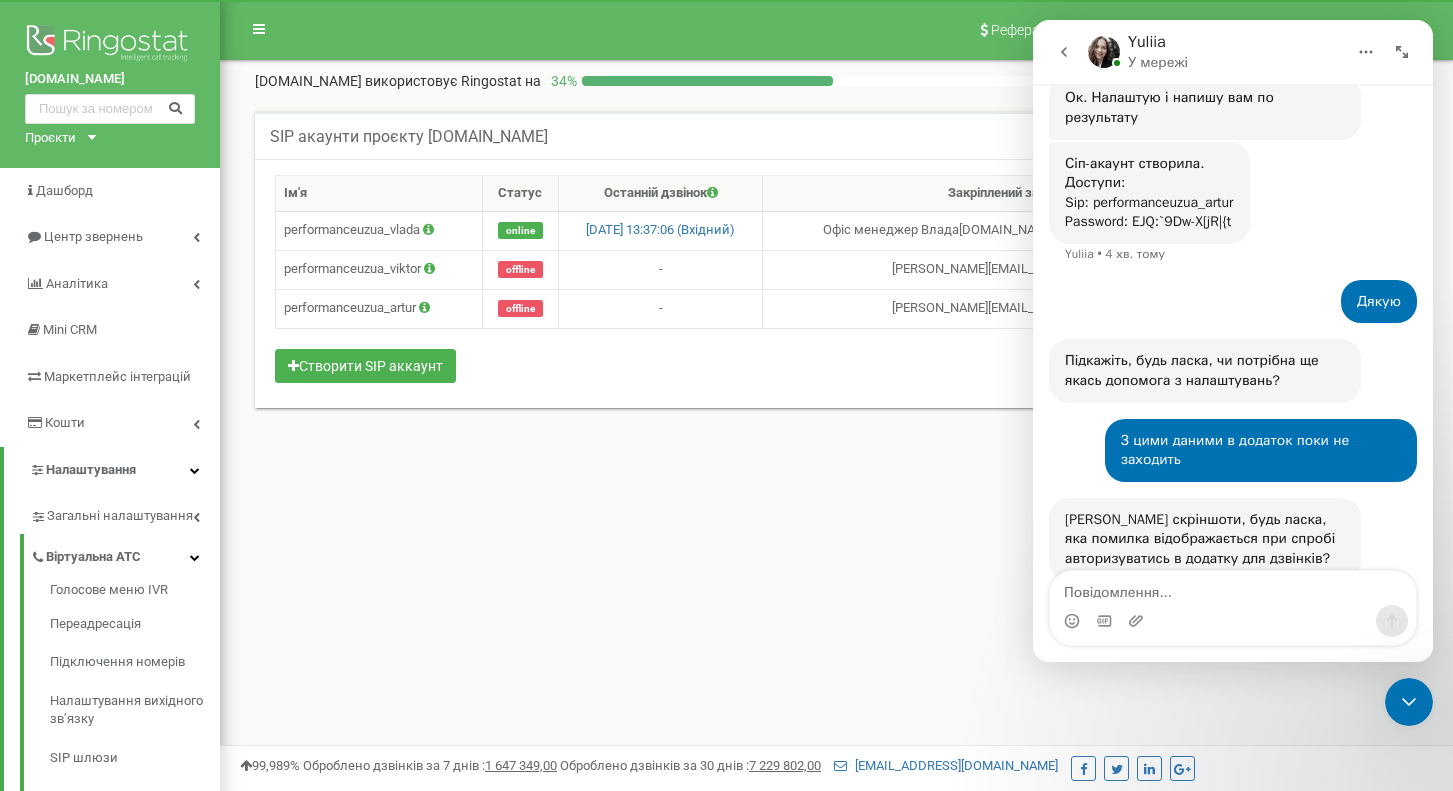 scroll, scrollTop: 1642, scrollLeft: 0, axis: vertical 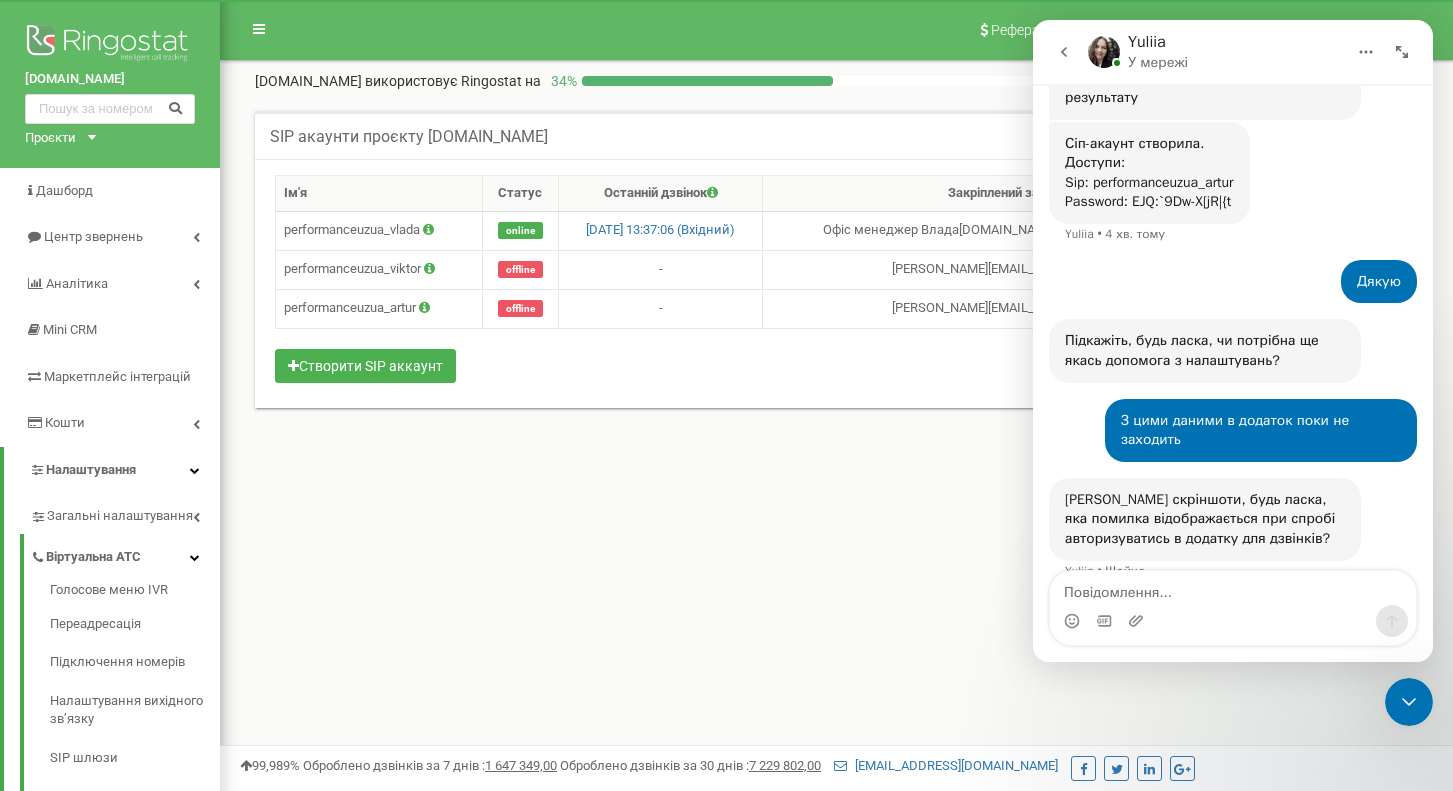 copy on "EJQ:`9Dw-X[jR|{t" 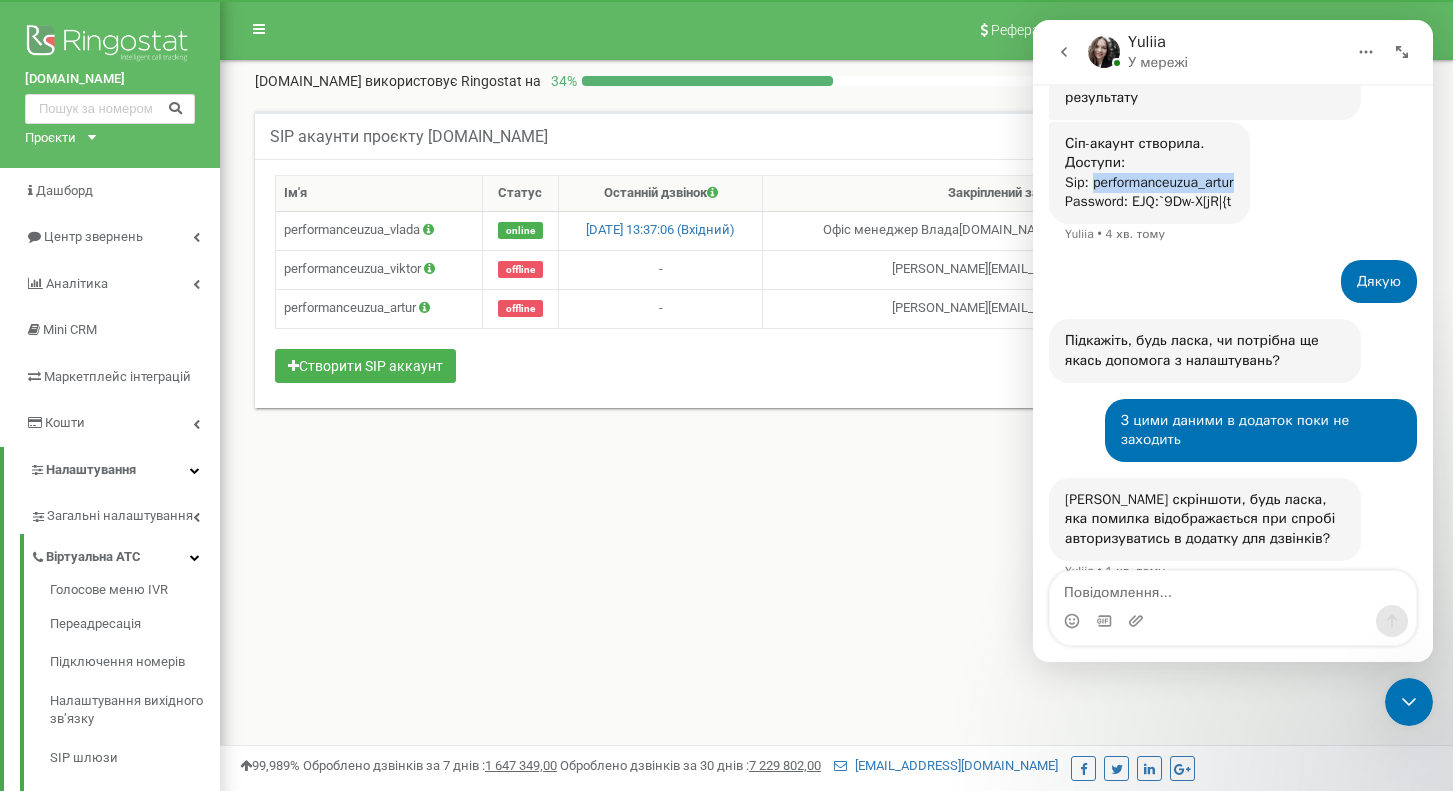 drag, startPoint x: 1094, startPoint y: 154, endPoint x: 1247, endPoint y: 156, distance: 153.01308 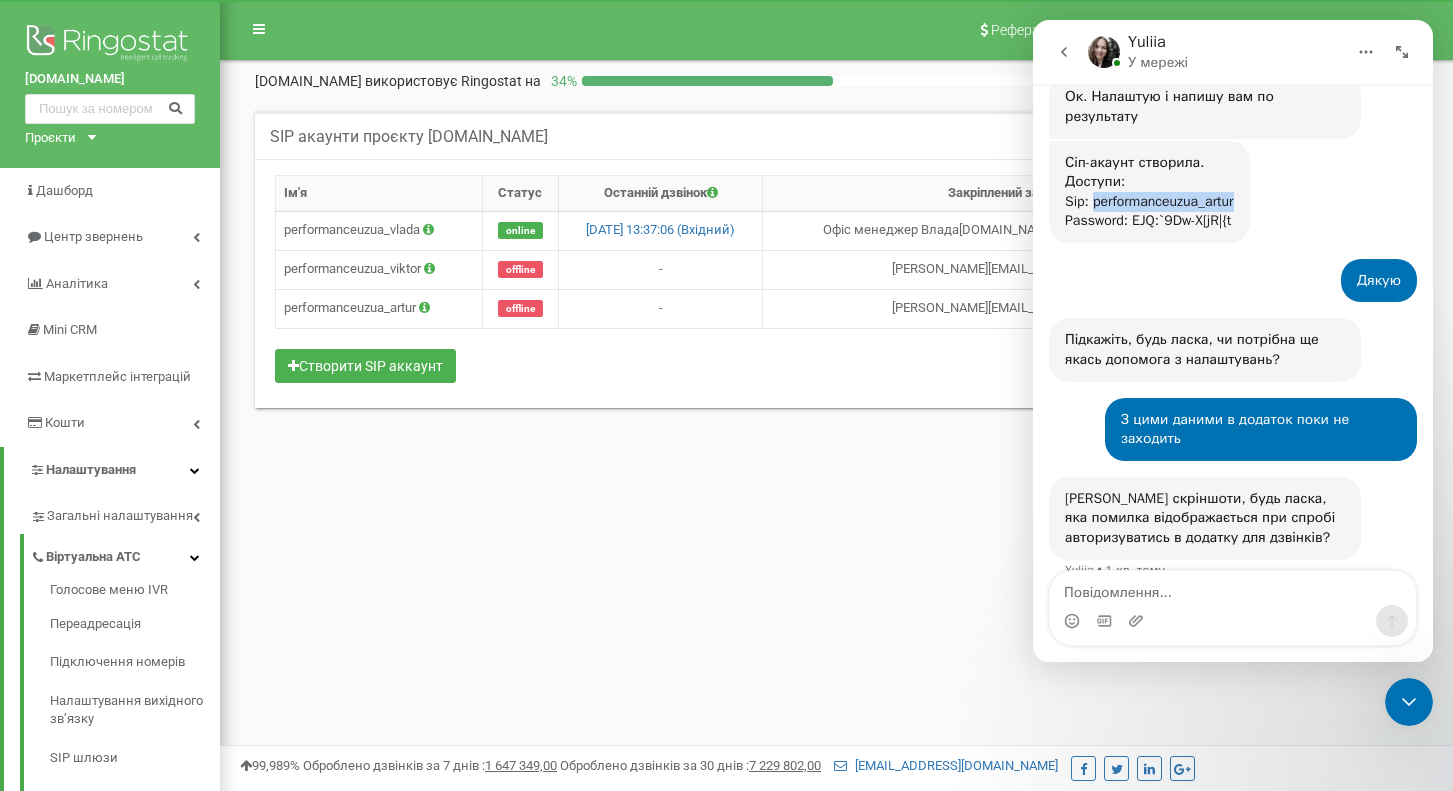 scroll, scrollTop: 1622, scrollLeft: 0, axis: vertical 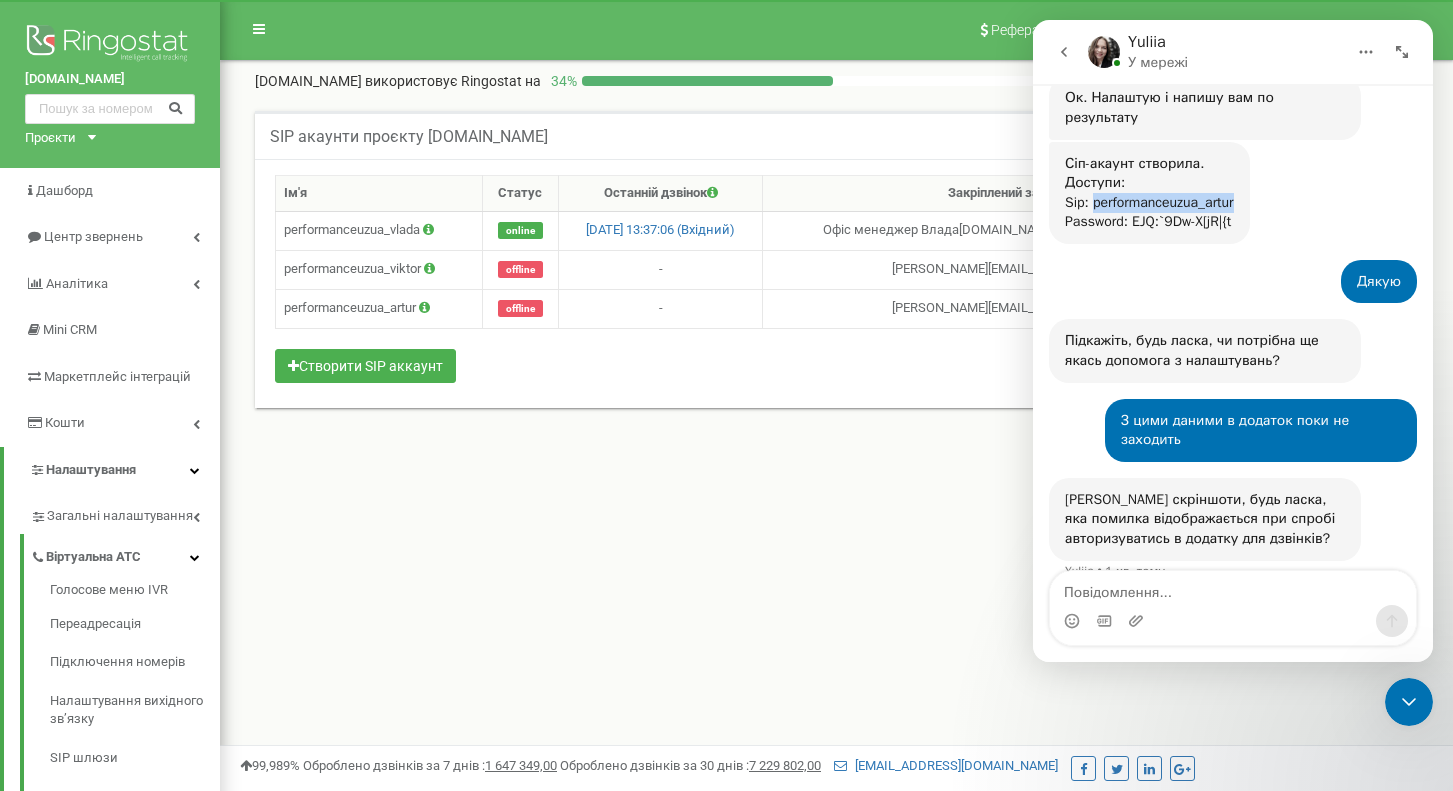 copy on "performanceuzua_artur" 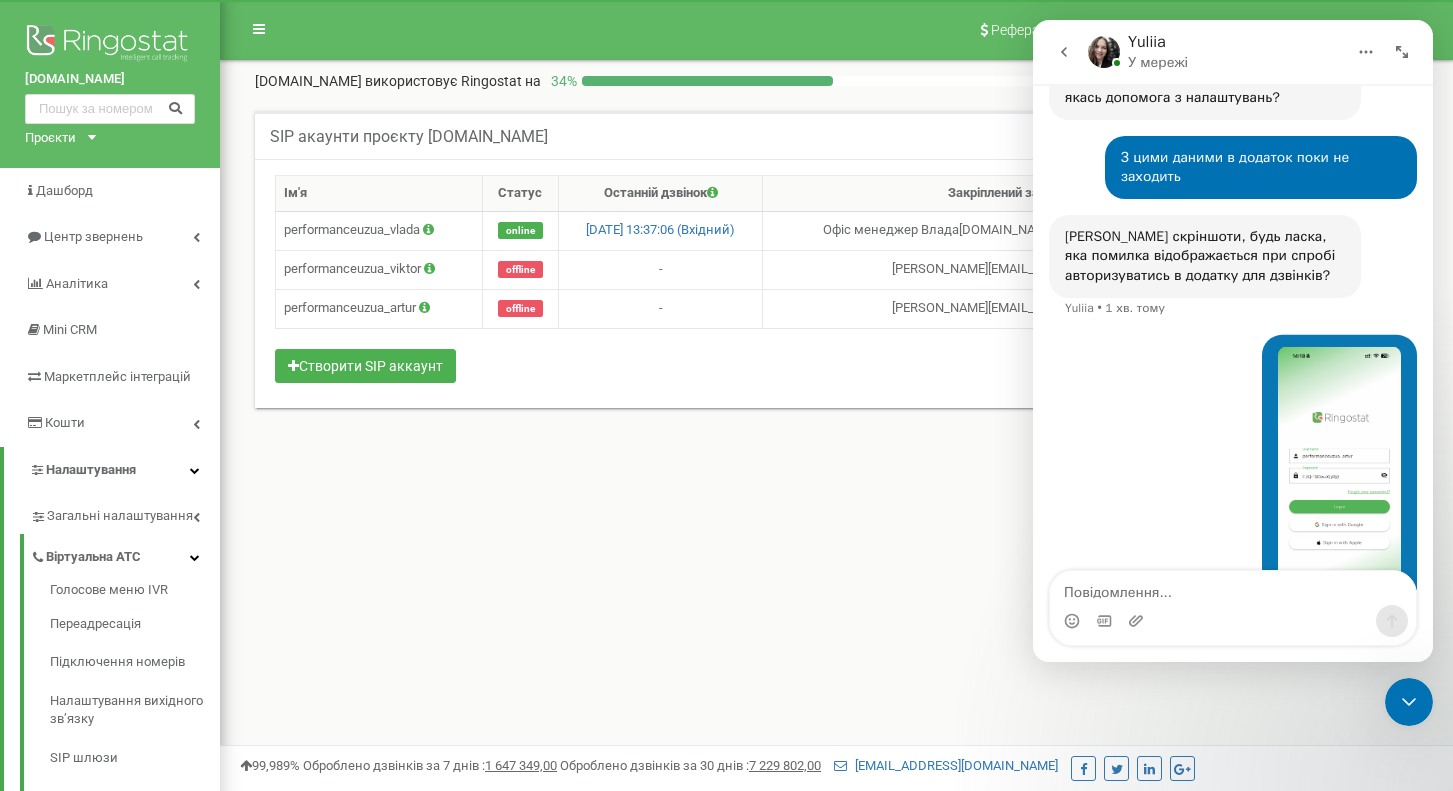 scroll, scrollTop: 1930, scrollLeft: 0, axis: vertical 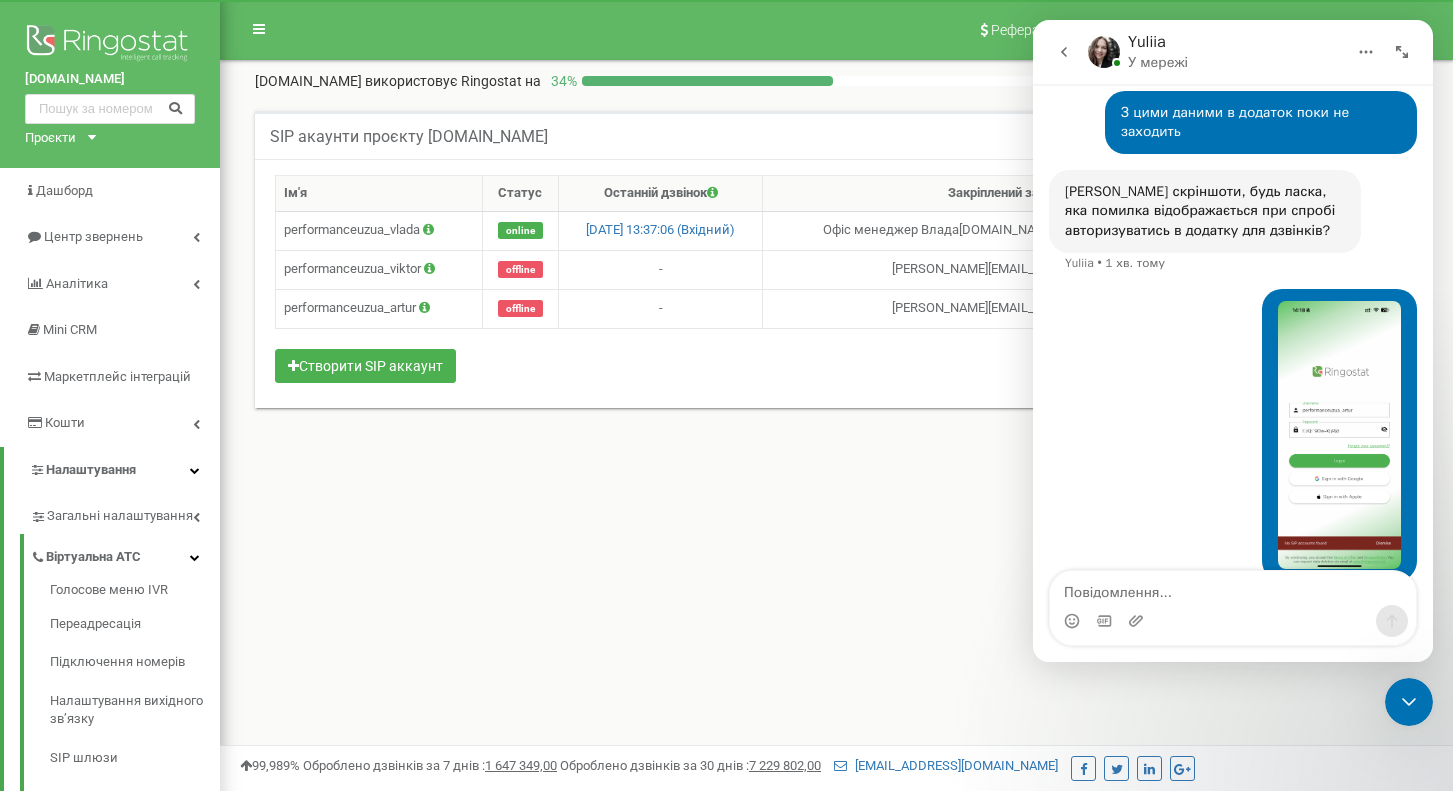 click at bounding box center (1339, 435) 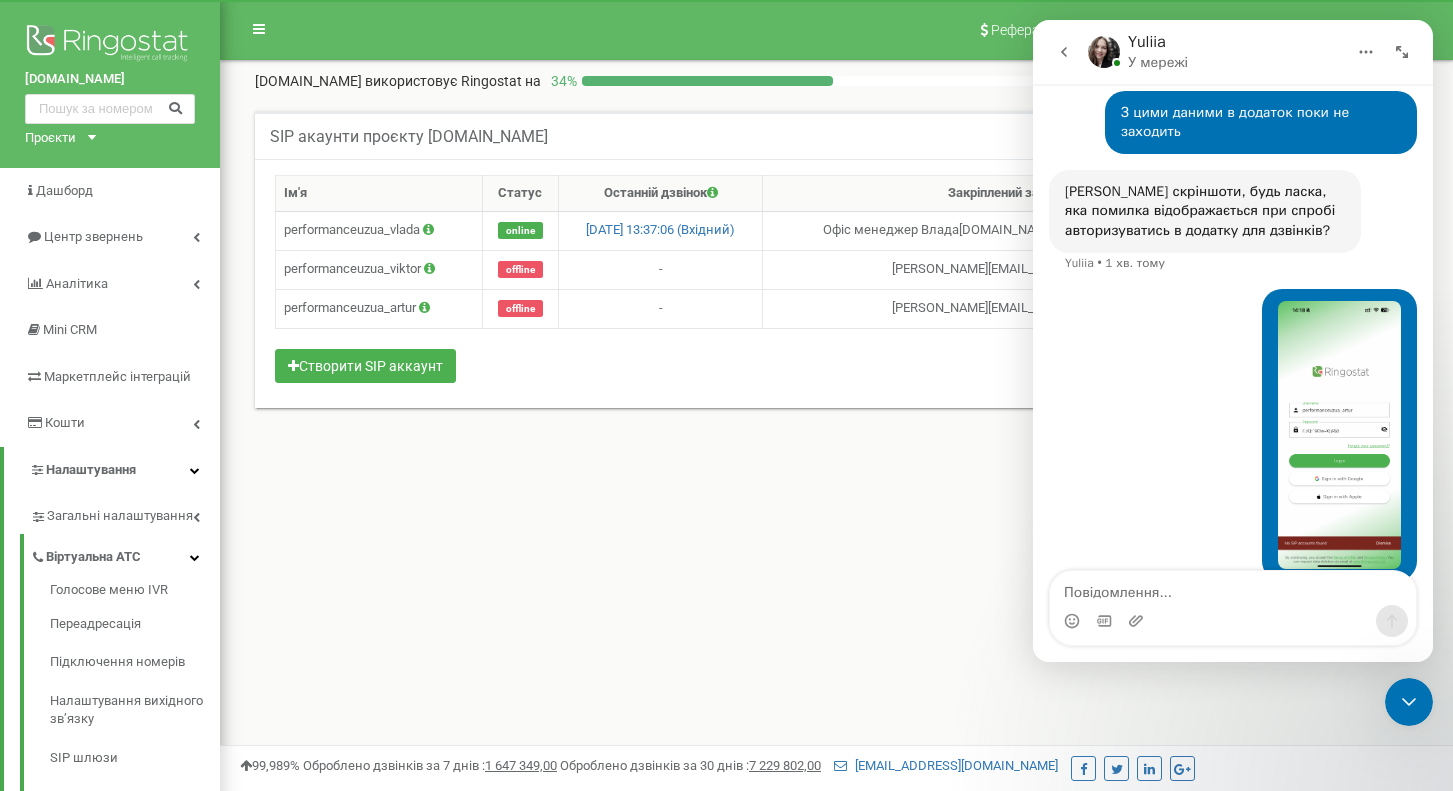 scroll, scrollTop: 0, scrollLeft: 0, axis: both 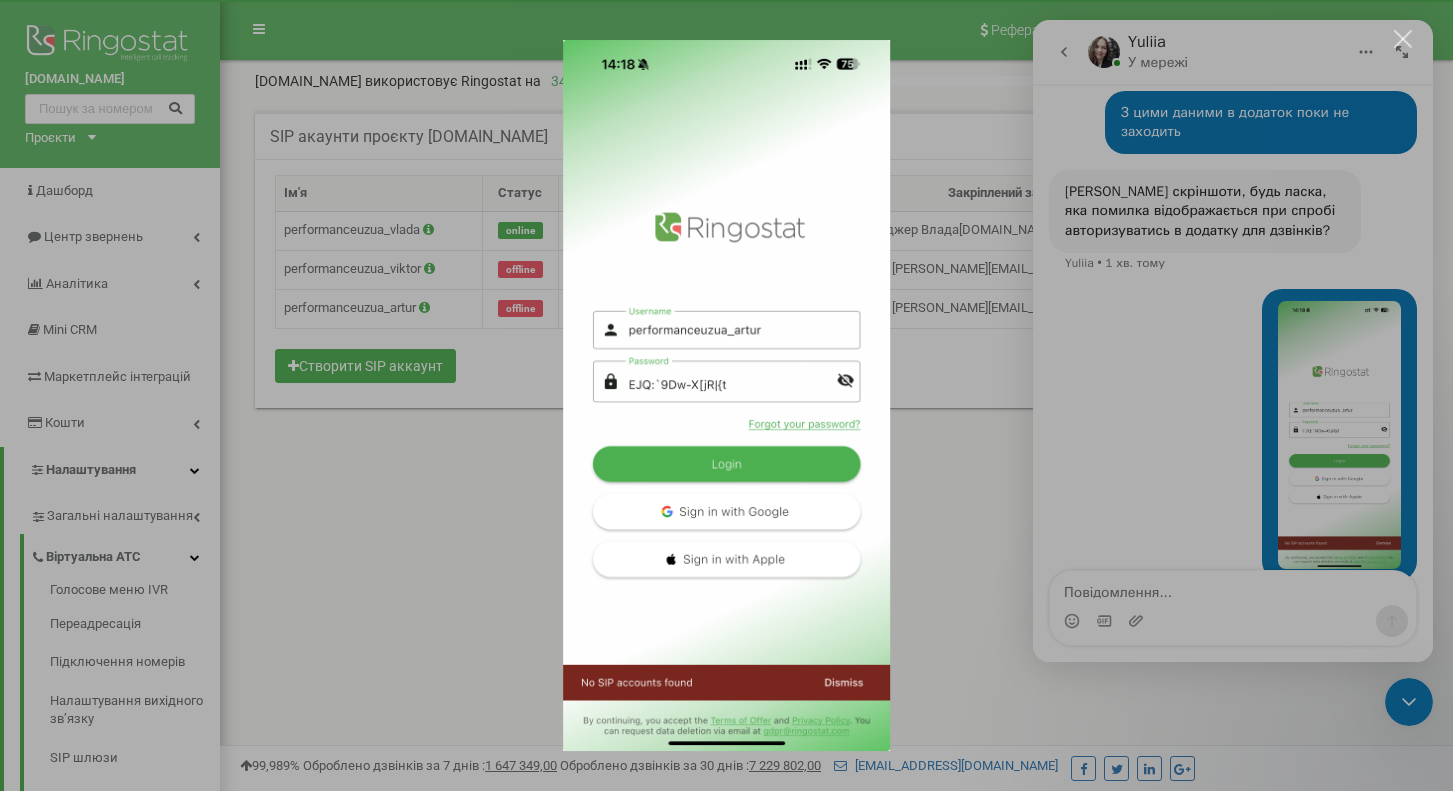 click at bounding box center (726, 395) 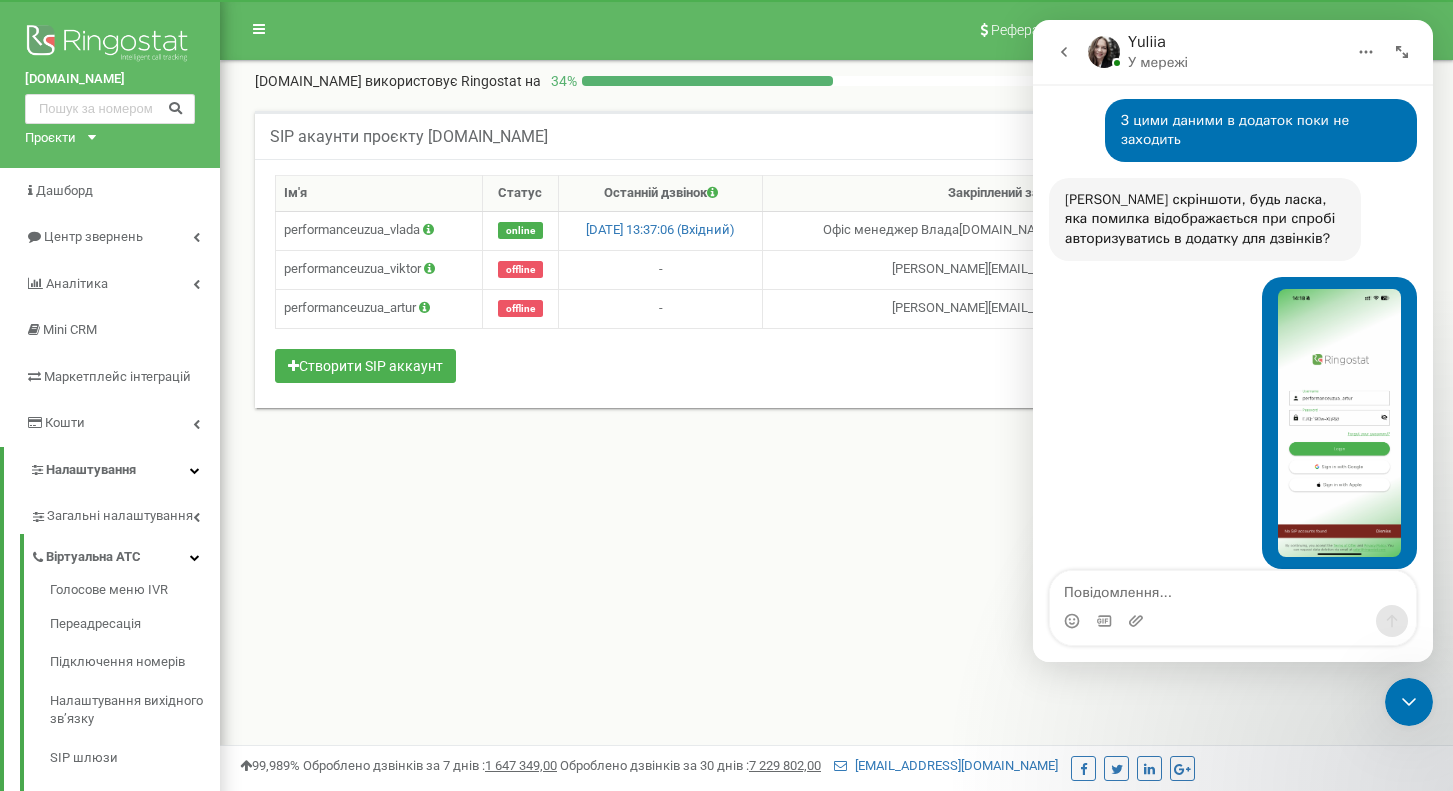 scroll, scrollTop: 2141, scrollLeft: 0, axis: vertical 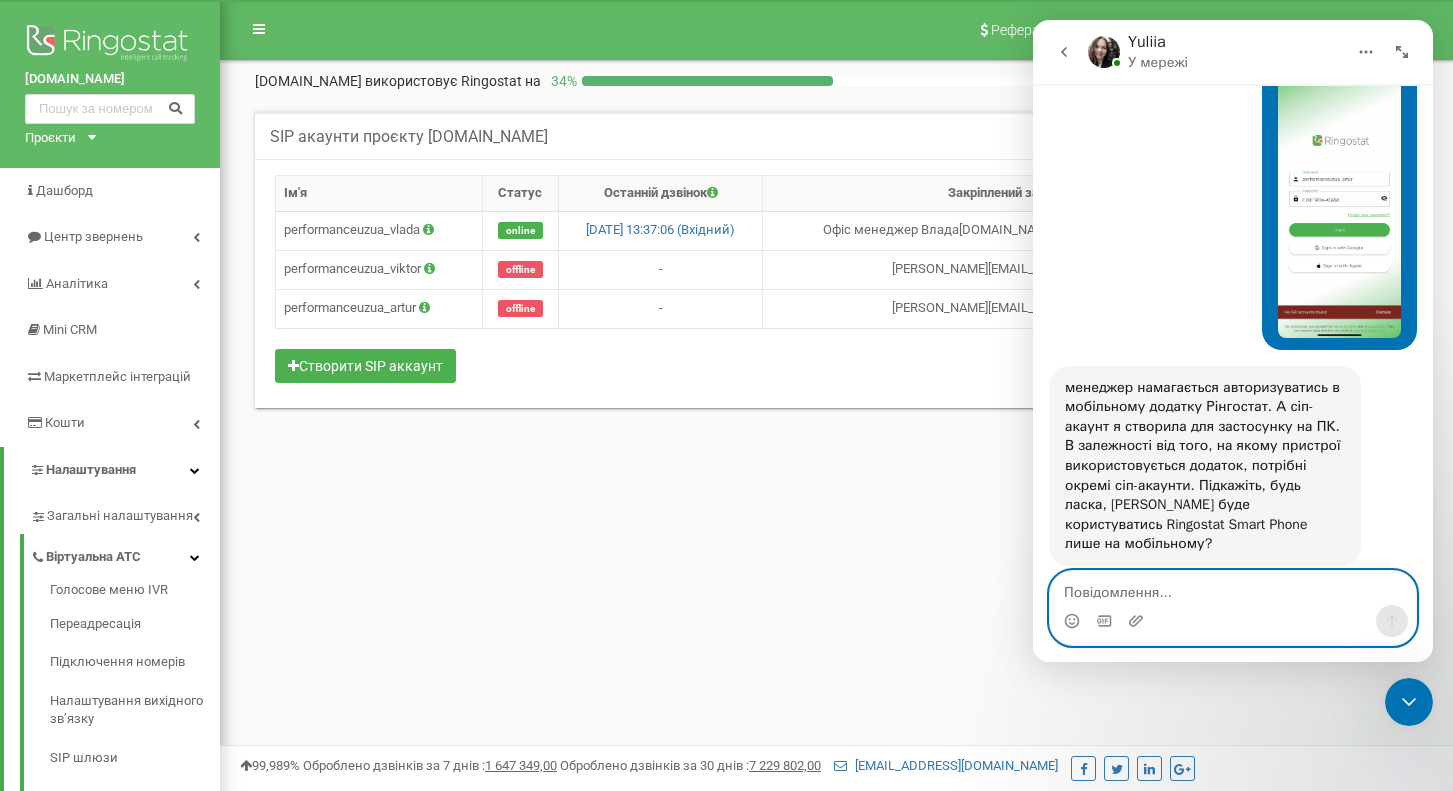 click at bounding box center (1233, 588) 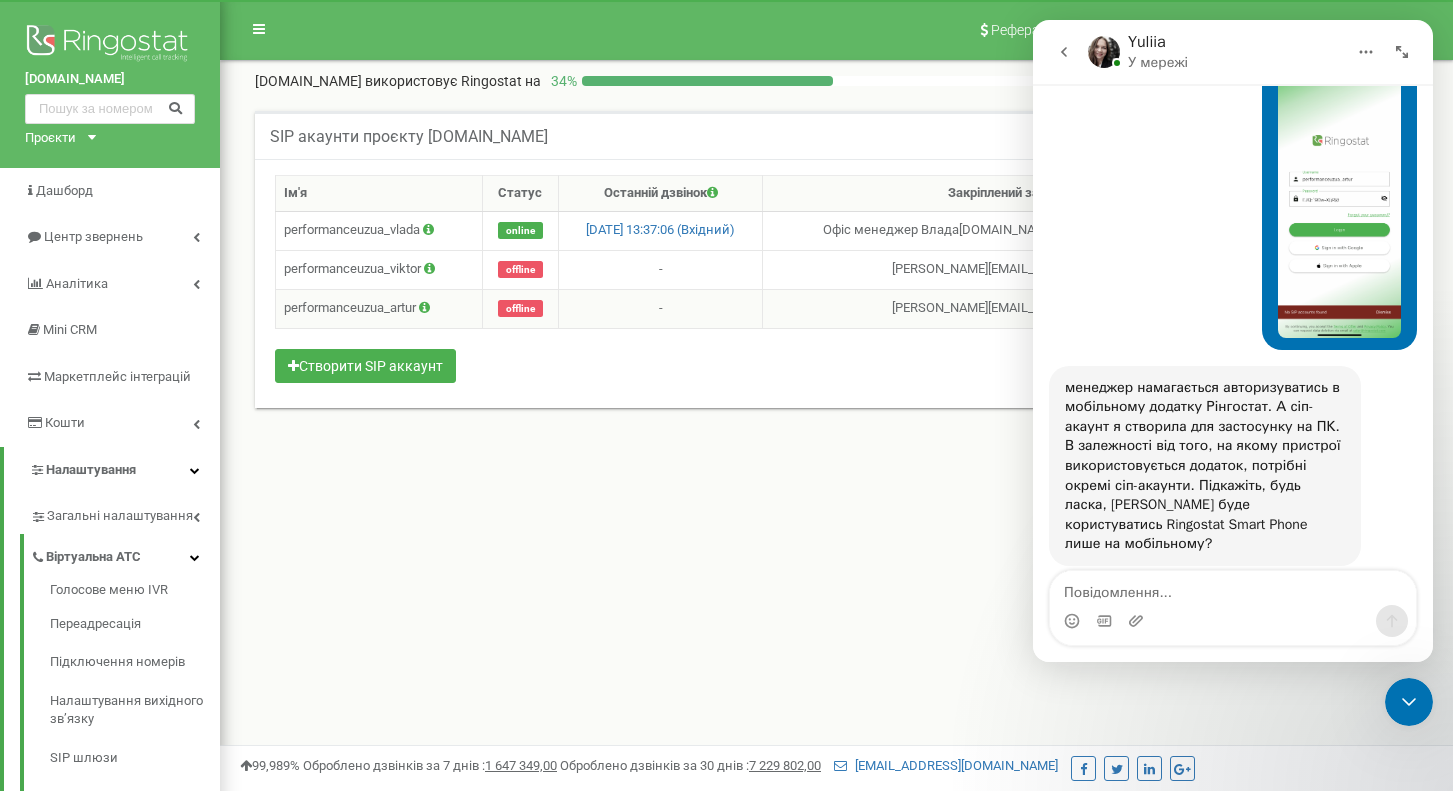 click on "performanceuzua_artur" at bounding box center [379, 308] 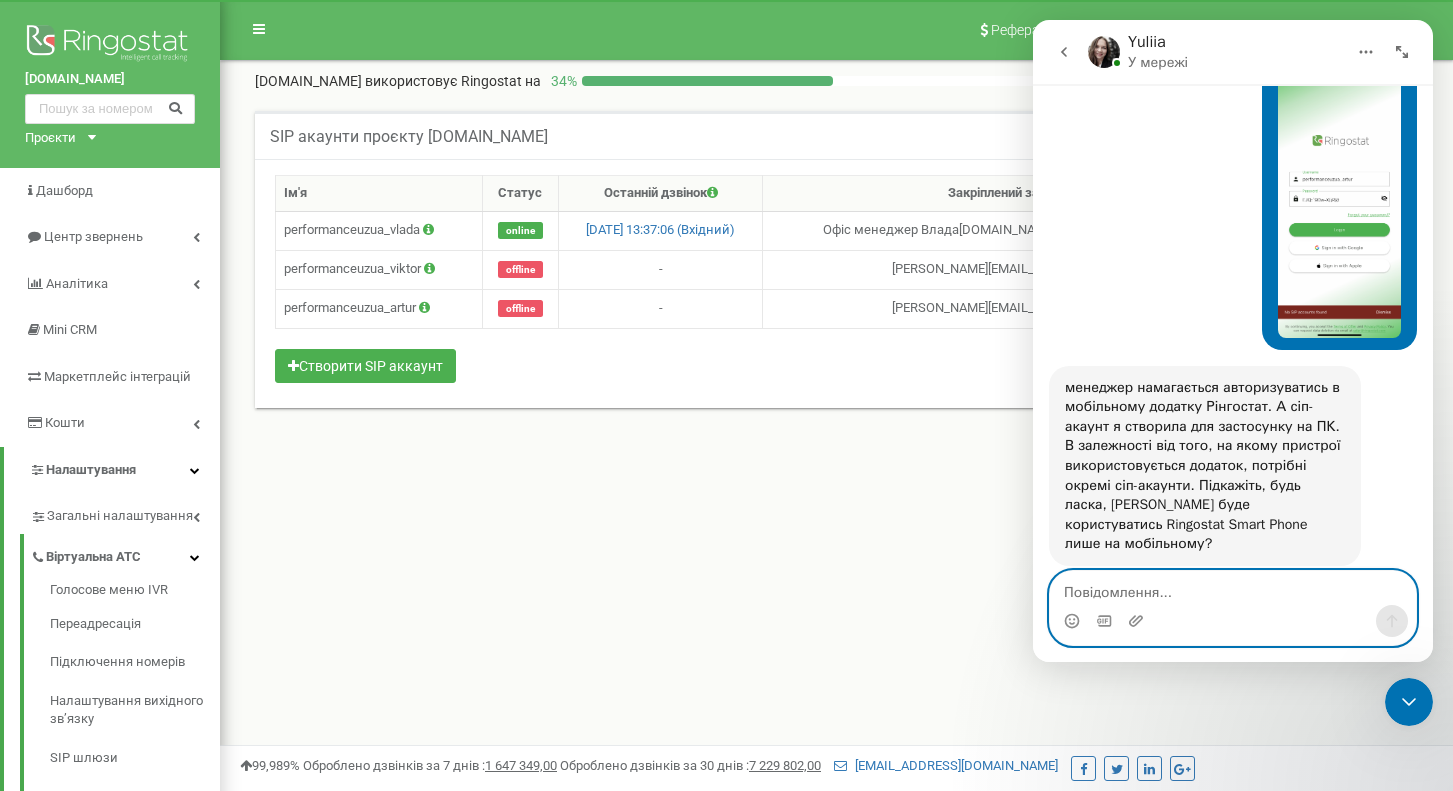 click at bounding box center (1233, 588) 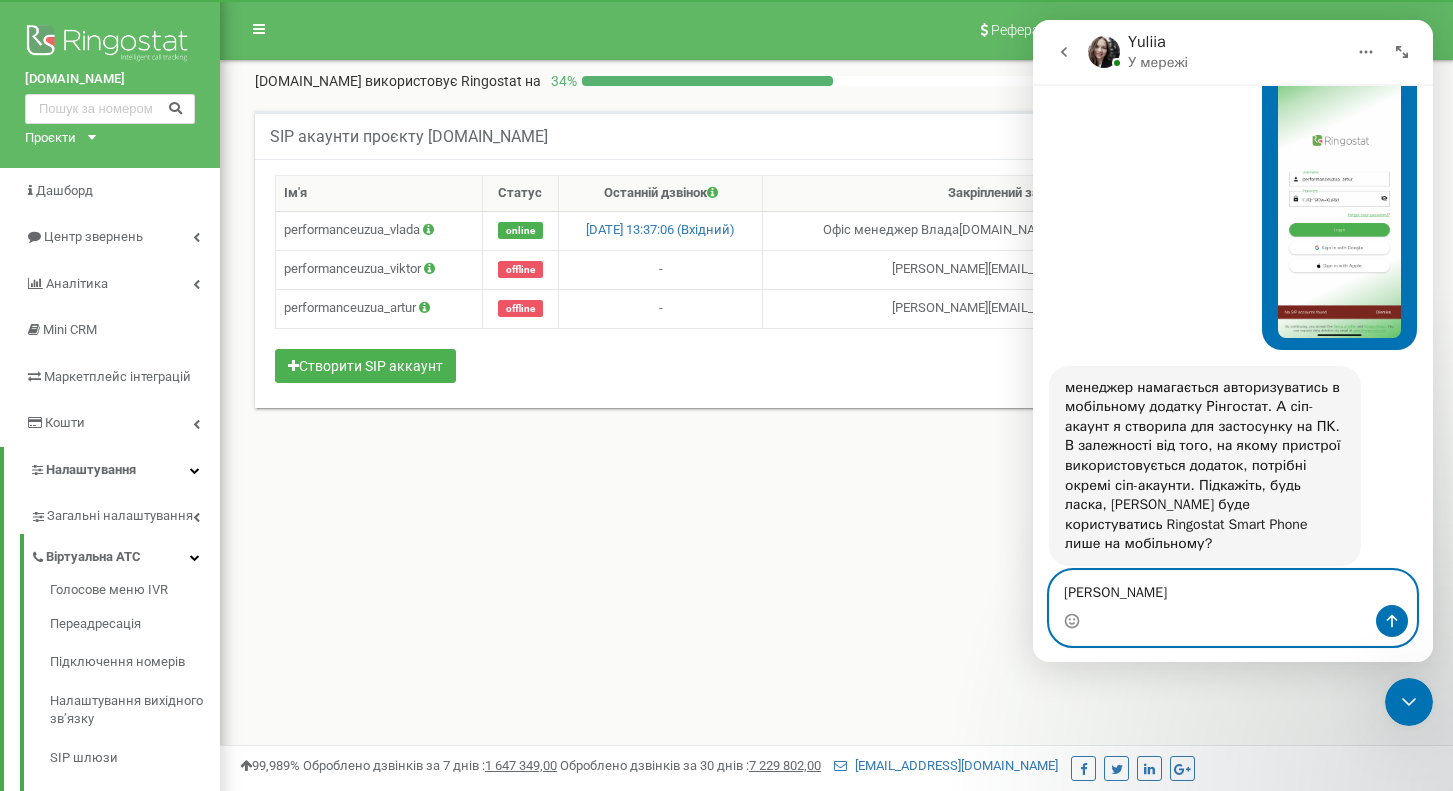 type on "Так" 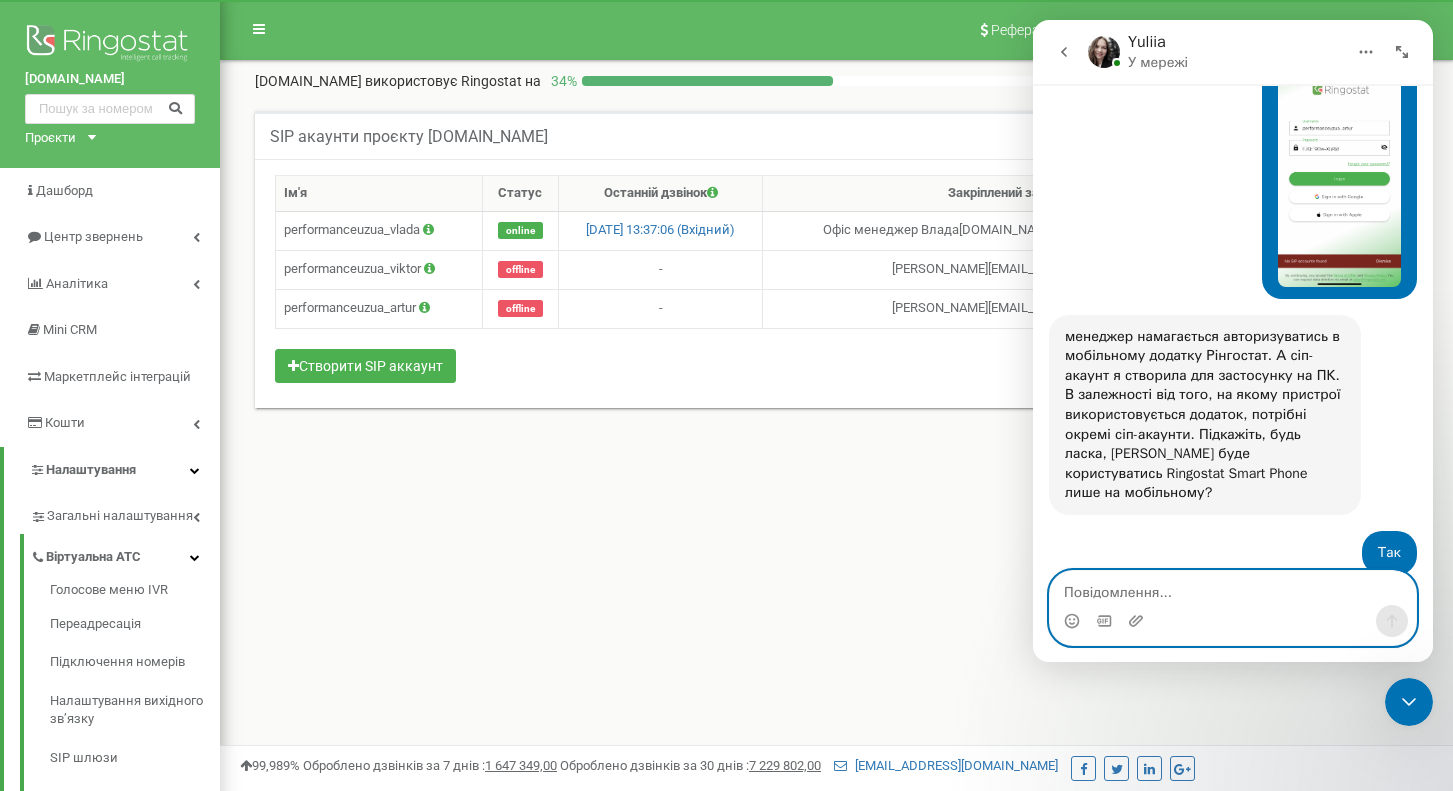 scroll, scrollTop: 2278, scrollLeft: 0, axis: vertical 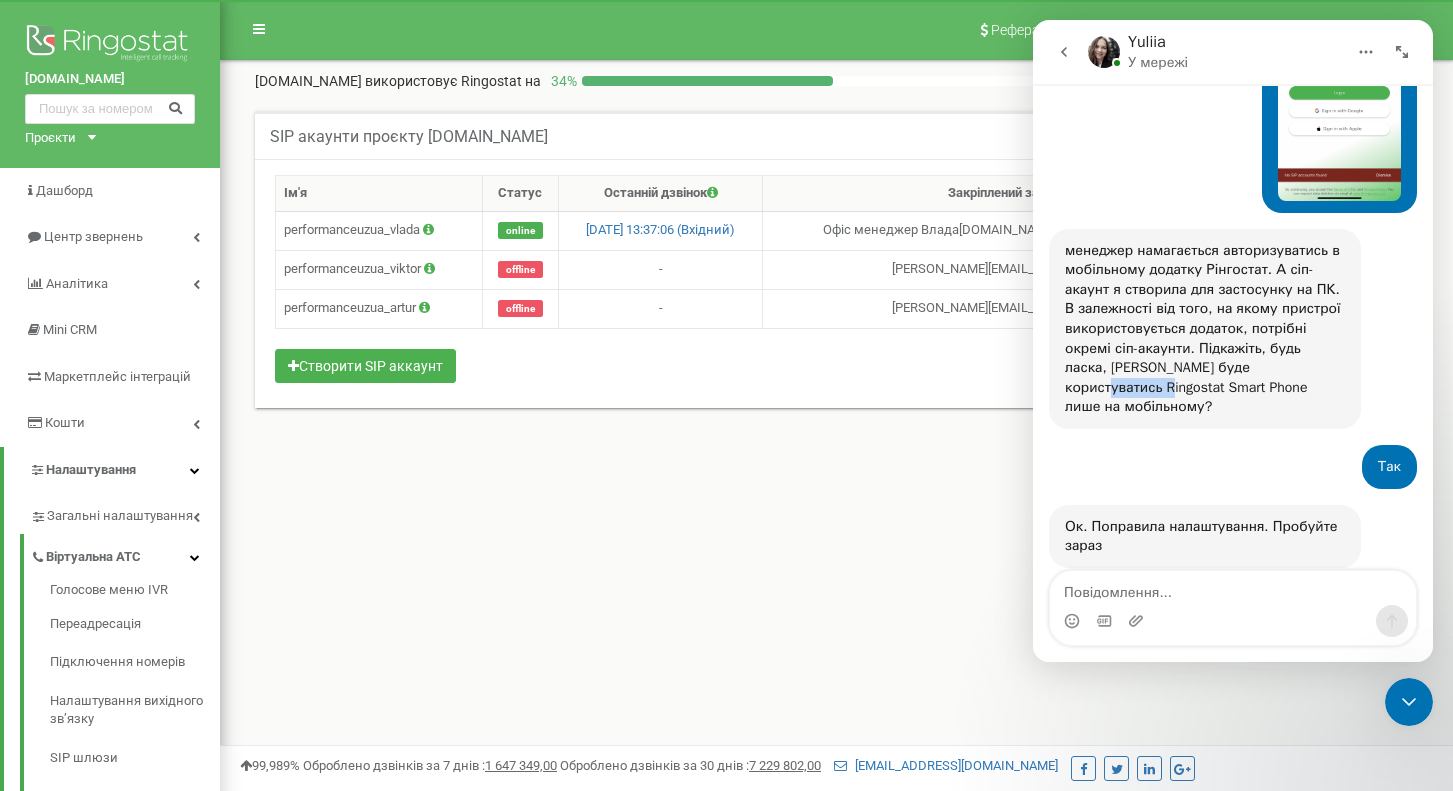 drag, startPoint x: 1066, startPoint y: 353, endPoint x: 1124, endPoint y: 355, distance: 58.034473 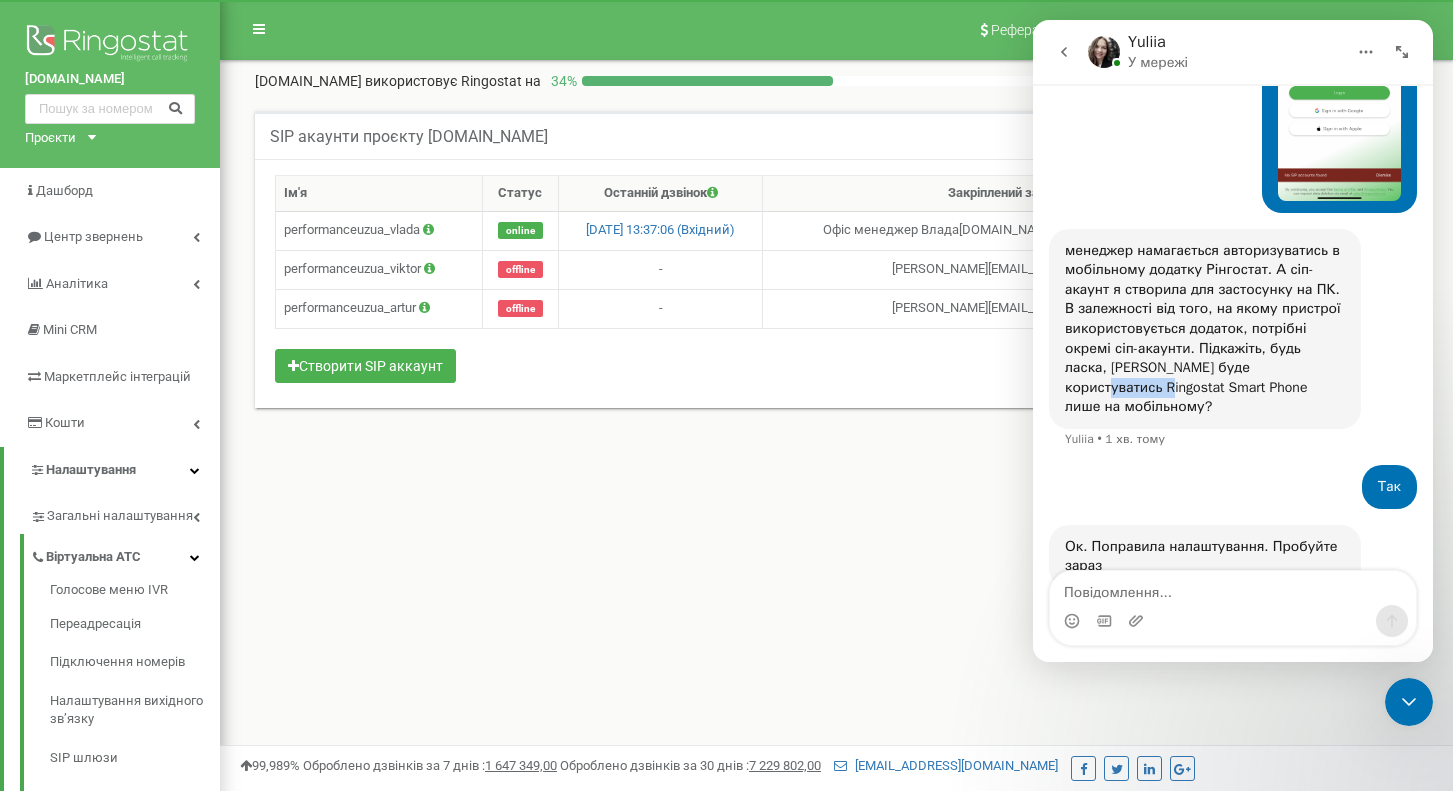 copy on "Ringostat" 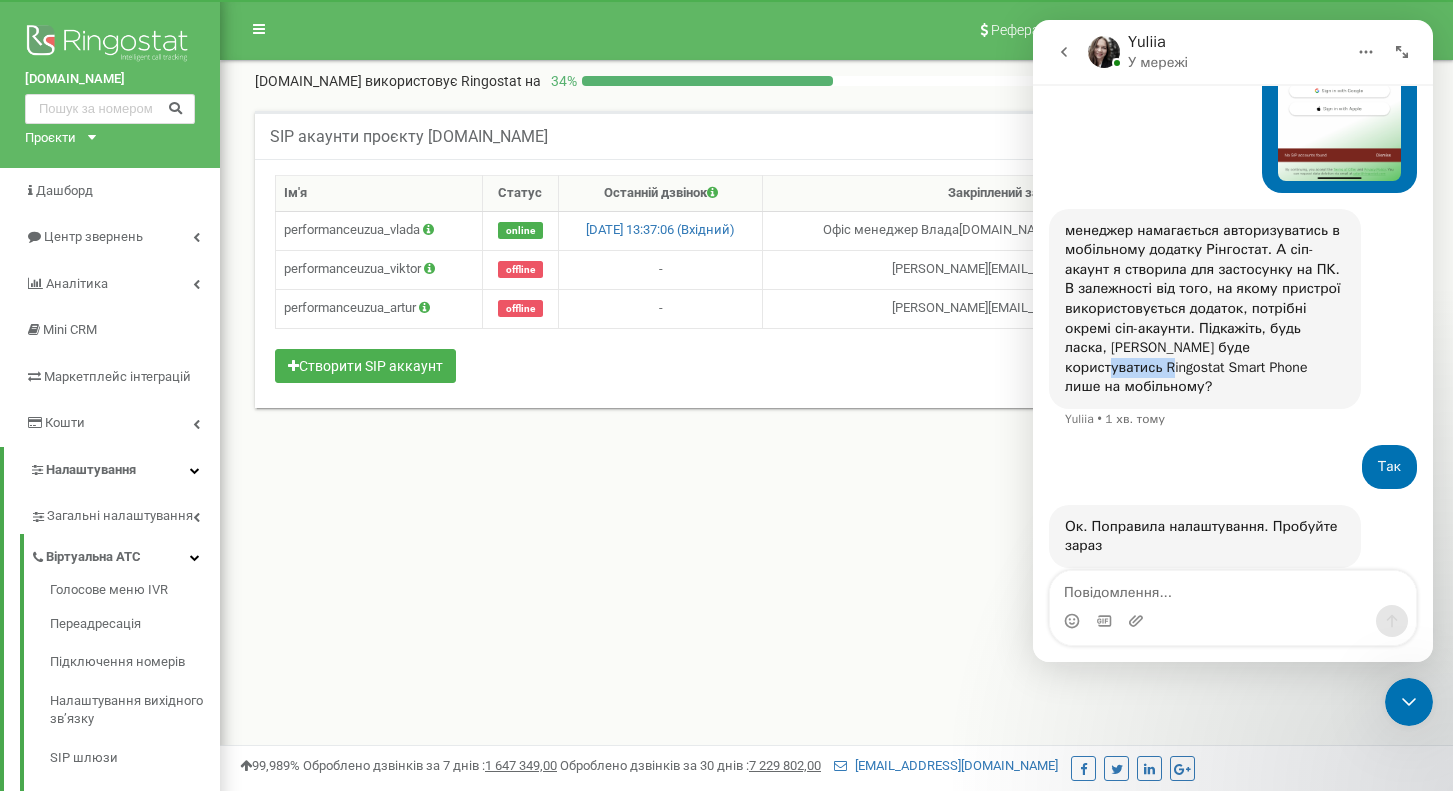 scroll, scrollTop: 0, scrollLeft: 0, axis: both 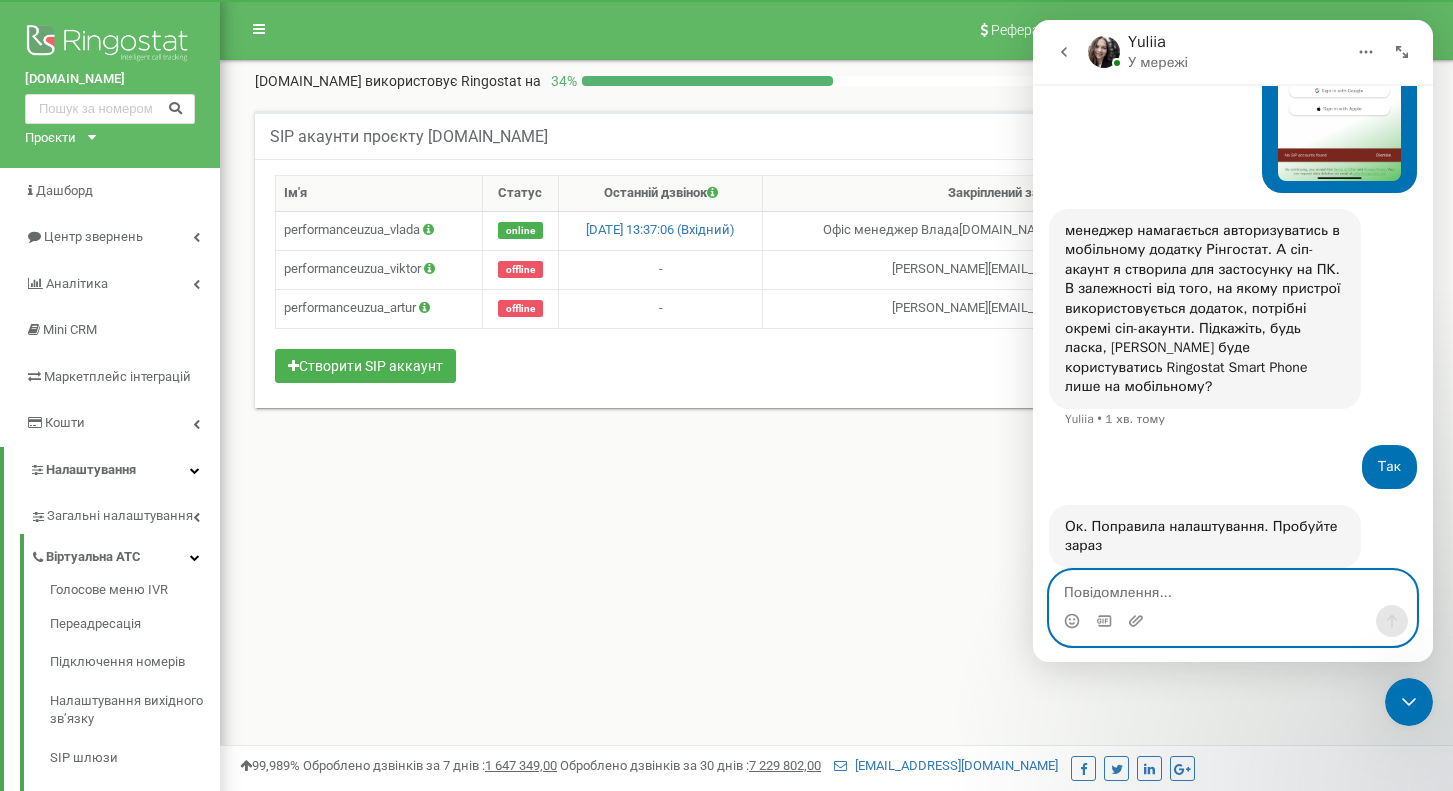 click at bounding box center [1233, 588] 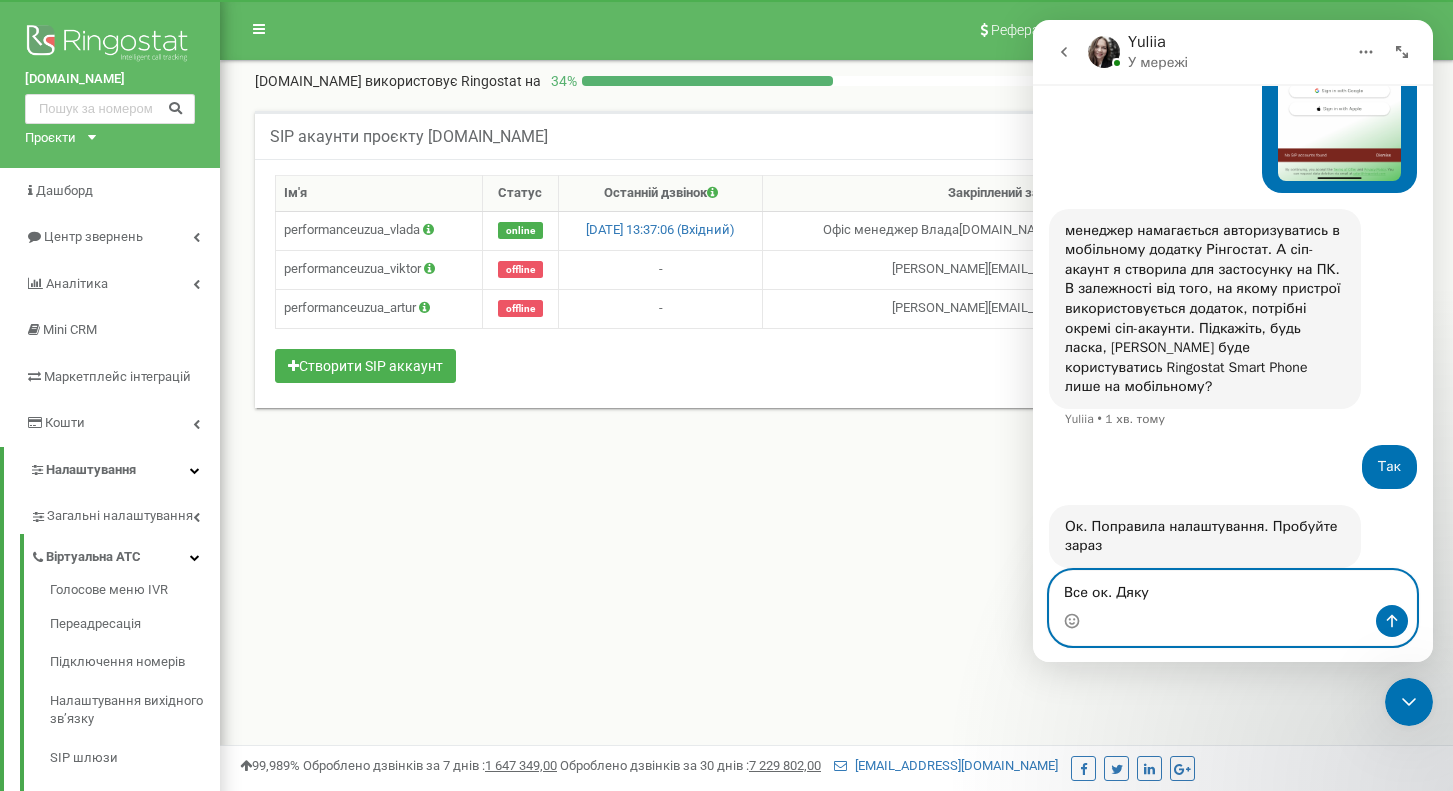 type on "Все ок. Дякую" 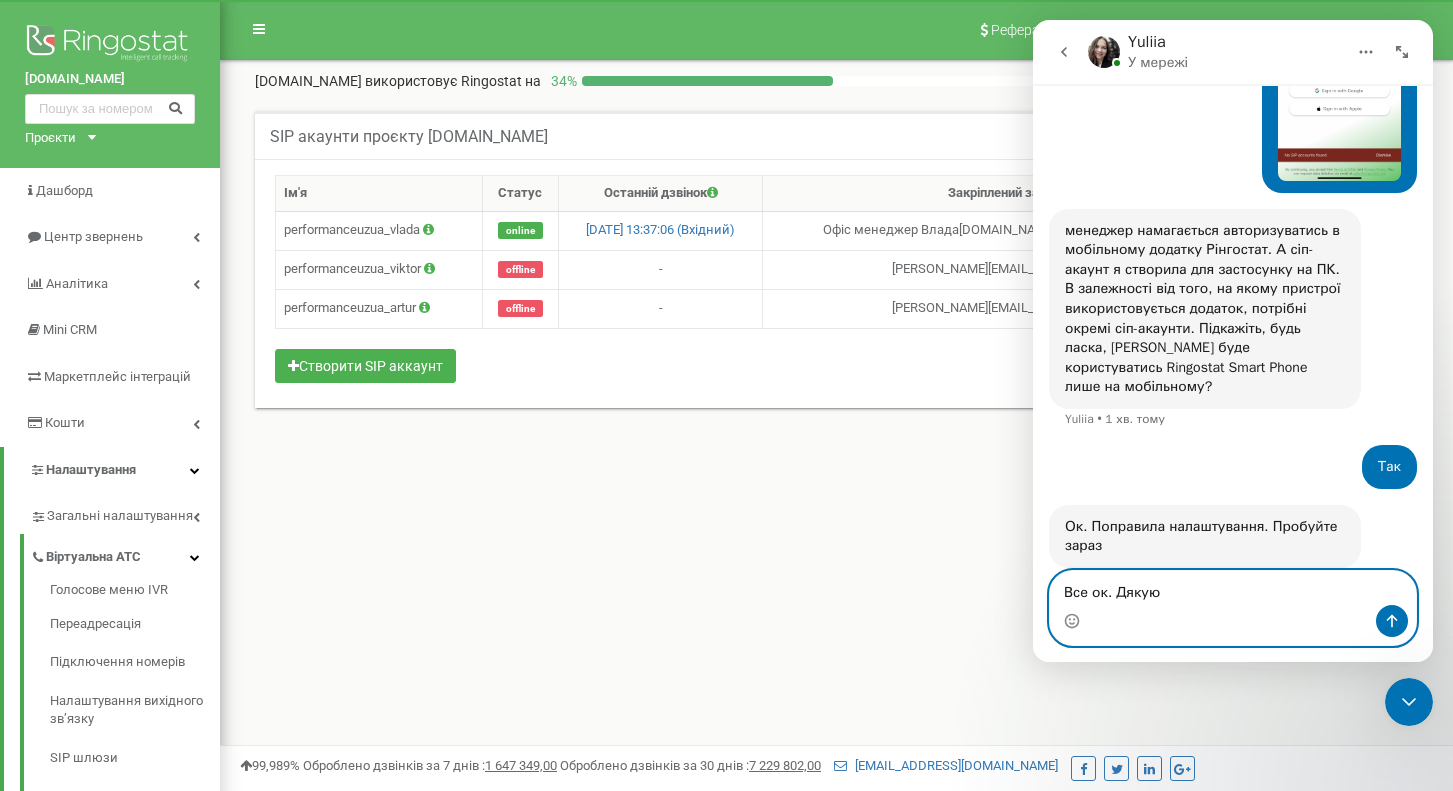type 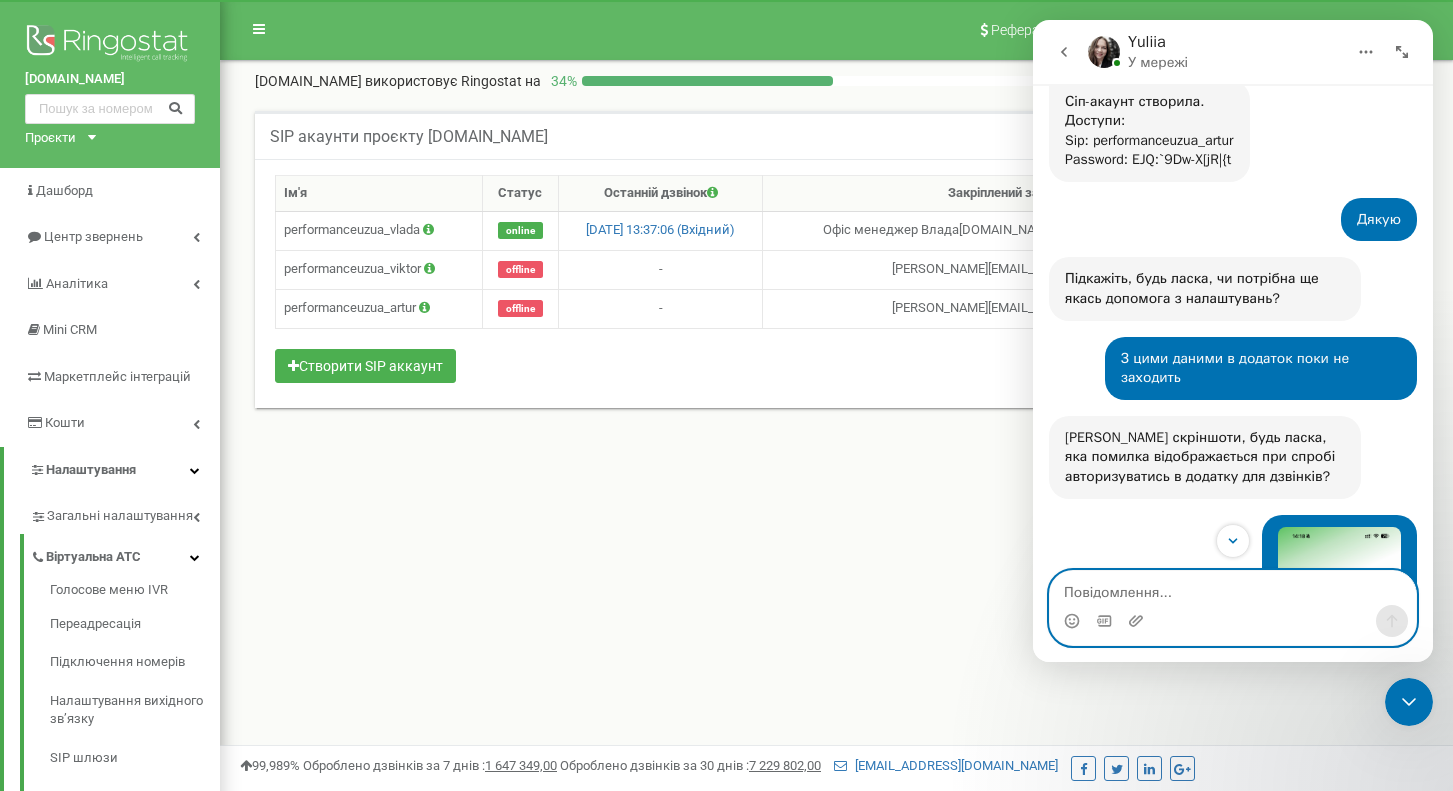 scroll, scrollTop: 1531, scrollLeft: 0, axis: vertical 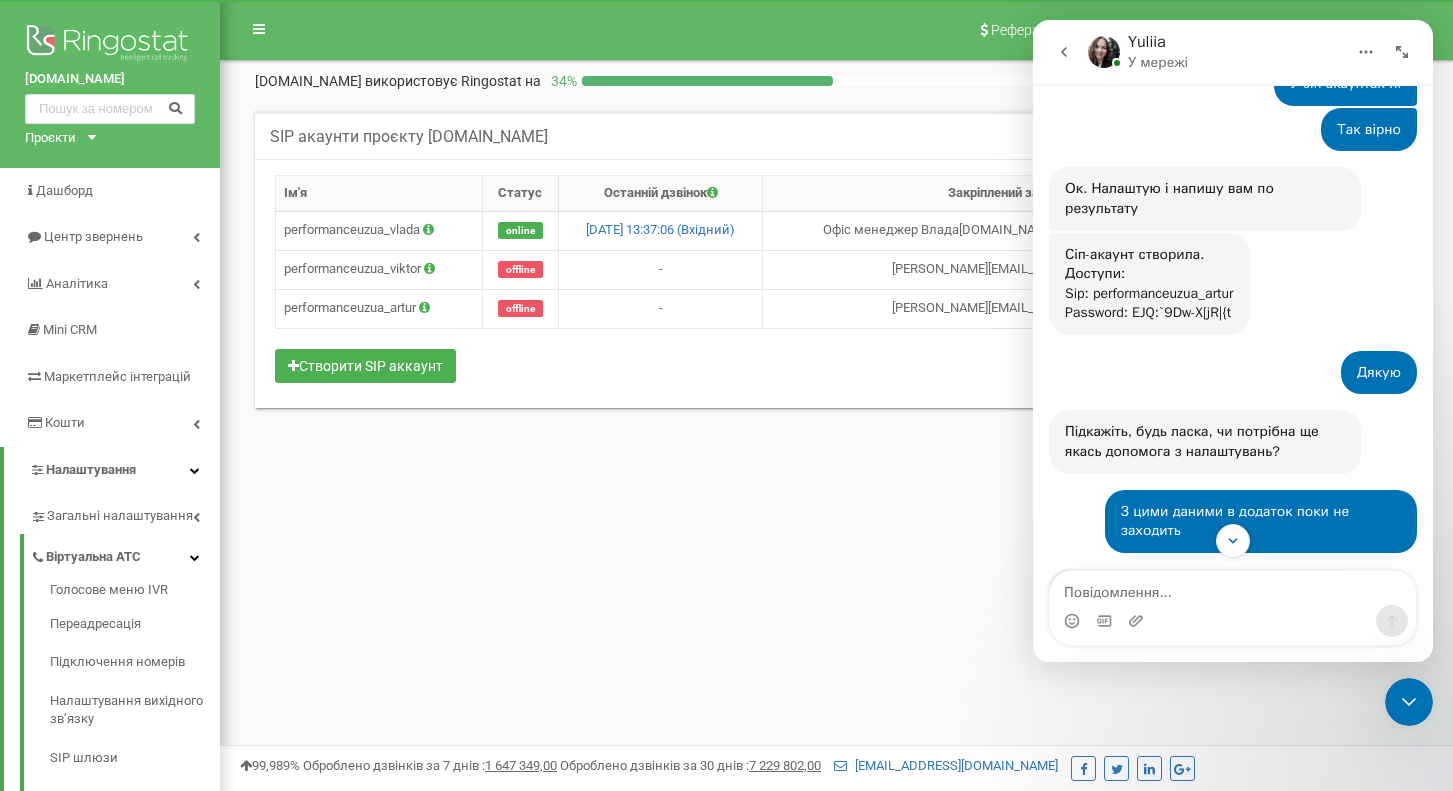 drag, startPoint x: 1067, startPoint y: 266, endPoint x: 1252, endPoint y: 287, distance: 186.18808 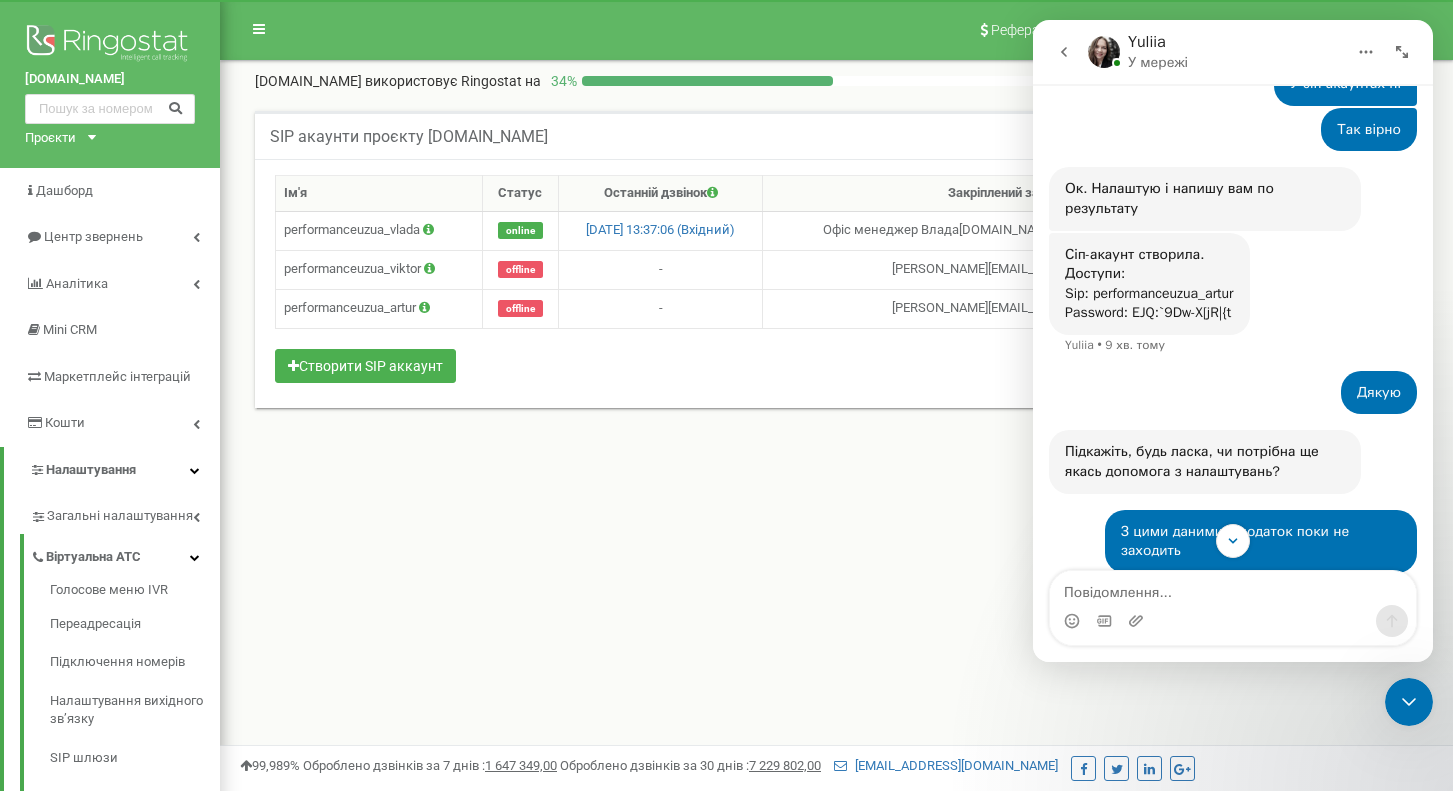 copy on "Sip: performanceuzua_artur         Password: EJQ:`9Dw-X[jR|{t" 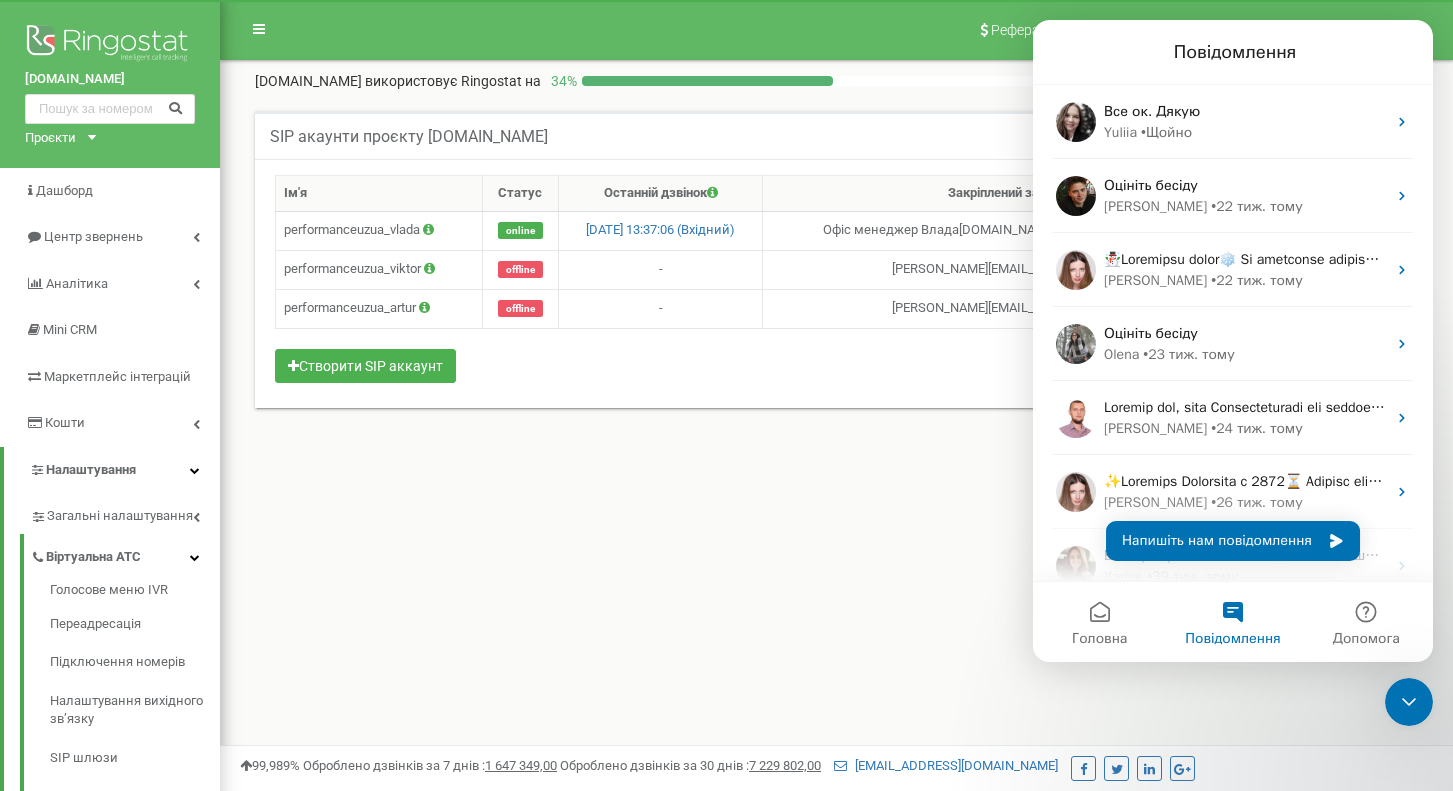 scroll, scrollTop: 0, scrollLeft: 0, axis: both 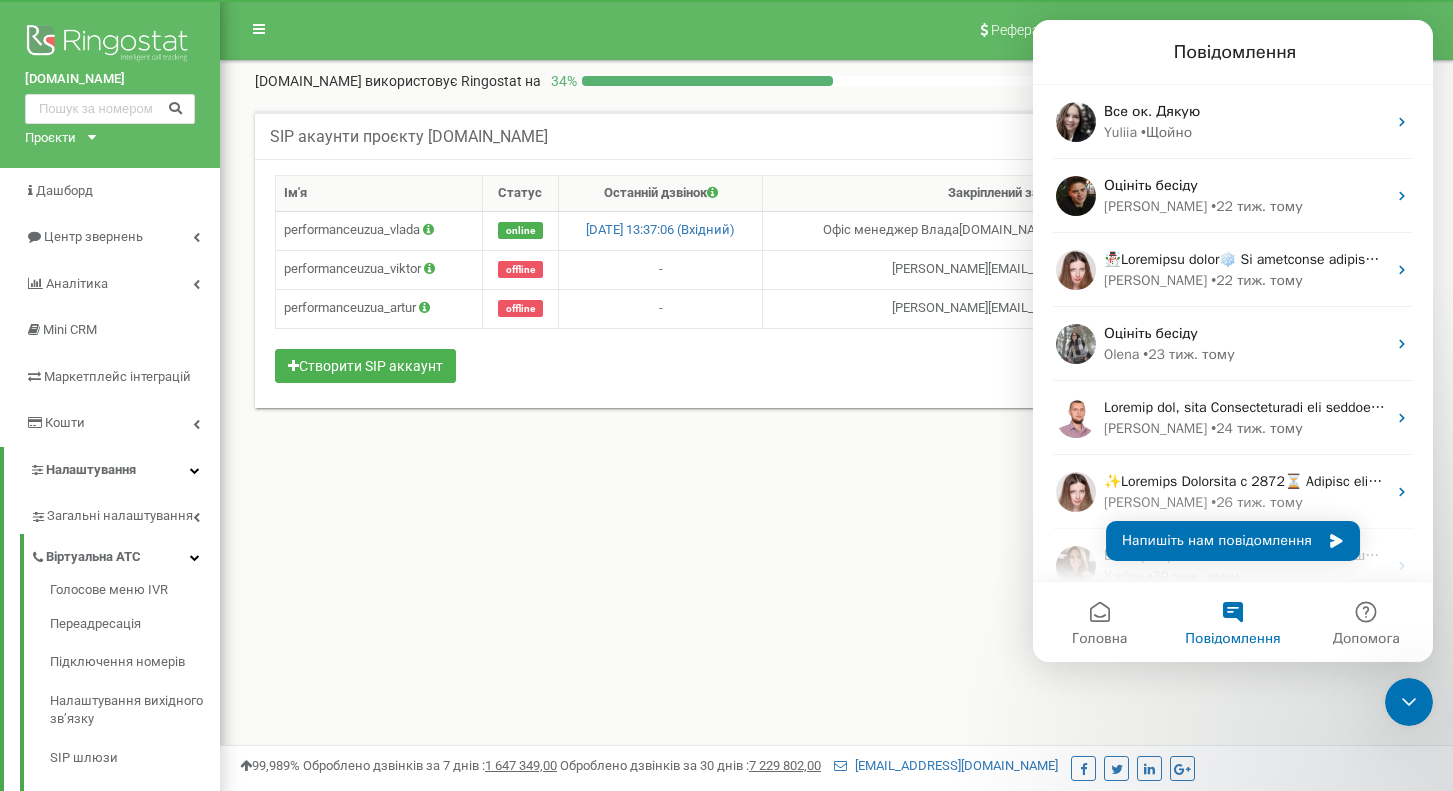 click on "Повідомлення" at bounding box center (1233, 52) 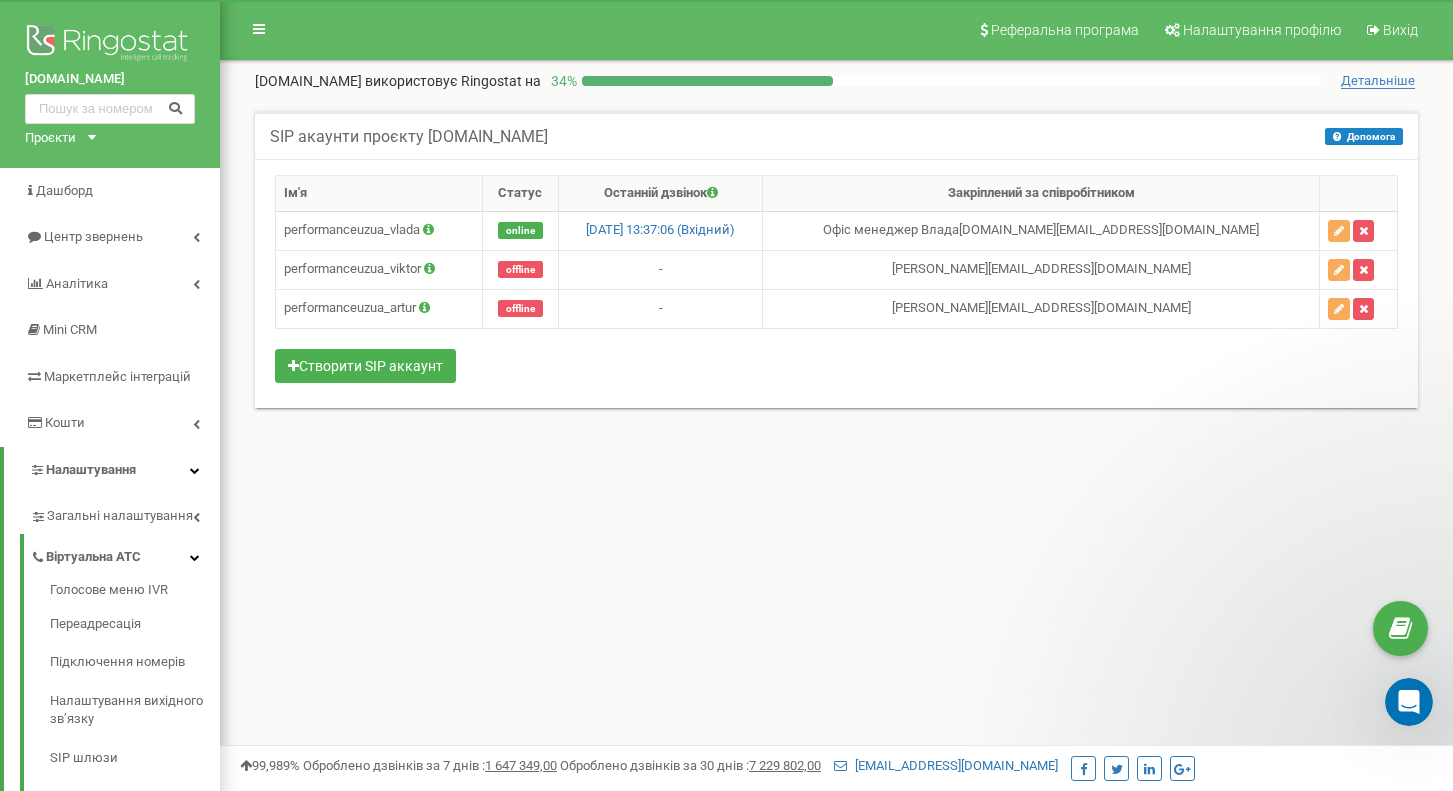 scroll, scrollTop: 0, scrollLeft: 0, axis: both 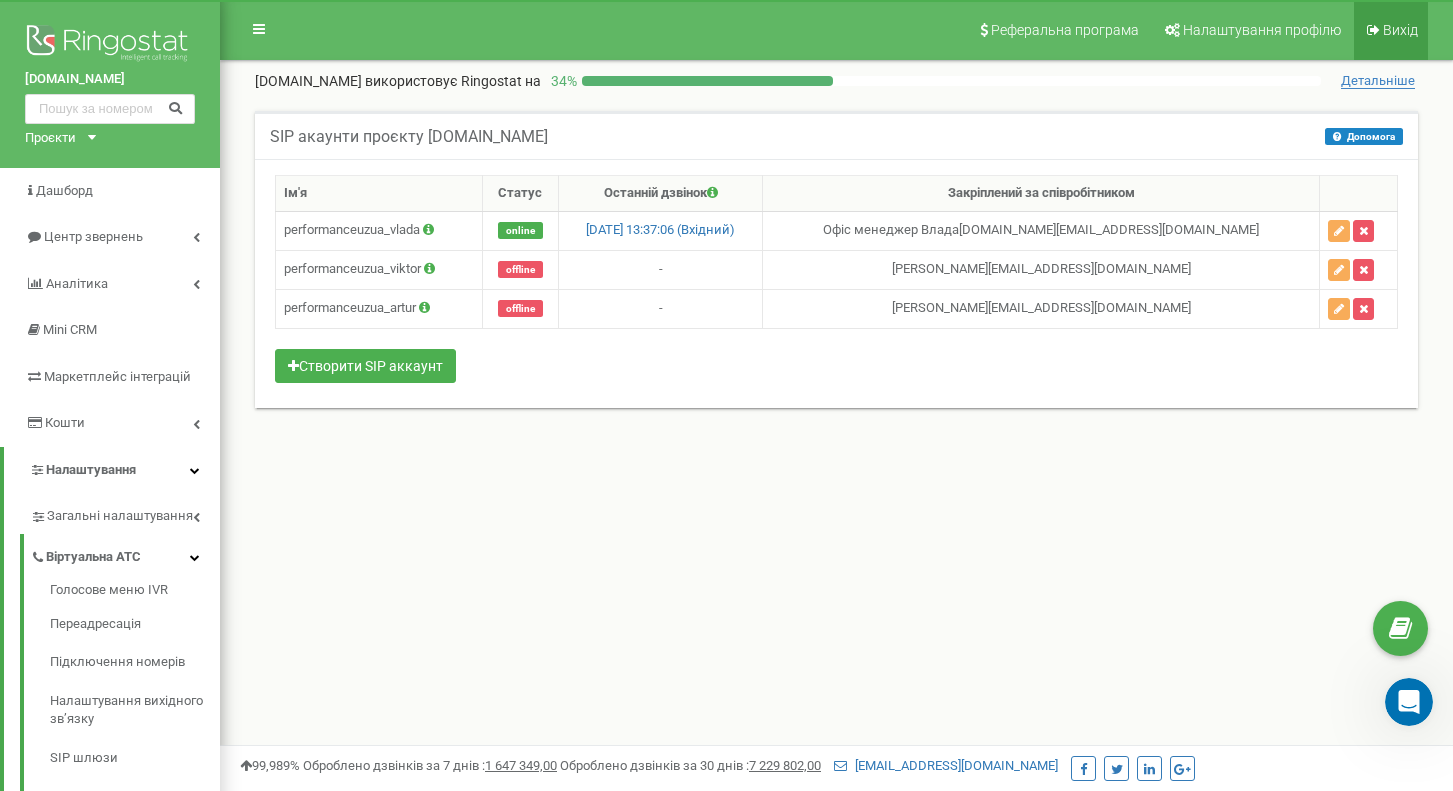 click on "Вихід" at bounding box center (1400, 30) 